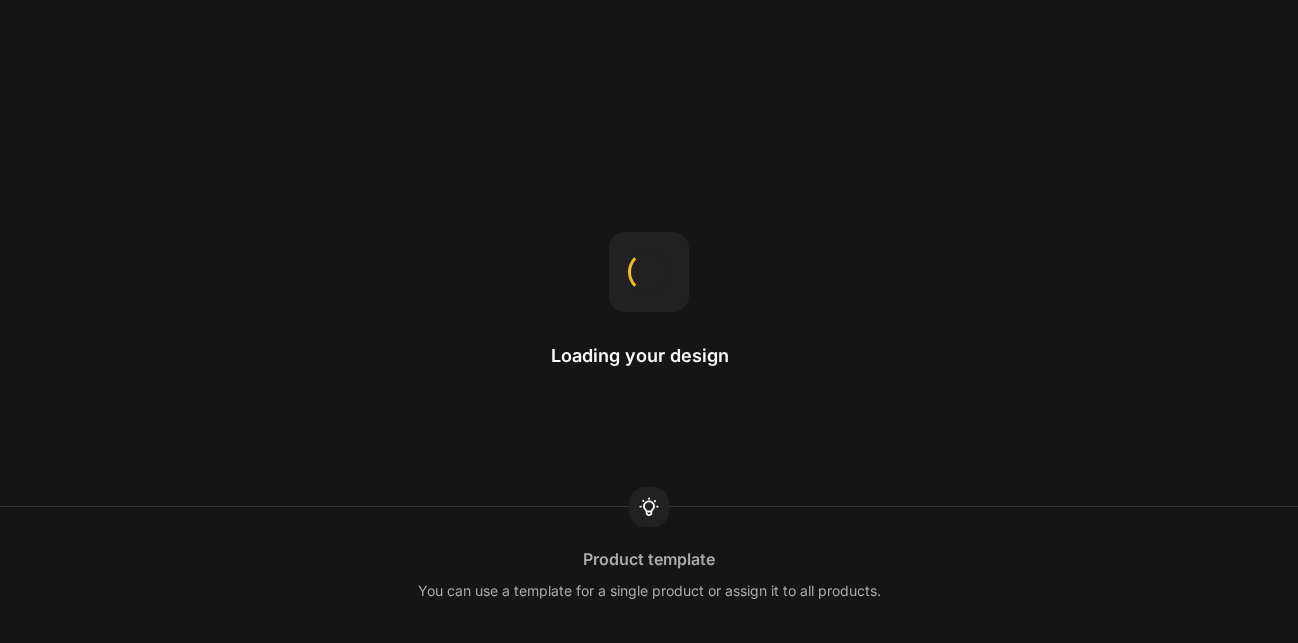 scroll, scrollTop: 0, scrollLeft: 0, axis: both 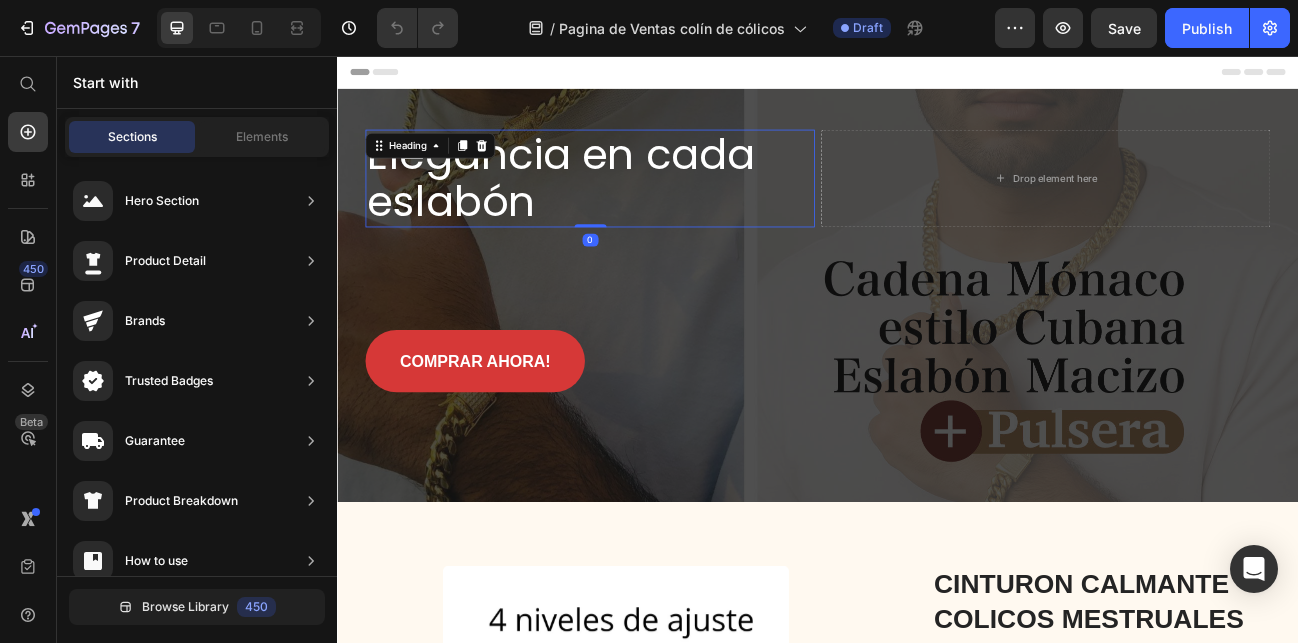 click on "Elegancia en cada eslabón" at bounding box center (652, 209) 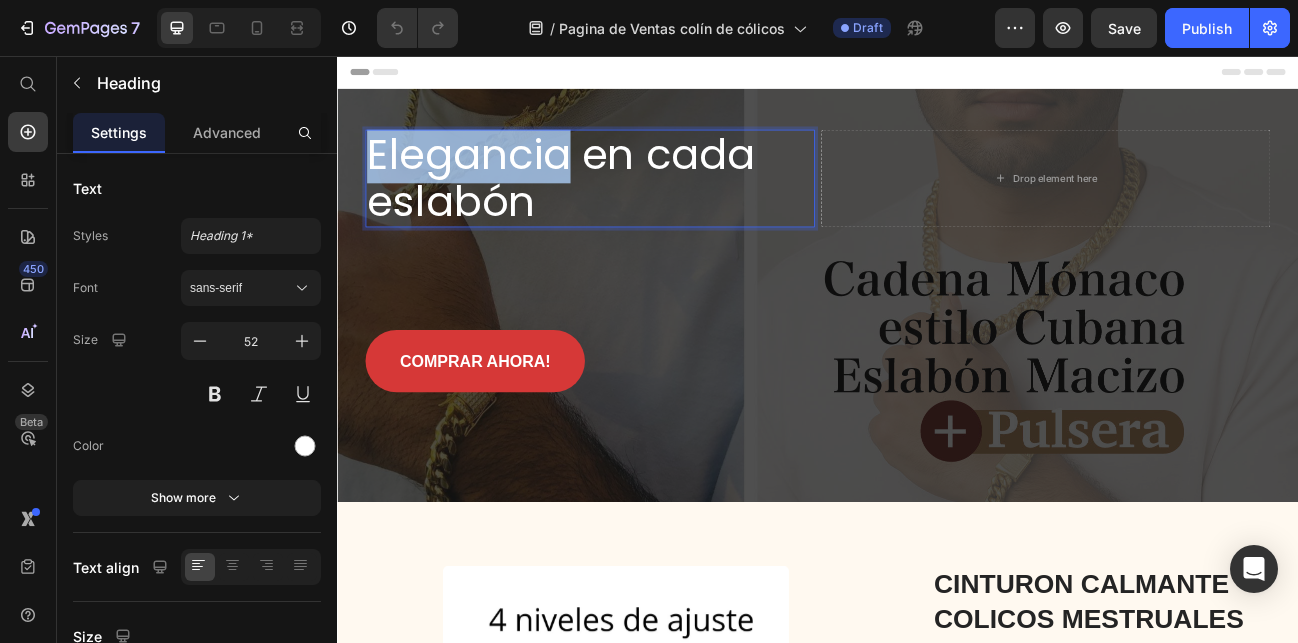 click on "Elegancia en cada eslabón" at bounding box center [652, 209] 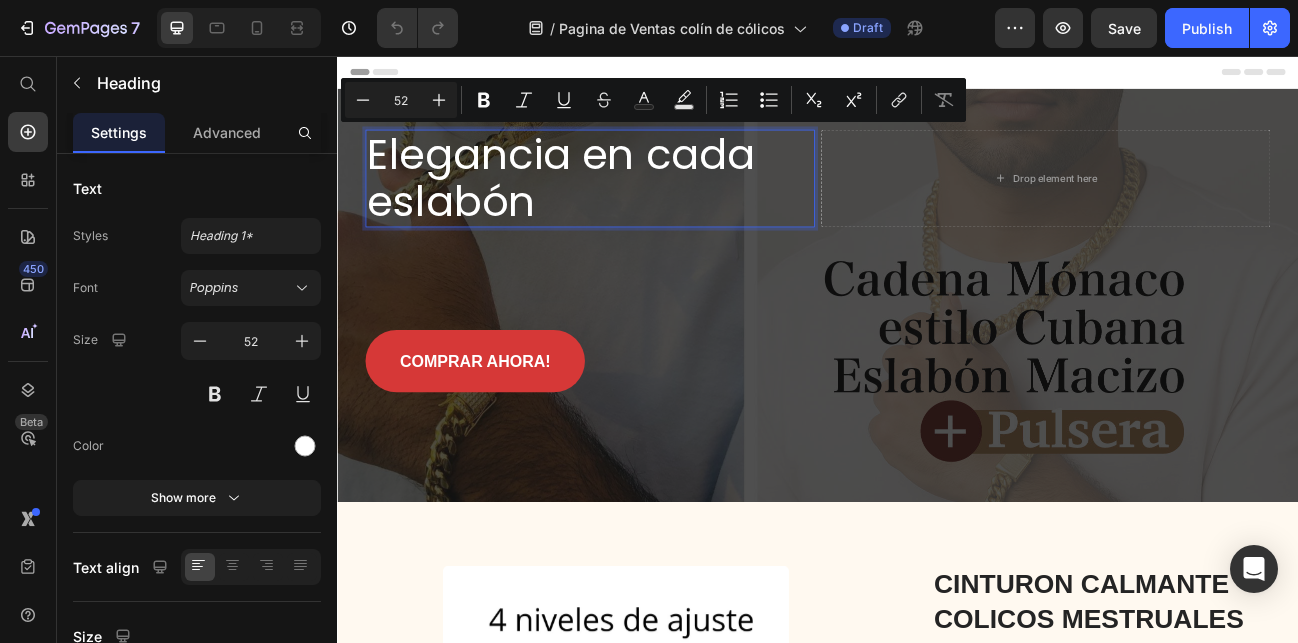 click on "Elegancia en cada eslabón" at bounding box center (652, 209) 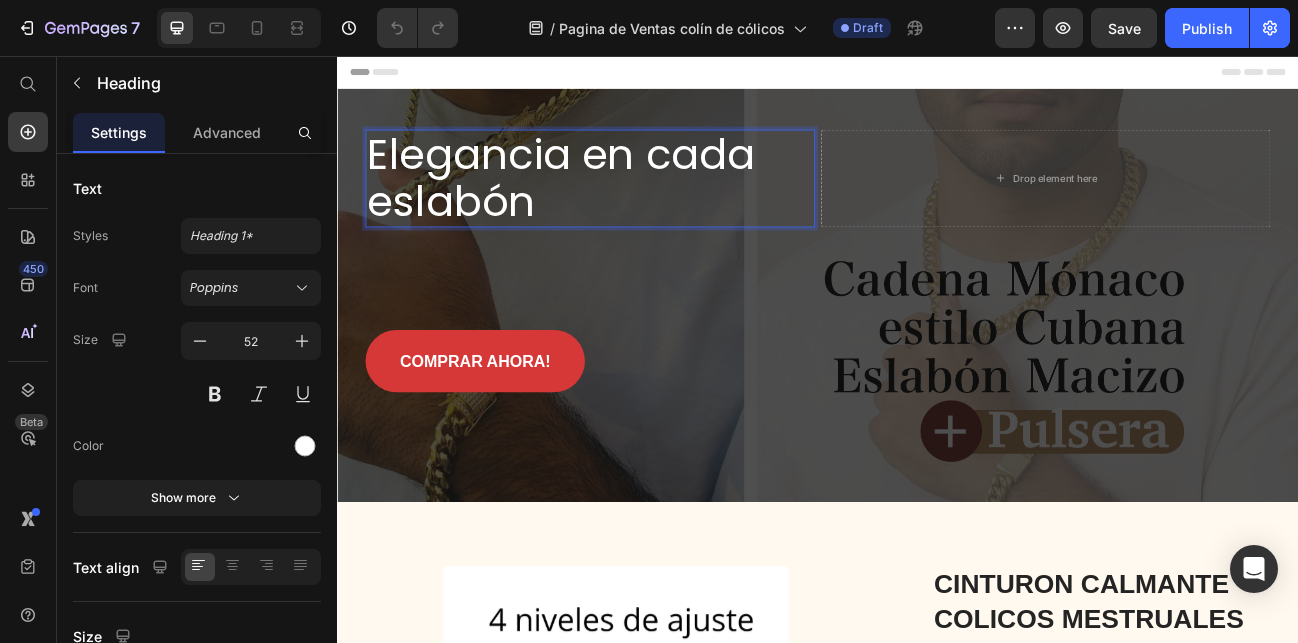 click on "Elegancia en cada eslabón" at bounding box center (652, 209) 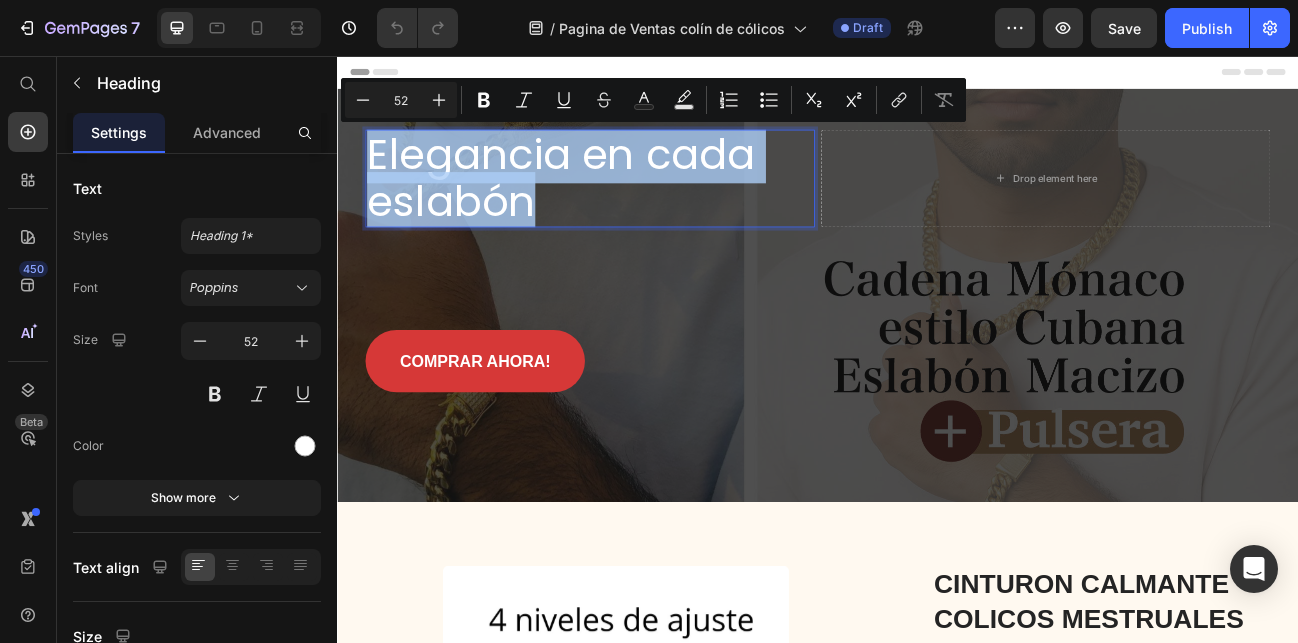 drag, startPoint x: 584, startPoint y: 241, endPoint x: 368, endPoint y: 181, distance: 224.1785 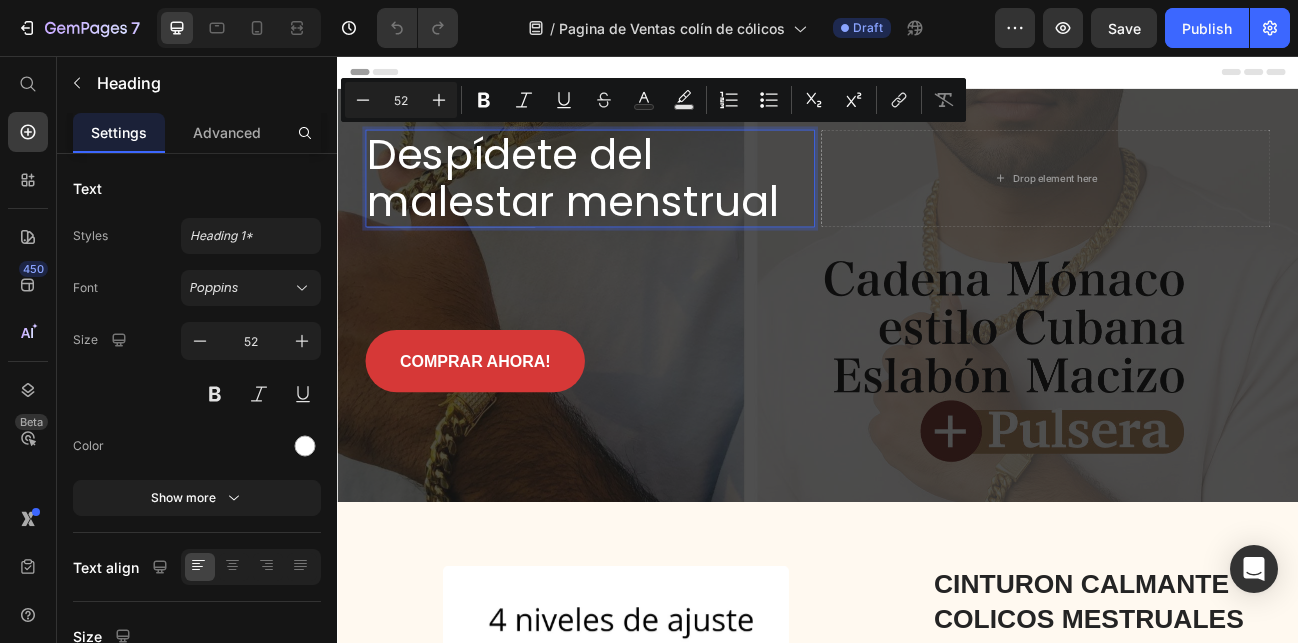 scroll, scrollTop: 5, scrollLeft: 0, axis: vertical 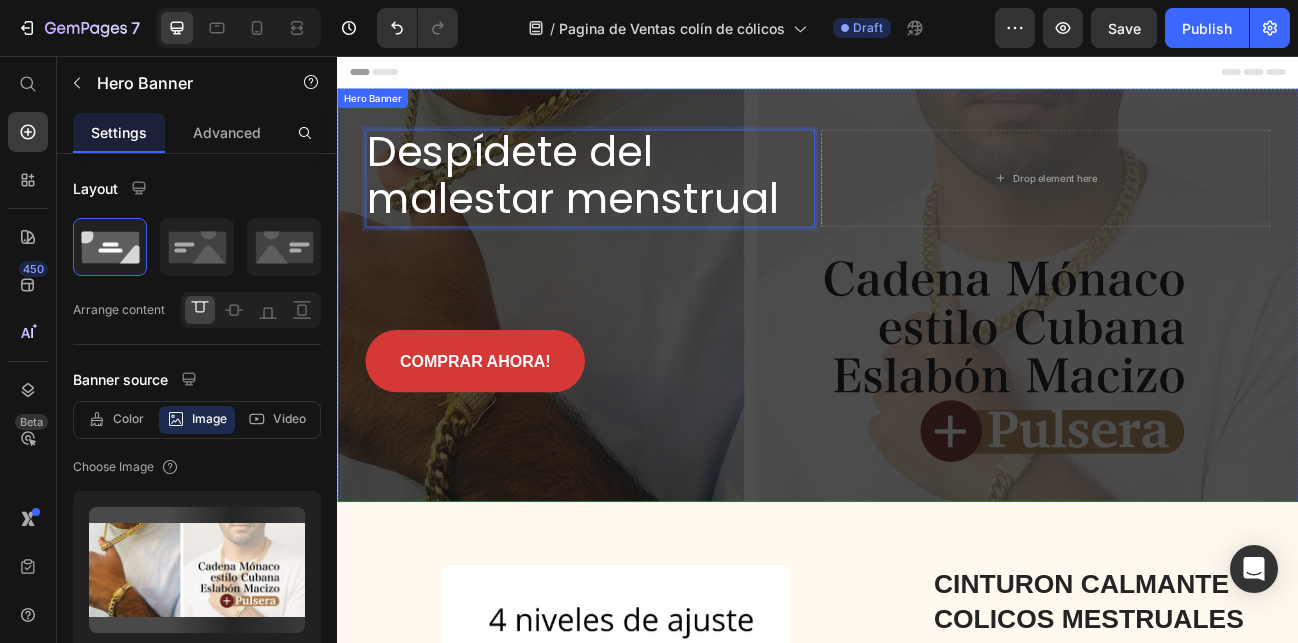 click on "Despídete del malestar menstrual Heading   0
Drop element here Row COMPRAR AHORA! Button" at bounding box center [937, 312] 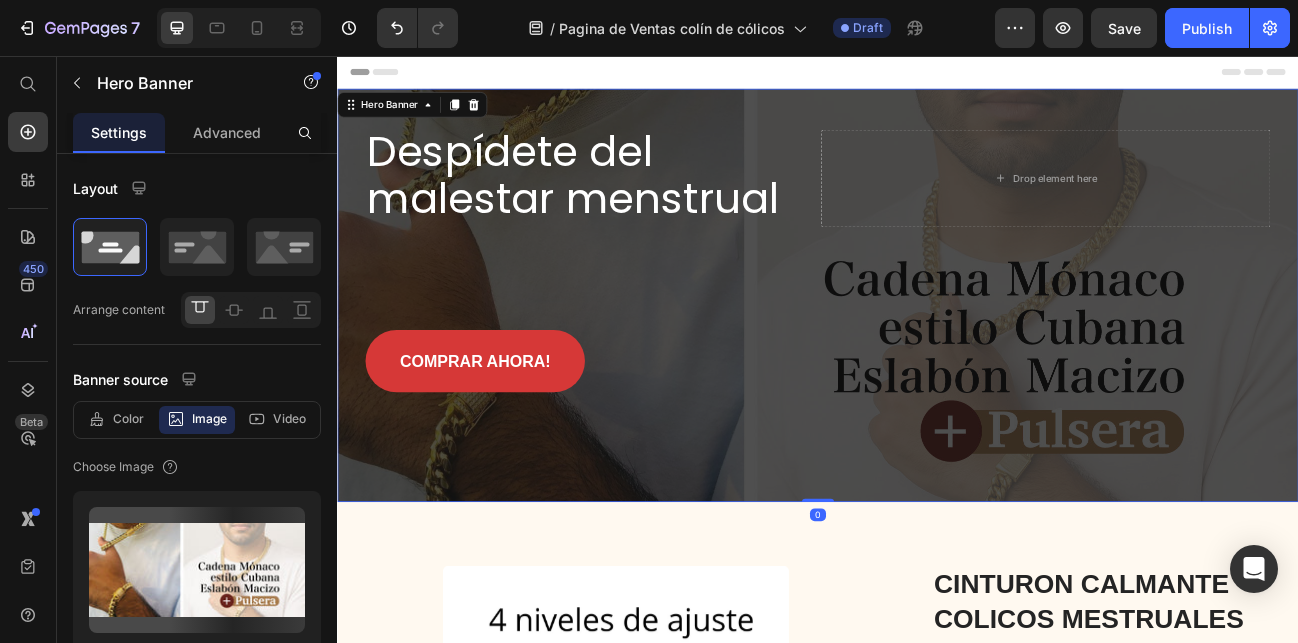 click on "Despídete del malestar menstrual Heading
Drop element here Row COMPRAR AHORA! Button" at bounding box center (937, 312) 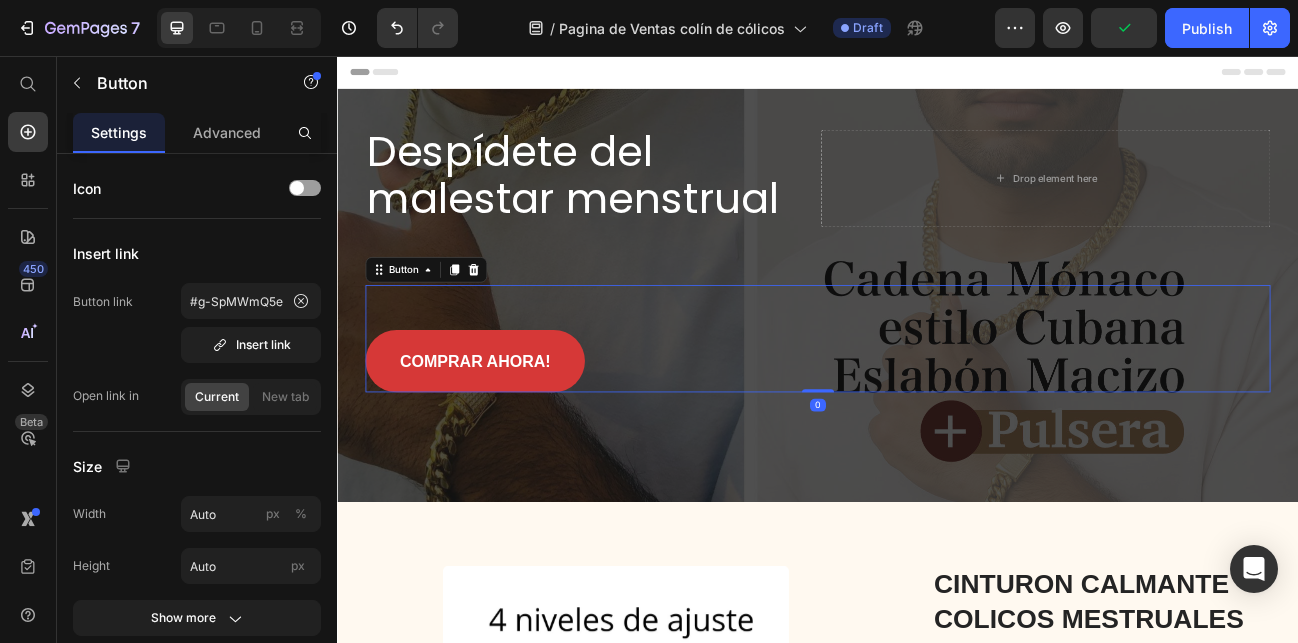 click on "COMPRAR AHORA! Button   0" at bounding box center (937, 409) 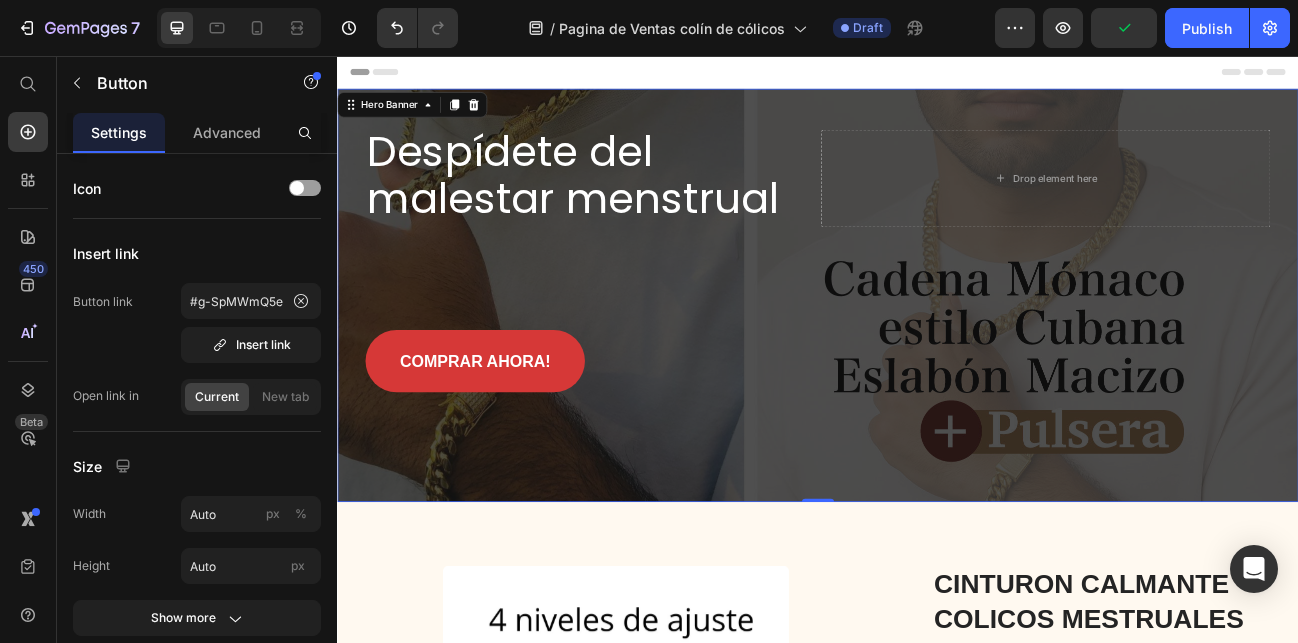 click on "Despídete del malestar menstrual Heading
Drop element here Row COMPRAR AHORA! Button" at bounding box center [937, 312] 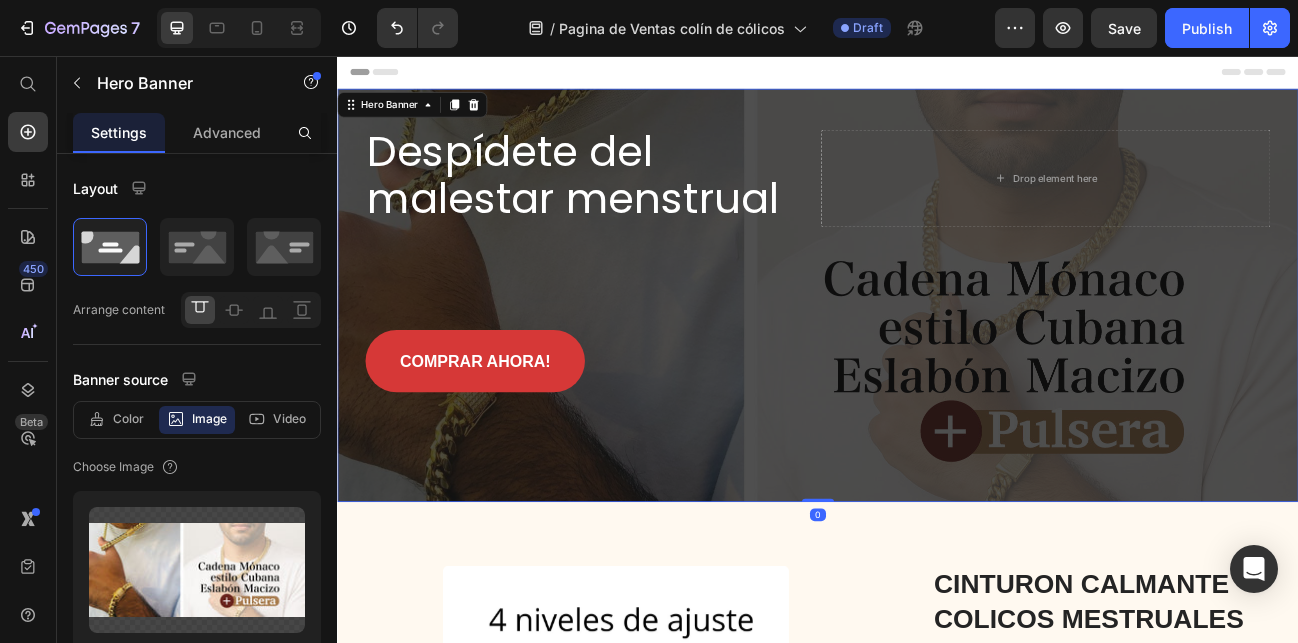 click on "Despídete del malestar menstrual Heading
Drop element here Row COMPRAR AHORA! Button" at bounding box center [937, 312] 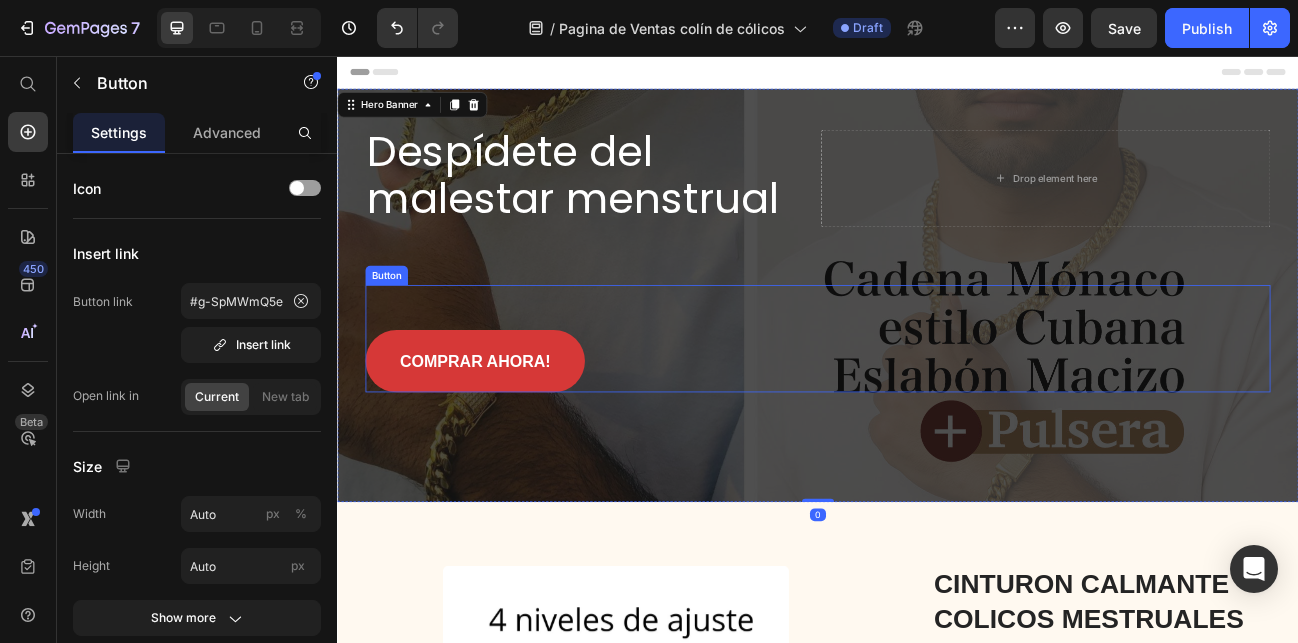click on "COMPRAR AHORA! Button" at bounding box center (937, 409) 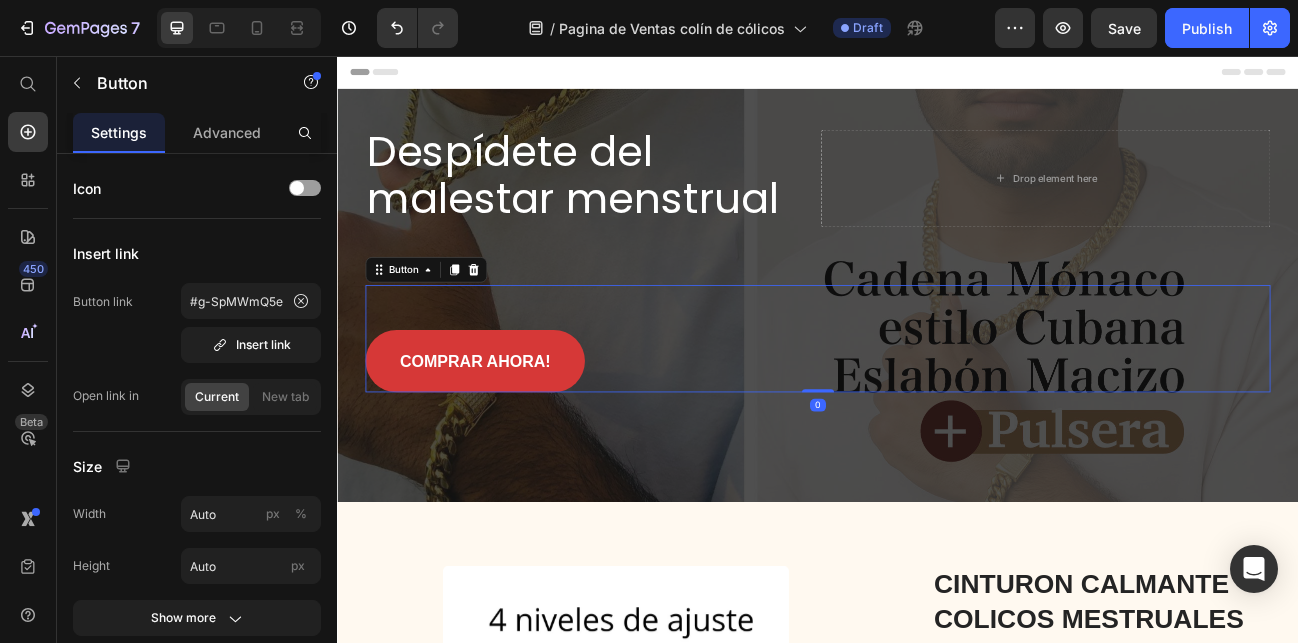 click on "COMPRAR AHORA! Button   0" at bounding box center (937, 409) 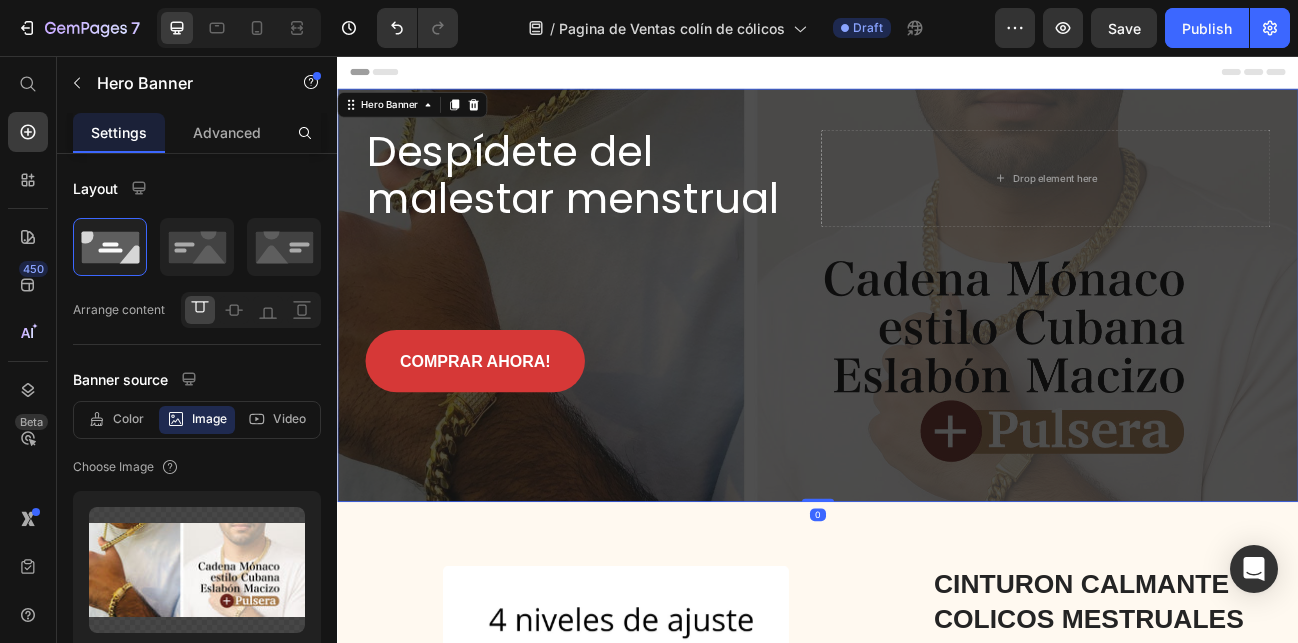 click on "Despídete del malestar menstrual Heading
Drop element here Row COMPRAR AHORA! Button" at bounding box center [937, 312] 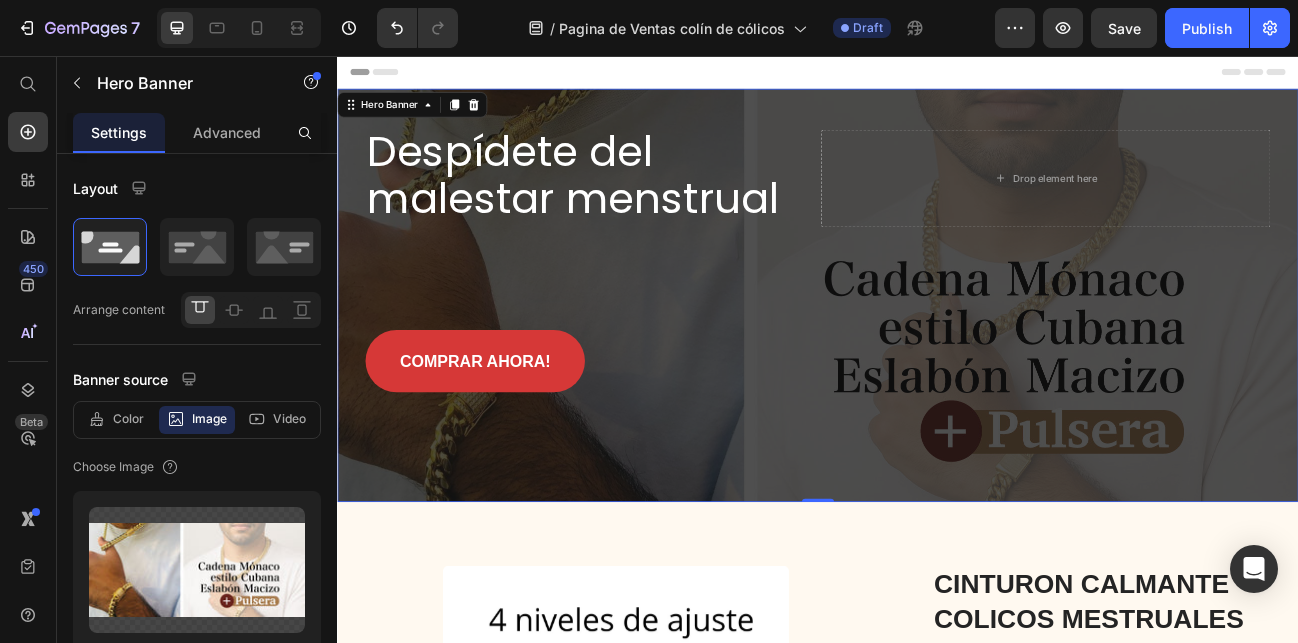 click on "Despídete del malestar menstrual Heading
Drop element here Row COMPRAR AHORA! Button" at bounding box center [937, 286] 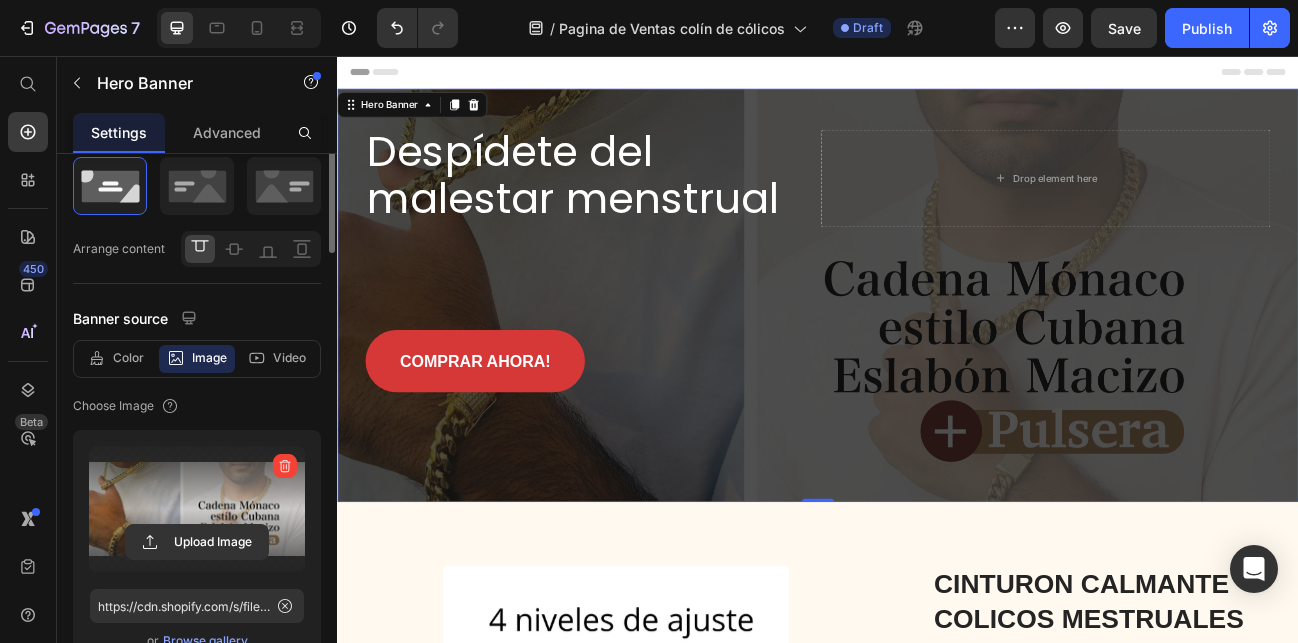 scroll, scrollTop: 0, scrollLeft: 0, axis: both 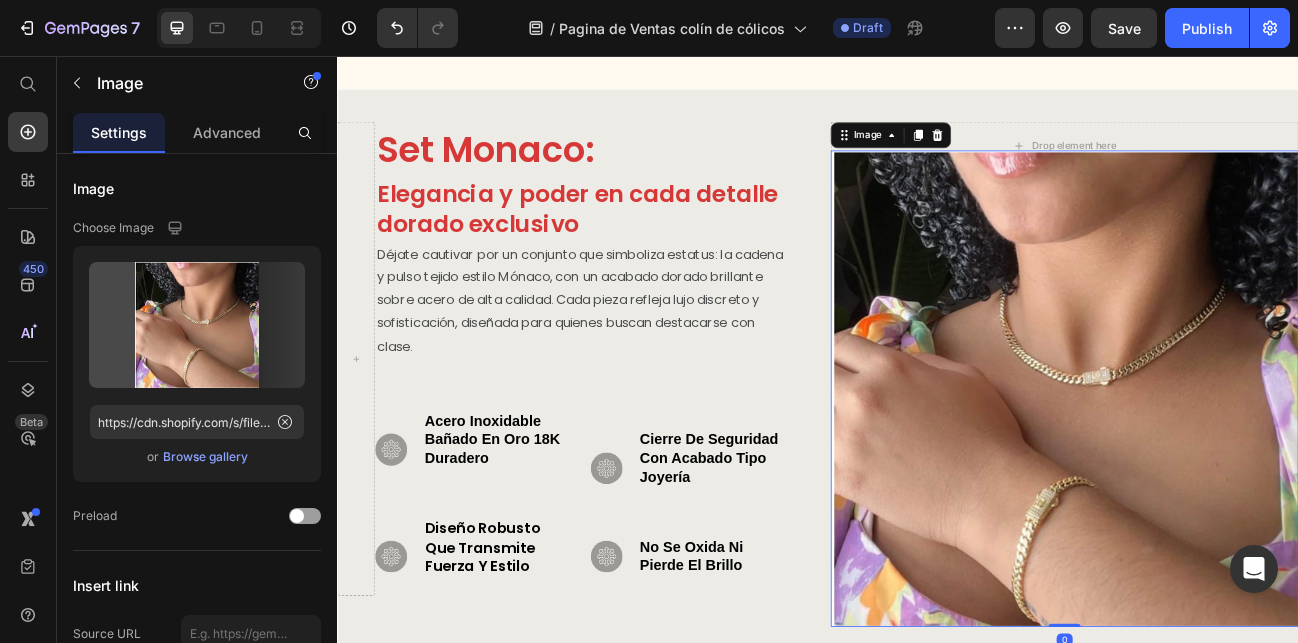click at bounding box center (1245, 471) 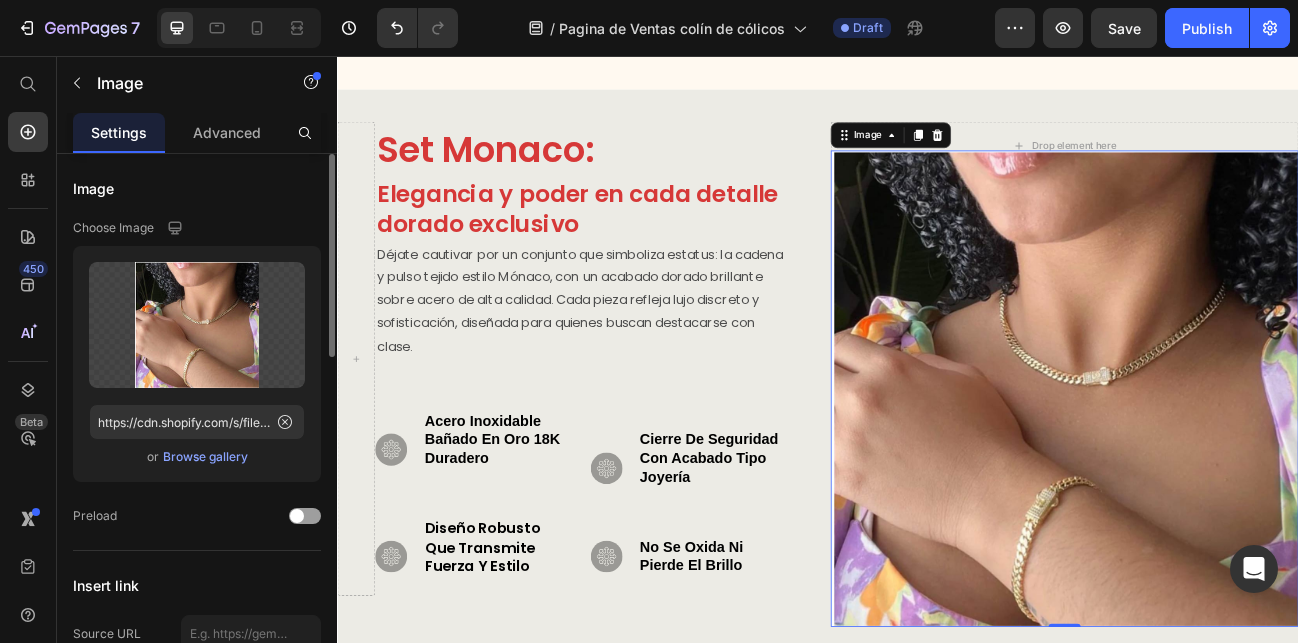 click on "Browse gallery" at bounding box center [205, 457] 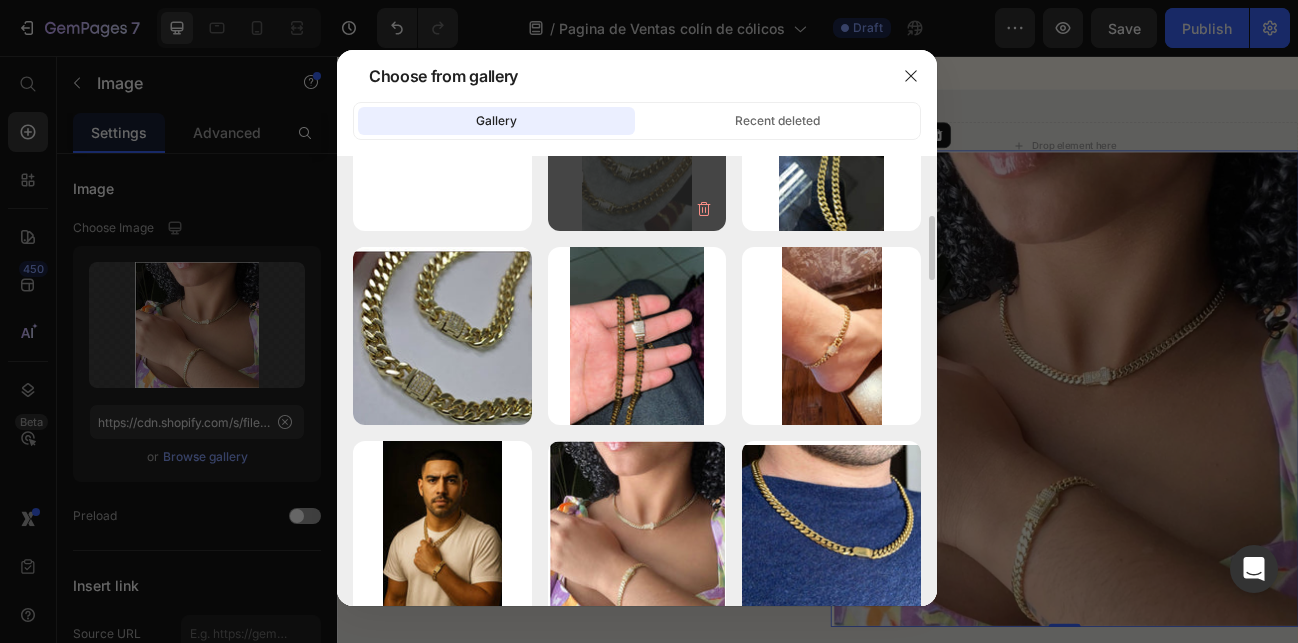scroll, scrollTop: 0, scrollLeft: 0, axis: both 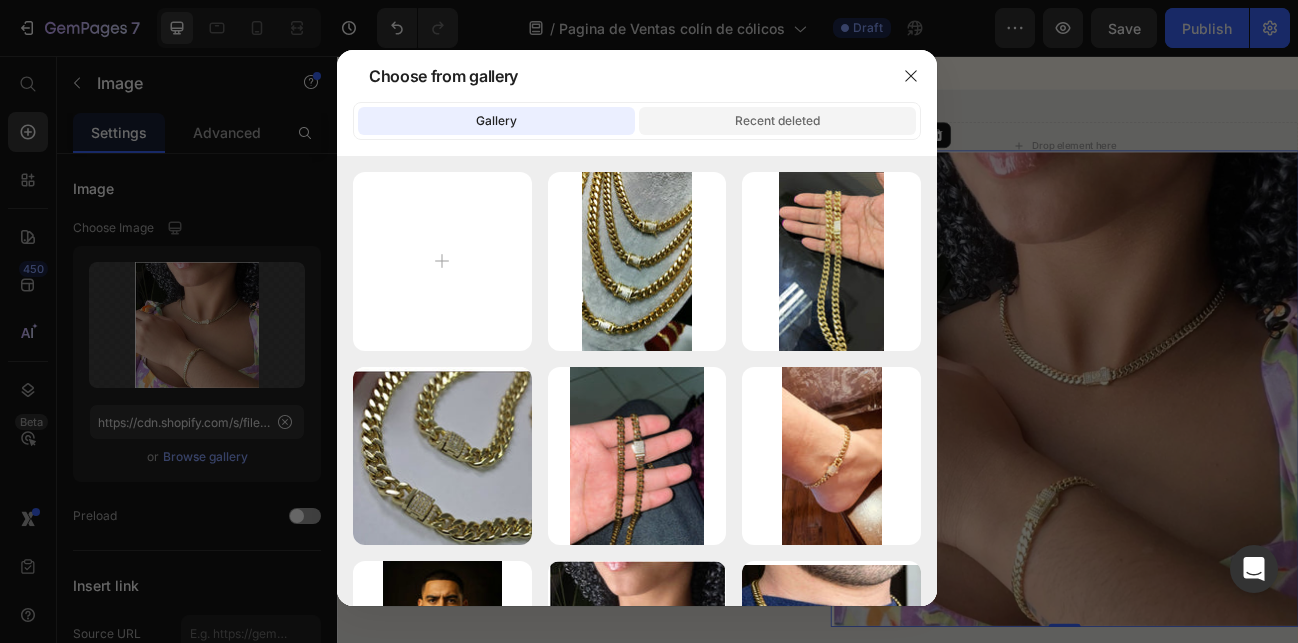 click on "Recent deleted" 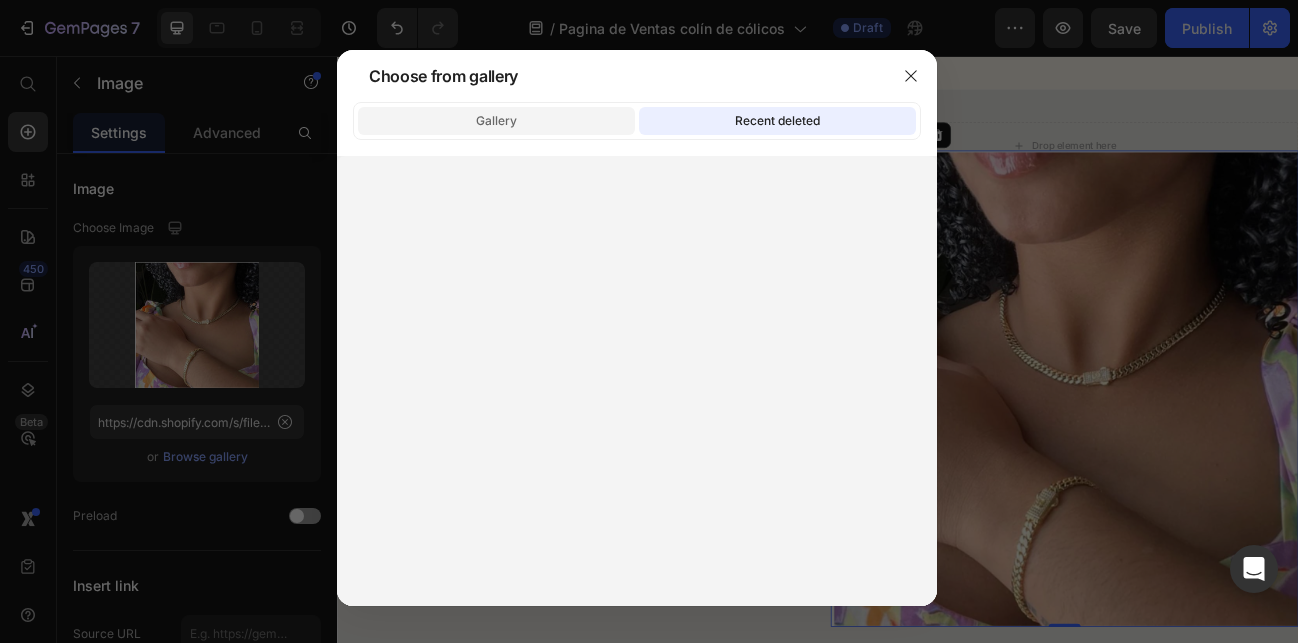 click on "Gallery" 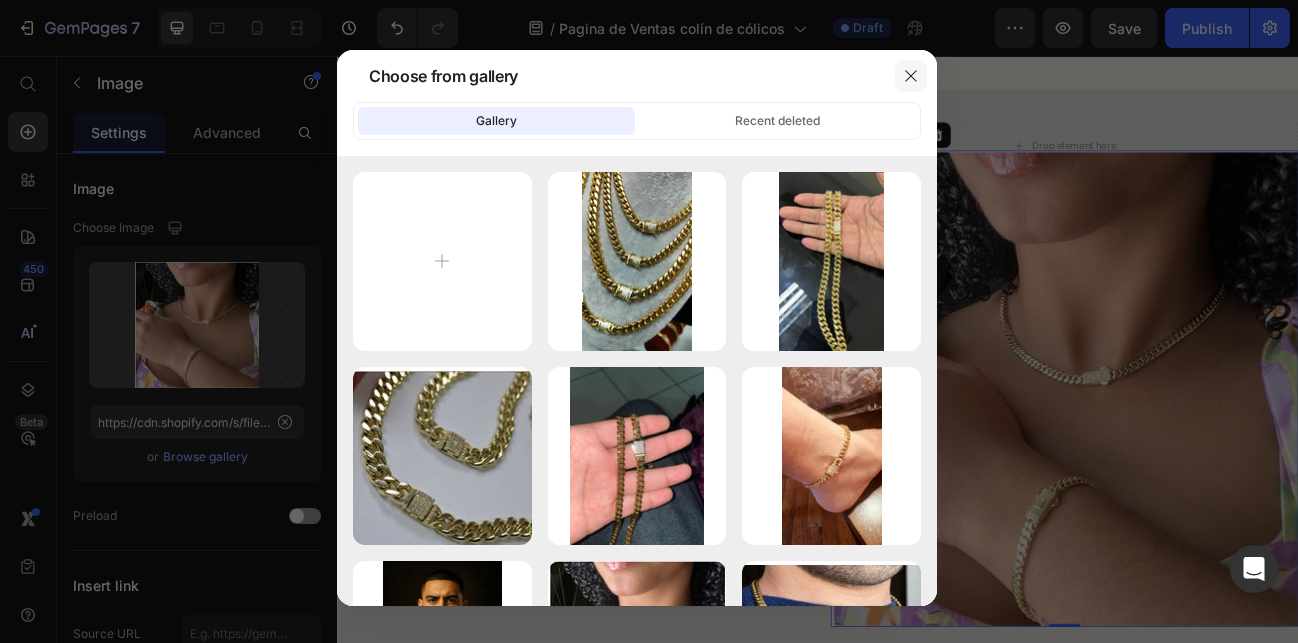 click 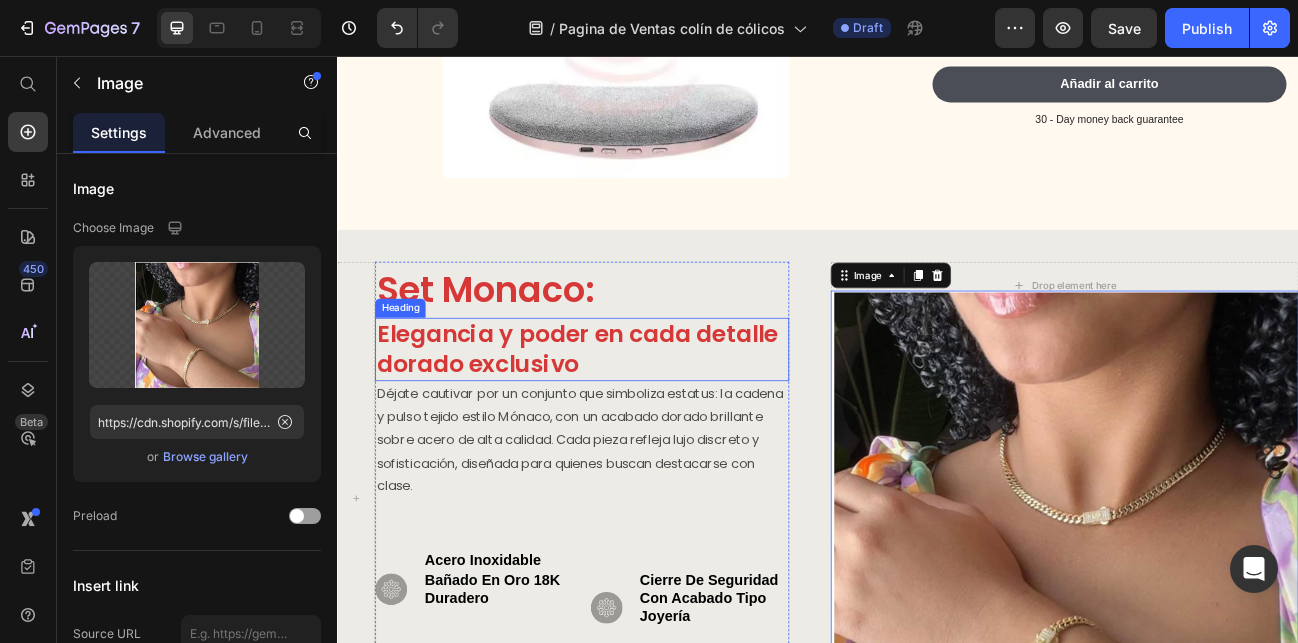 scroll, scrollTop: 916, scrollLeft: 0, axis: vertical 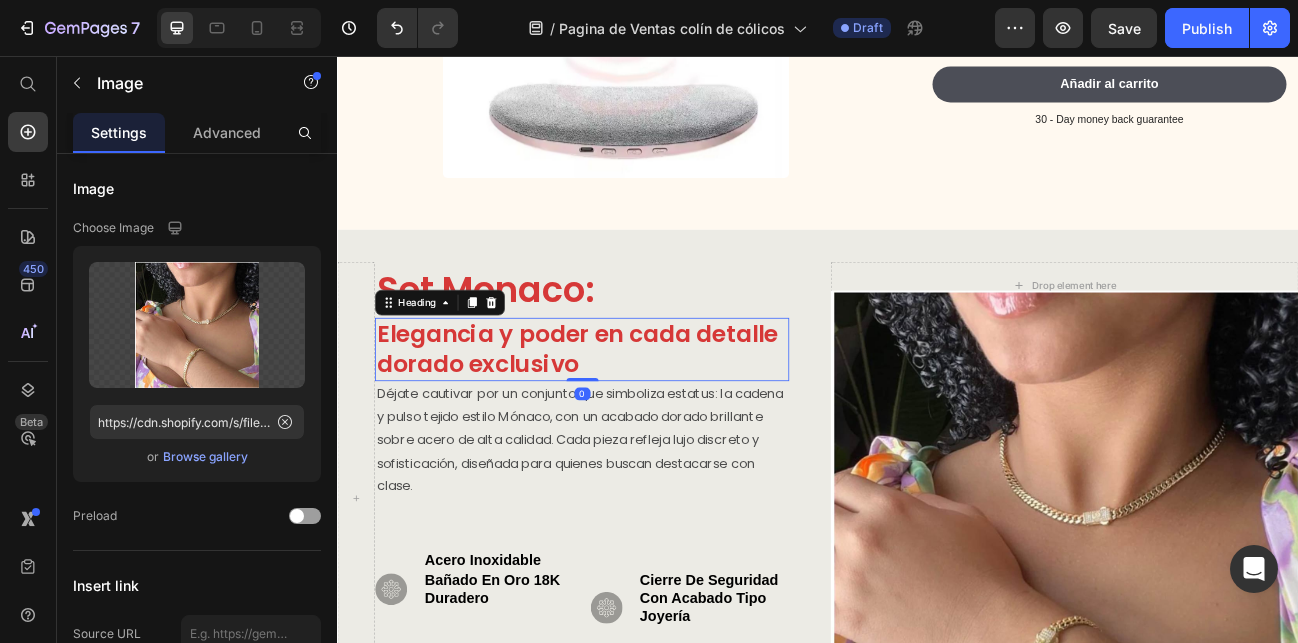 click on "Elegancia y poder en cada detalle dorado exclusivo" at bounding box center (642, 422) 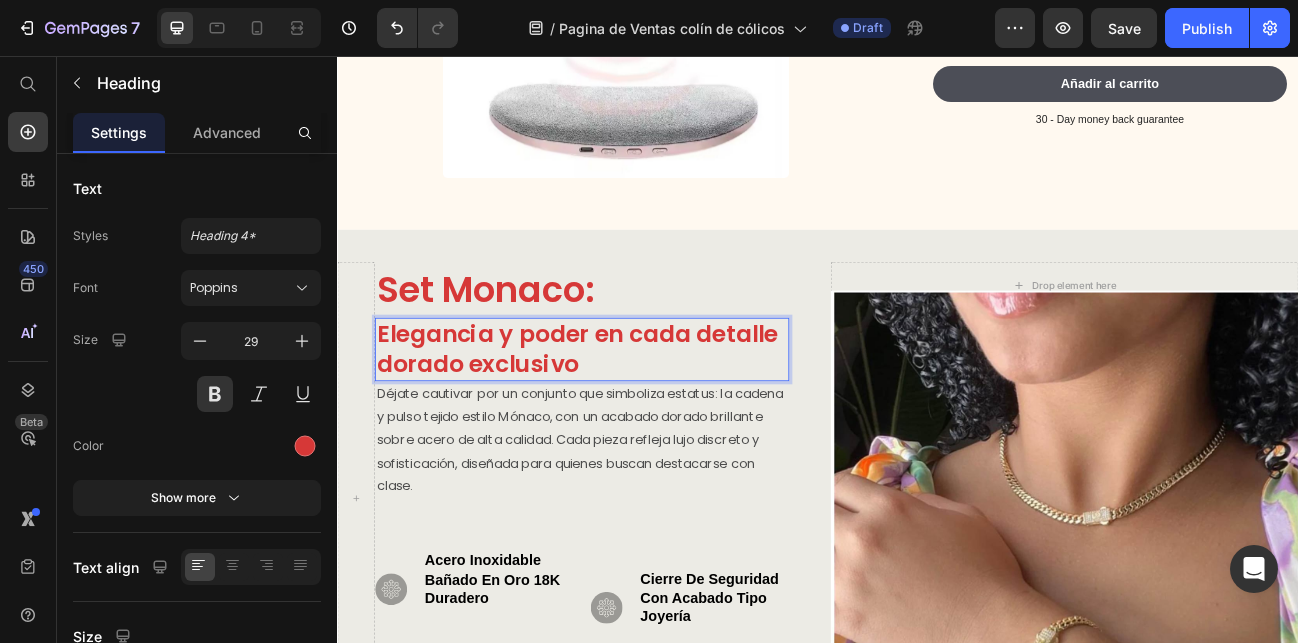 click on "Elegancia y poder en cada detalle dorado exclusivo" at bounding box center (642, 422) 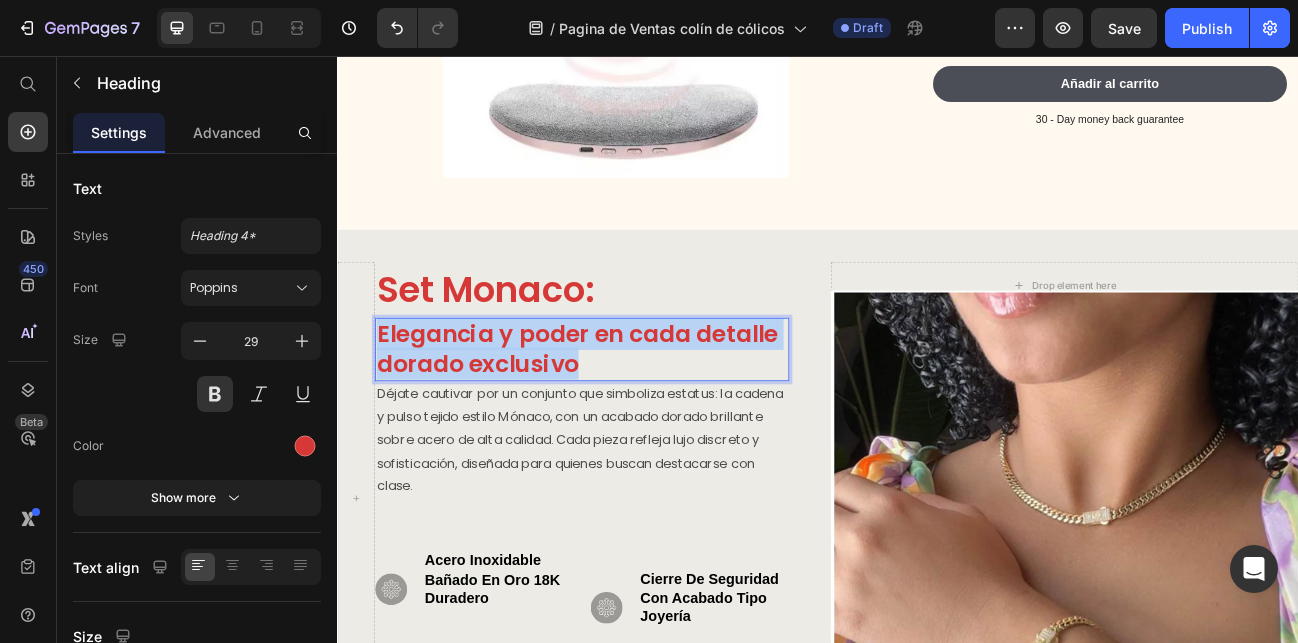 click on "Elegancia y poder en cada detalle dorado exclusivo" at bounding box center (642, 422) 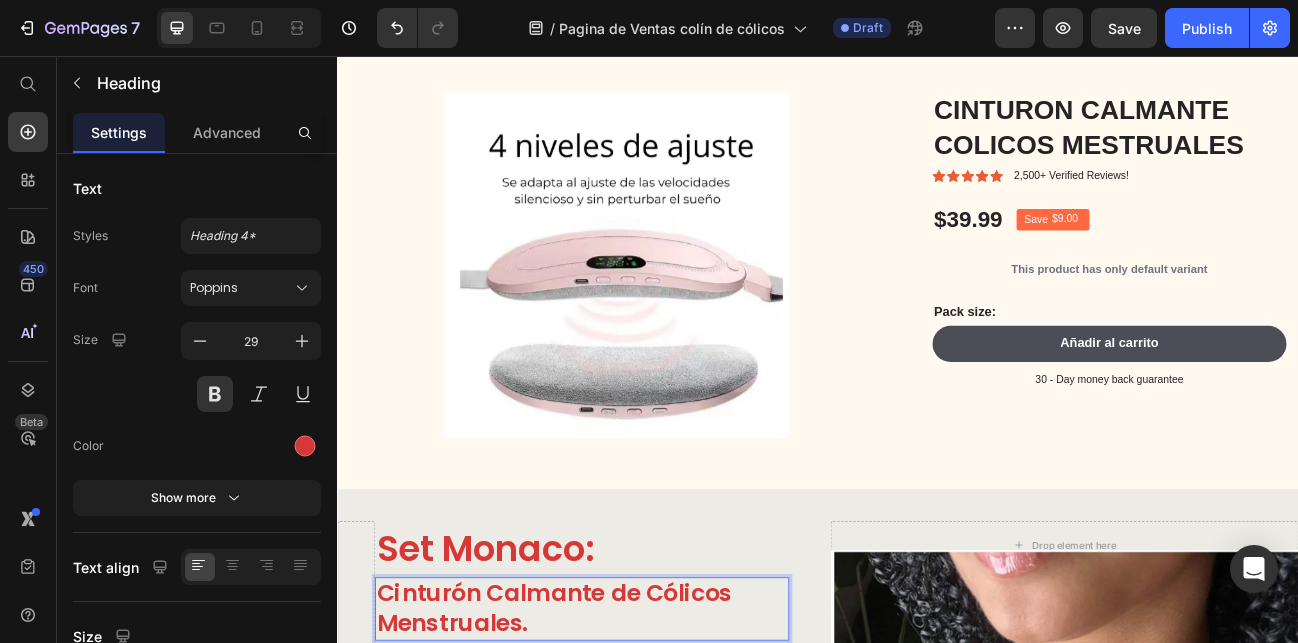 scroll, scrollTop: 580, scrollLeft: 0, axis: vertical 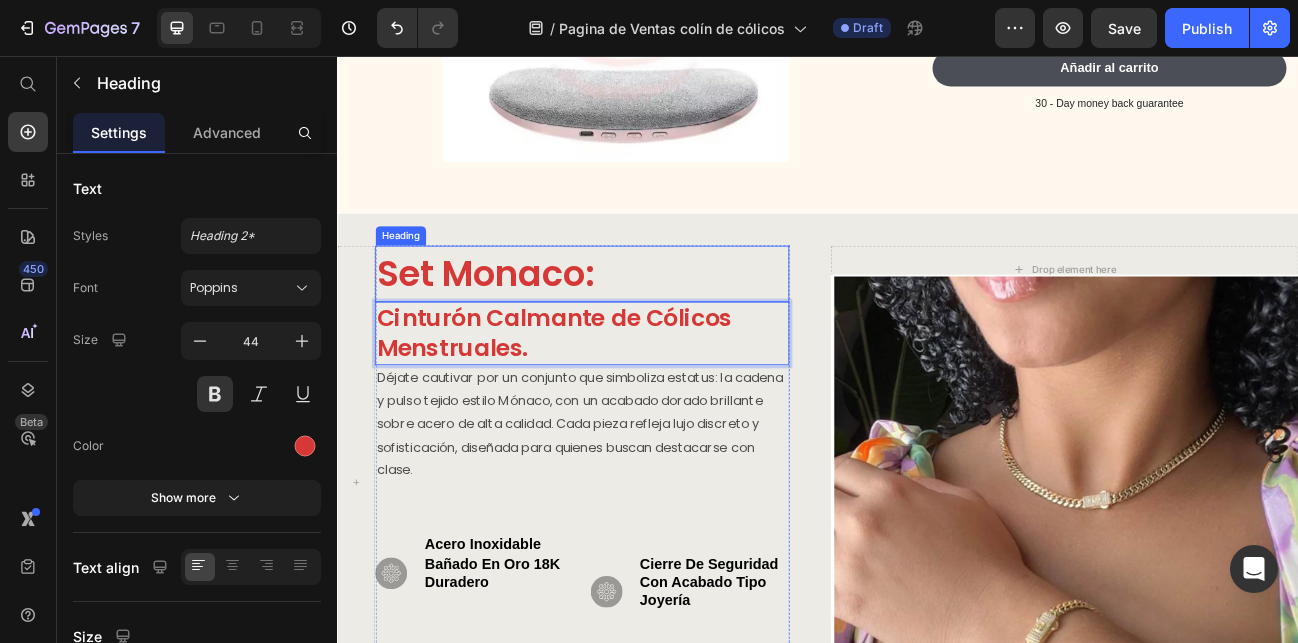 click on "Set Monaco:" at bounding box center [642, 328] 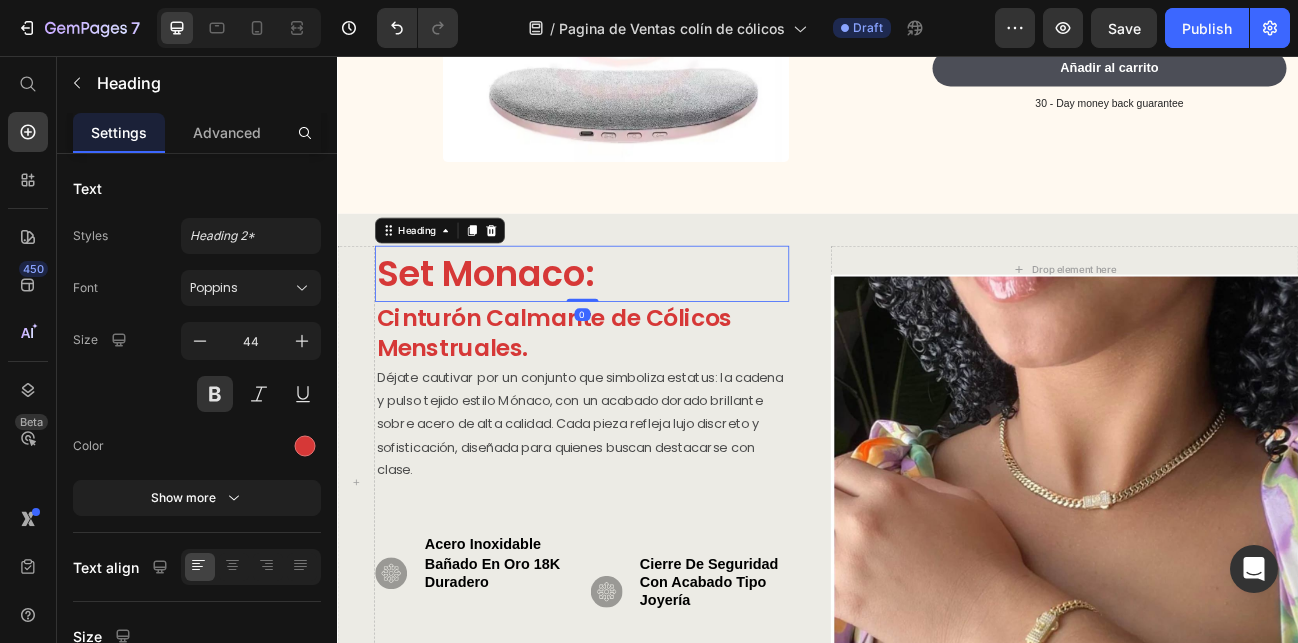 click on "Set Monaco:" at bounding box center [642, 328] 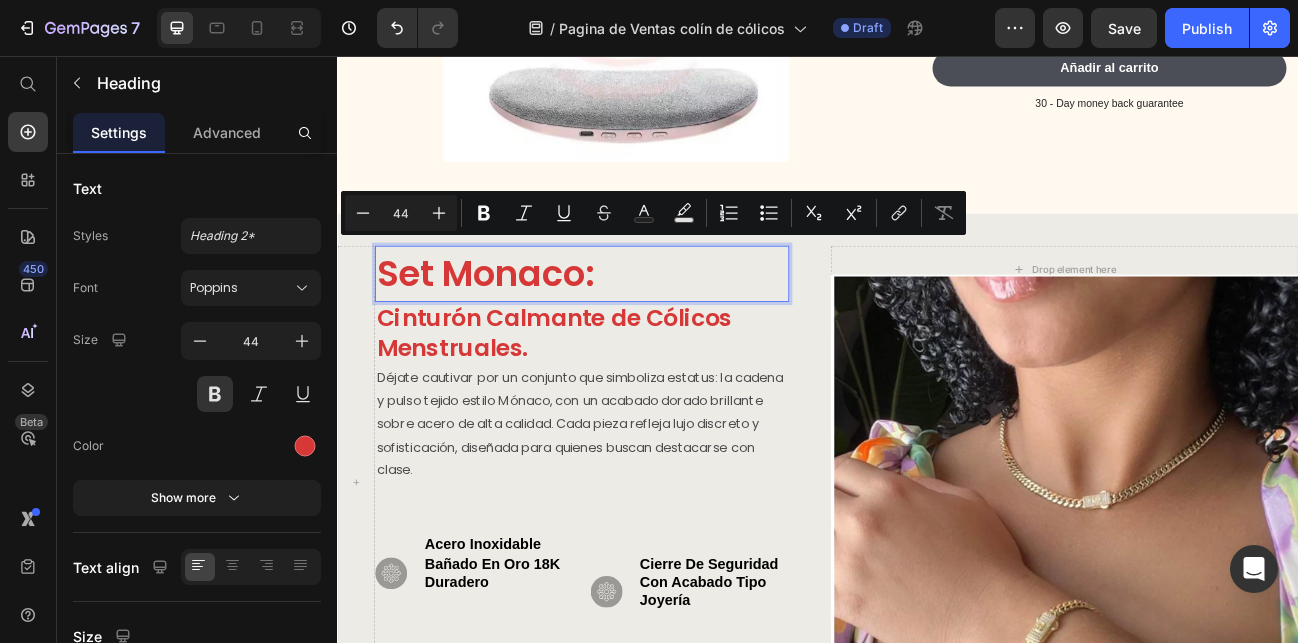 click on "Set Monaco:" at bounding box center [642, 328] 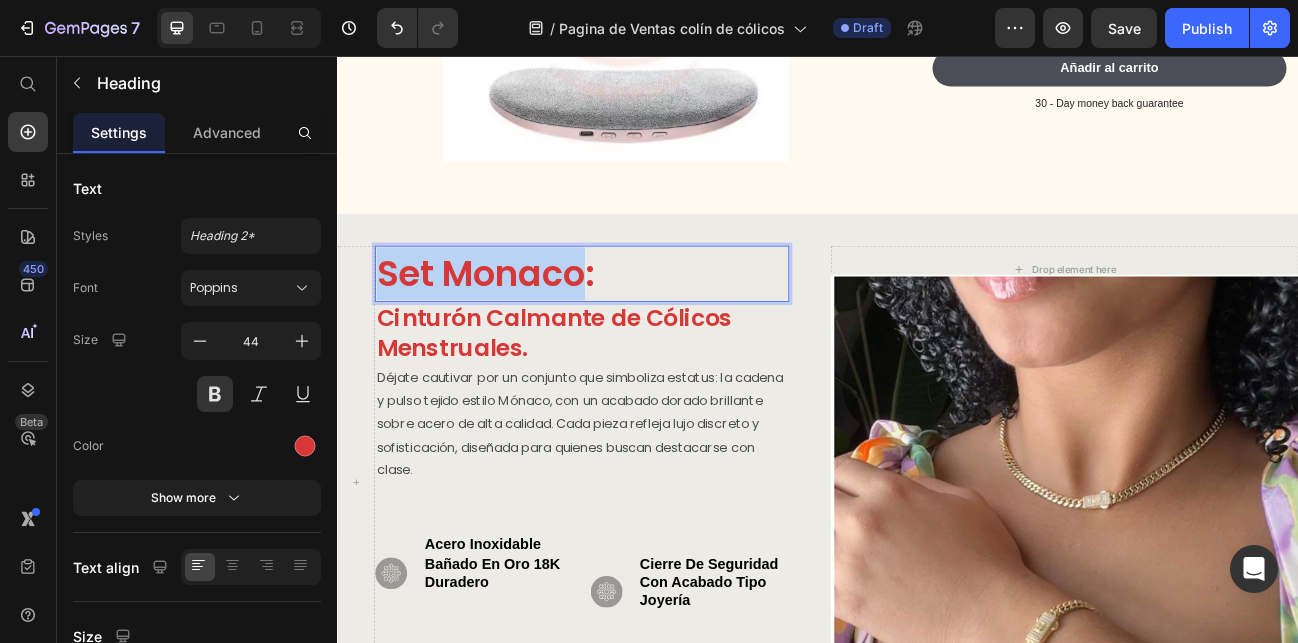 drag, startPoint x: 646, startPoint y: 317, endPoint x: 390, endPoint y: 340, distance: 257.03113 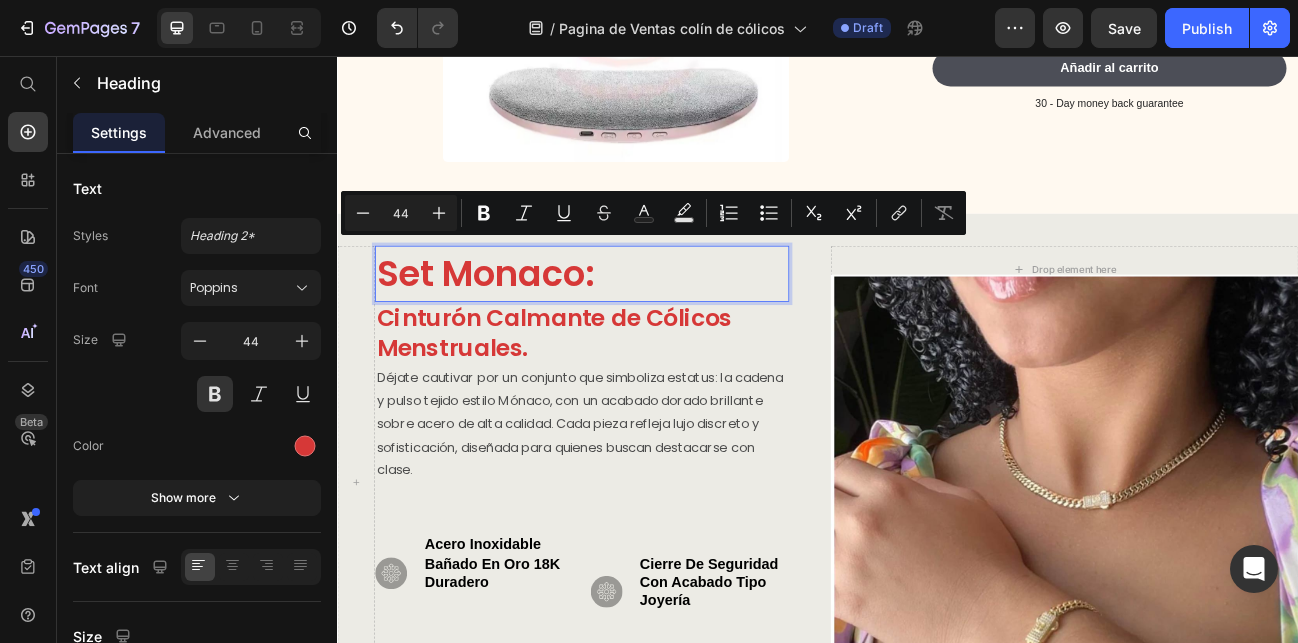 click on "Set Monaco:" at bounding box center [642, 328] 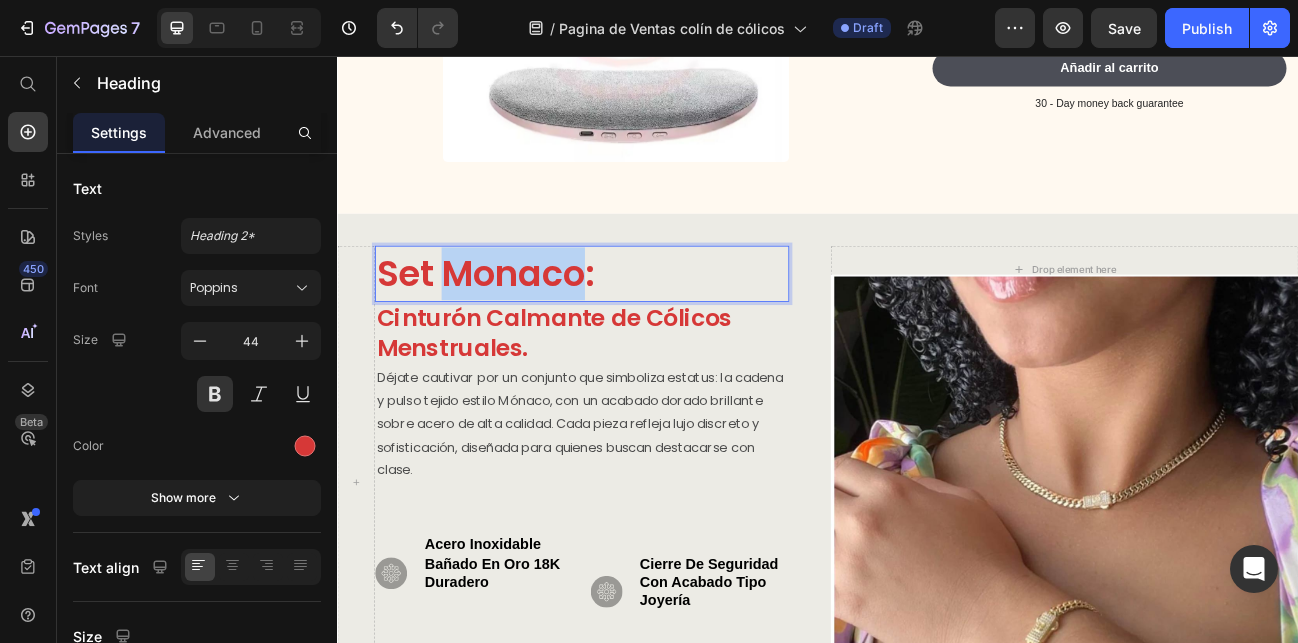 click on "Set Monaco:" at bounding box center [642, 328] 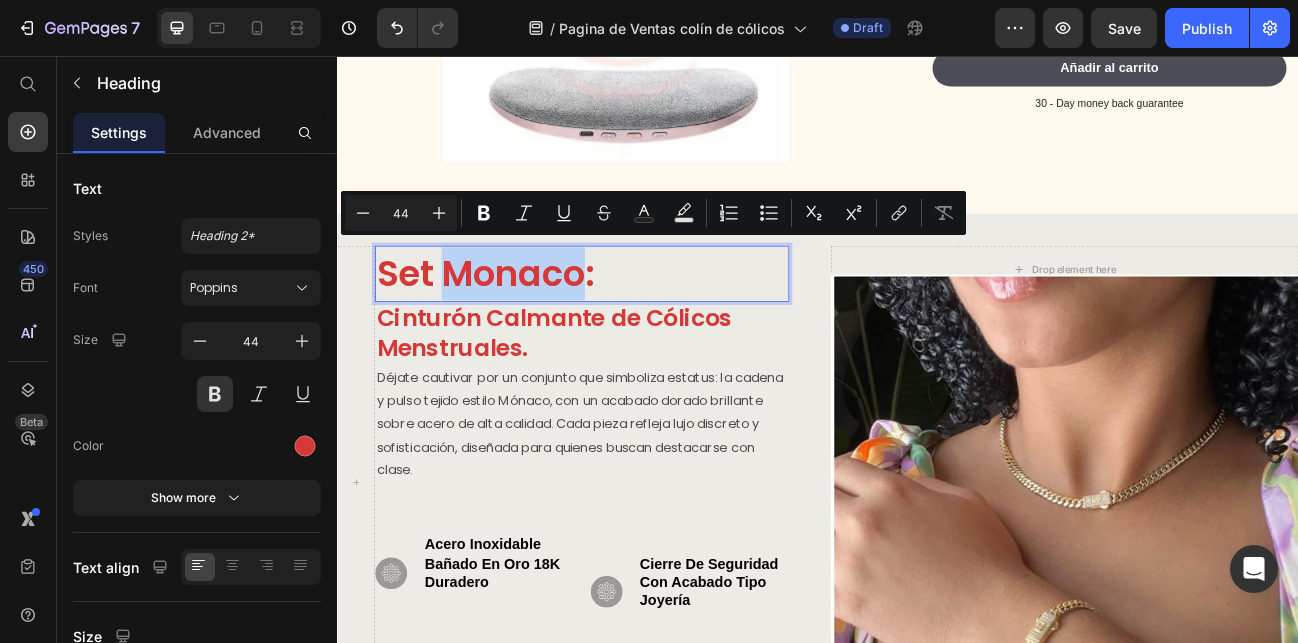 click on "Set Monaco:" at bounding box center (642, 328) 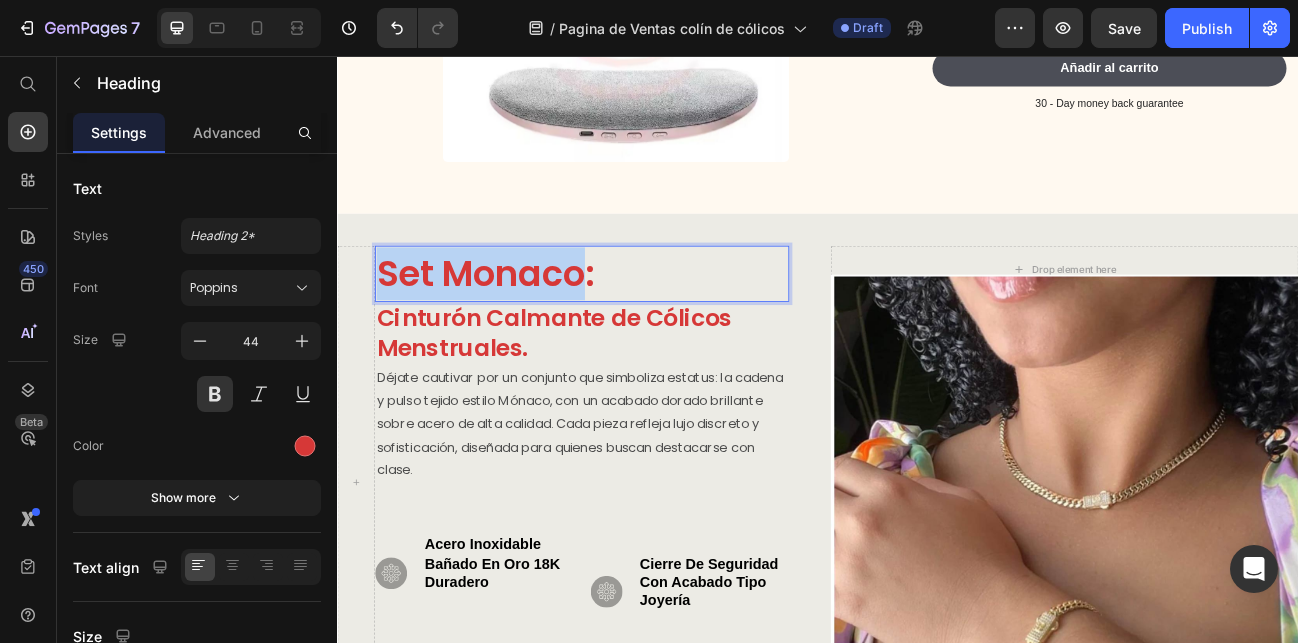 drag, startPoint x: 647, startPoint y: 311, endPoint x: 391, endPoint y: 310, distance: 256.00195 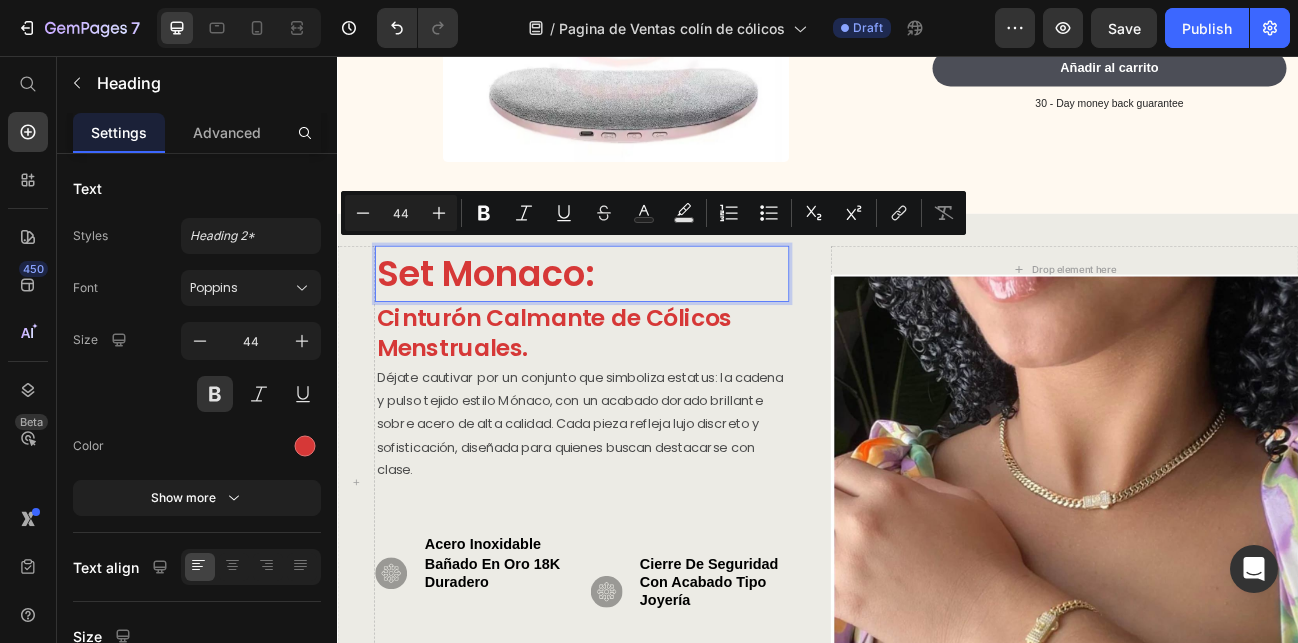 click on "Set Monaco:" at bounding box center (642, 328) 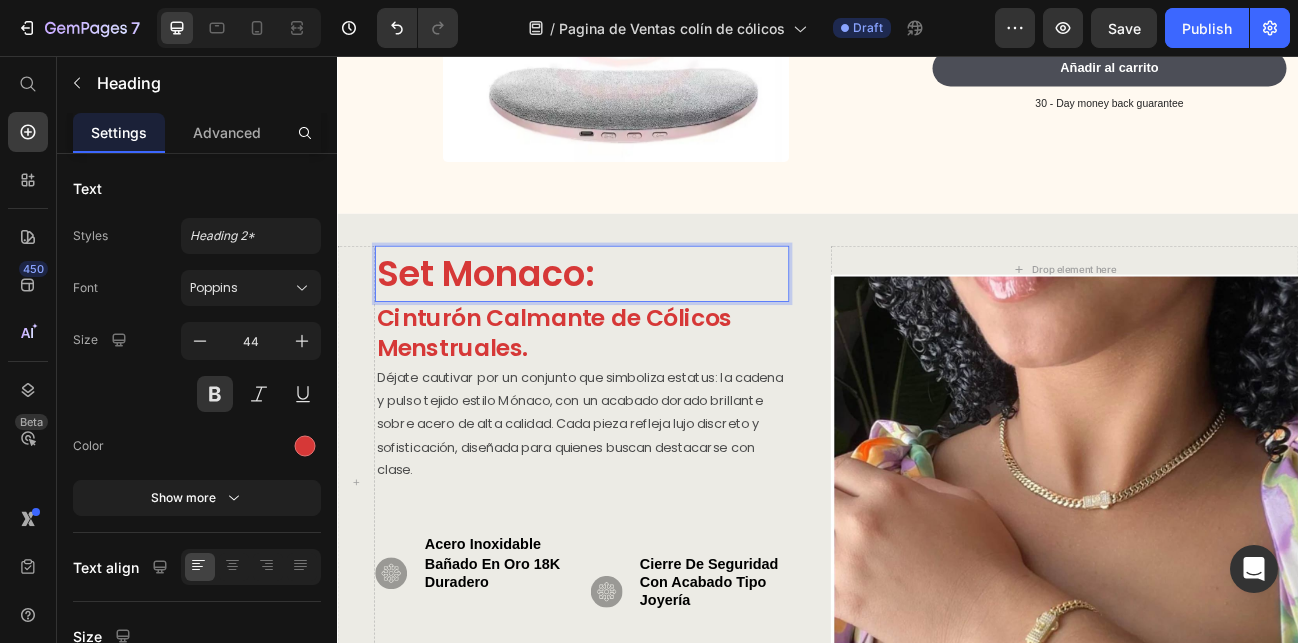 click on "Set Monaco:" at bounding box center (642, 328) 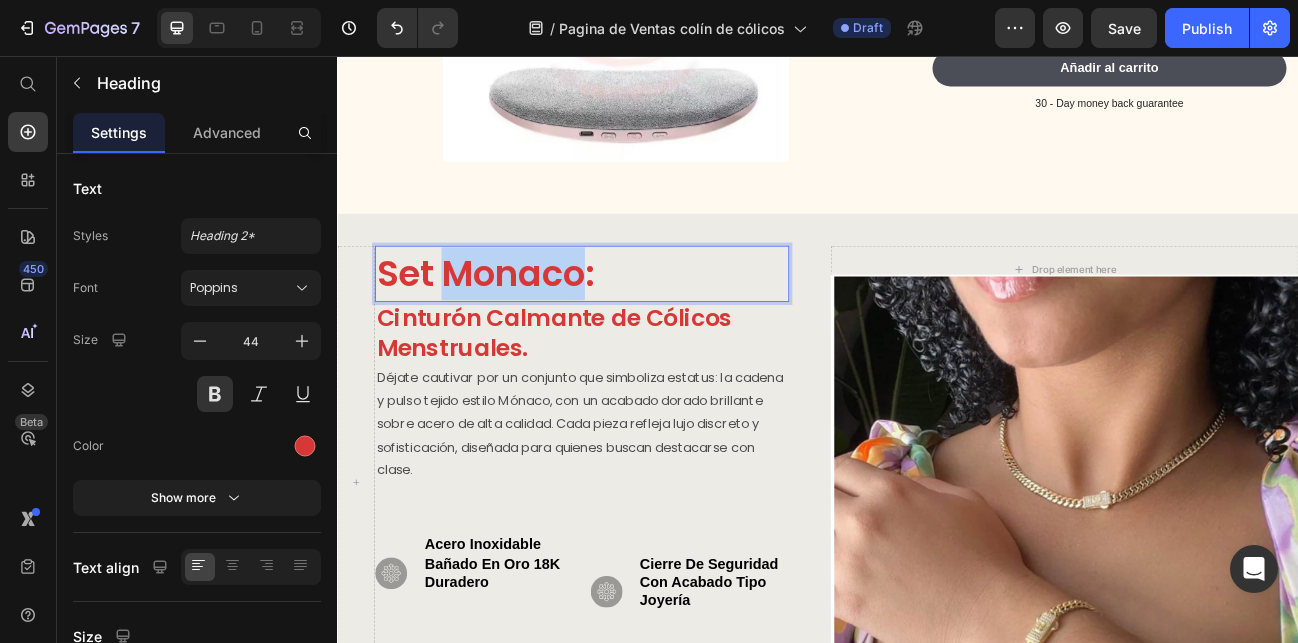 click on "Set Monaco:" at bounding box center [642, 328] 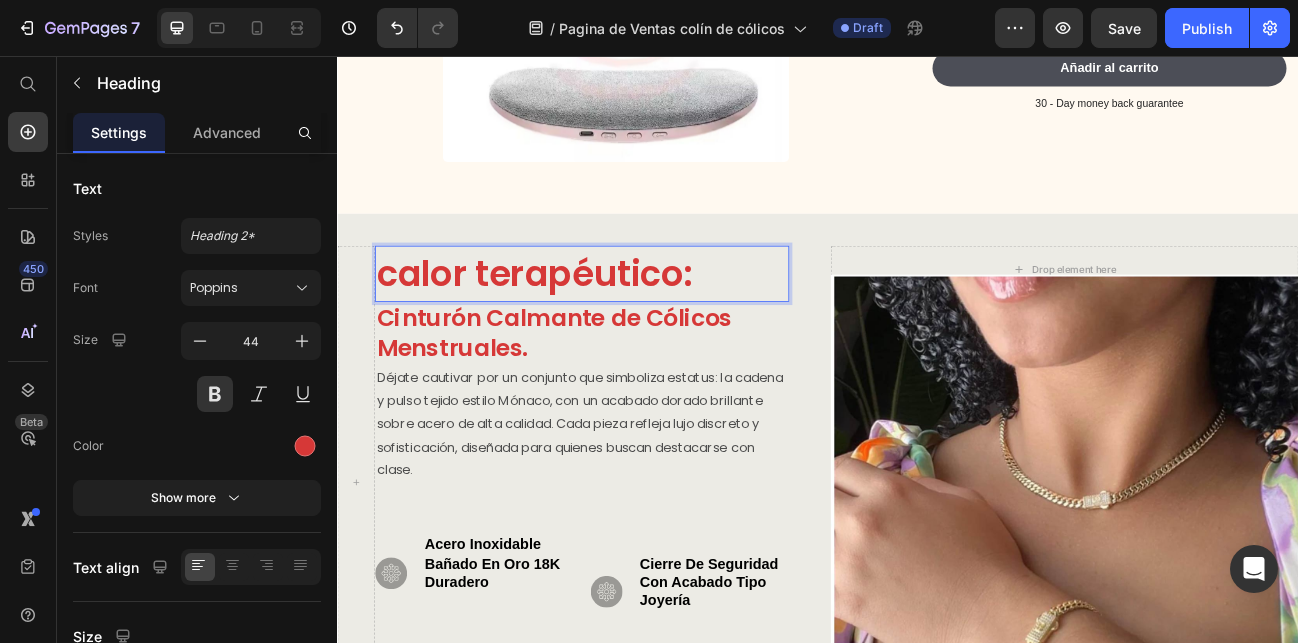 click on "calor terapéutico" at bounding box center (577, 327) 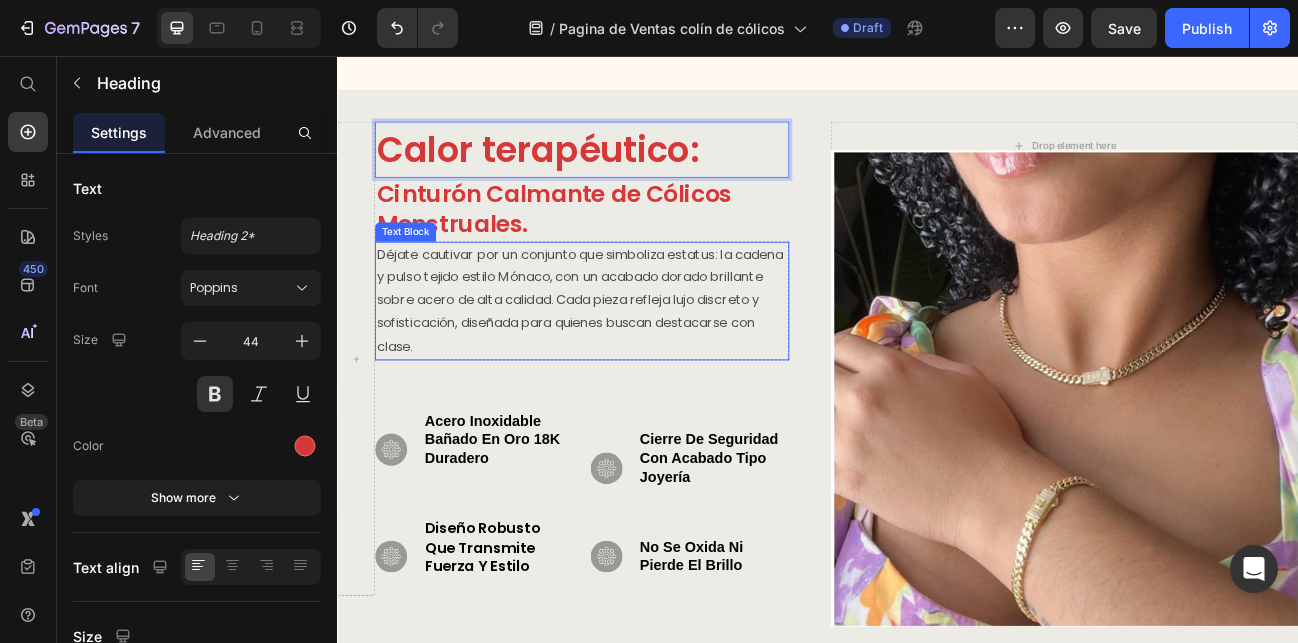 scroll, scrollTop: 1086, scrollLeft: 0, axis: vertical 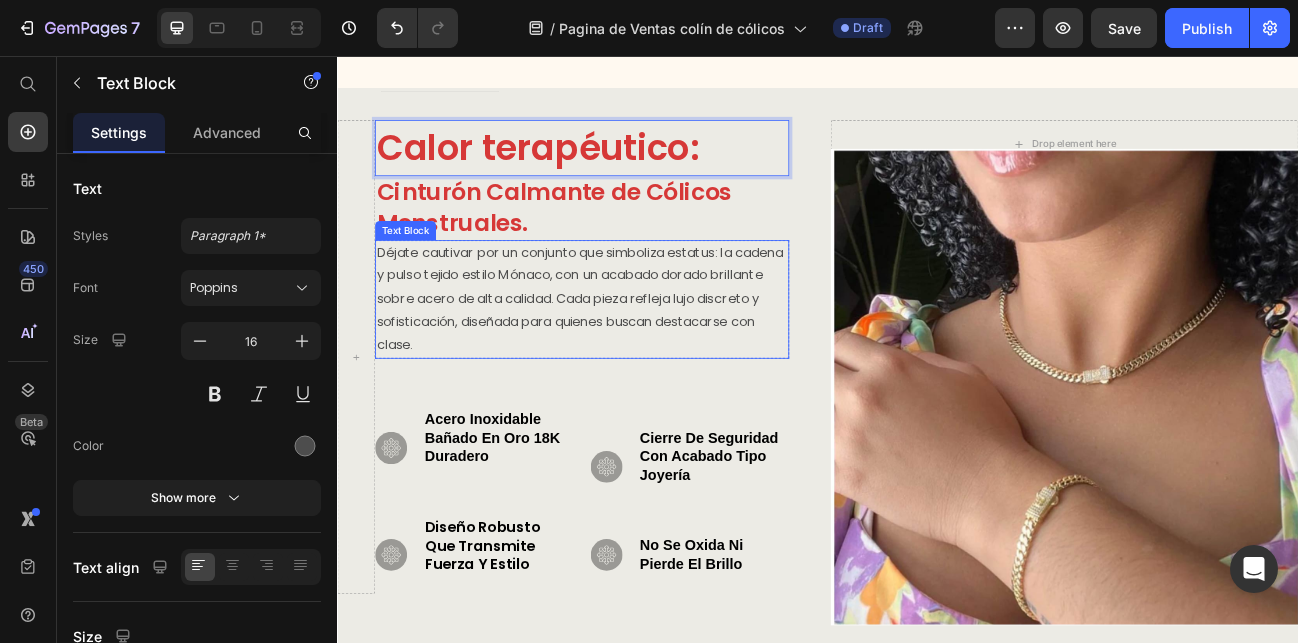 click on "Déjate cautivar por un conjunto que simboliza estatus: la cadena y pulso tejido estilo Mónaco, con un acabado dorado brillante sobre acero de alta calidad. Cada pieza refleja lujo discreto y sofisticación, diseñada para quienes buscan destacarse con clase." at bounding box center [642, 360] 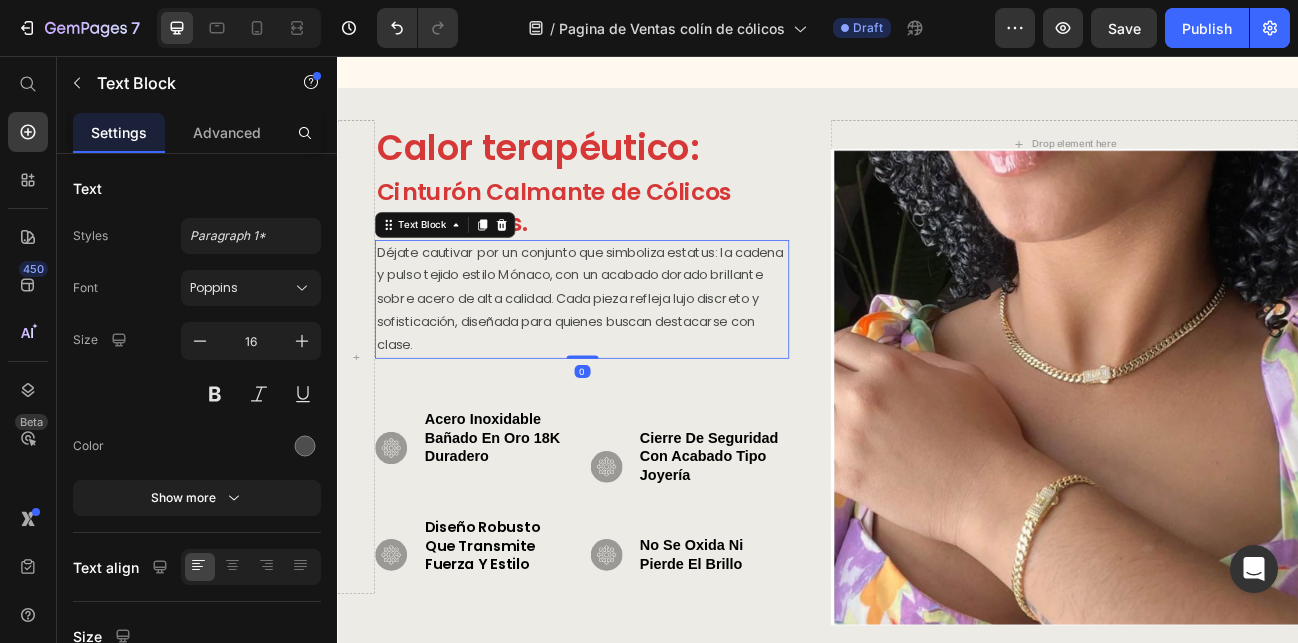 click on "Déjate cautivar por un conjunto que simboliza estatus: la cadena y pulso tejido estilo Mónaco, con un acabado dorado brillante sobre acero de alta calidad. Cada pieza refleja lujo discreto y sofisticación, diseñada para quienes buscan destacarse con clase." at bounding box center [642, 360] 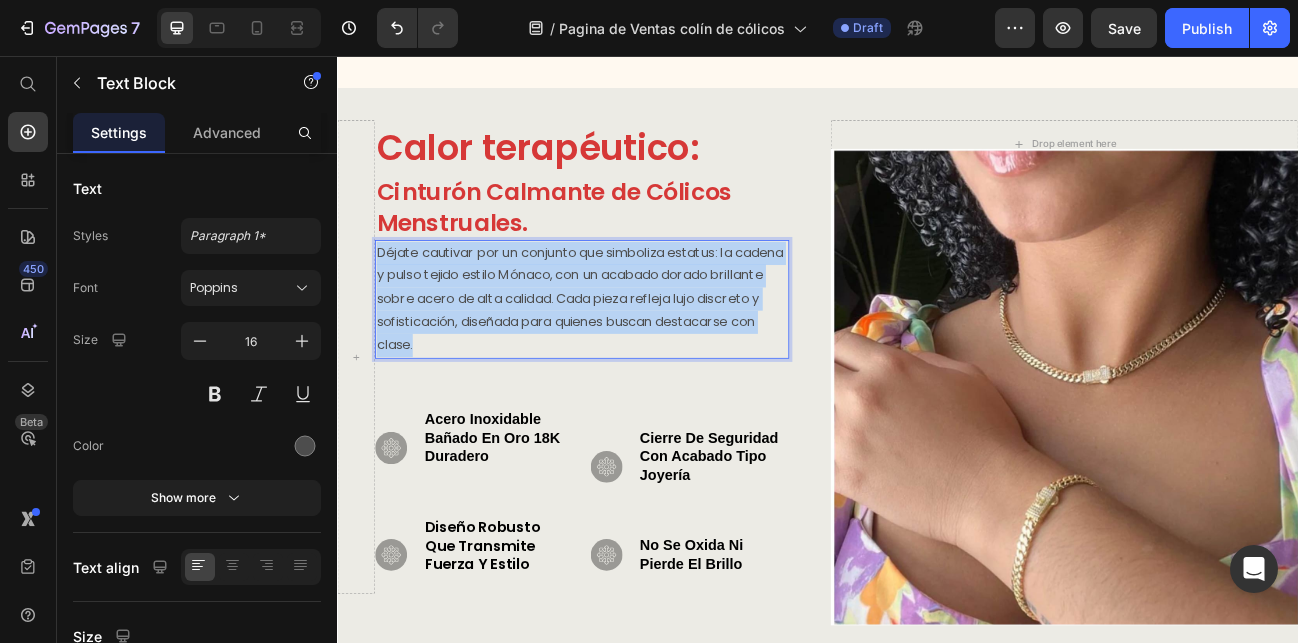 click on "Déjate cautivar por un conjunto que simboliza estatus: la cadena y pulso tejido estilo Mónaco, con un acabado dorado brillante sobre acero de alta calidad. Cada pieza refleja lujo discreto y sofisticación, diseñada para quienes buscan destacarse con clase." at bounding box center (642, 360) 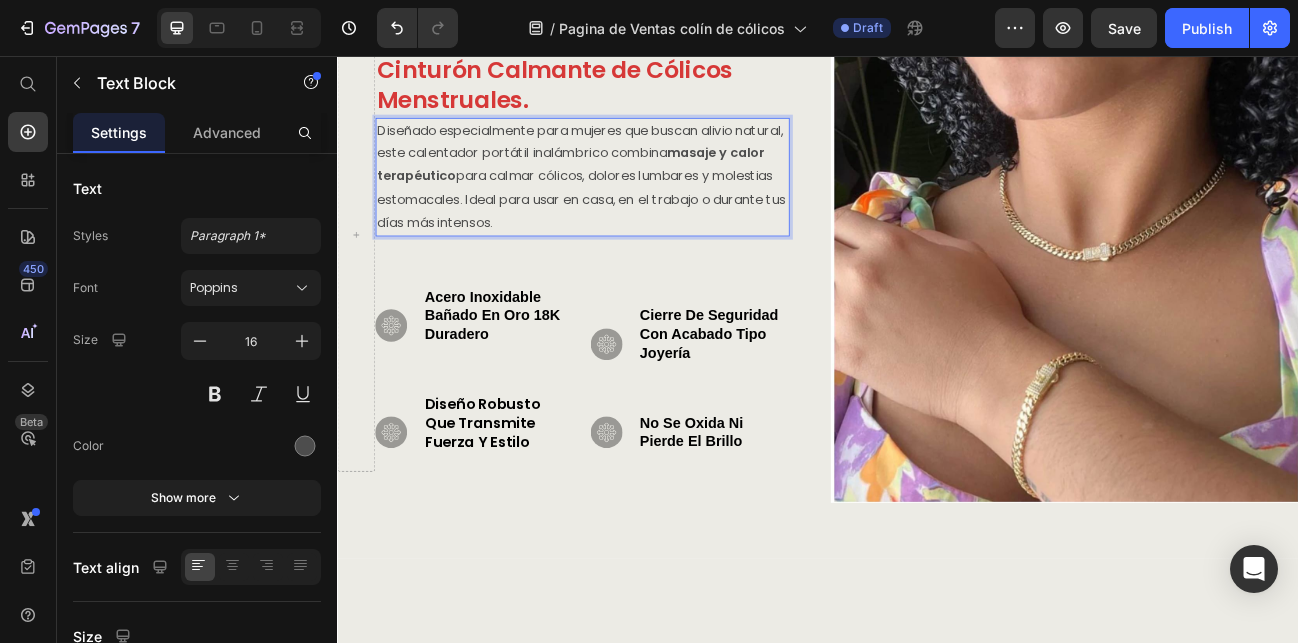 scroll, scrollTop: 1243, scrollLeft: 0, axis: vertical 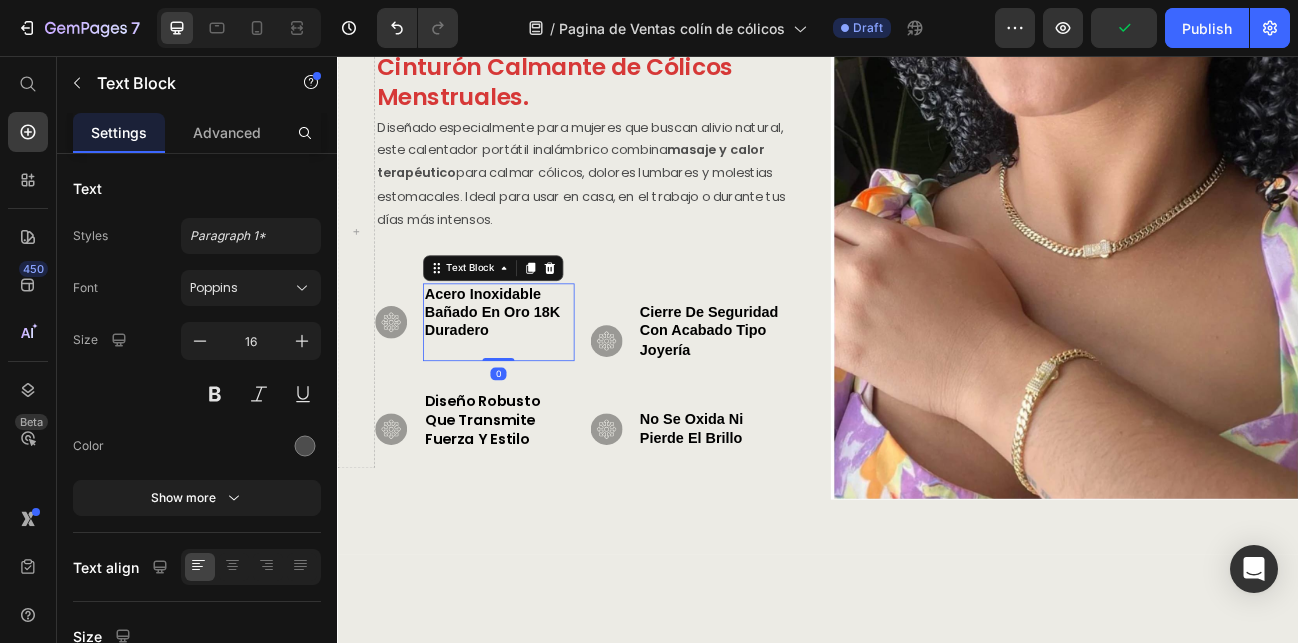 click on "Acero inoxidable bañado en oro 18K duradero" at bounding box center (538, 377) 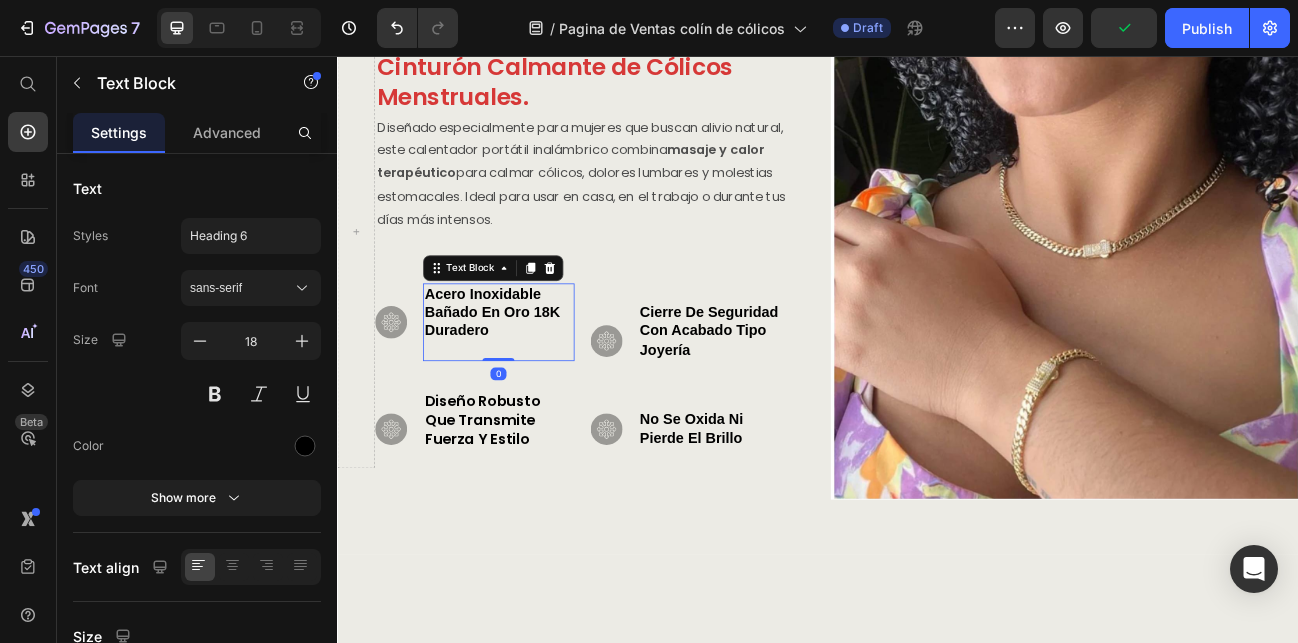 click on "Acero inoxidable bañado en oro 18K duradero" at bounding box center (538, 377) 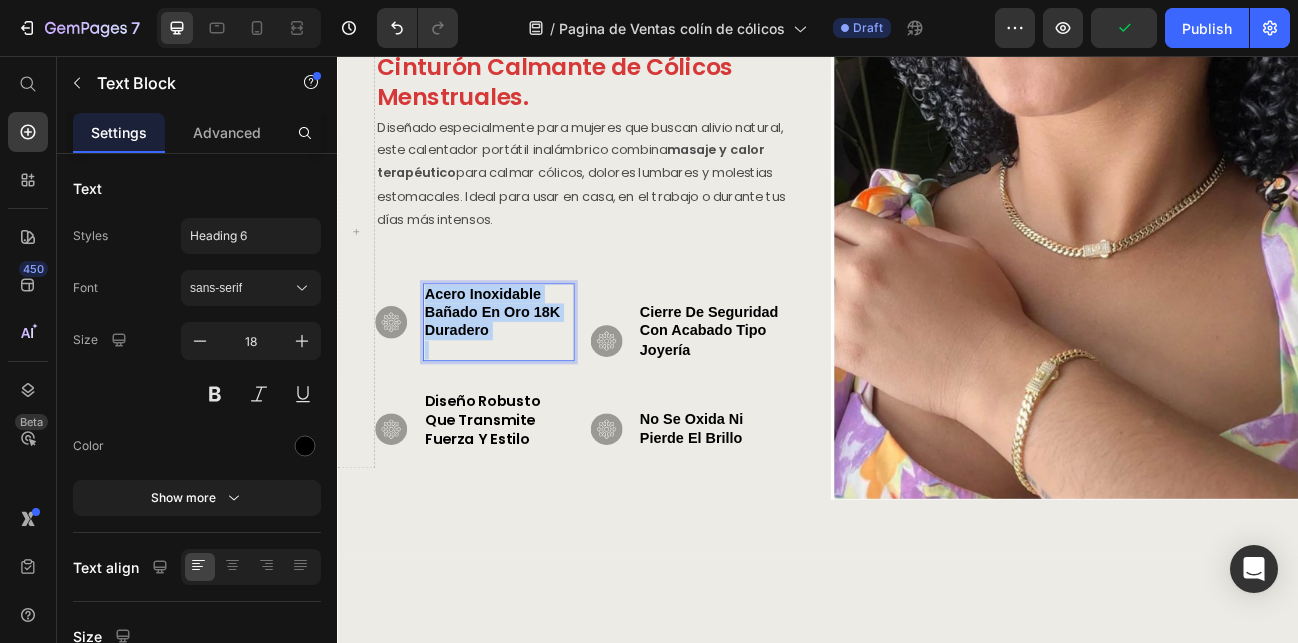 click on "Acero inoxidable bañado en oro 18K duradero" at bounding box center [538, 377] 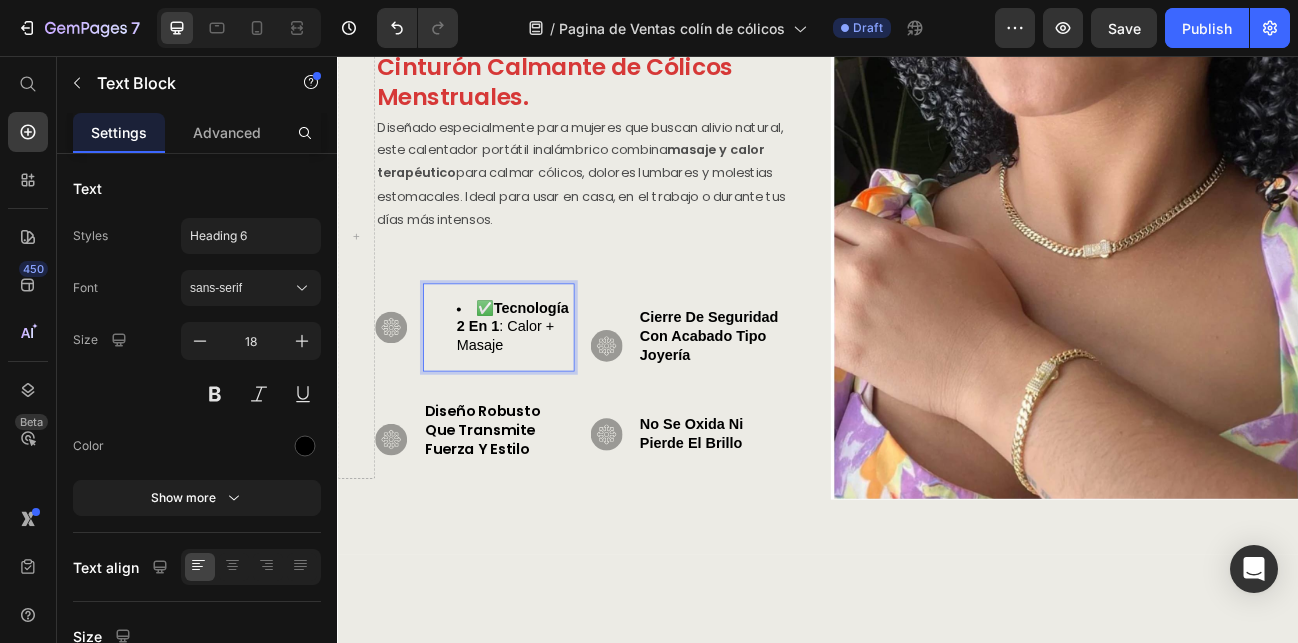 click on "✅  Tecnología 2 en 1 : Calor + Masaje" at bounding box center [558, 395] 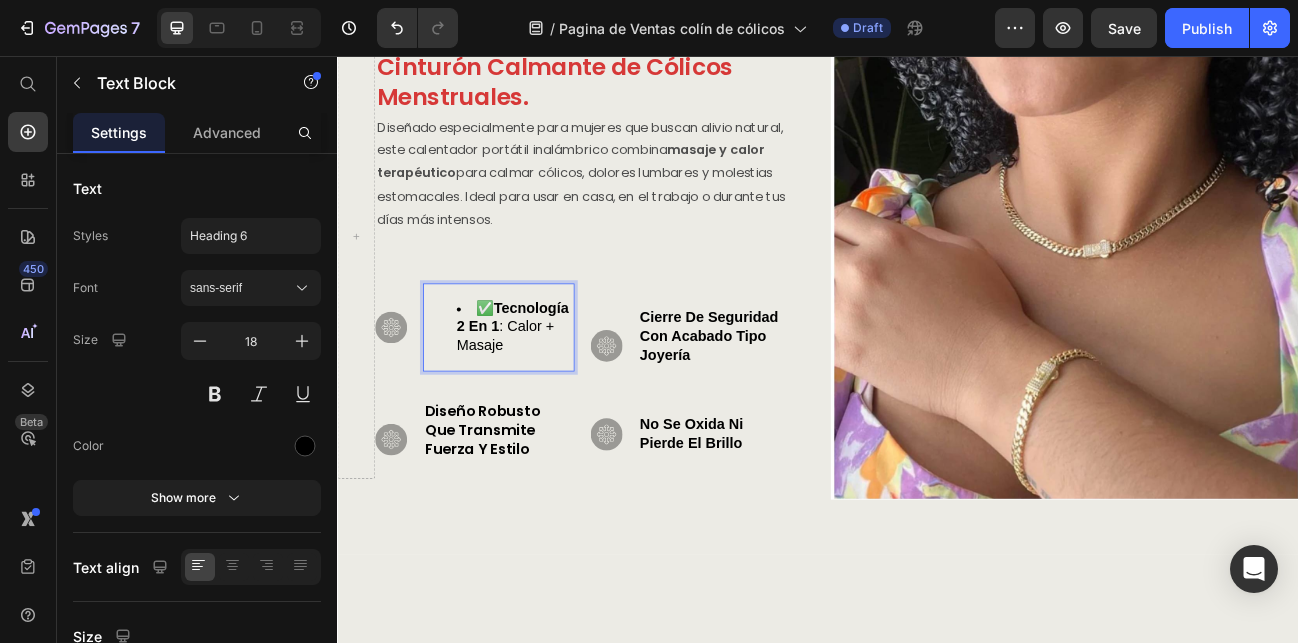 click on "✅  Tecnología 2 en 1 : Calor + Masaje" at bounding box center [558, 395] 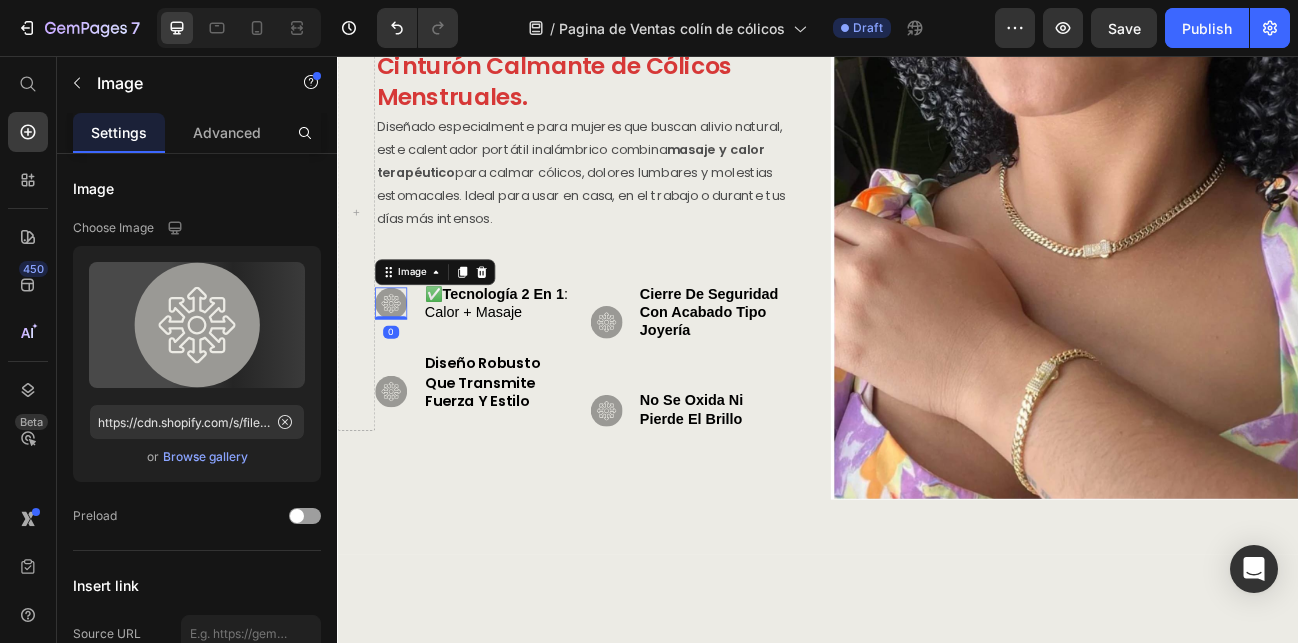 click at bounding box center (404, 365) 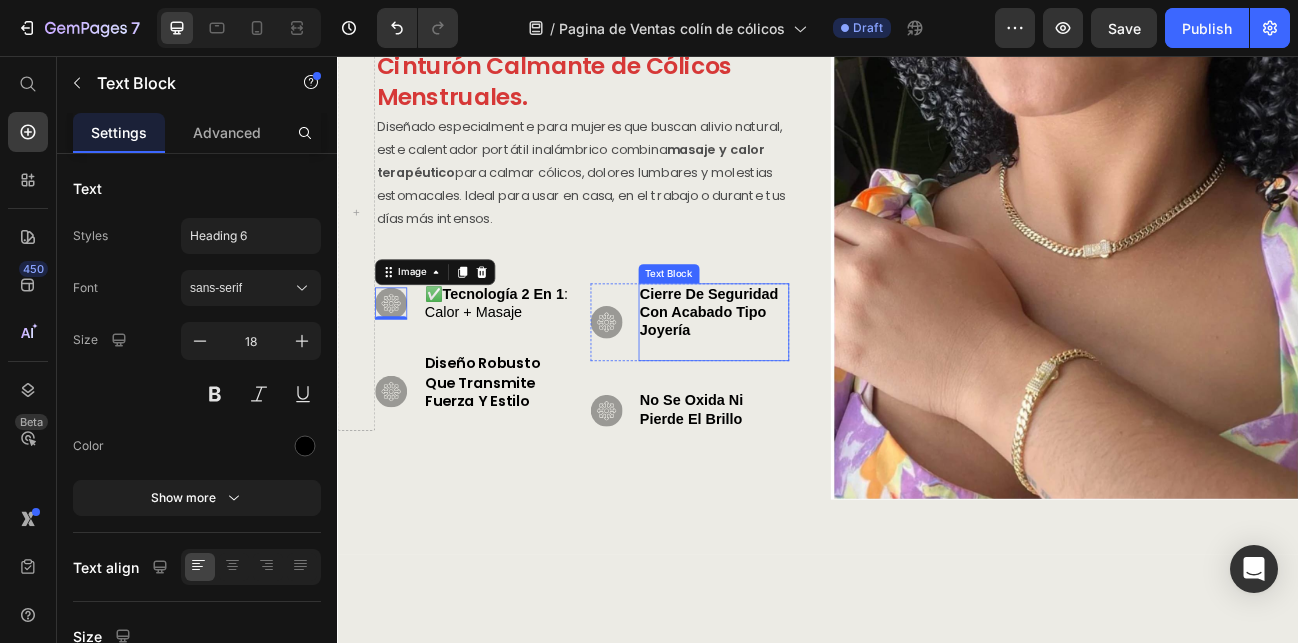 click on "Cierre de seguridad con acabado tipo joyería" at bounding box center [801, 376] 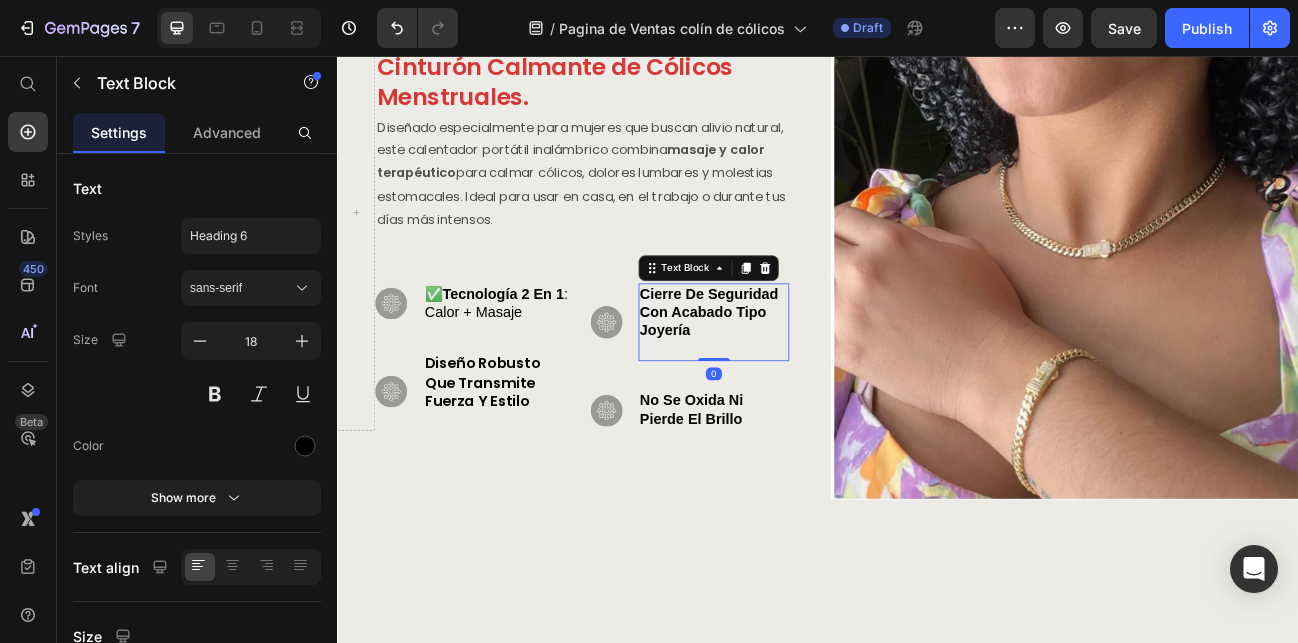 click on "Cierre de seguridad con acabado tipo joyería" at bounding box center [801, 376] 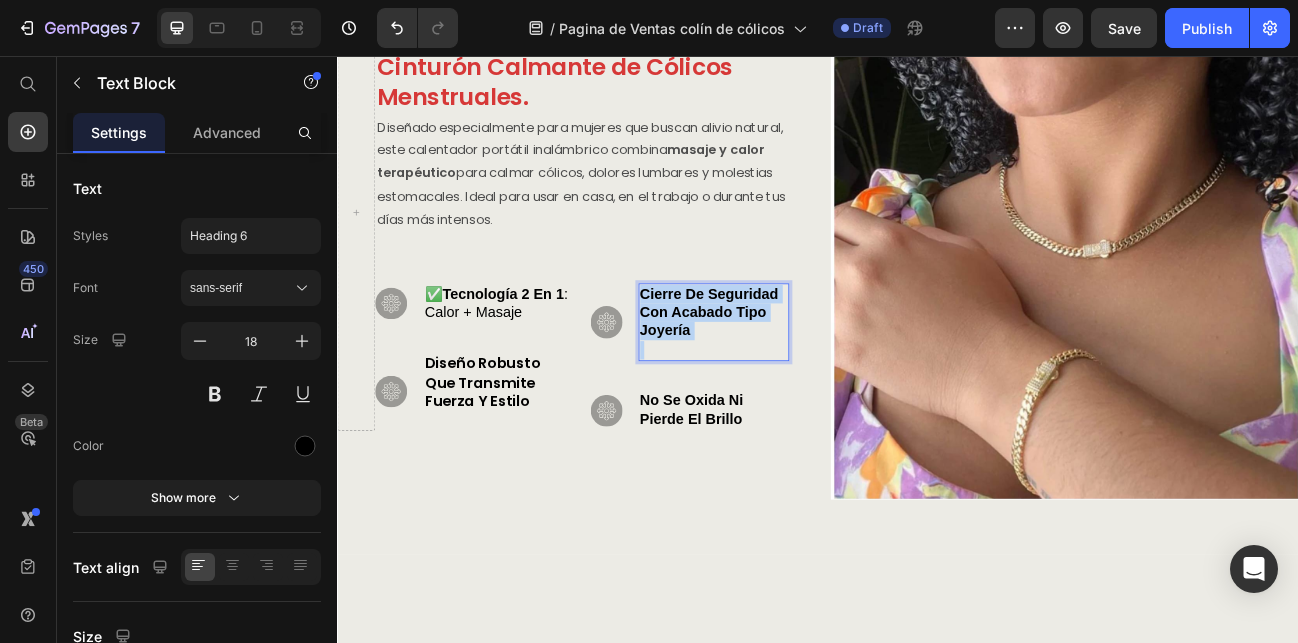 click on "Cierre de seguridad con acabado tipo joyería" at bounding box center [801, 376] 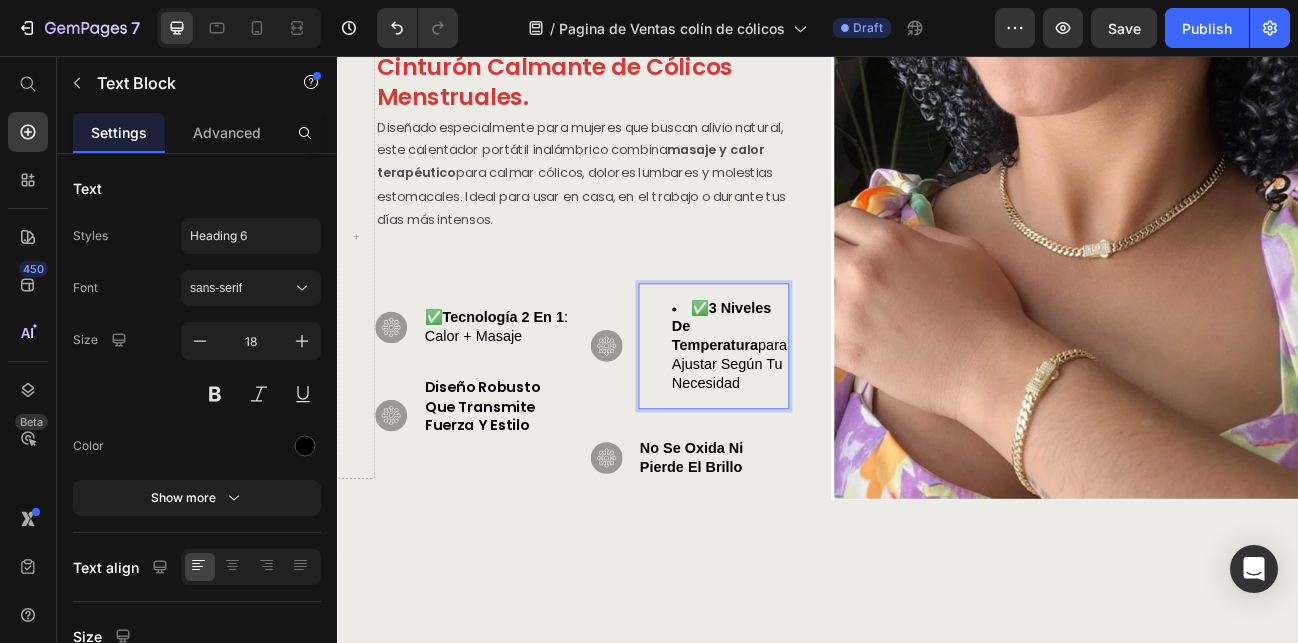 click on "✅  3 niveles de temperatura  para ajustar según tu necesidad" at bounding box center [827, 418] 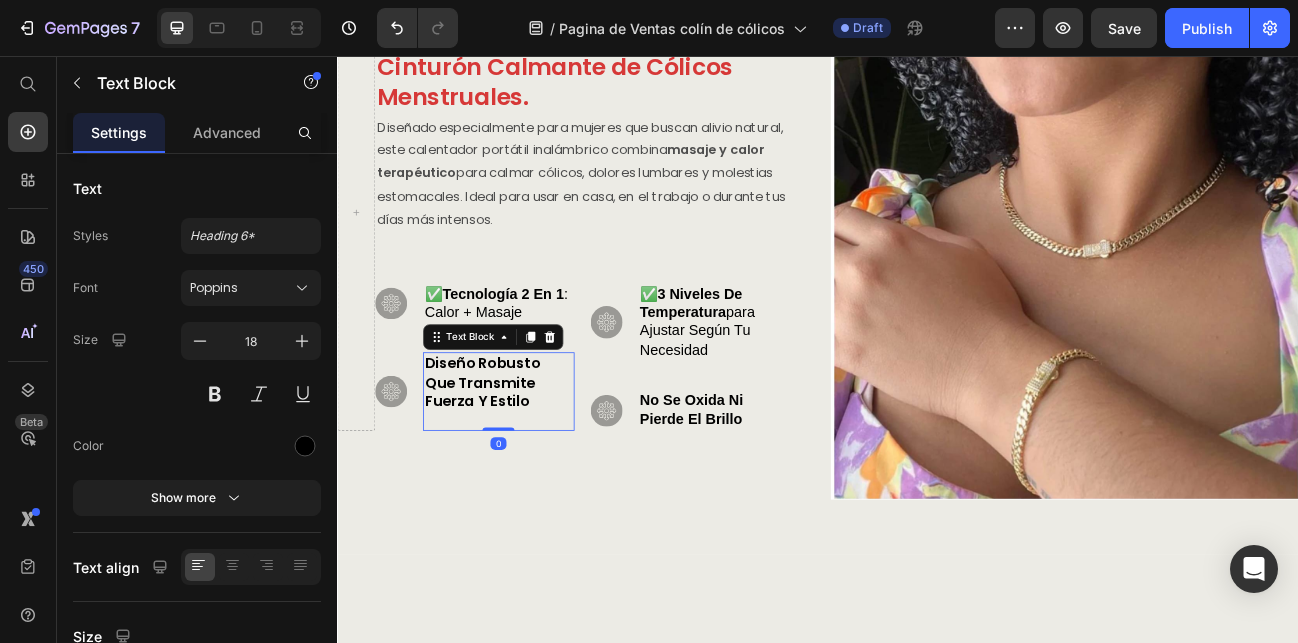 click on "Diseño robusto que transmite fuerza y estilo" at bounding box center [518, 463] 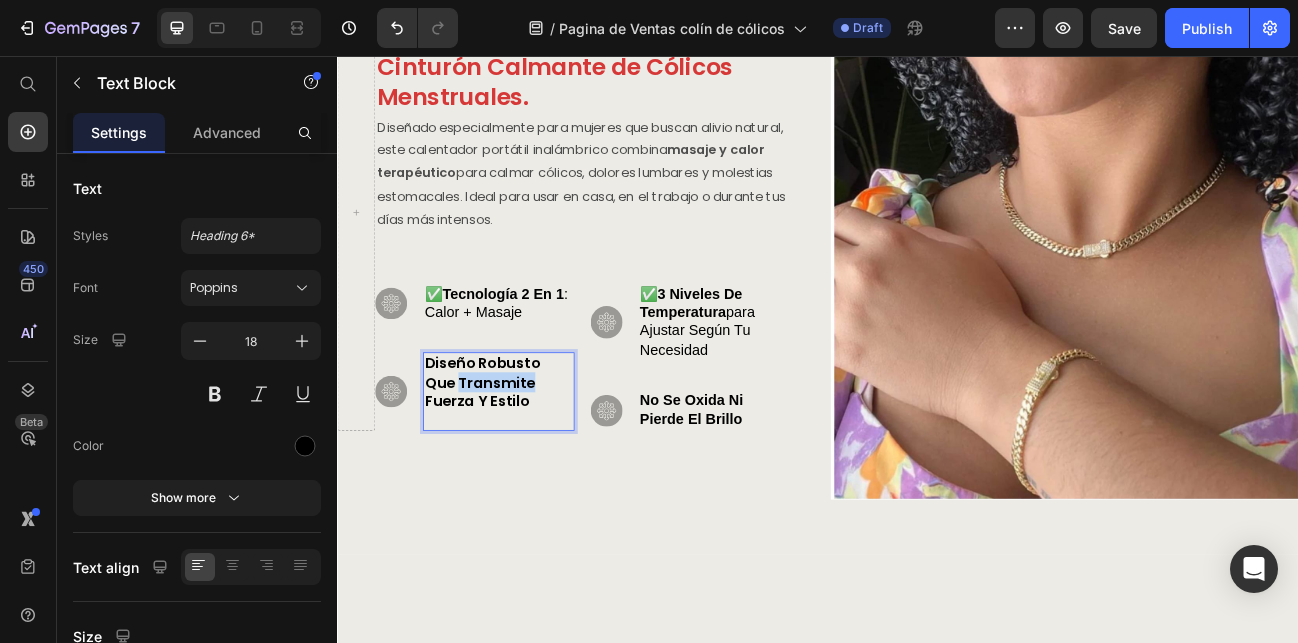 click on "Diseño robusto que transmite fuerza y estilo" at bounding box center (518, 463) 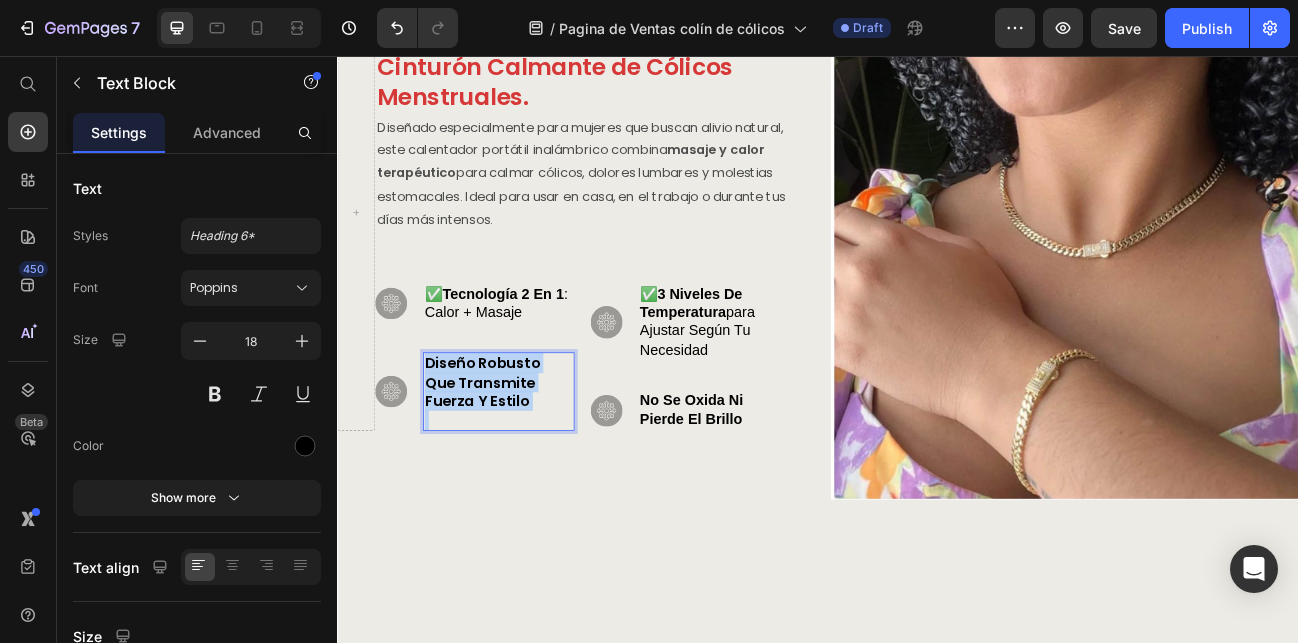 click on "Diseño robusto que transmite fuerza y estilo" at bounding box center [518, 463] 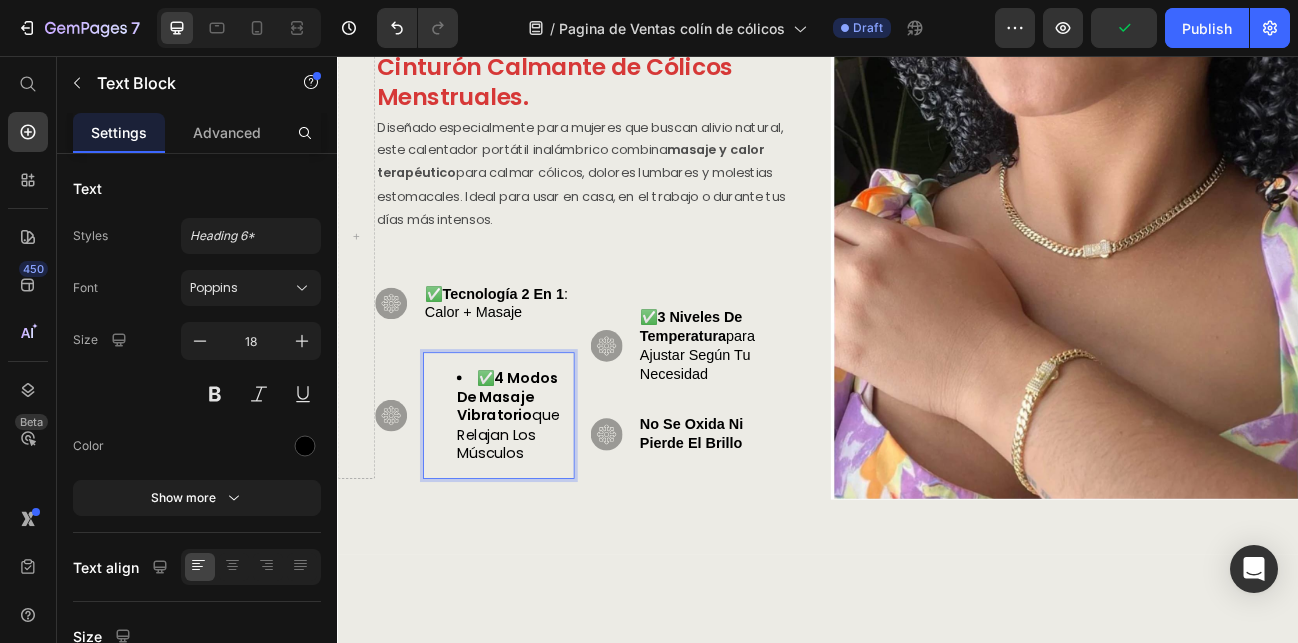 click on "✅  4 modos de masaje vibratorio  que relajan los músculos" at bounding box center (558, 504) 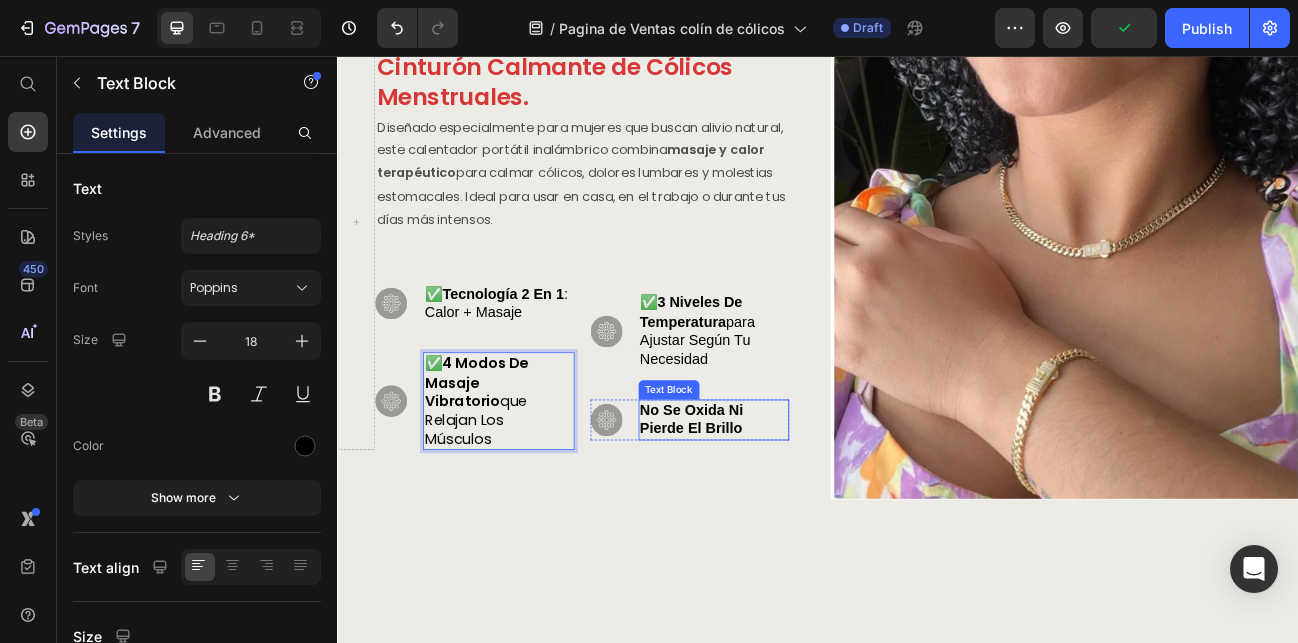 click on "No se oxida ni pierde el brillo" at bounding box center [779, 509] 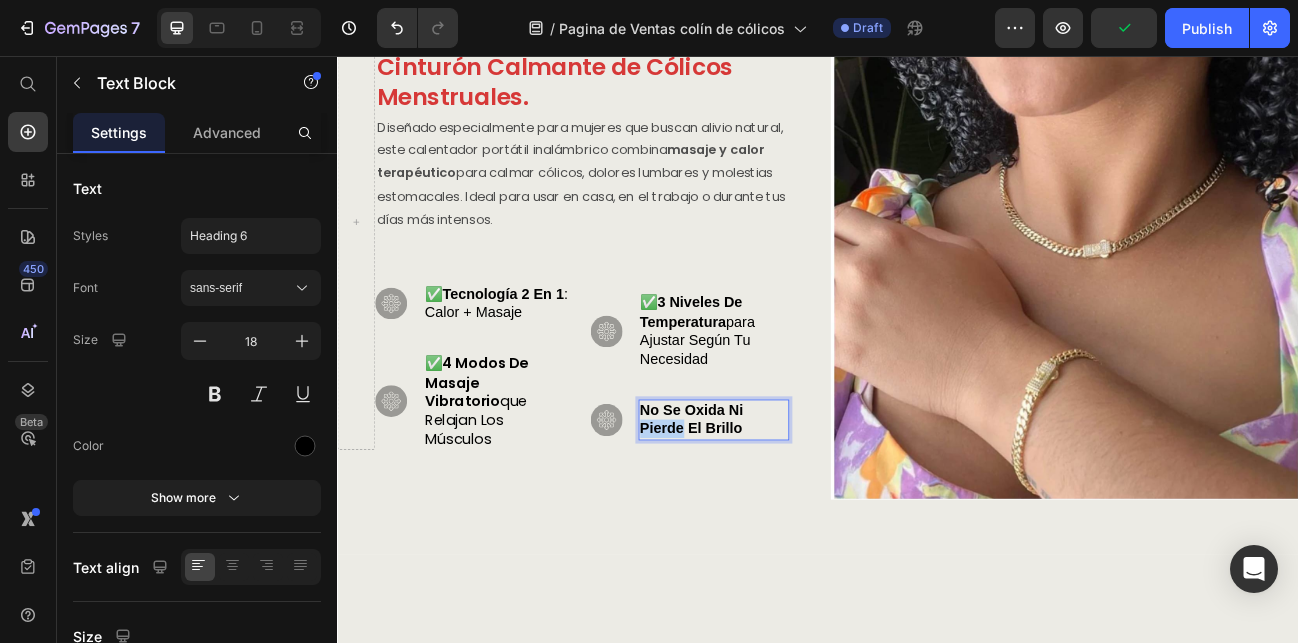 click on "No se oxida ni pierde el brillo" at bounding box center (779, 509) 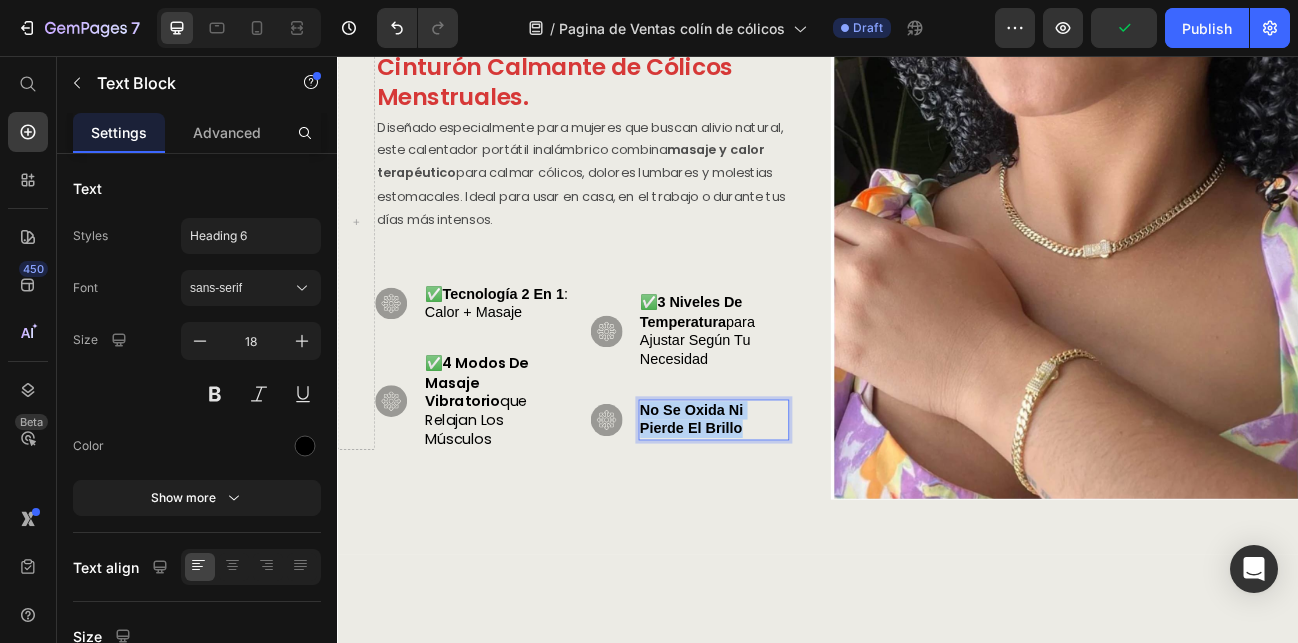 click on "No se oxida ni pierde el brillo" at bounding box center [779, 509] 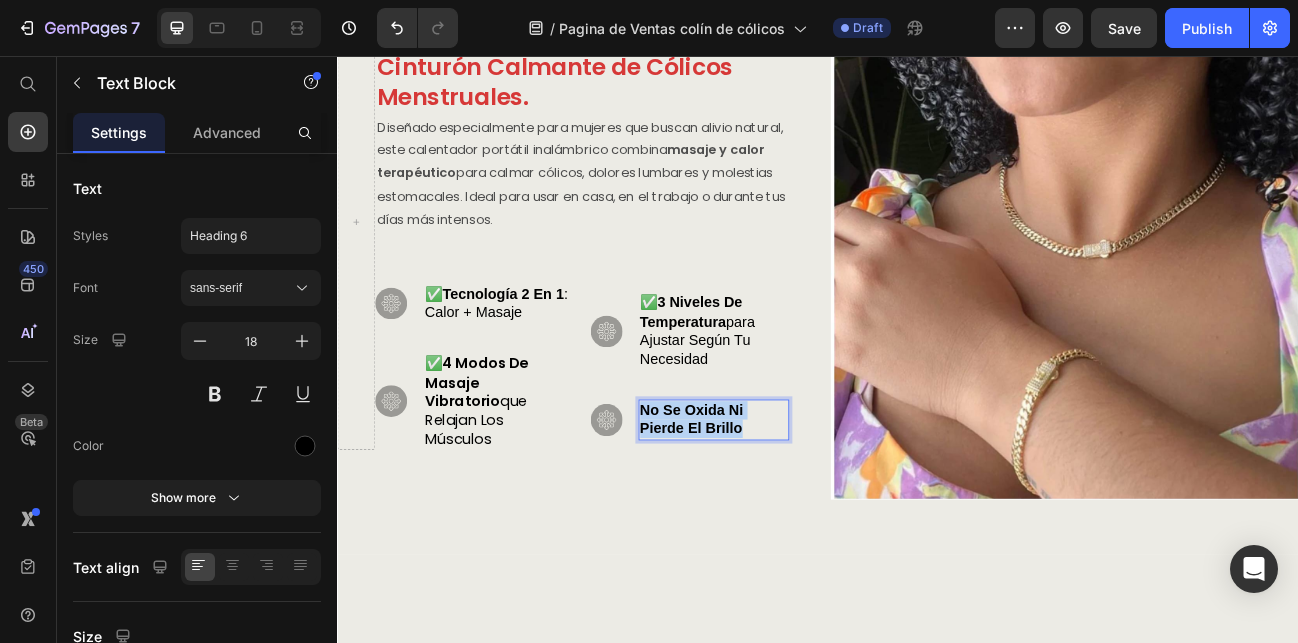 scroll, scrollTop: 3, scrollLeft: 0, axis: vertical 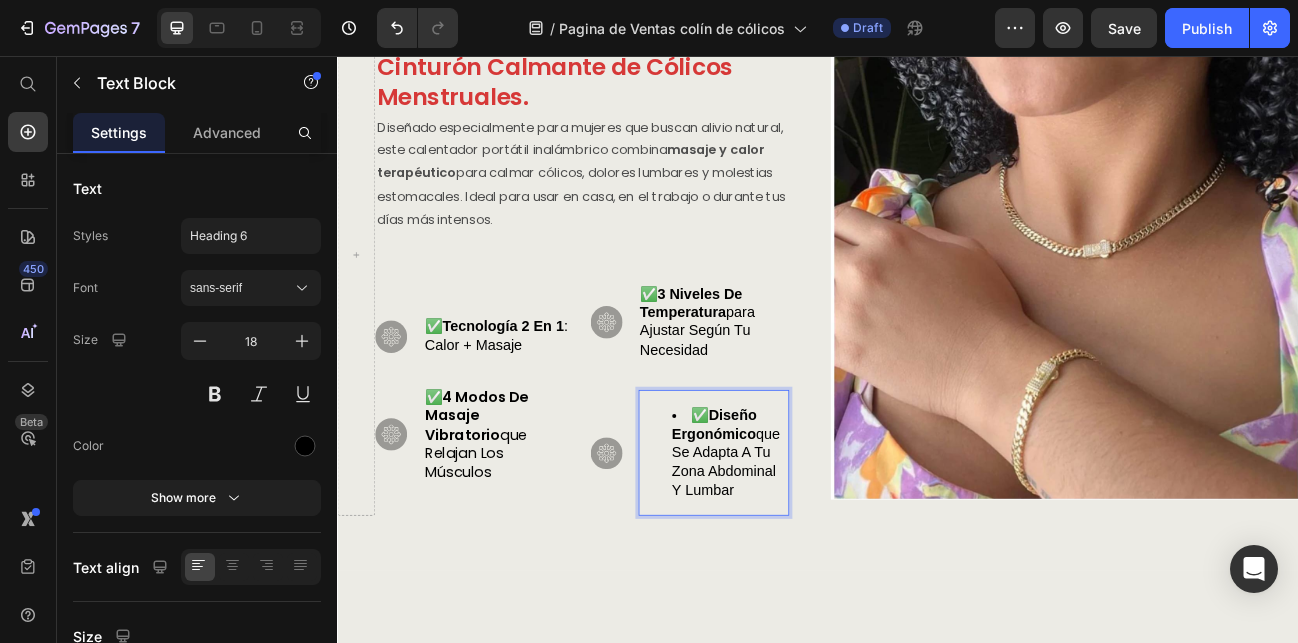 click on "✅  Diseño ergonómico  que se adapta a tu zona abdominal y lumbar" at bounding box center [827, 551] 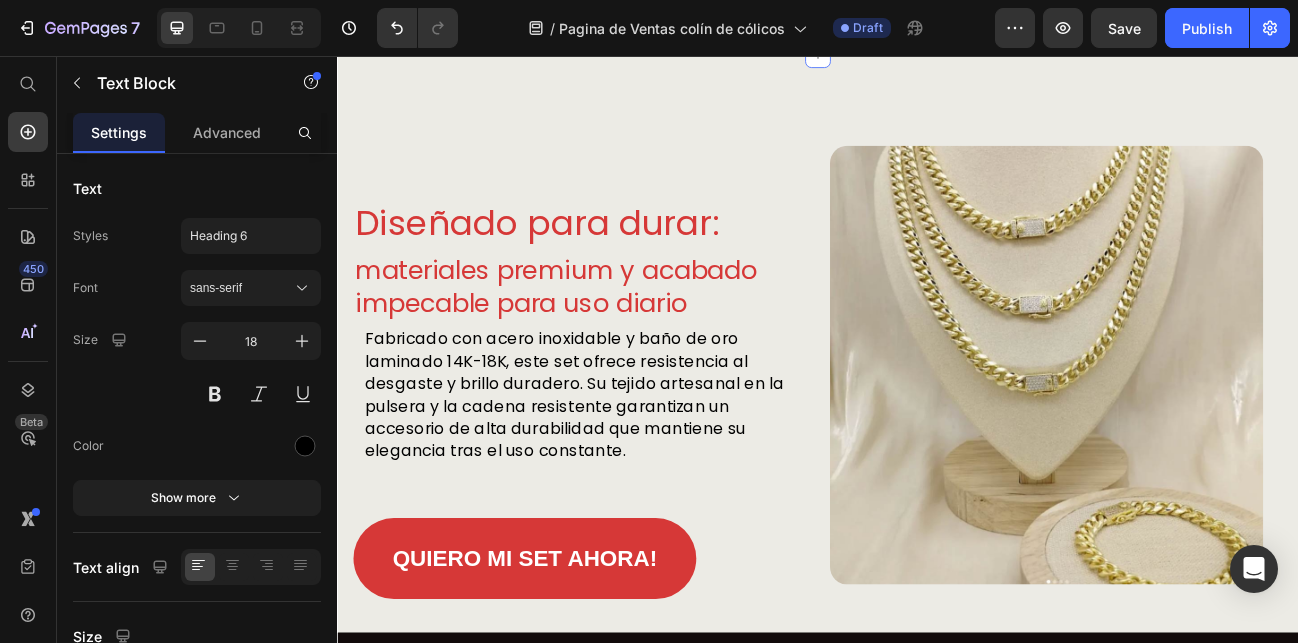 scroll, scrollTop: 1874, scrollLeft: 0, axis: vertical 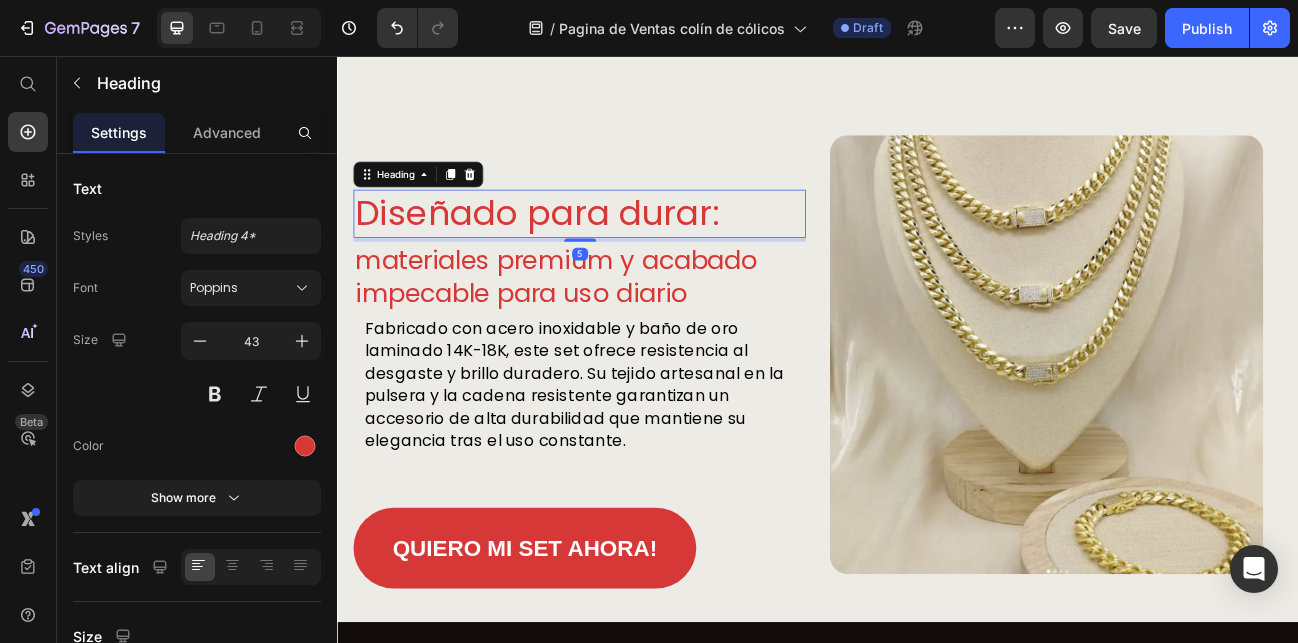 click on "Diseñado para durar:" at bounding box center [639, 253] 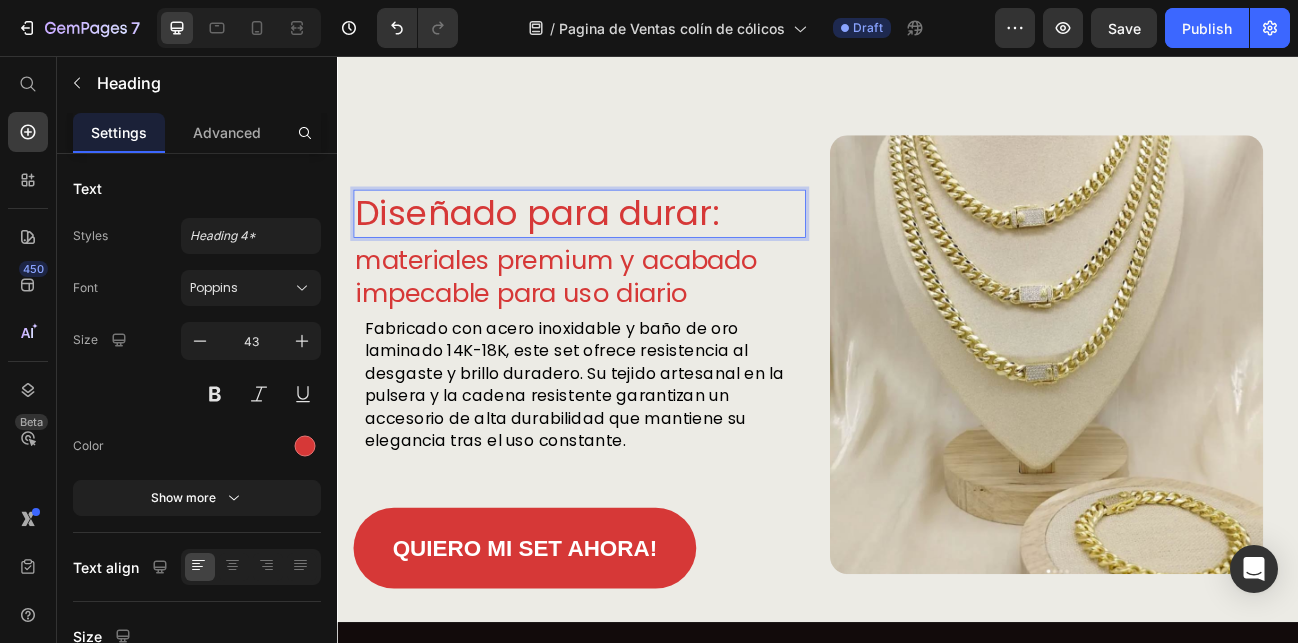 click on "Diseñado para durar:" at bounding box center (639, 253) 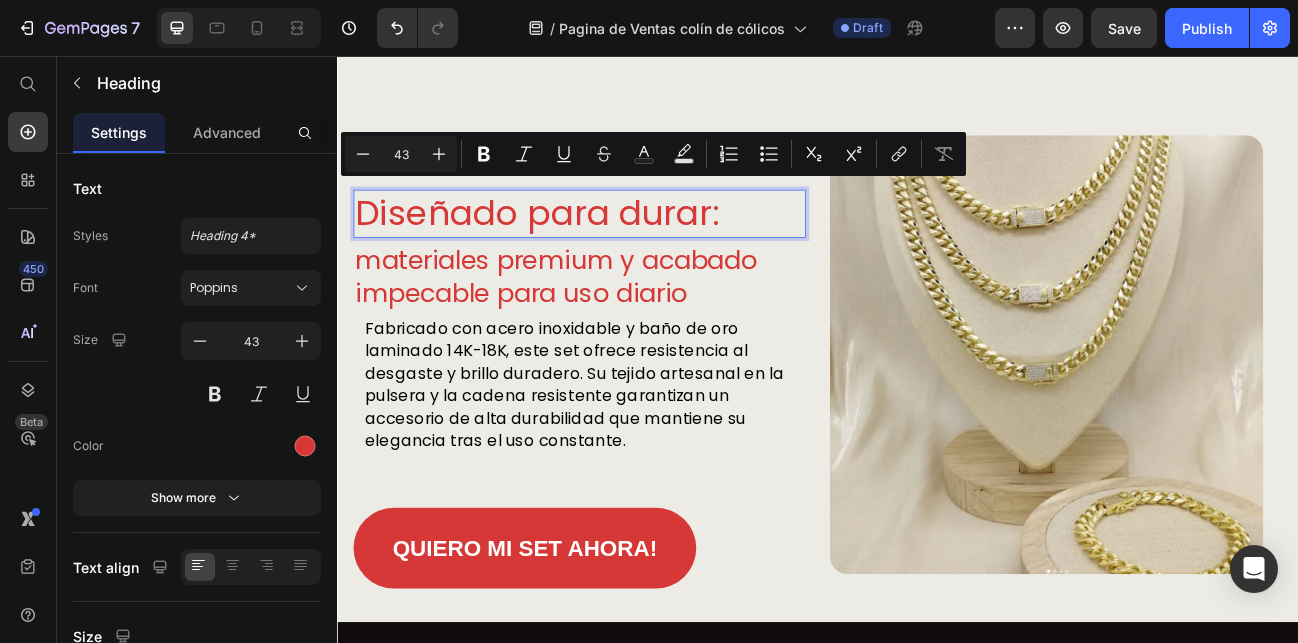click on "Diseñado para durar:" at bounding box center (639, 253) 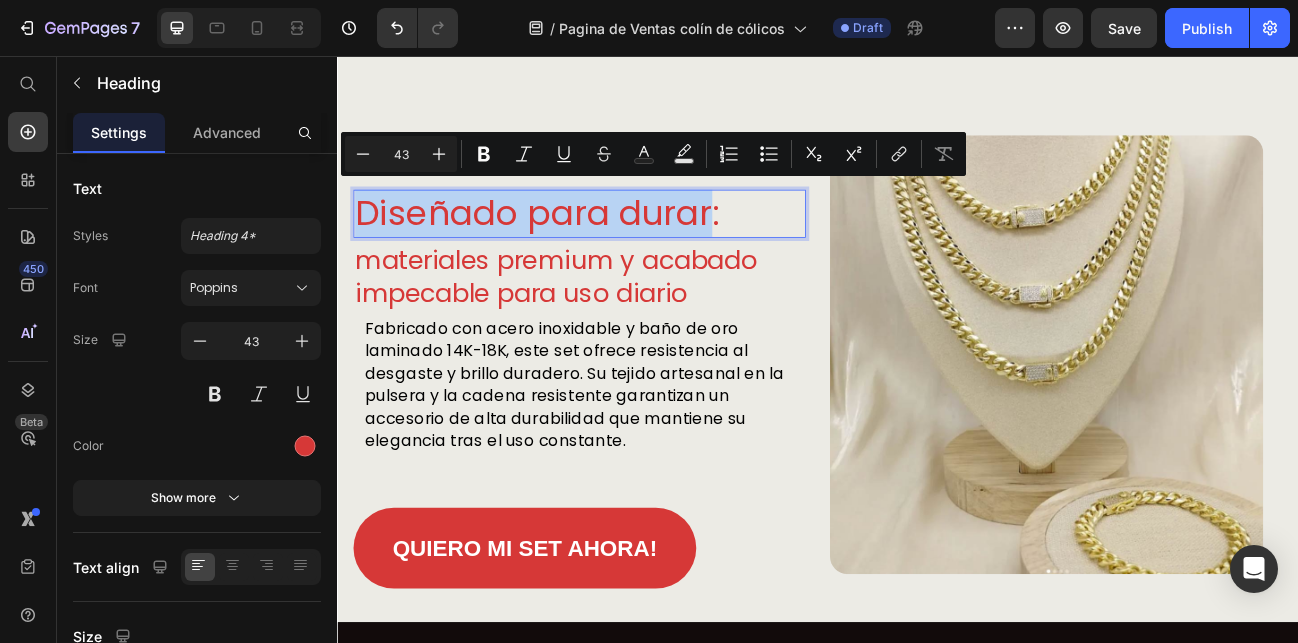 drag, startPoint x: 808, startPoint y: 241, endPoint x: 366, endPoint y: 237, distance: 442.0181 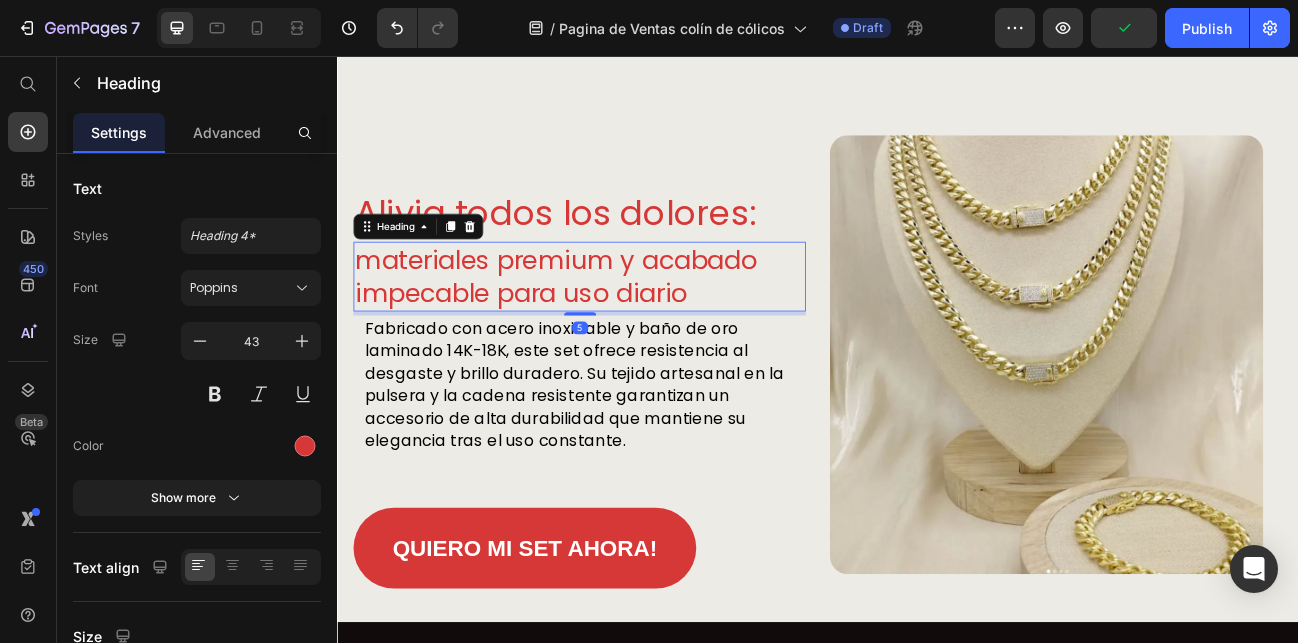 click on "materiales premium y acabado impecable para uso diario" at bounding box center (639, 331) 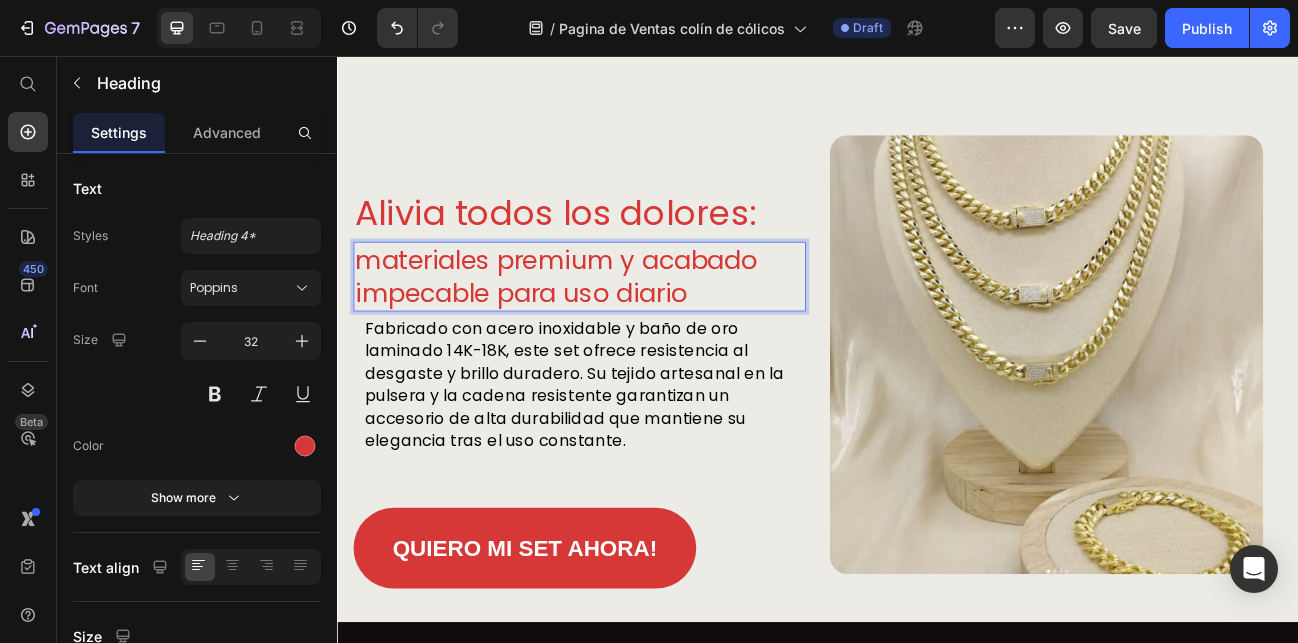 click on "materiales premium y acabado impecable para uso diario" at bounding box center (639, 331) 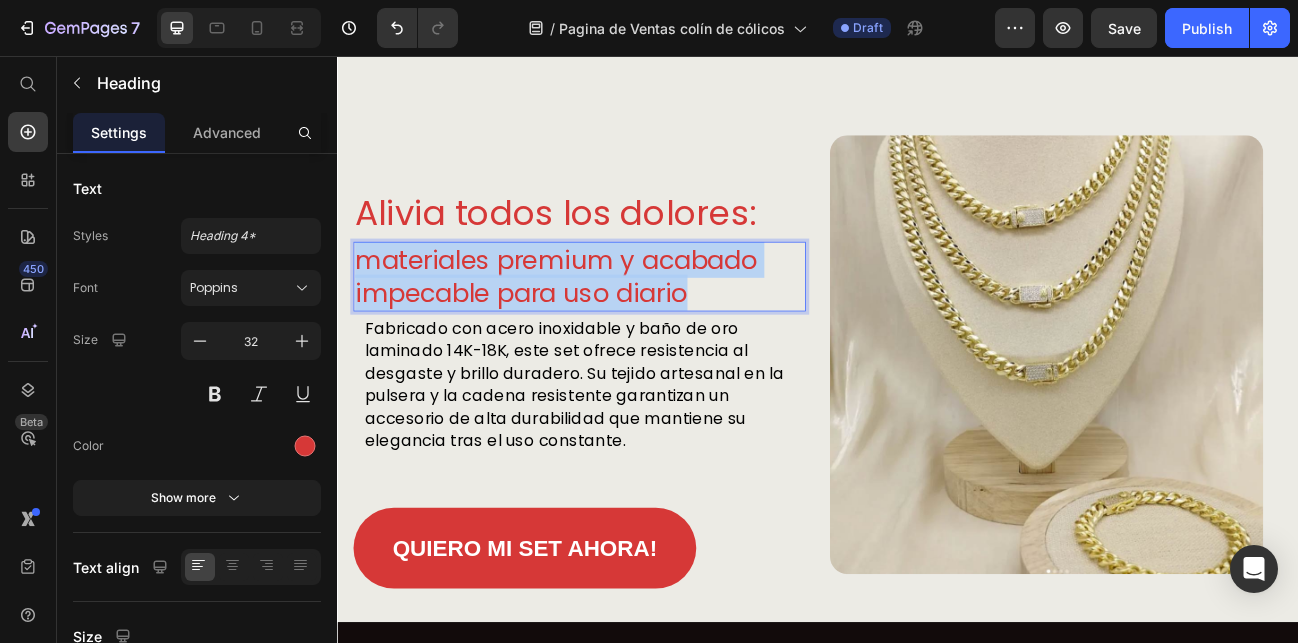 click on "materiales premium y acabado impecable para uso diario" at bounding box center (639, 331) 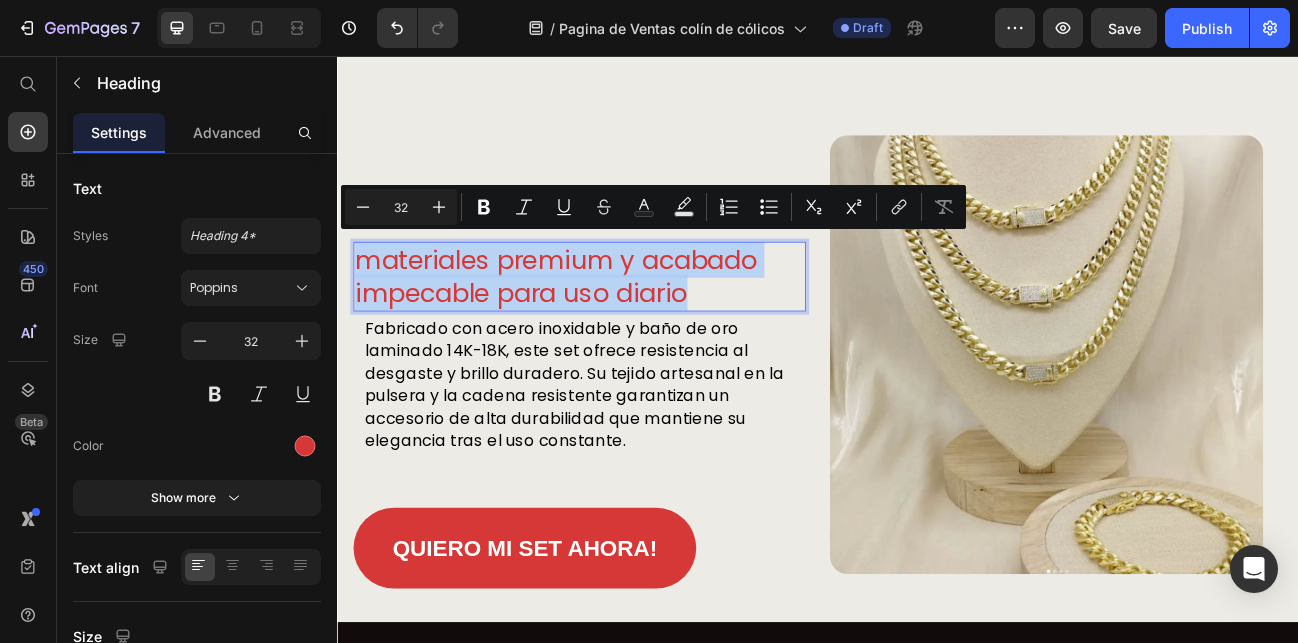 scroll, scrollTop: 1853, scrollLeft: 0, axis: vertical 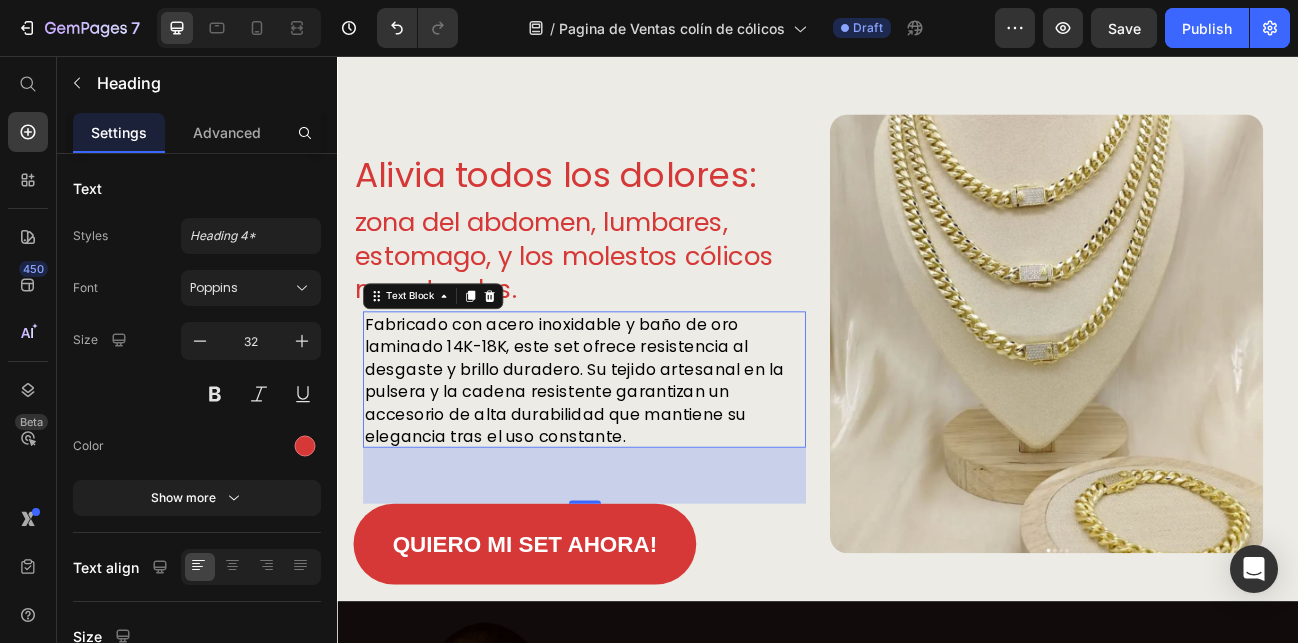 click on "Fabricado con acero inoxidable y baño de oro laminado 14K-18K, este set ofrece resistencia al desgaste y brillo duradero. Su tejido artesanal en la pulsera y la cadena resistente garantizan un accesorio de alta durabilidad que mantiene su elegancia tras el uso constante." at bounding box center [635, 461] 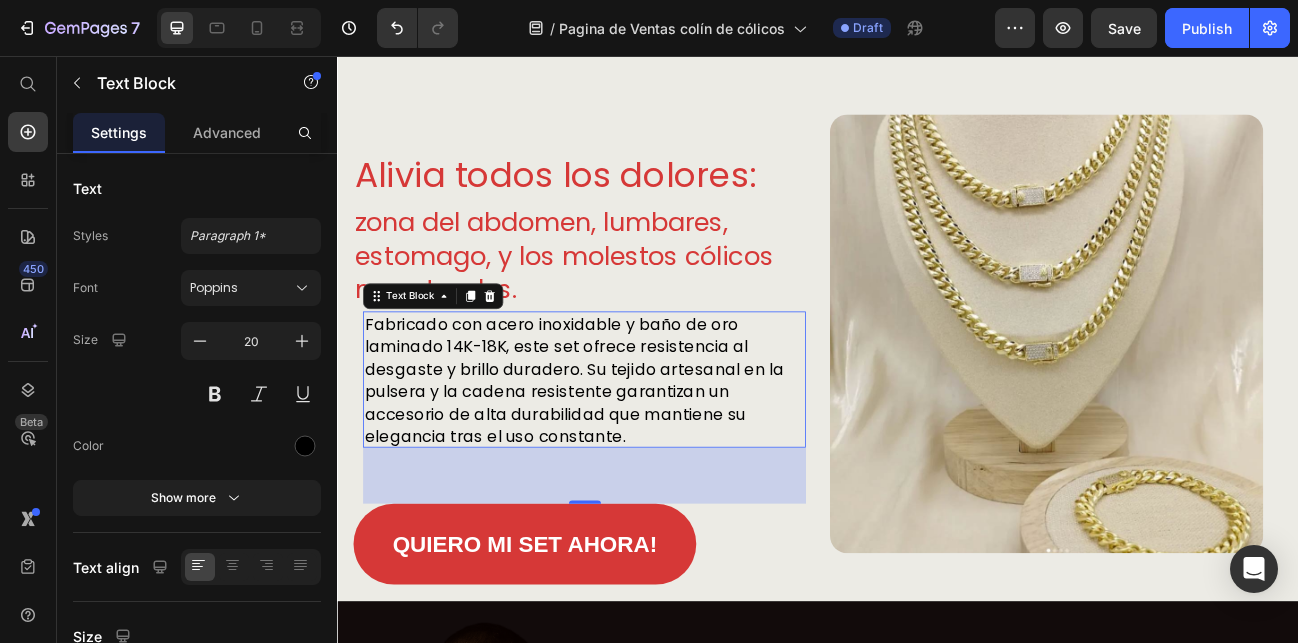 click on "Fabricado con acero inoxidable y baño de oro laminado 14K-18K, este set ofrece resistencia al desgaste y brillo duradero. Su tejido artesanal en la pulsera y la cadena resistente garantizan un accesorio de alta durabilidad que mantiene su elegancia tras el uso constante." at bounding box center (635, 461) 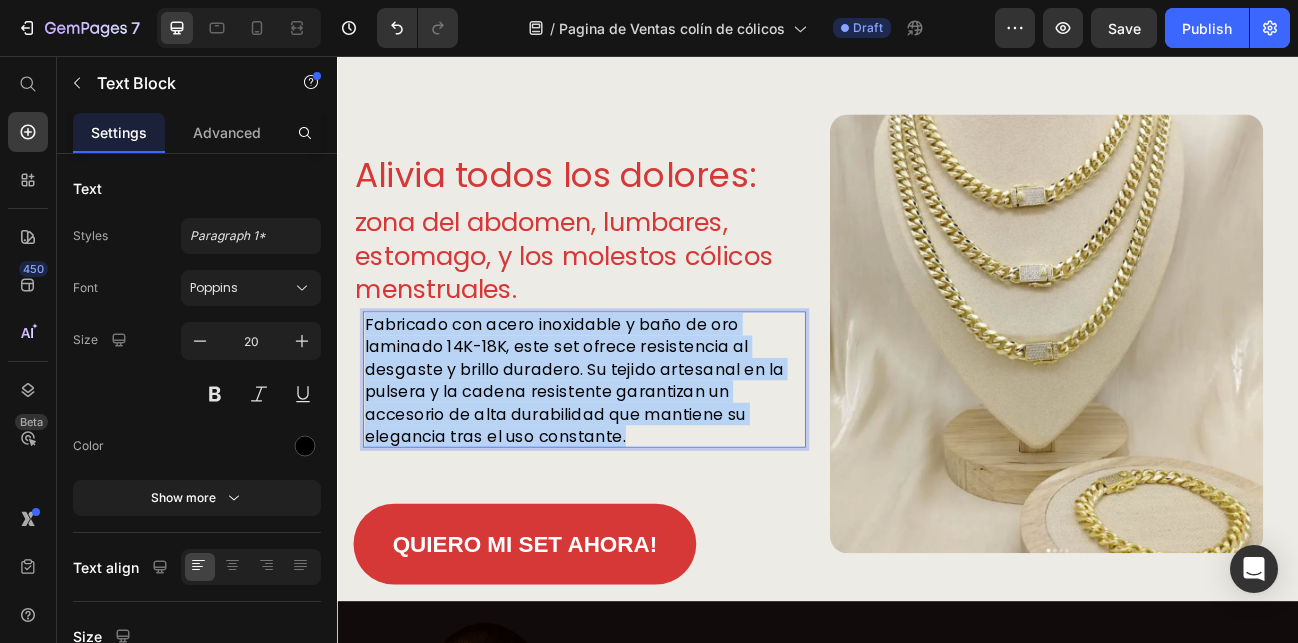 click on "Fabricado con acero inoxidable y baño de oro laminado 14K-18K, este set ofrece resistencia al desgaste y brillo duradero. Su tejido artesanal en la pulsera y la cadena resistente garantizan un accesorio de alta durabilidad que mantiene su elegancia tras el uso constante." at bounding box center (635, 461) 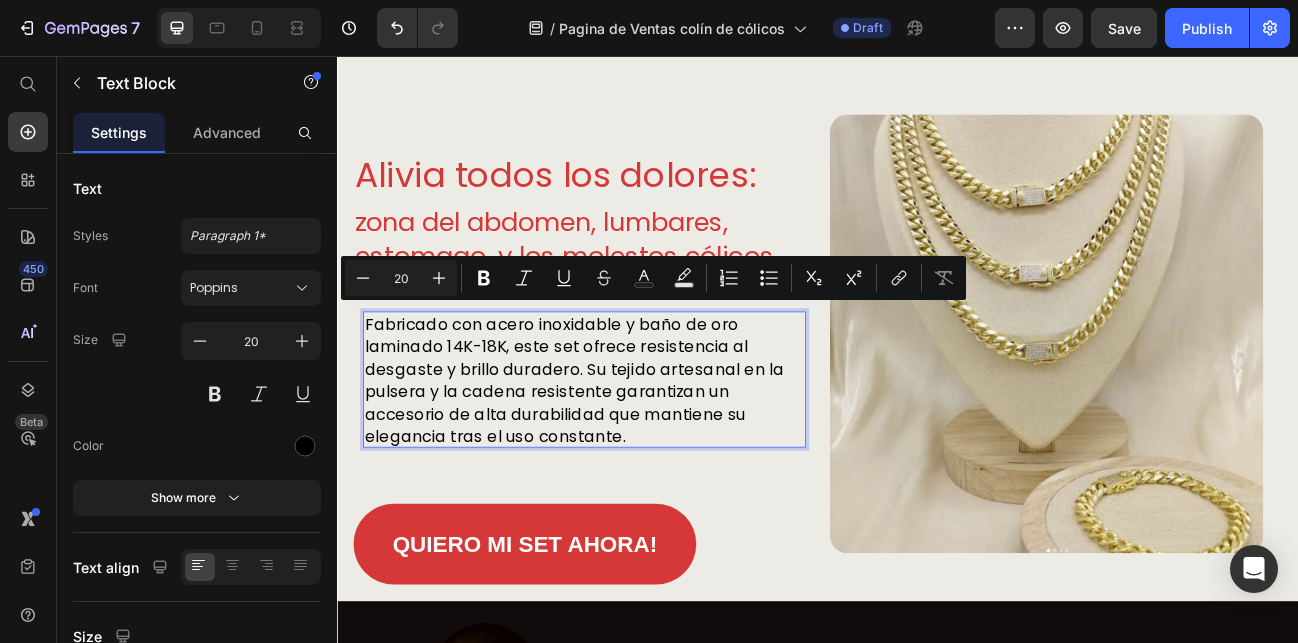 scroll, scrollTop: 1872, scrollLeft: 0, axis: vertical 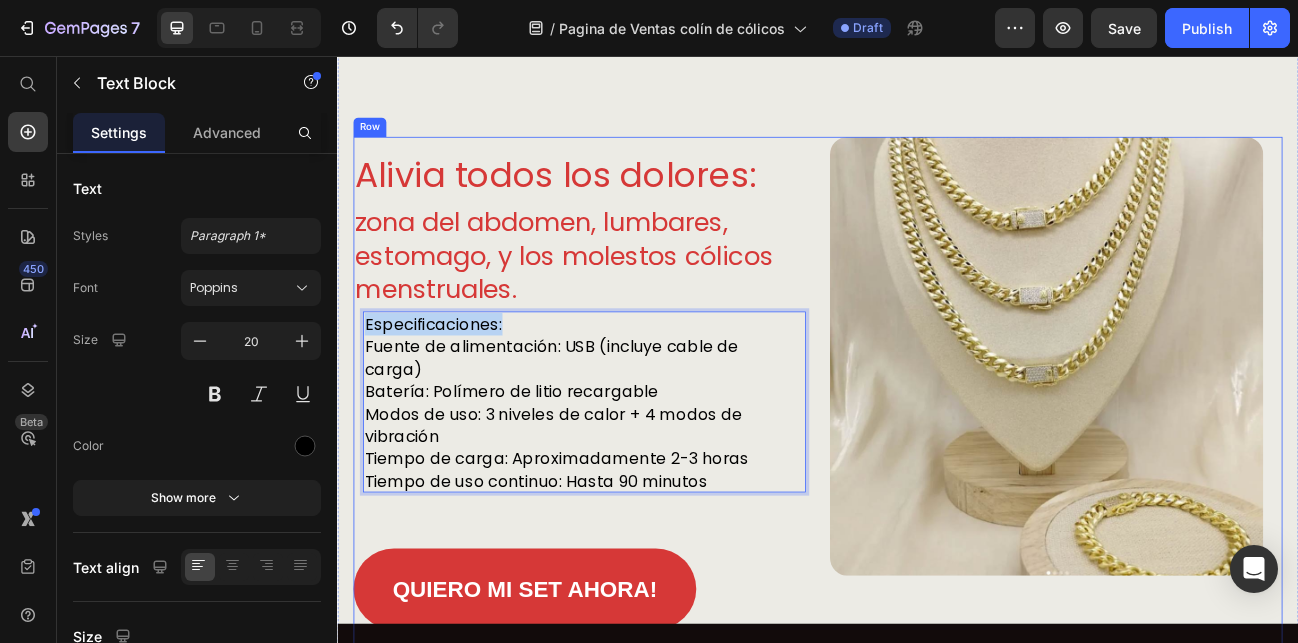 drag, startPoint x: 562, startPoint y: 380, endPoint x: 370, endPoint y: 369, distance: 192.31485 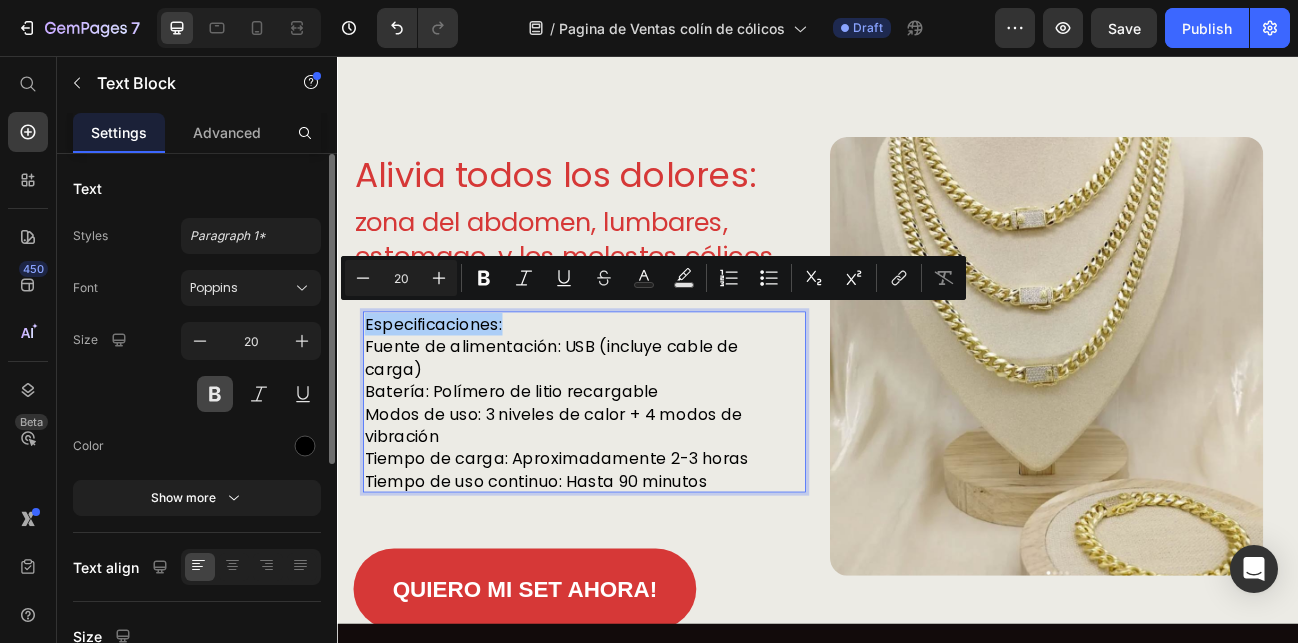 click at bounding box center (215, 394) 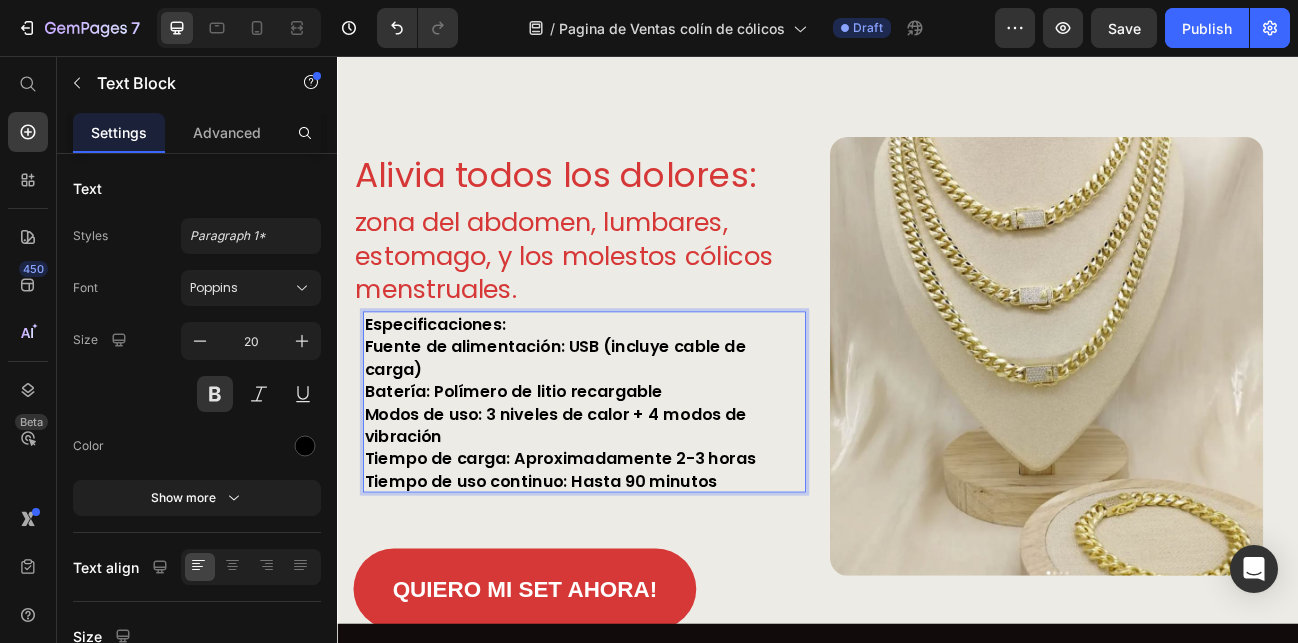 click on "Batería: Polímero de litio recargable" at bounding box center (635, 475) 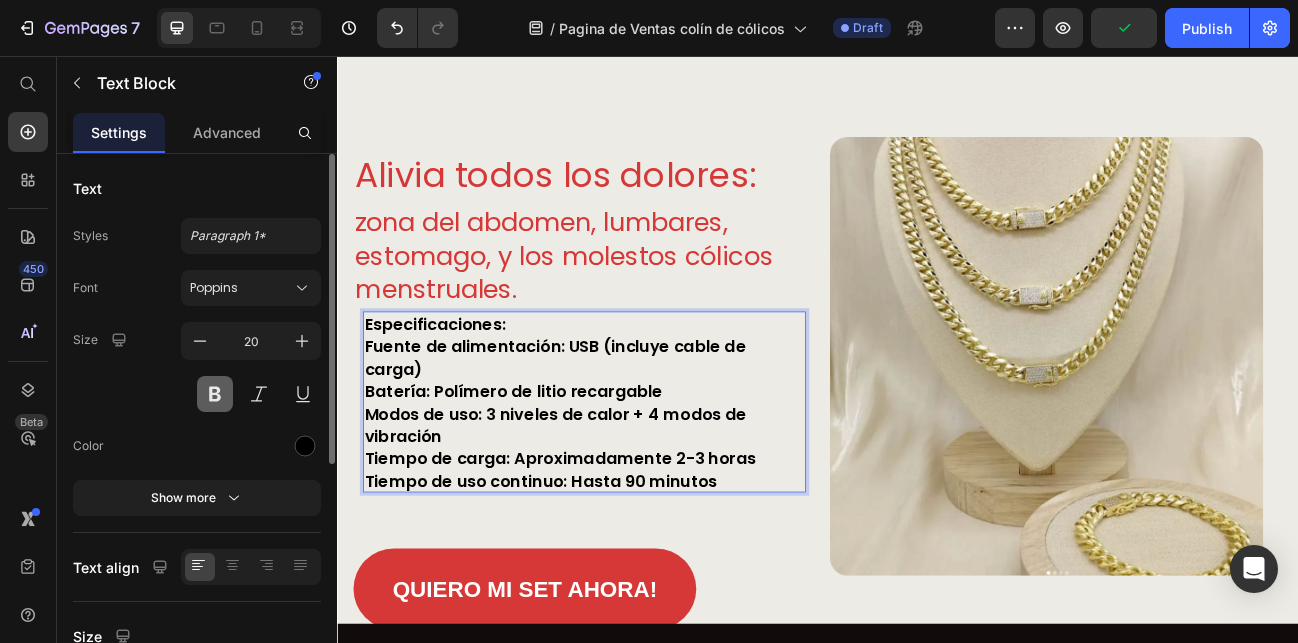 click at bounding box center (215, 394) 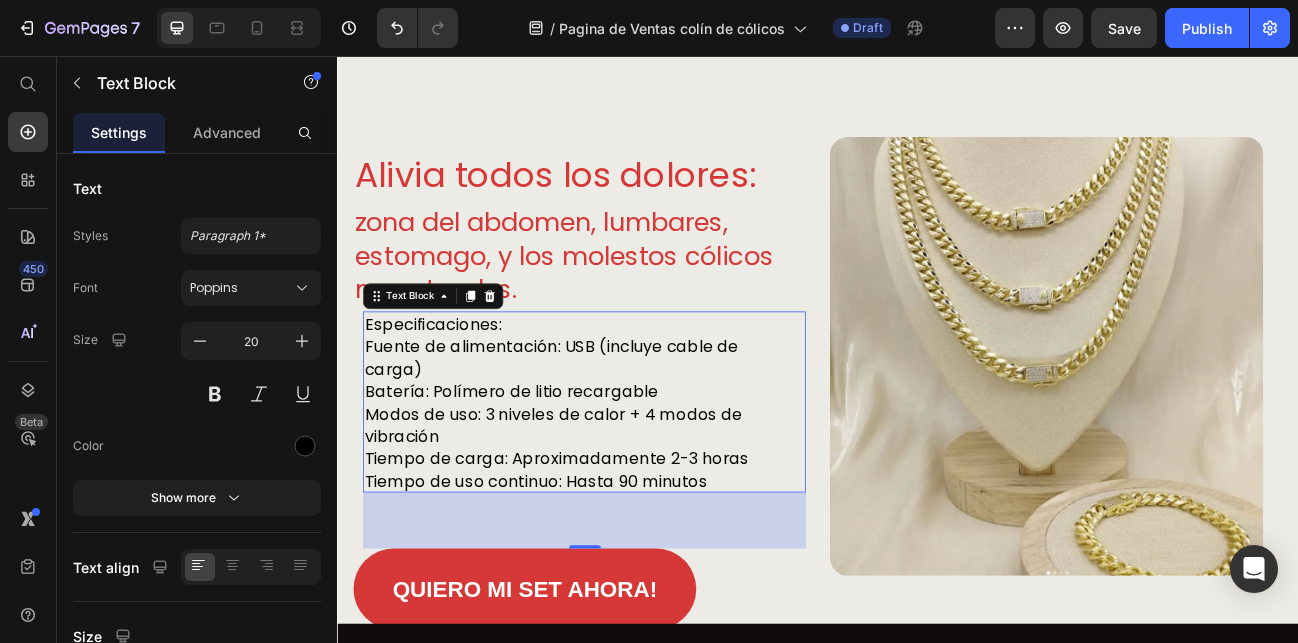 click on "Fuente de alimentación: USB (incluye cable de carga)" at bounding box center [635, 433] 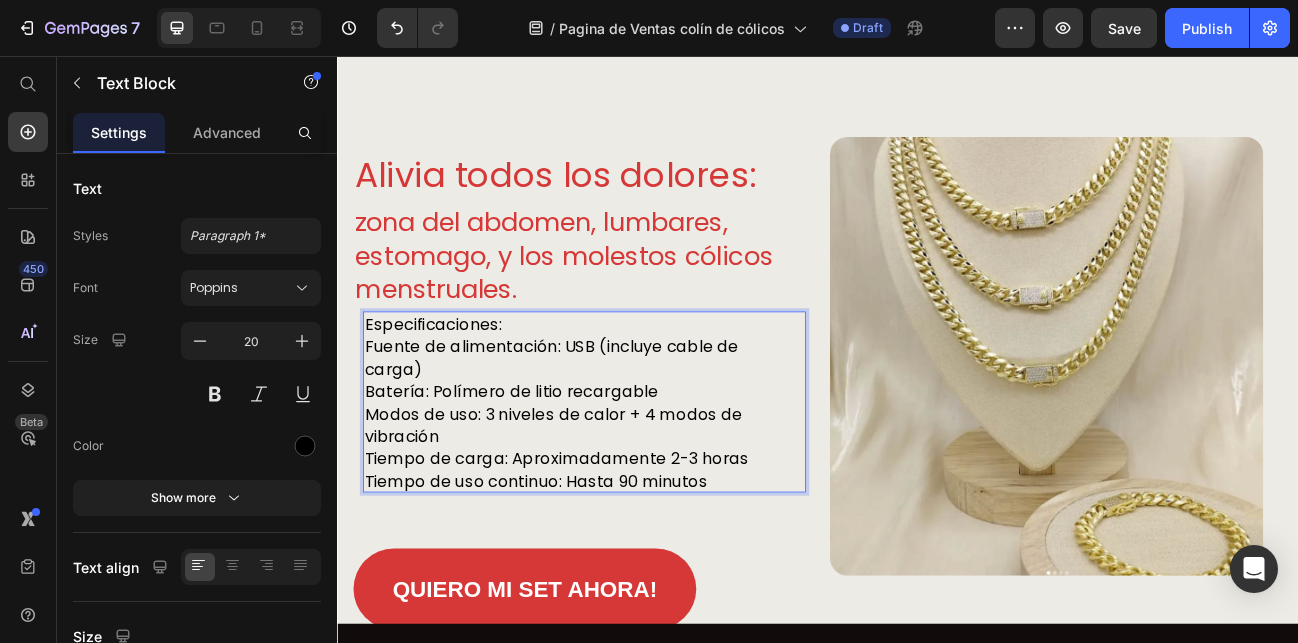click on "Fuente de alimentación: USB (incluye cable de carga)" at bounding box center (635, 433) 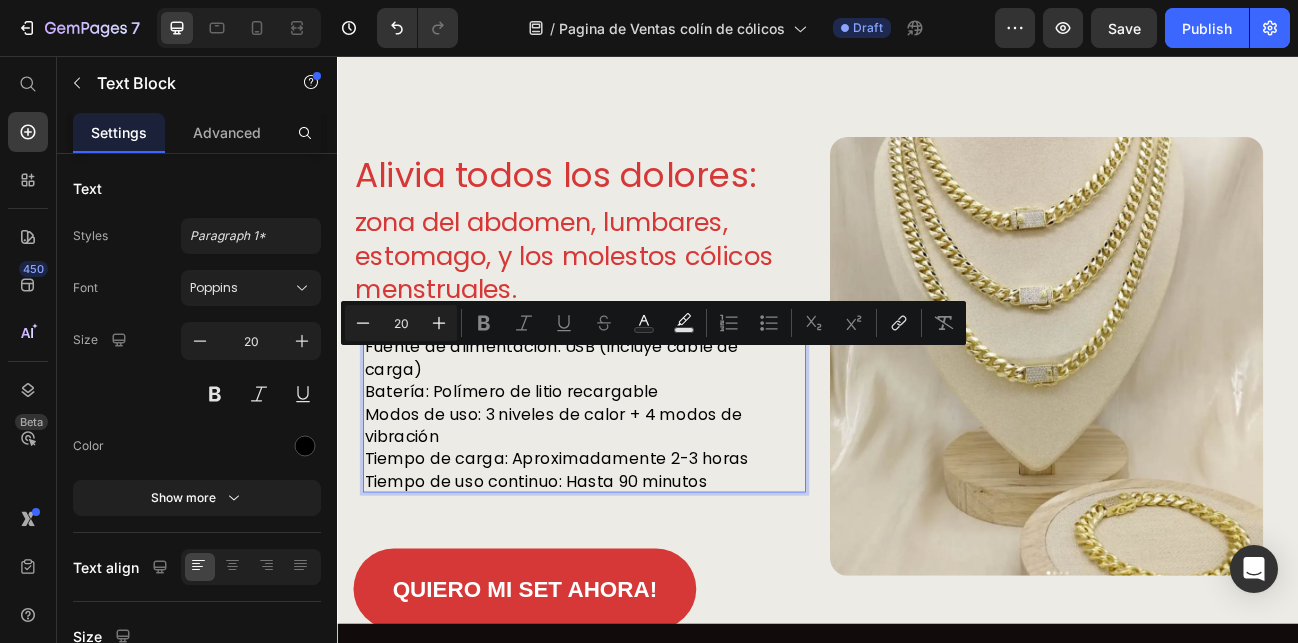 click on "Fuente de alimentación: USB (incluye cable de carga)" at bounding box center [635, 433] 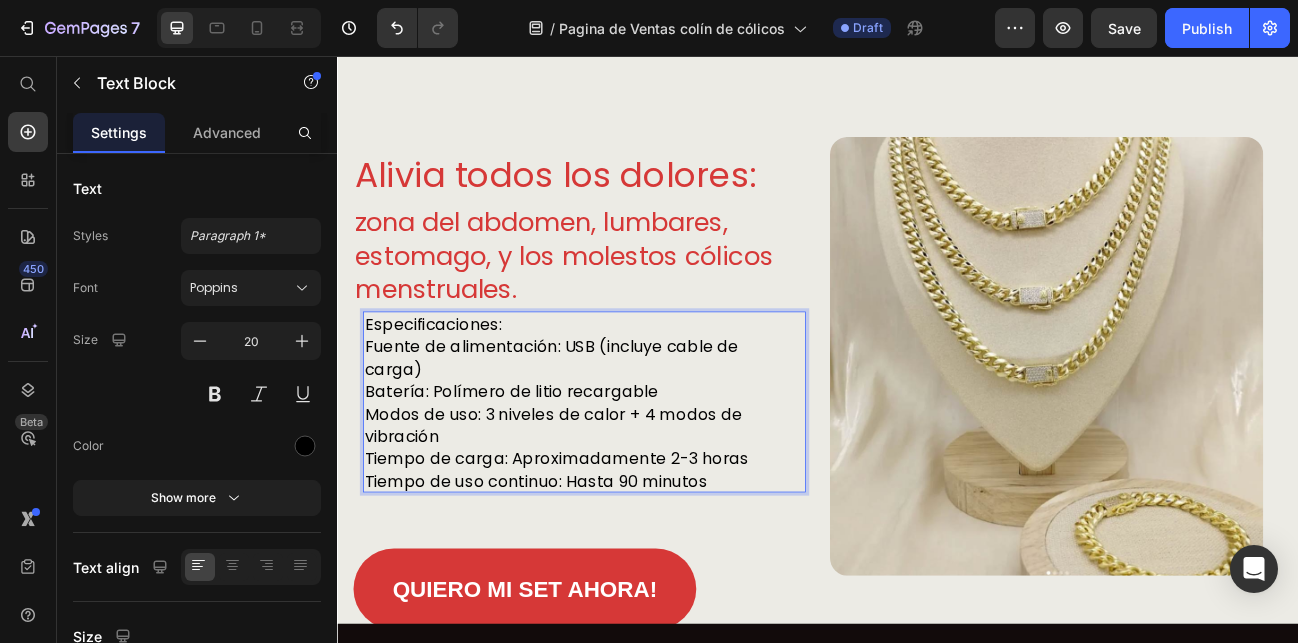 click on "Fuente de alimentación: USB (incluye cable de carga)" at bounding box center (635, 433) 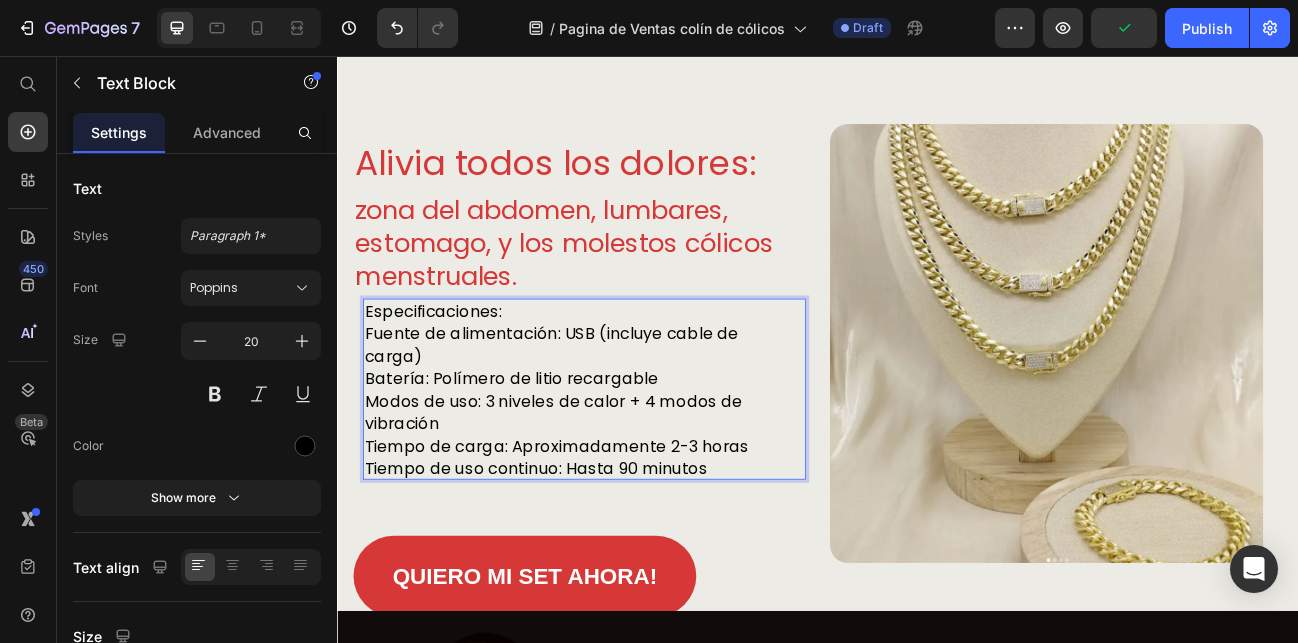 scroll, scrollTop: 1885, scrollLeft: 0, axis: vertical 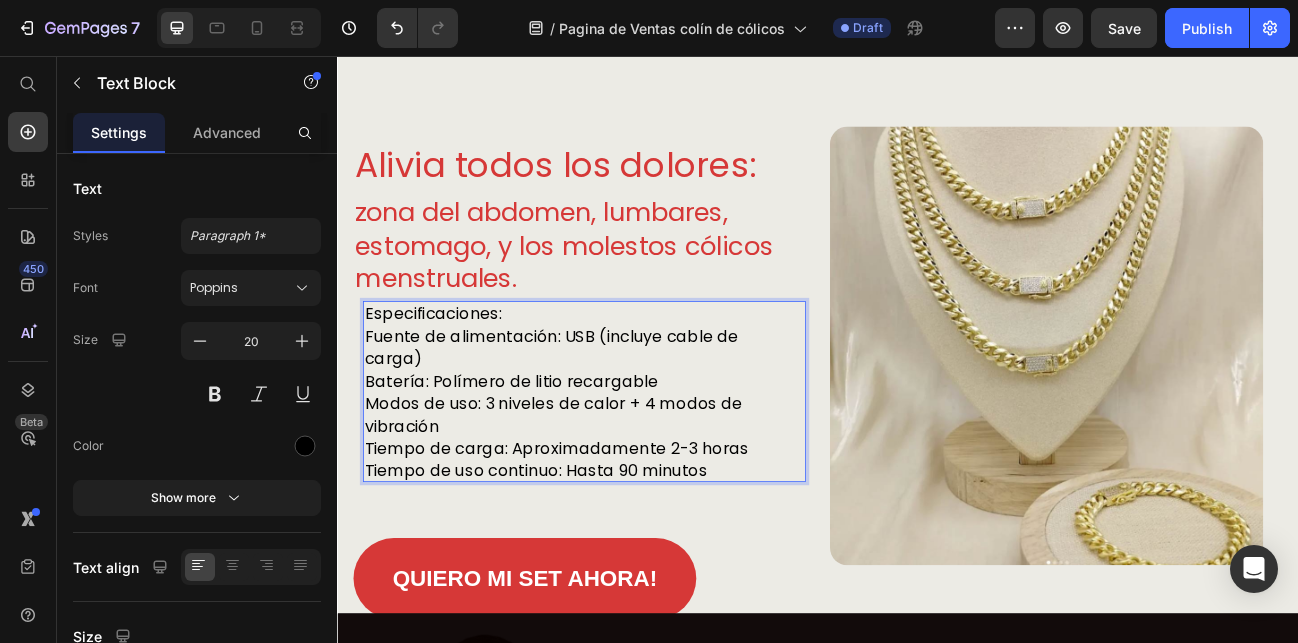 click on "Tiempo de uso continuo: Hasta 90 minutos" at bounding box center [635, 574] 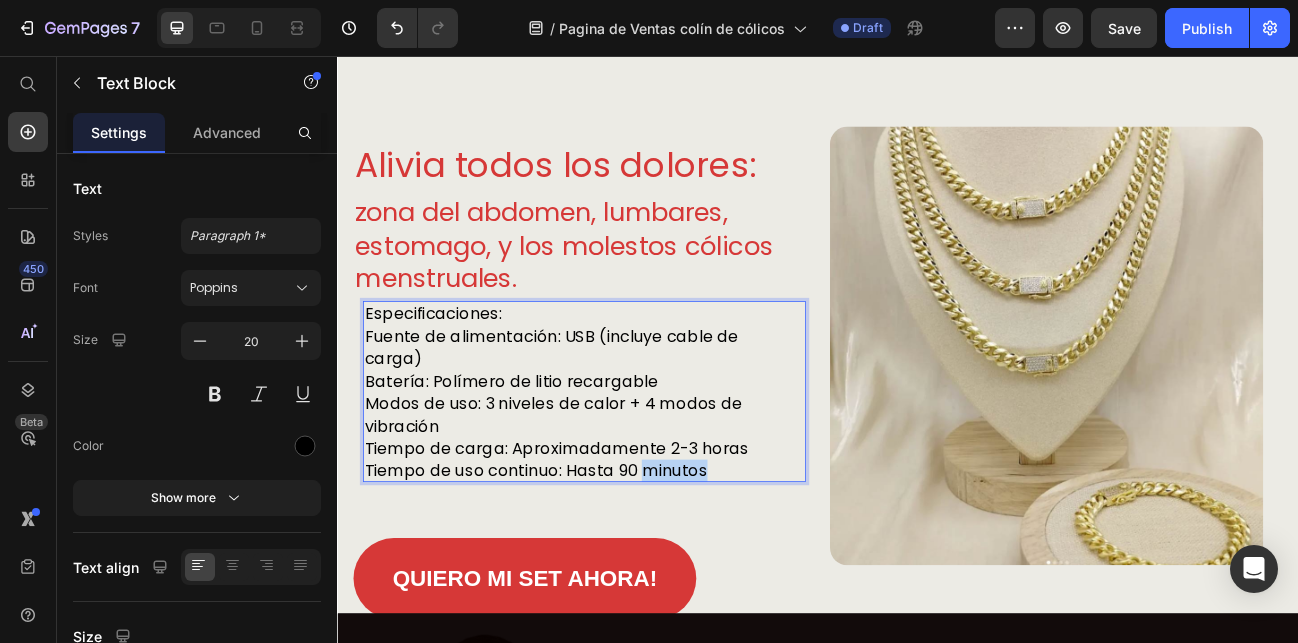 click on "Tiempo de uso continuo: Hasta 90 minutos" at bounding box center (635, 574) 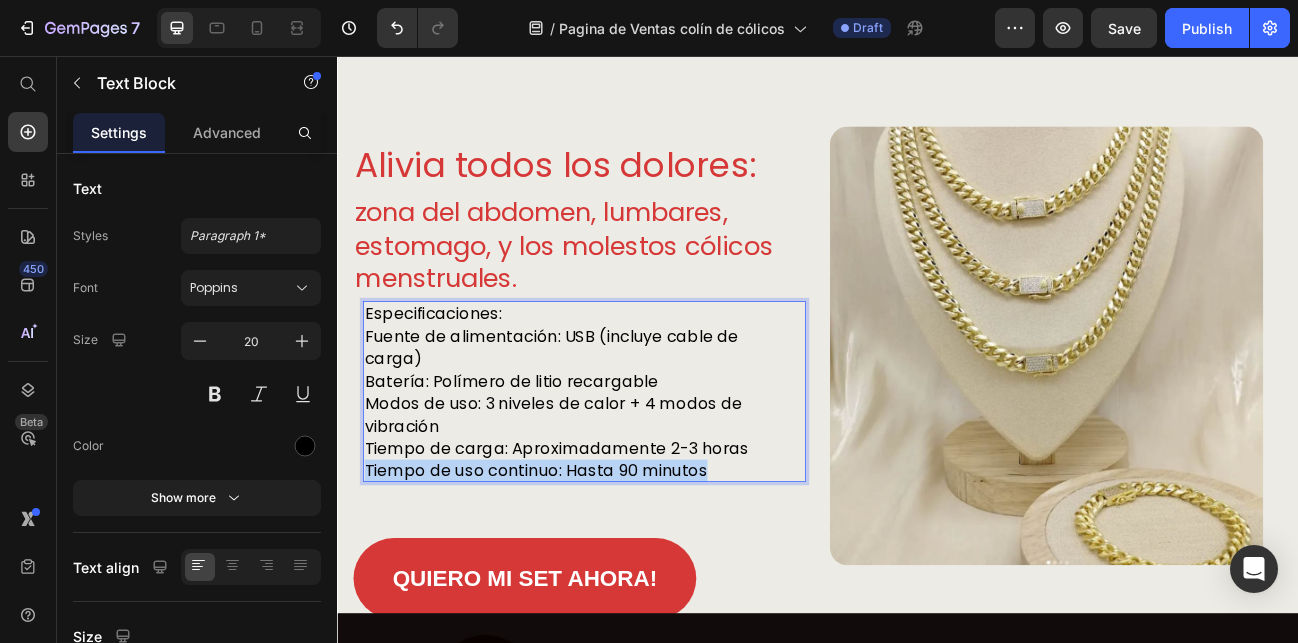 click on "Tiempo de uso continuo: Hasta 90 minutos" at bounding box center [635, 574] 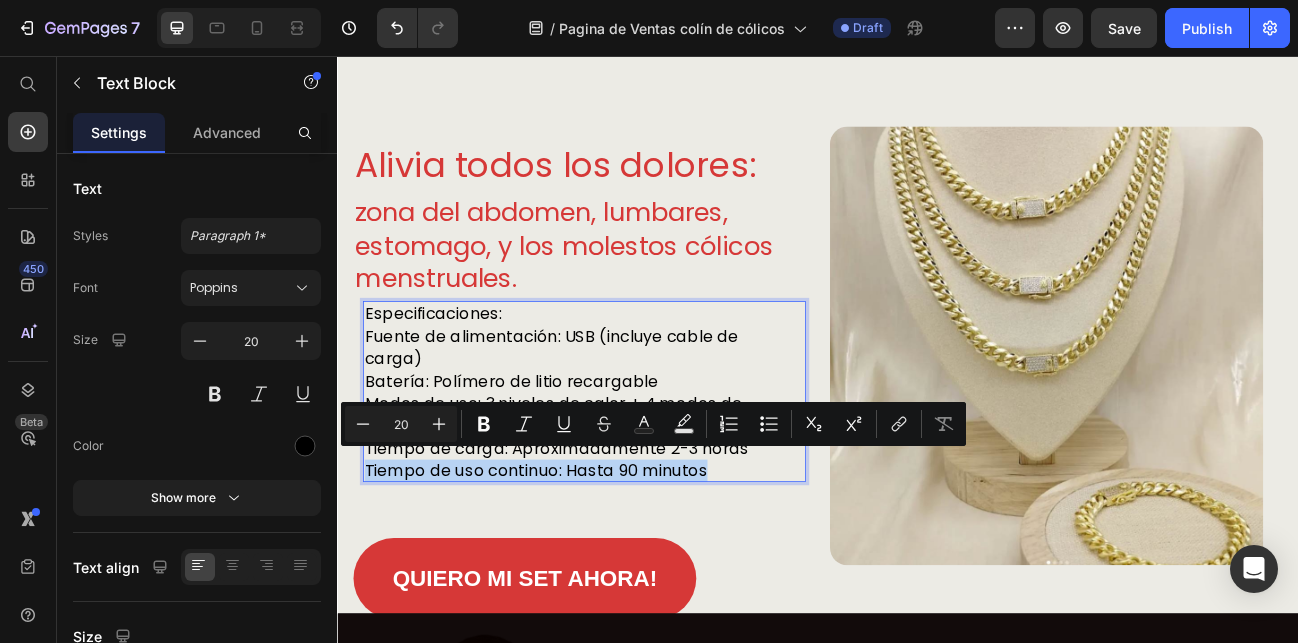 click on "Tiempo de uso continuo: Hasta 90 minutos" at bounding box center (635, 574) 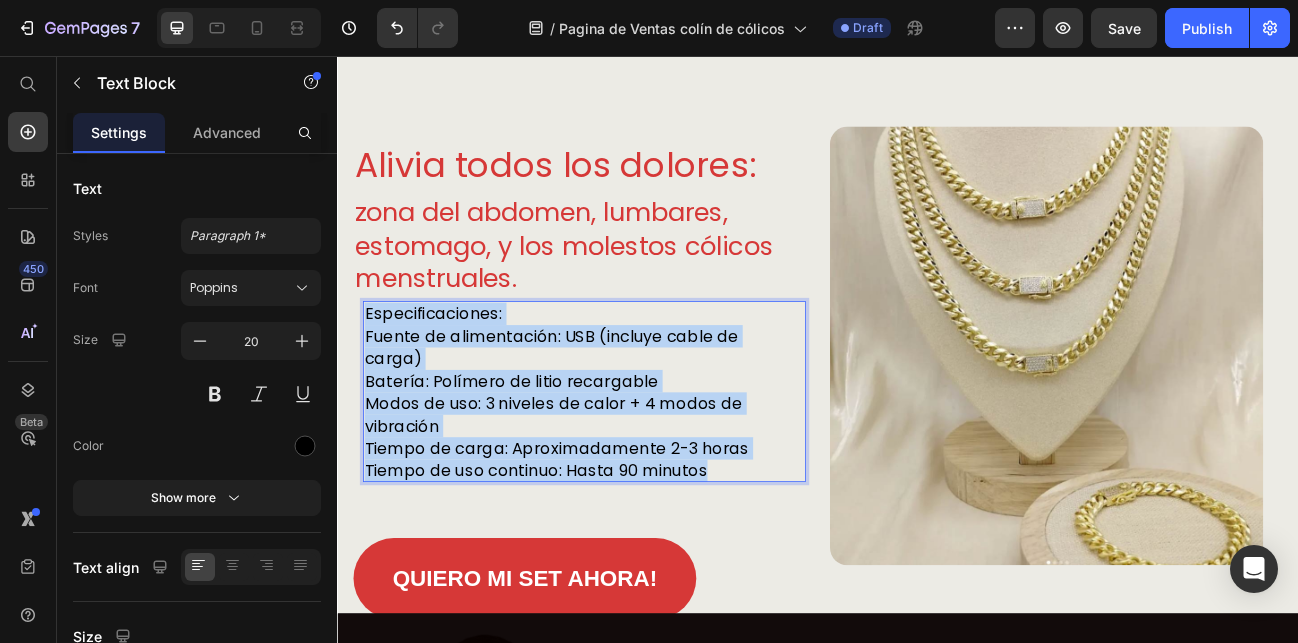 drag, startPoint x: 813, startPoint y: 563, endPoint x: 373, endPoint y: 367, distance: 481.6804 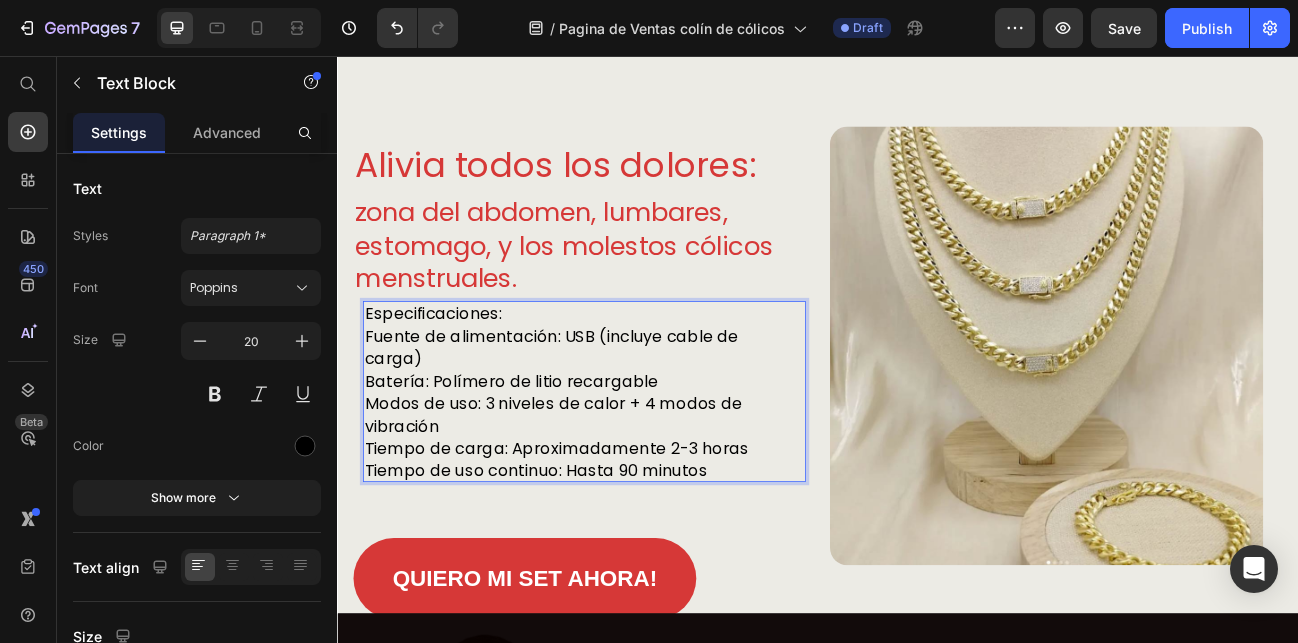 scroll, scrollTop: 1871, scrollLeft: 0, axis: vertical 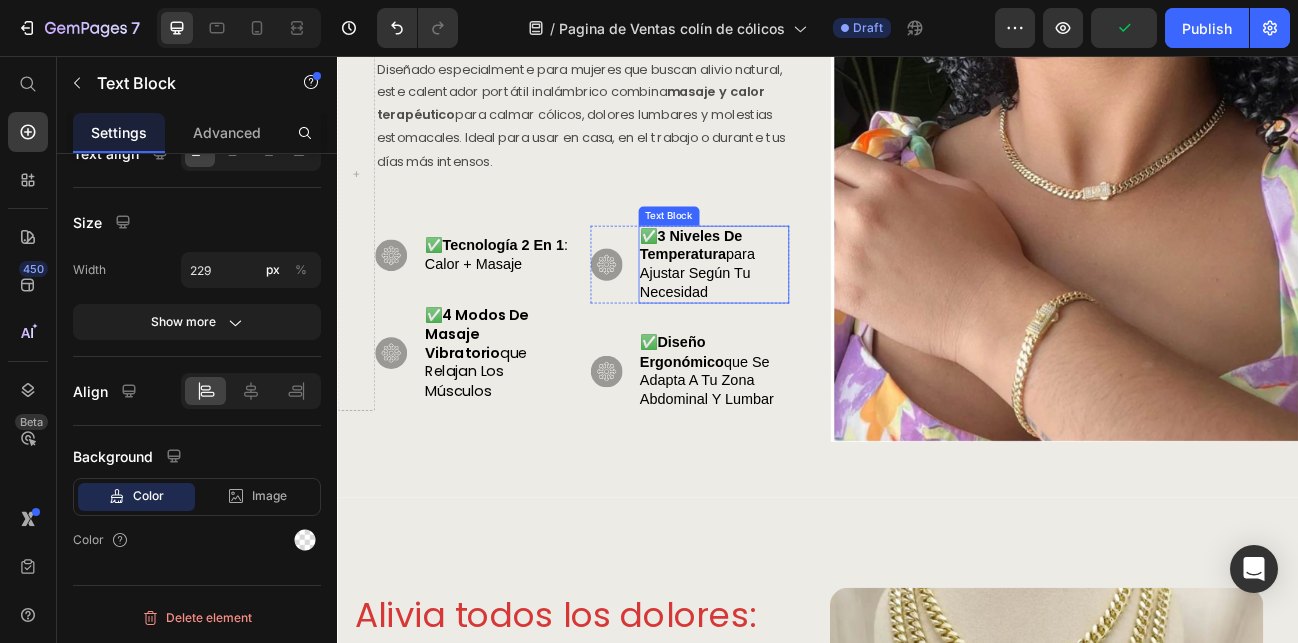 click on "3 niveles de temperatura" at bounding box center [779, 292] 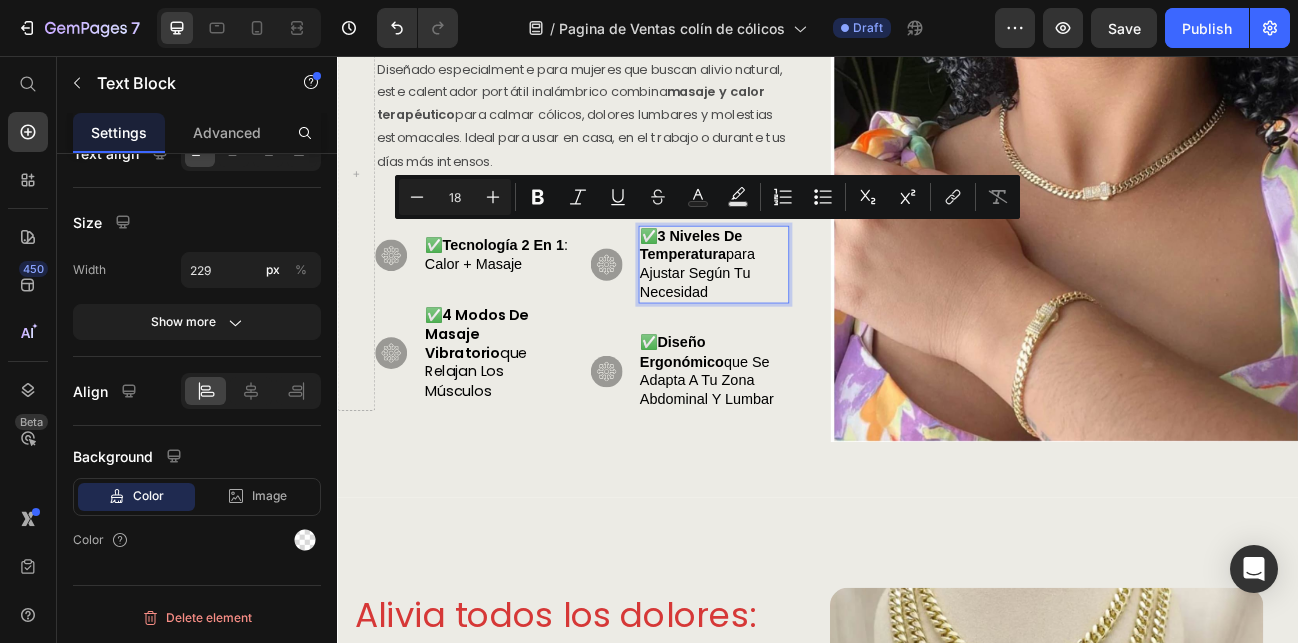 drag, startPoint x: 732, startPoint y: 270, endPoint x: 715, endPoint y: 267, distance: 17.262676 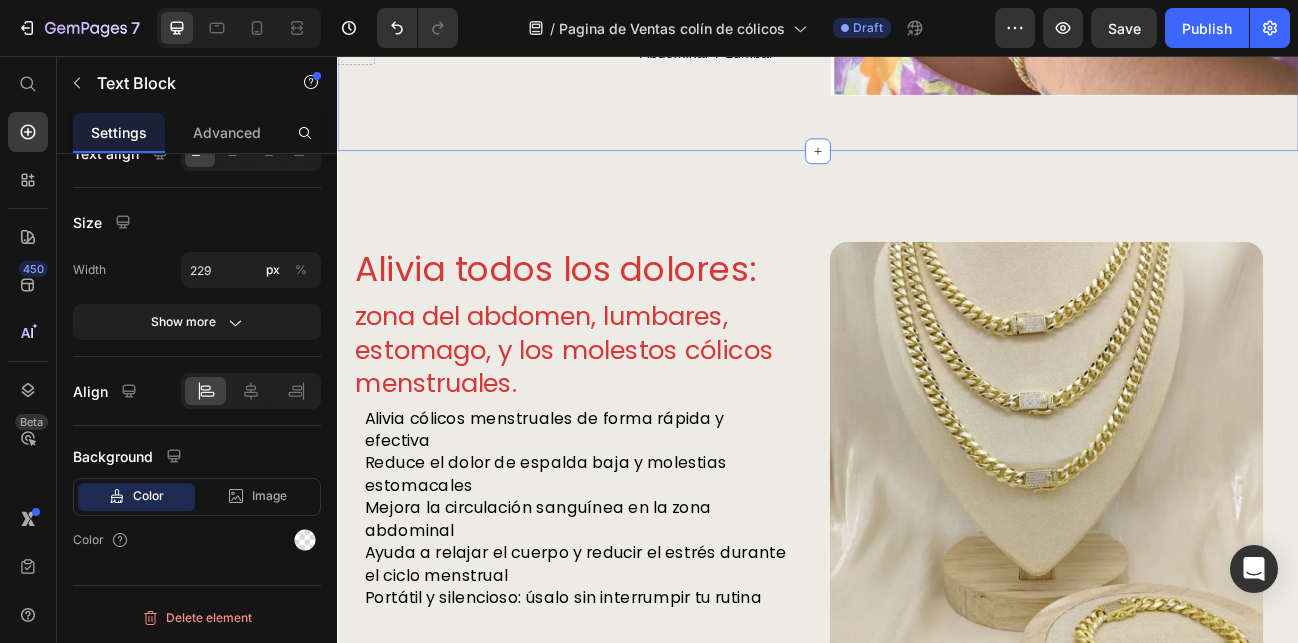 scroll, scrollTop: 1758, scrollLeft: 0, axis: vertical 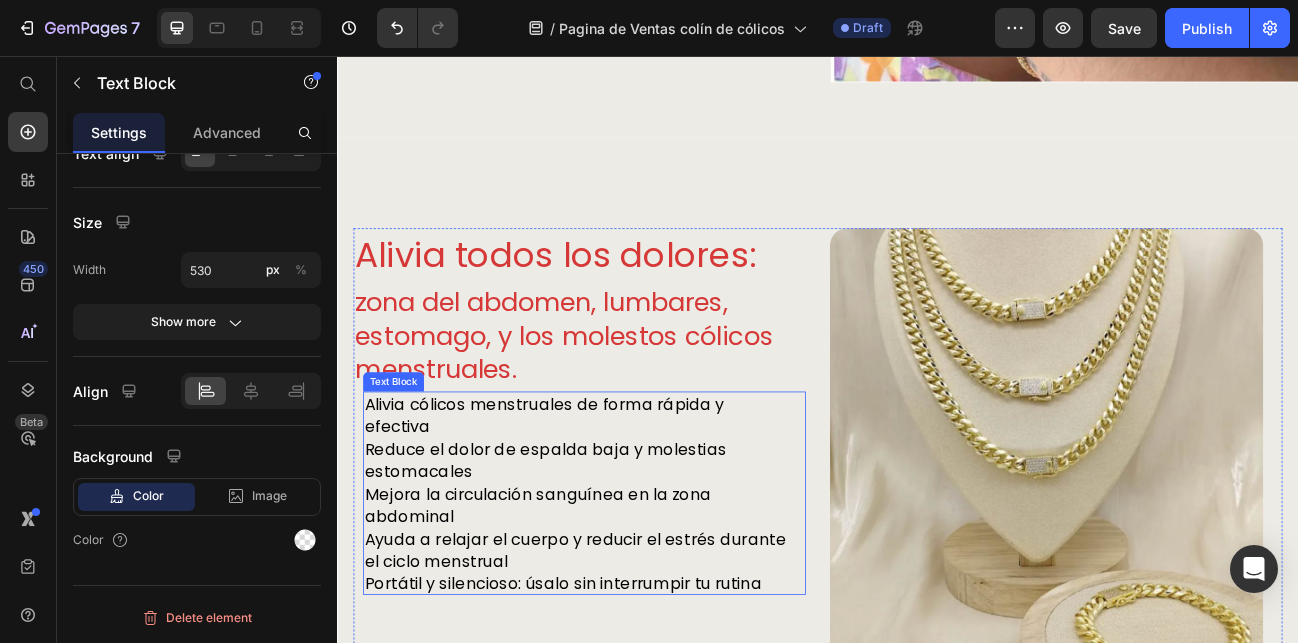 click on "Alivia cólicos menstruales de forma rápida y efectiva" at bounding box center [635, 505] 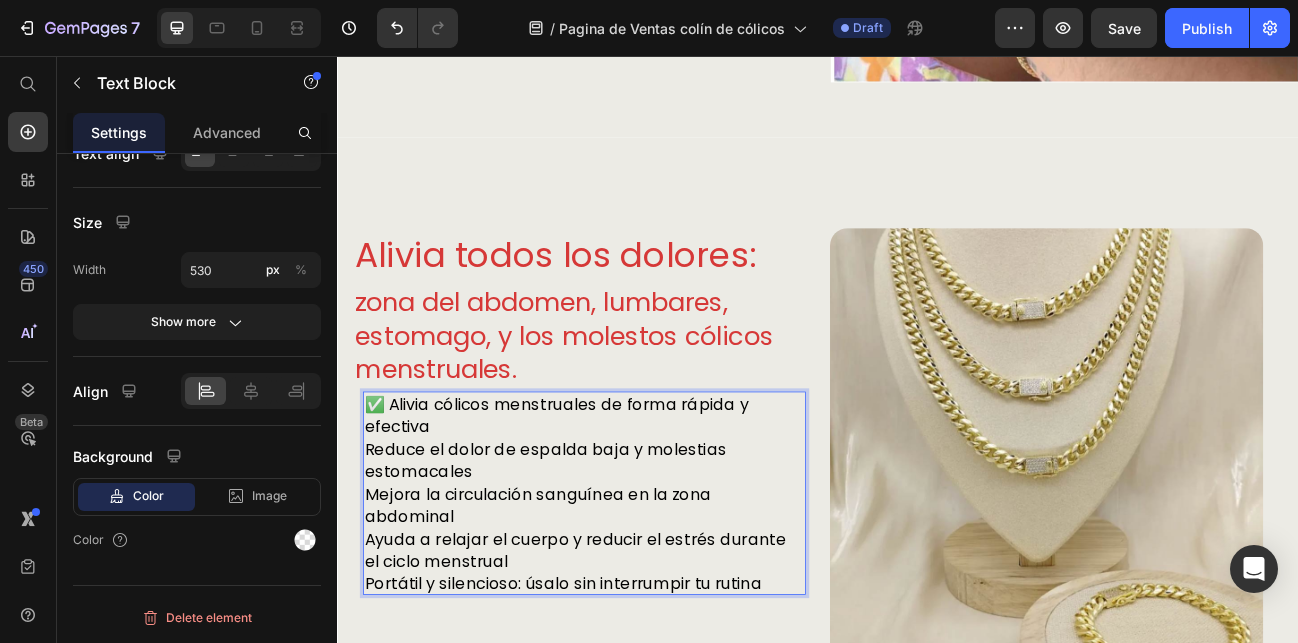 click on "Reduce el dolor de espalda baja y molestias estomacales" at bounding box center [635, 561] 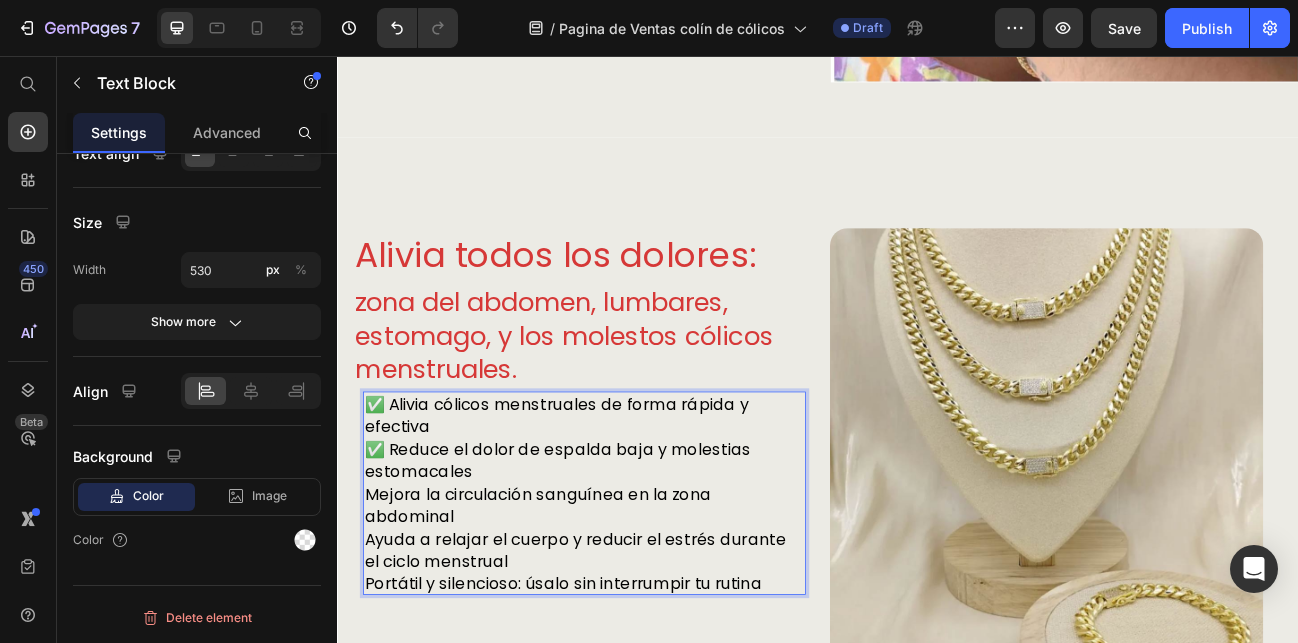 click on "Mejora la circulación sanguínea en la zona abdominal" at bounding box center [635, 617] 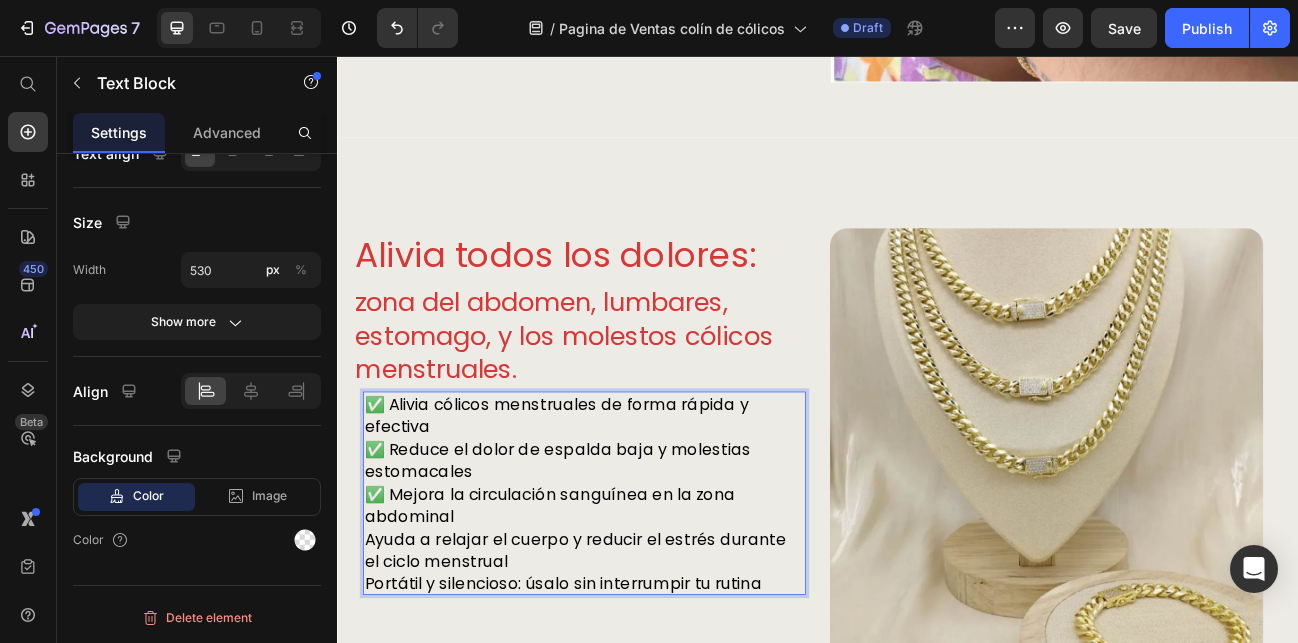 click on "Ayuda a relajar el cuerpo y reducir el estrés durante el ciclo menstrual" at bounding box center (635, 673) 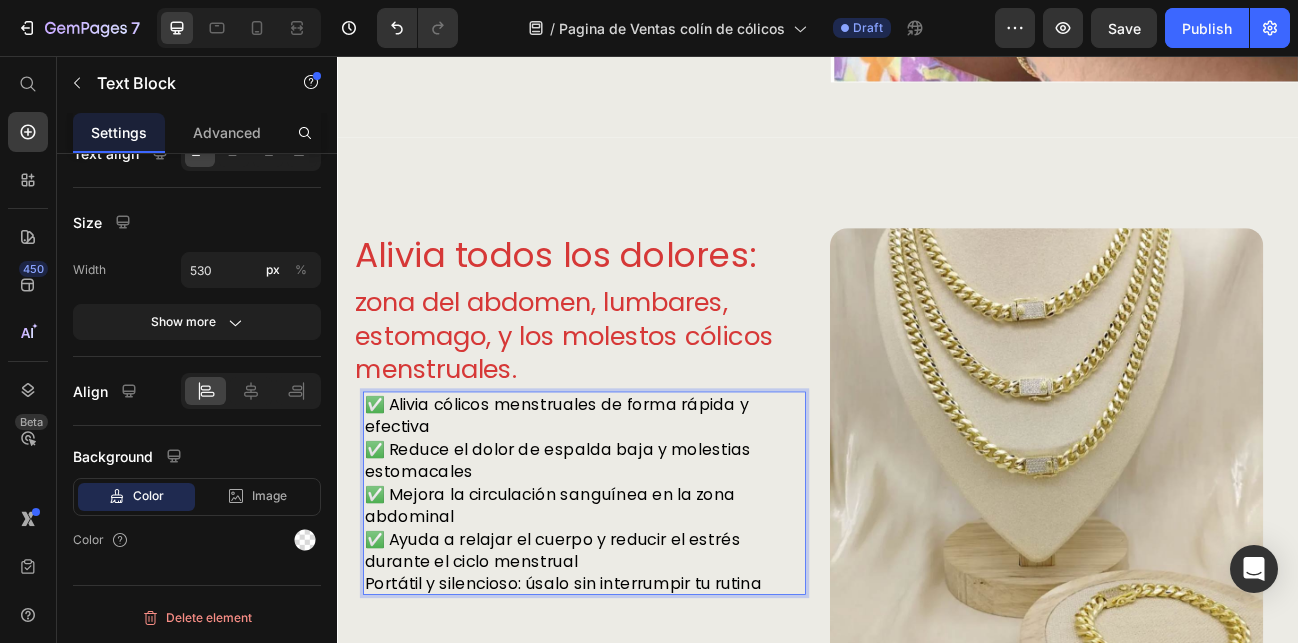 click on "Portátil y silencioso: úsalo sin interrumpir tu rutina" at bounding box center (635, 715) 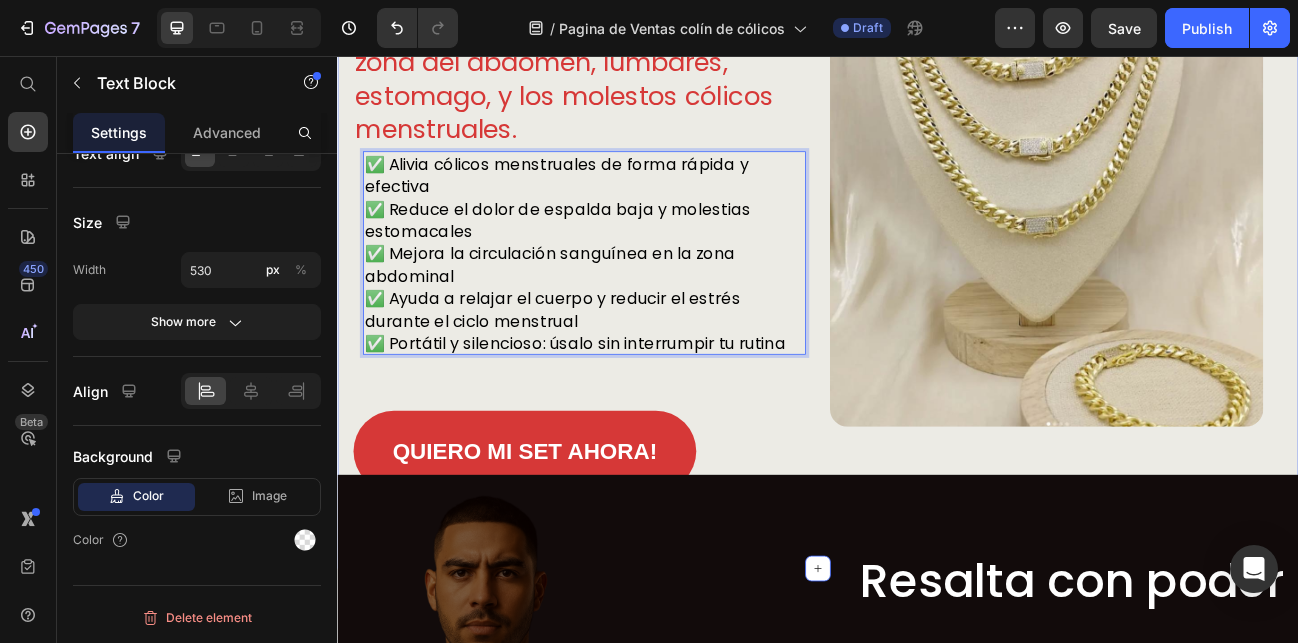 scroll, scrollTop: 2054, scrollLeft: 0, axis: vertical 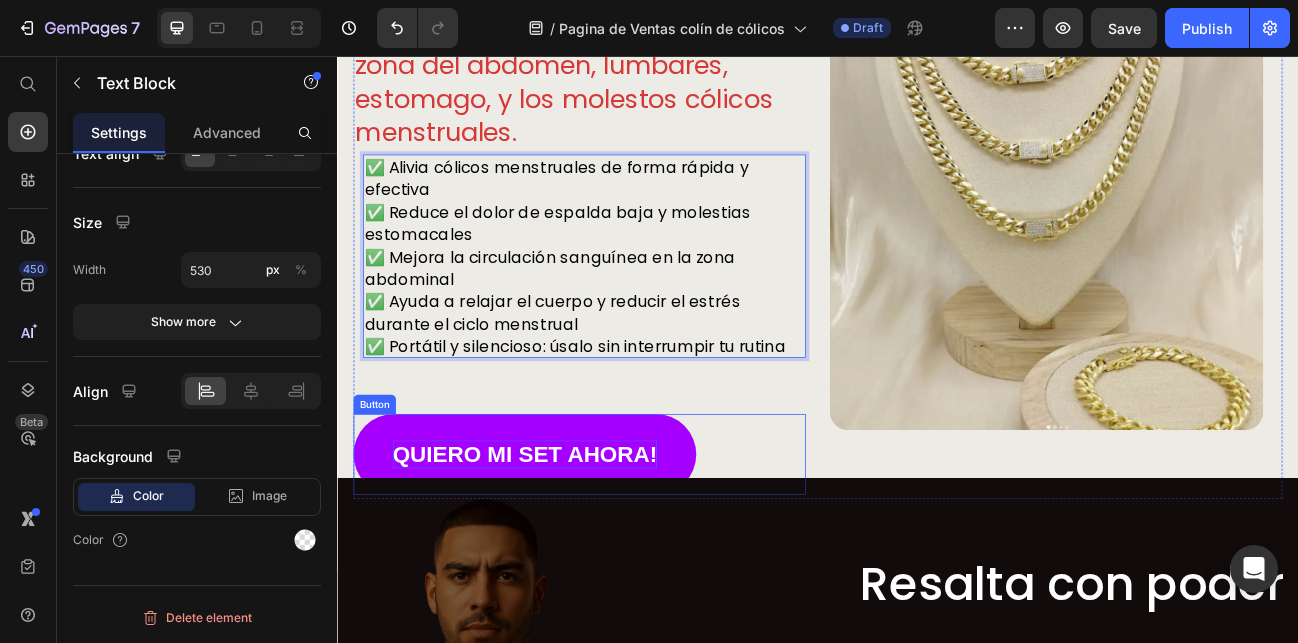 click on "QUIERO MI SET AHORA!" at bounding box center [571, 553] 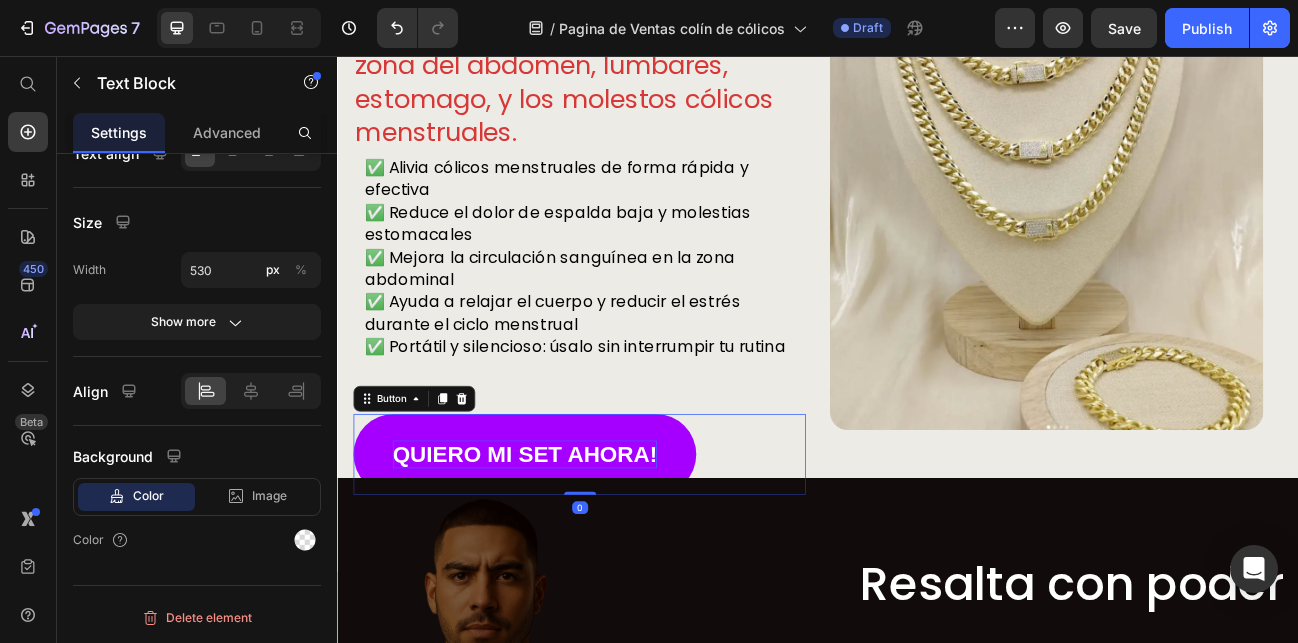 scroll, scrollTop: 0, scrollLeft: 0, axis: both 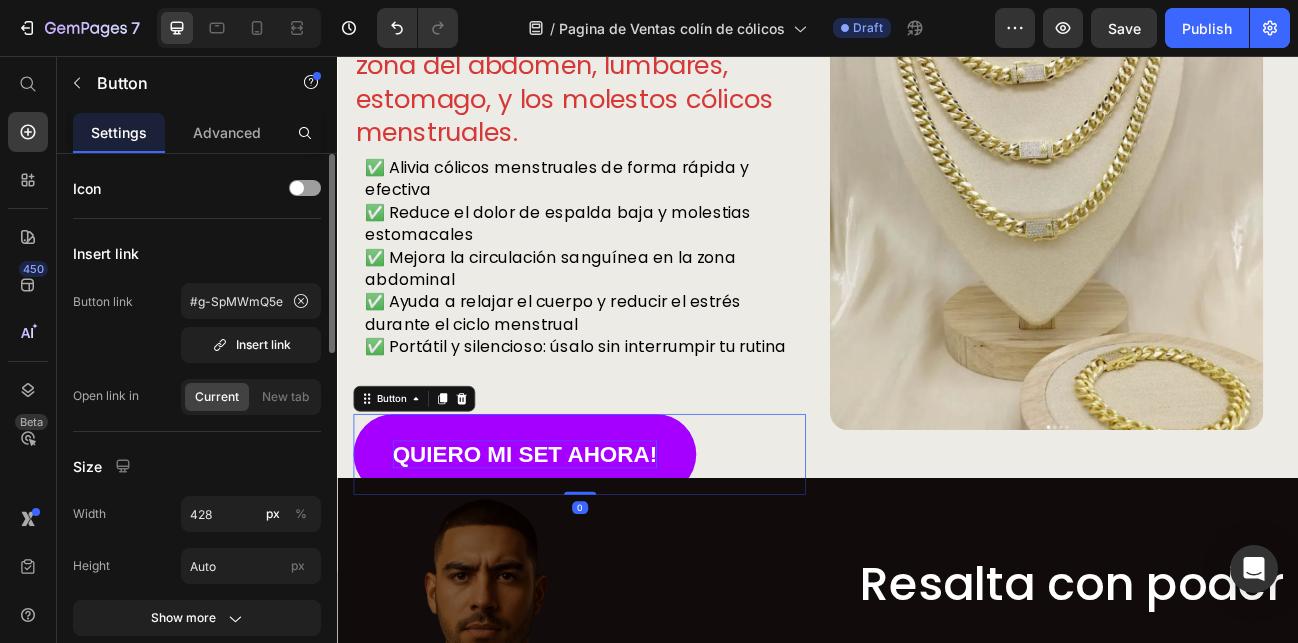 click on "QUIERO MI SET AHORA!" at bounding box center [571, 553] 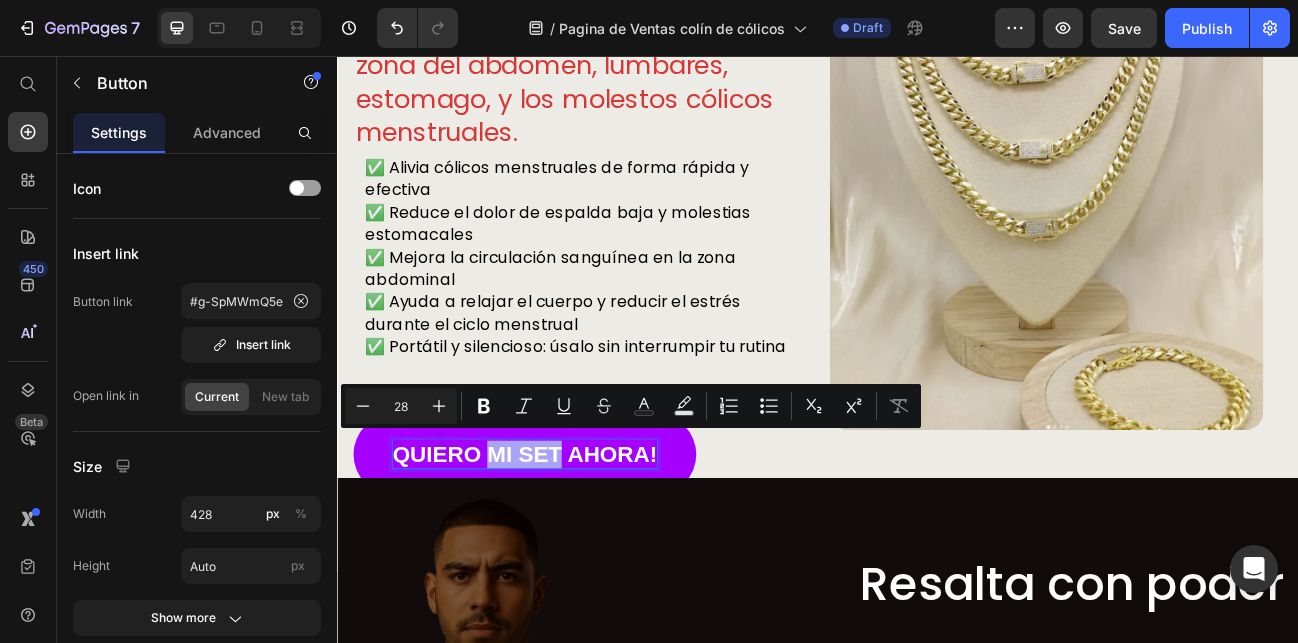 drag, startPoint x: 612, startPoint y: 541, endPoint x: 527, endPoint y: 531, distance: 85.58621 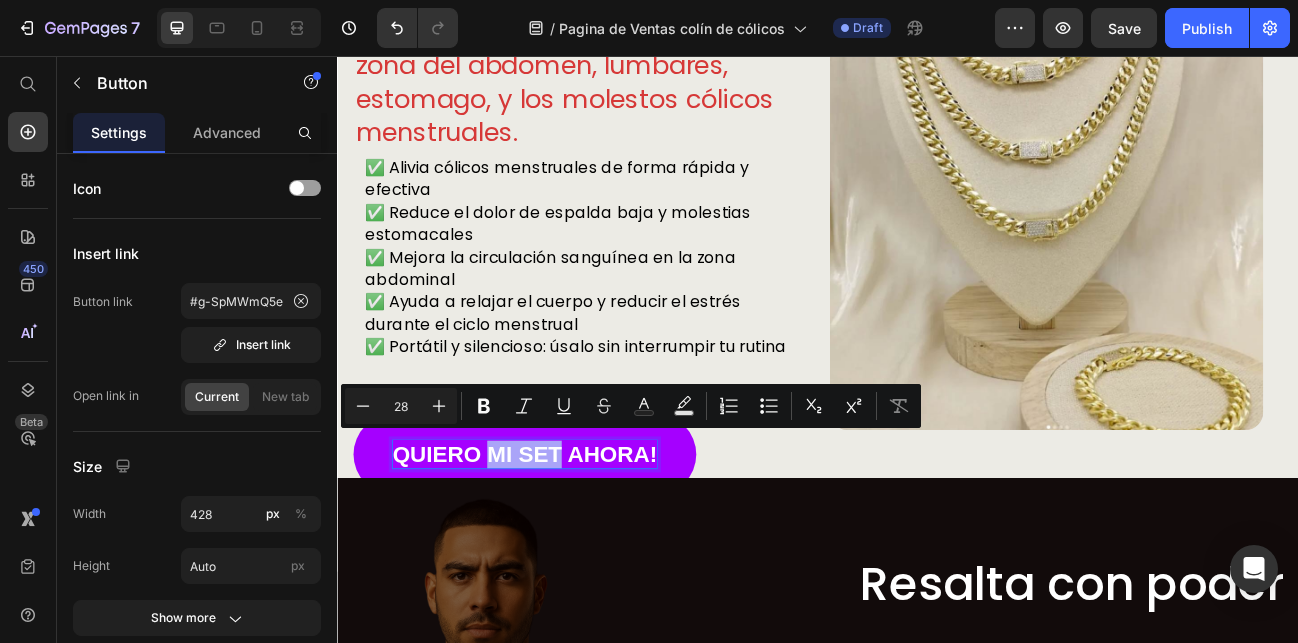 click on "QUIERO MI SET AHORA!" at bounding box center (571, 553) 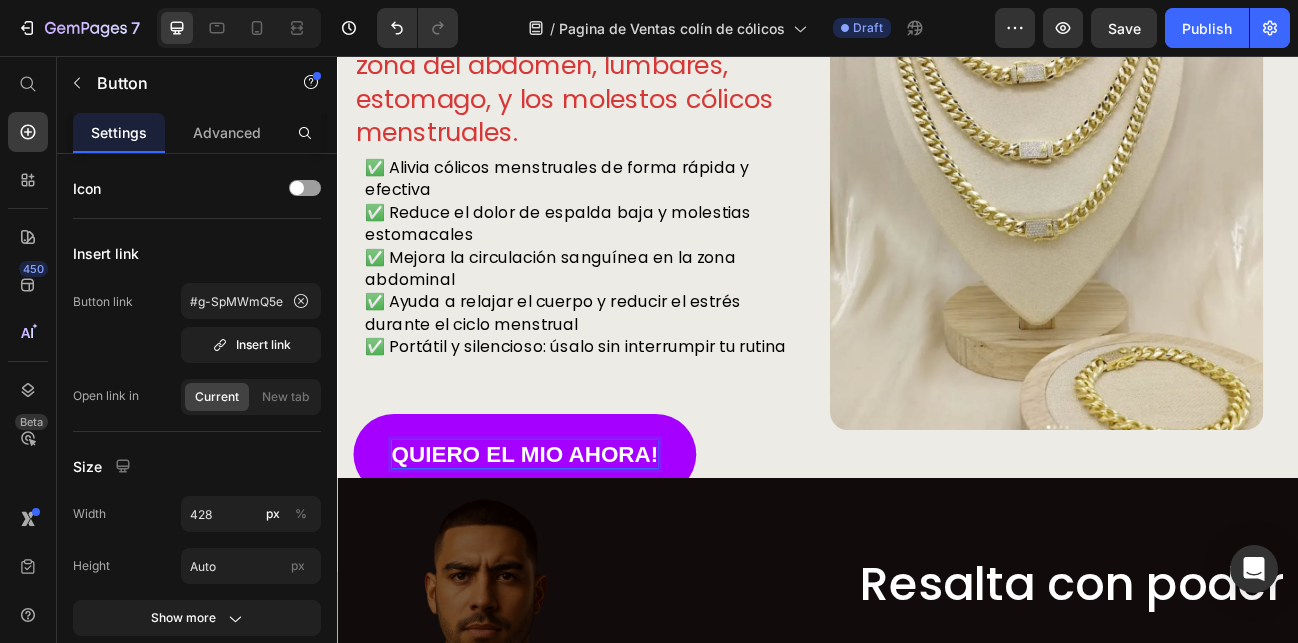 click on "QUIERO EL MIO AHORA! Button   0" at bounding box center [639, 553] 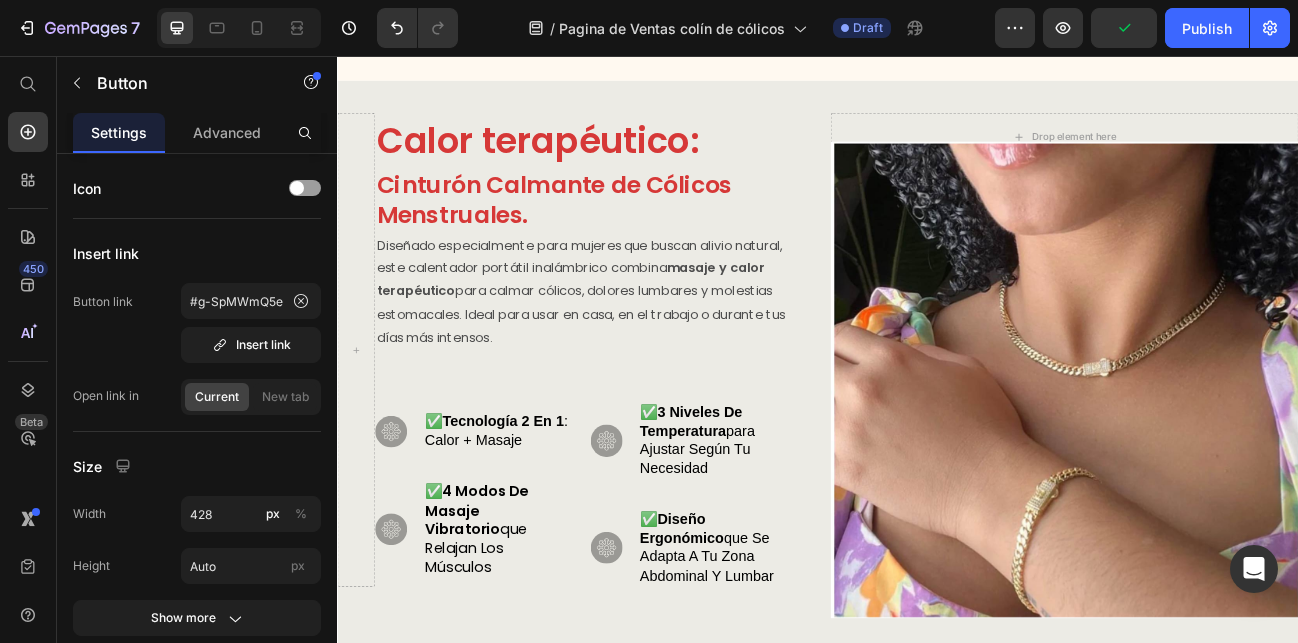 scroll, scrollTop: 1094, scrollLeft: 0, axis: vertical 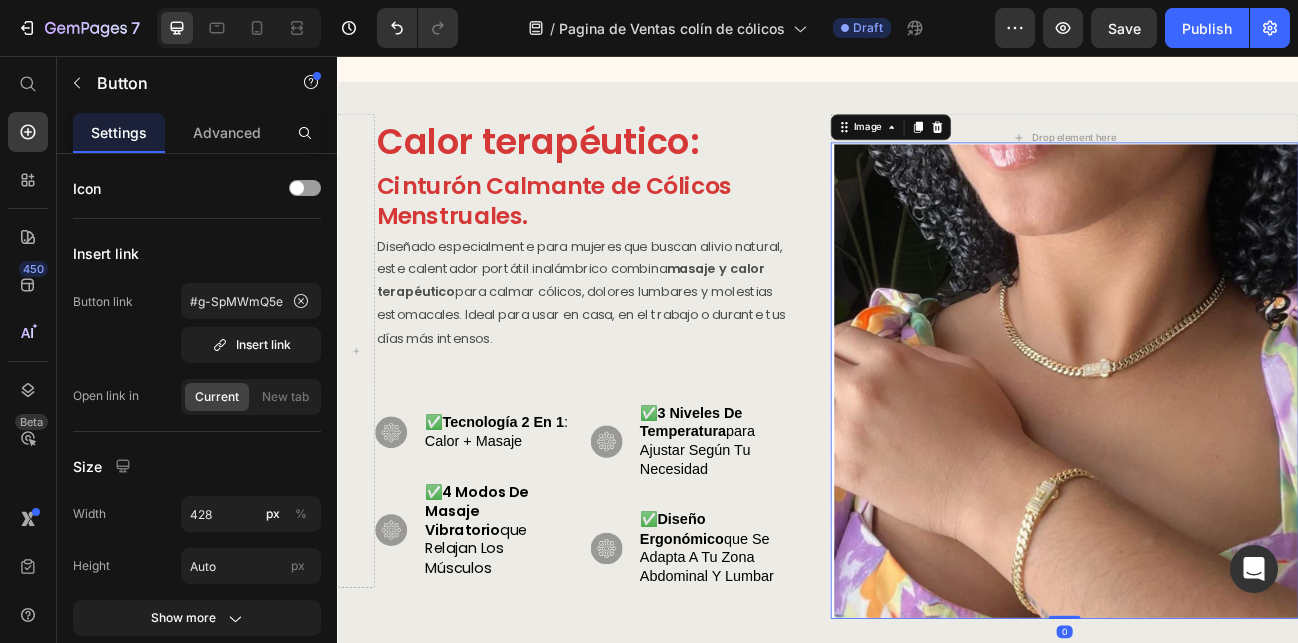 click at bounding box center (1245, 461) 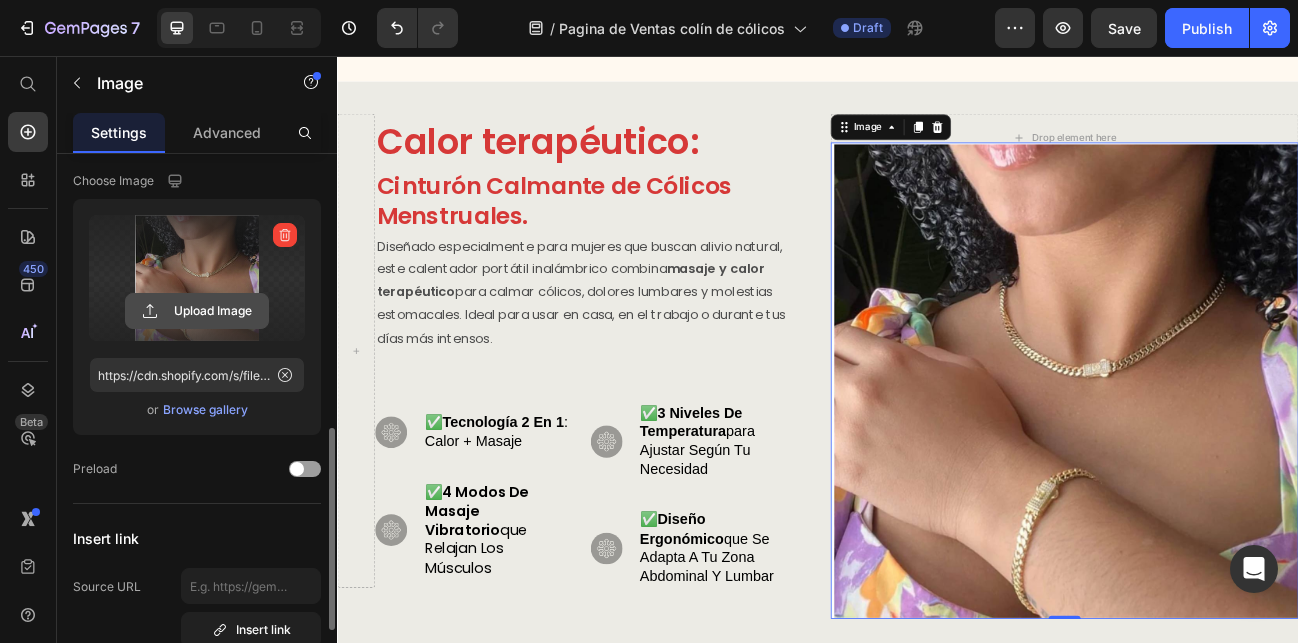 scroll, scrollTop: 0, scrollLeft: 0, axis: both 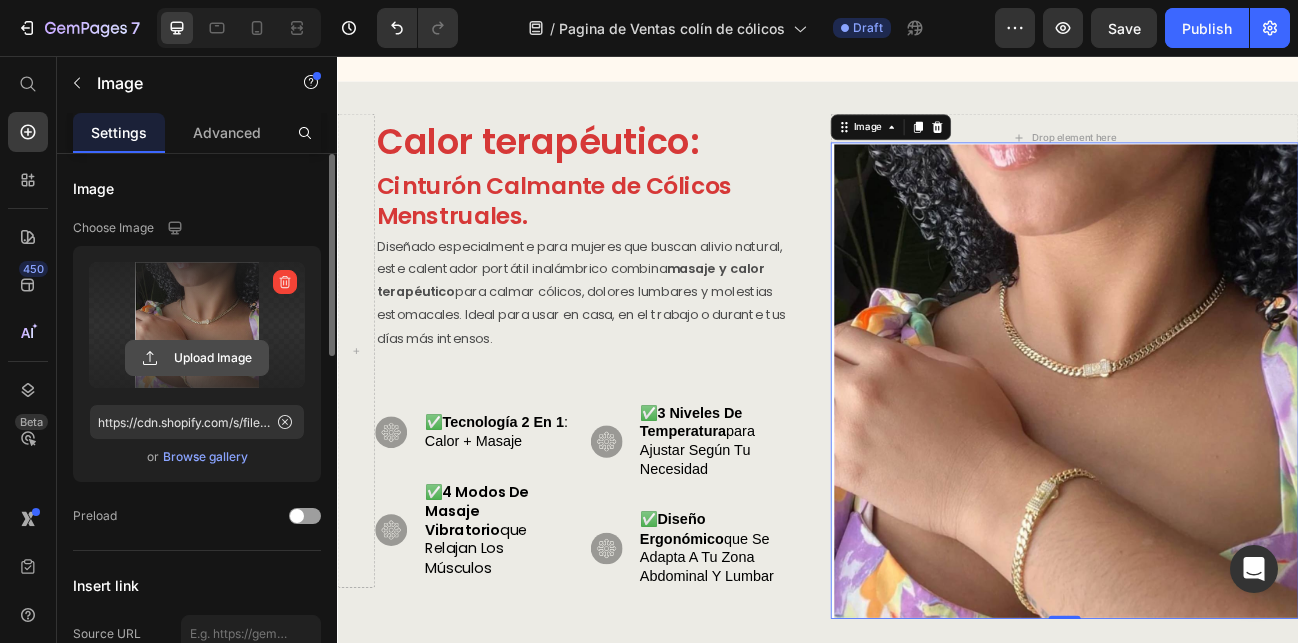 click 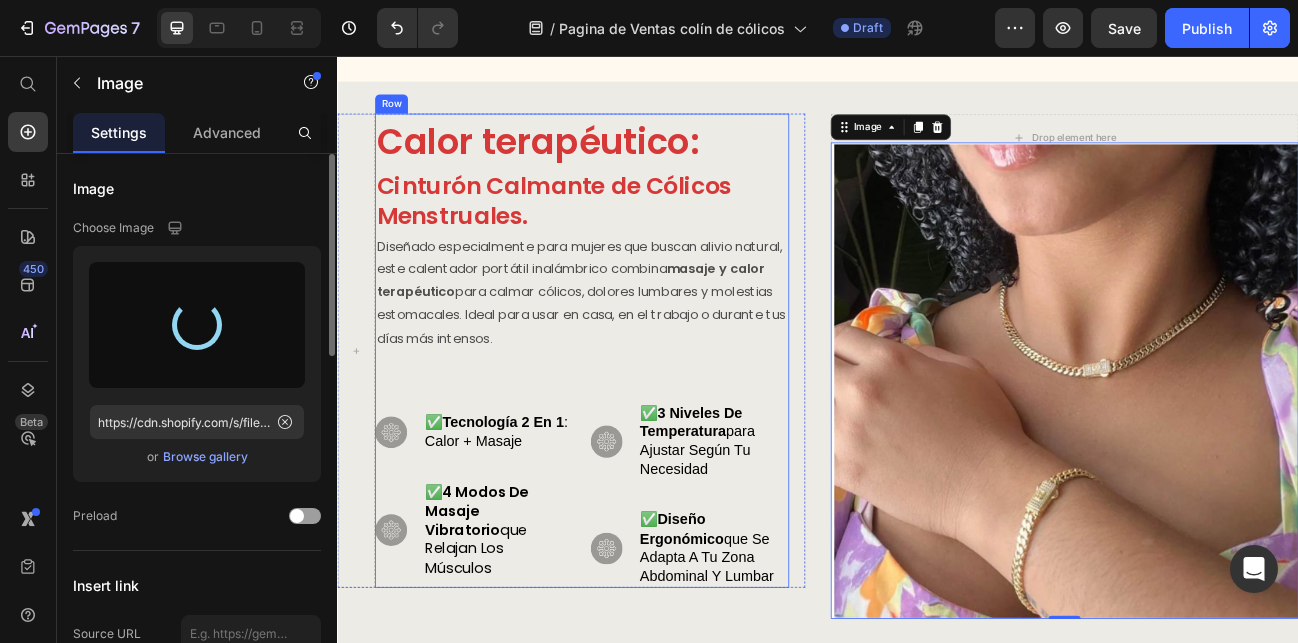 type on "https://cdn.shopify.com/s/files/1/0687/0365/0044/files/gempages_571899294735401799-d8047660-b062-4f69-bd68-14f338e541fd.jpg" 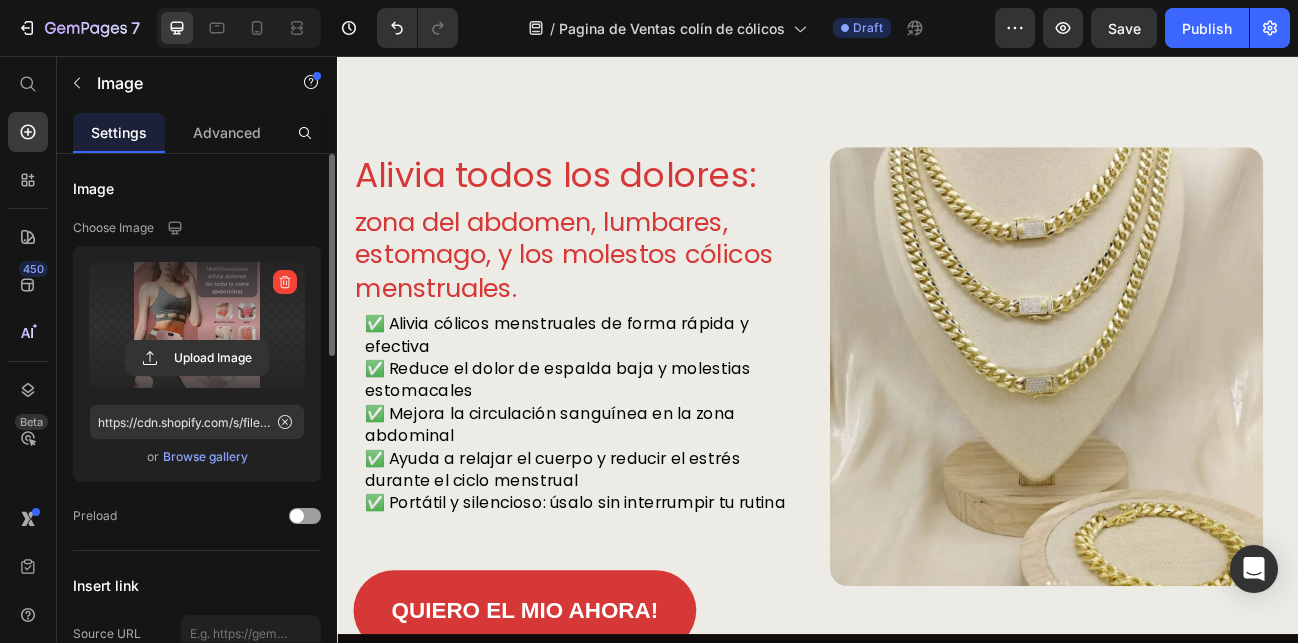scroll, scrollTop: 1869, scrollLeft: 0, axis: vertical 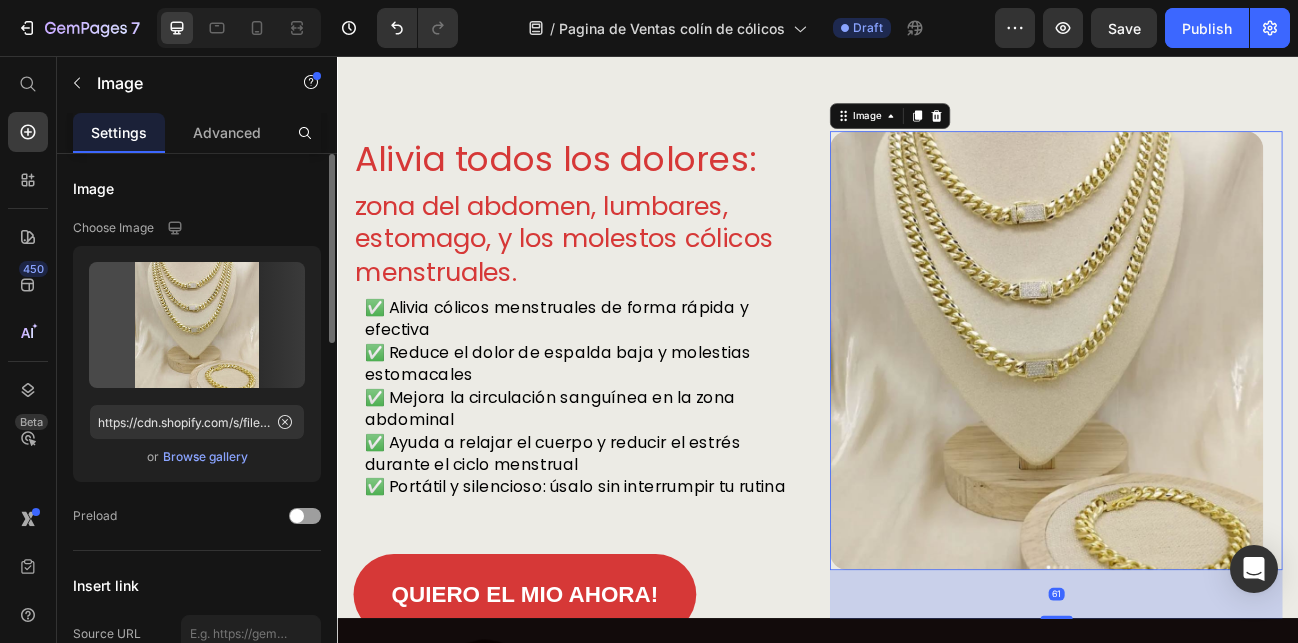 click at bounding box center (1234, 424) 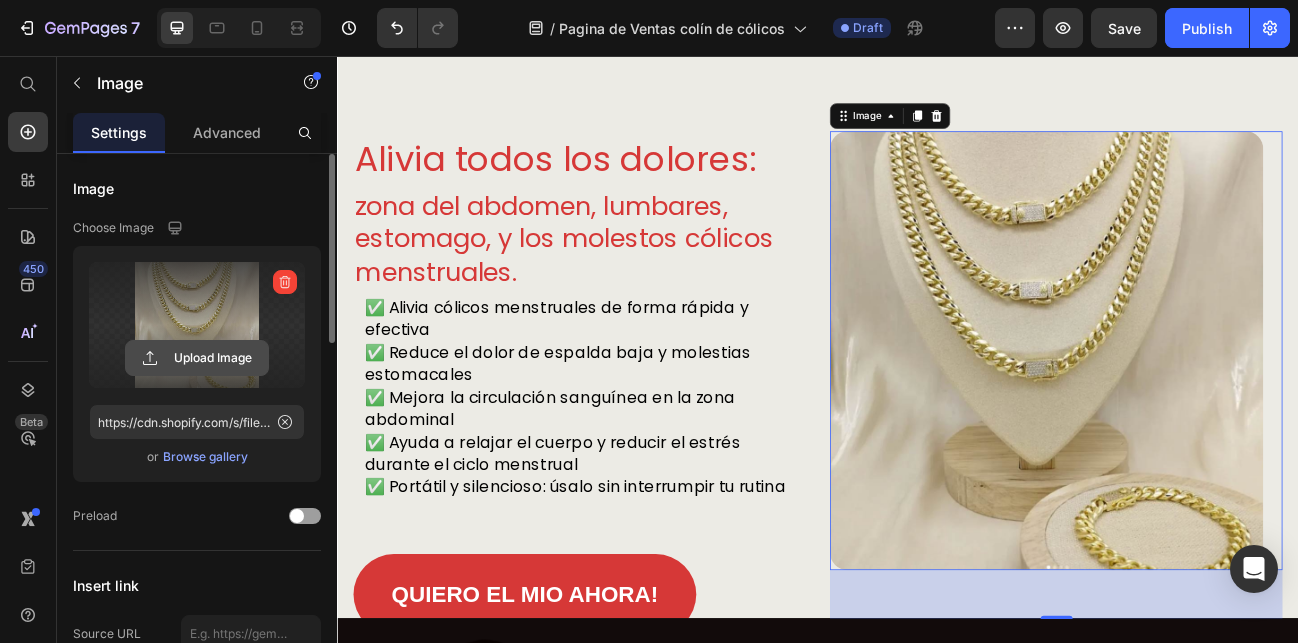 click 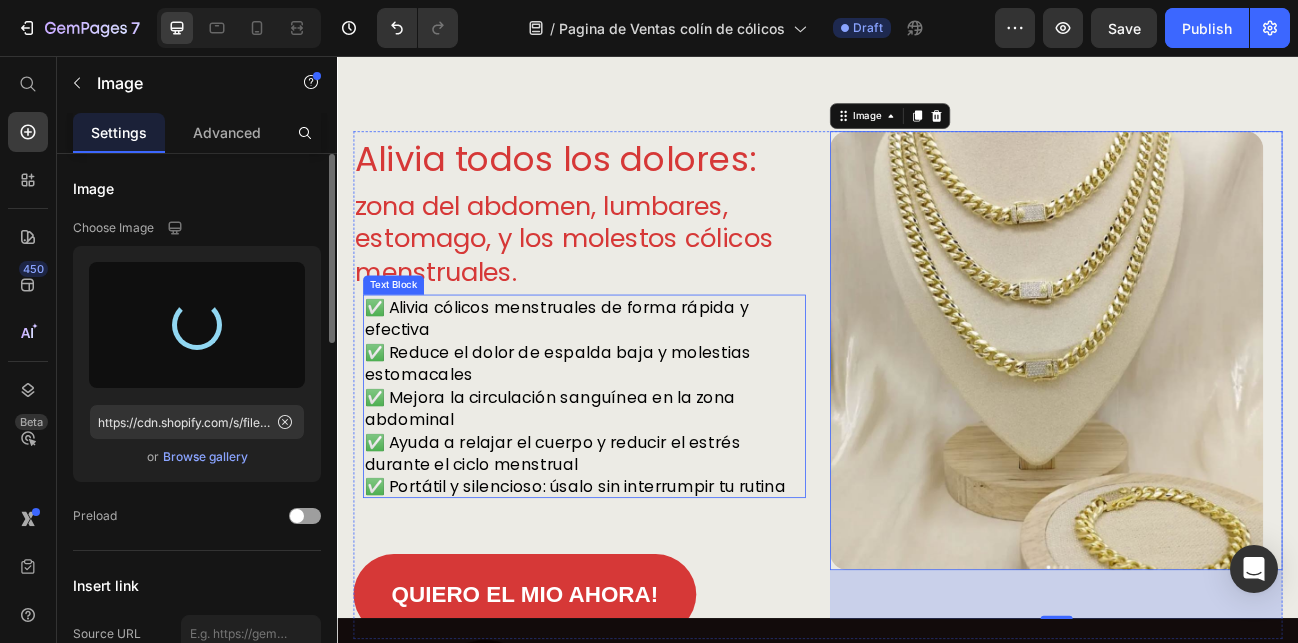 type on "https://cdn.shopify.com/s/files/1/0687/0365/0044/files/gempages_571899294735401799-140dd1d9-ea82-4d2e-bfa2-2a7dc4902d02.jpg" 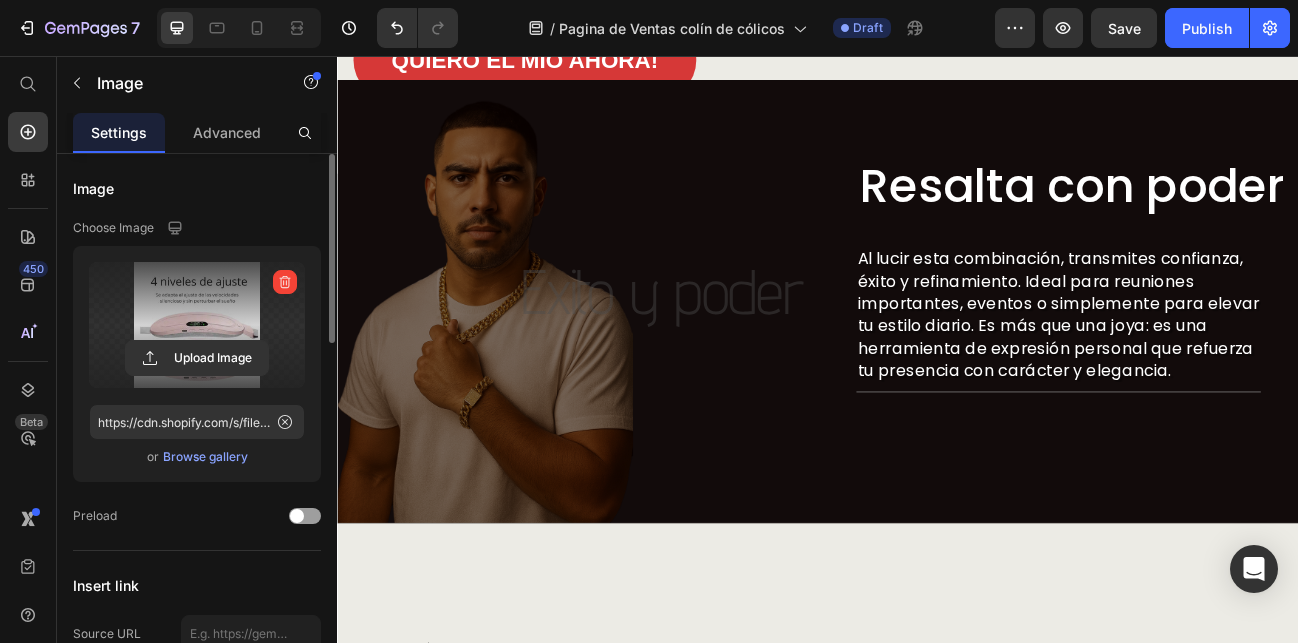 scroll, scrollTop: 2537, scrollLeft: 0, axis: vertical 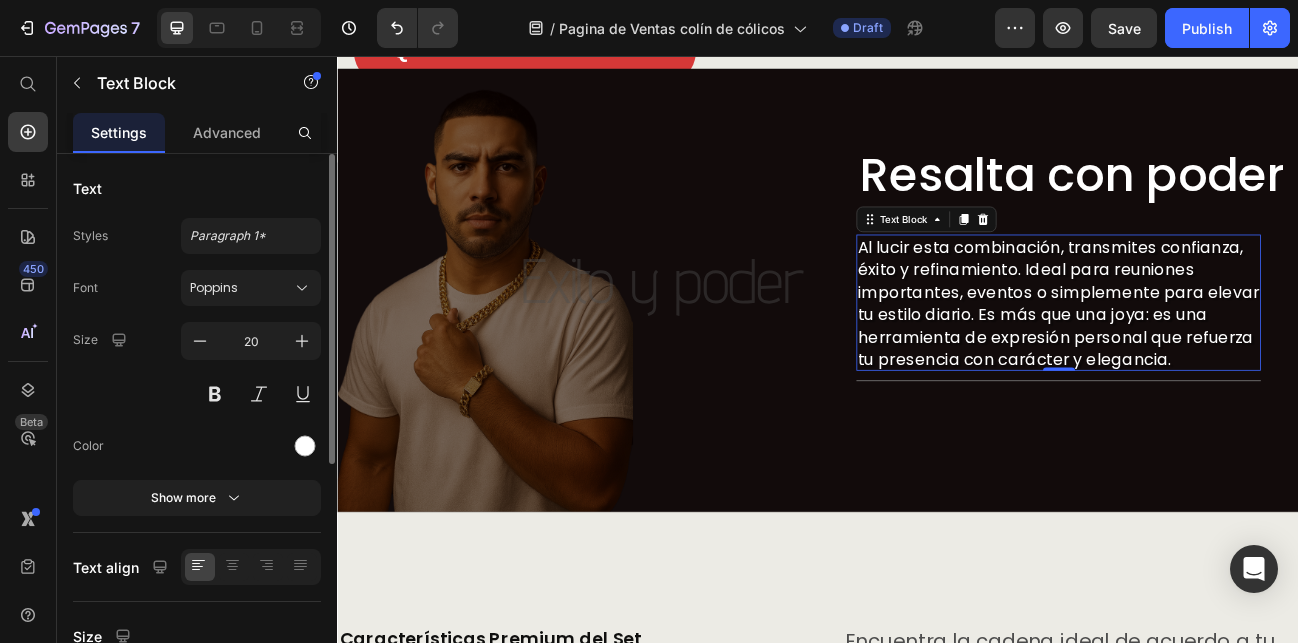 click on "Al lucir esta combinación, transmites confianza, éxito y refinamiento. Ideal para reuniones importantes, eventos o simplemente para elevar tu estilo diario. Es más que una joya: es una herramienta de expresión personal que refuerza tu presencia con carácter y elegancia." at bounding box center [1237, 365] 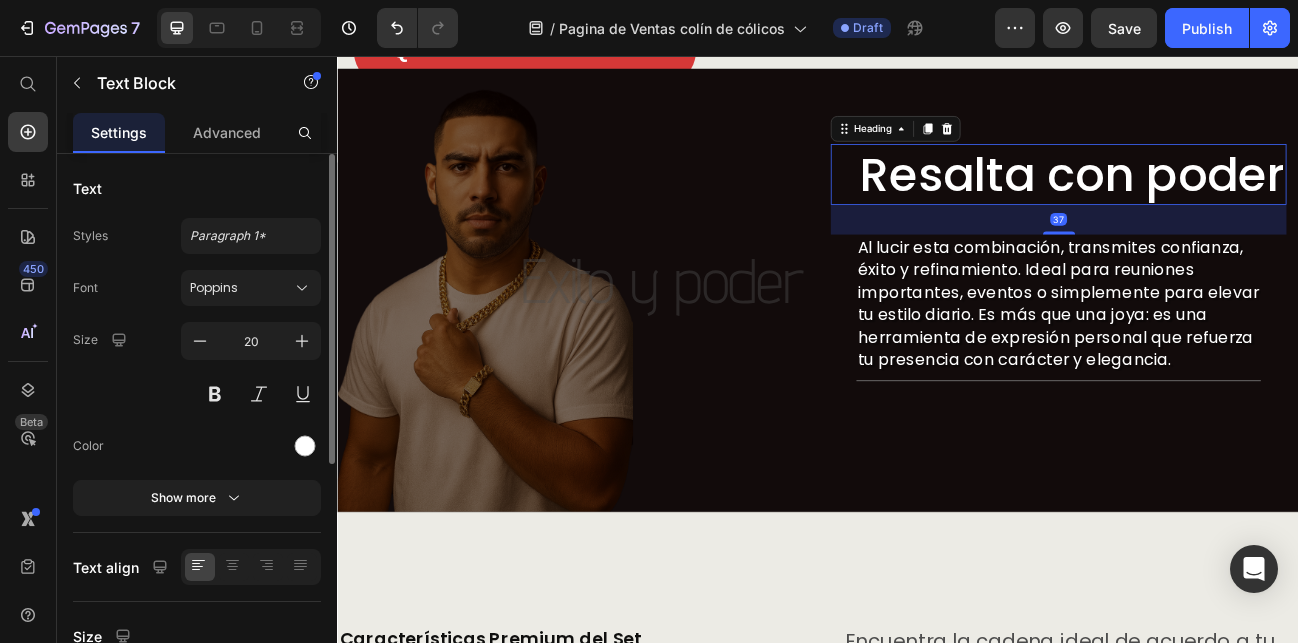 click on "Resalta con poder" at bounding box center [1255, 204] 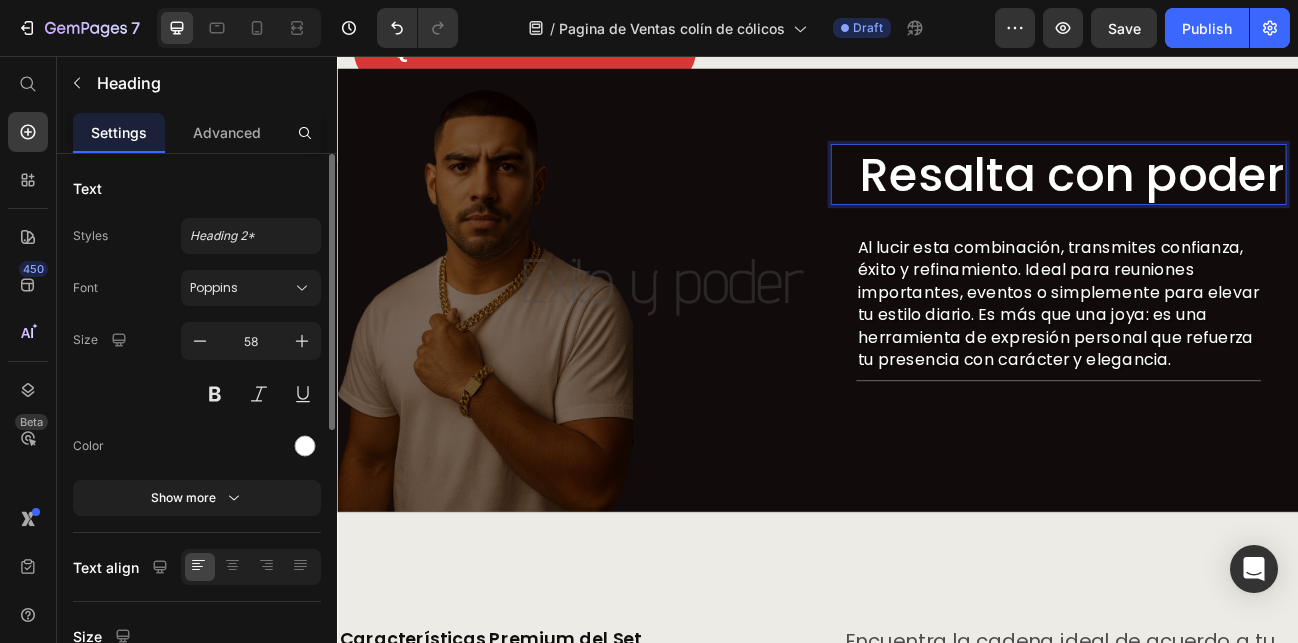 click on "Resalta con poder" at bounding box center [1255, 204] 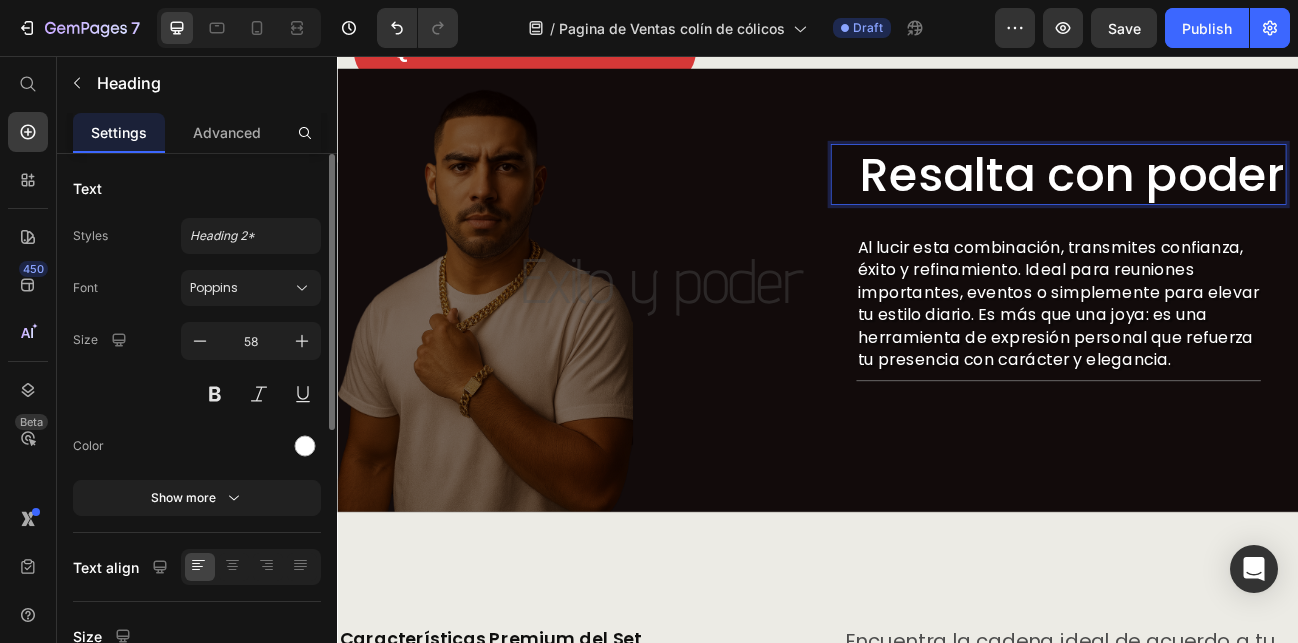 click on "Resalta con poder" at bounding box center (1255, 204) 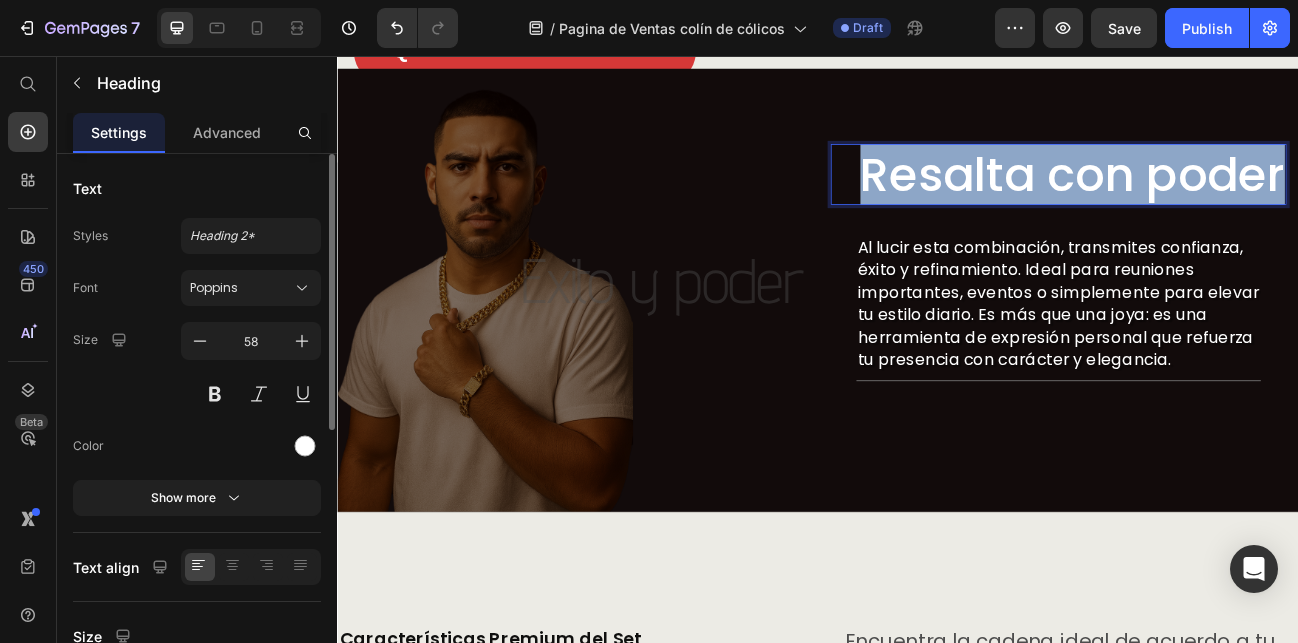 drag, startPoint x: 1501, startPoint y: 204, endPoint x: 964, endPoint y: 200, distance: 537.0149 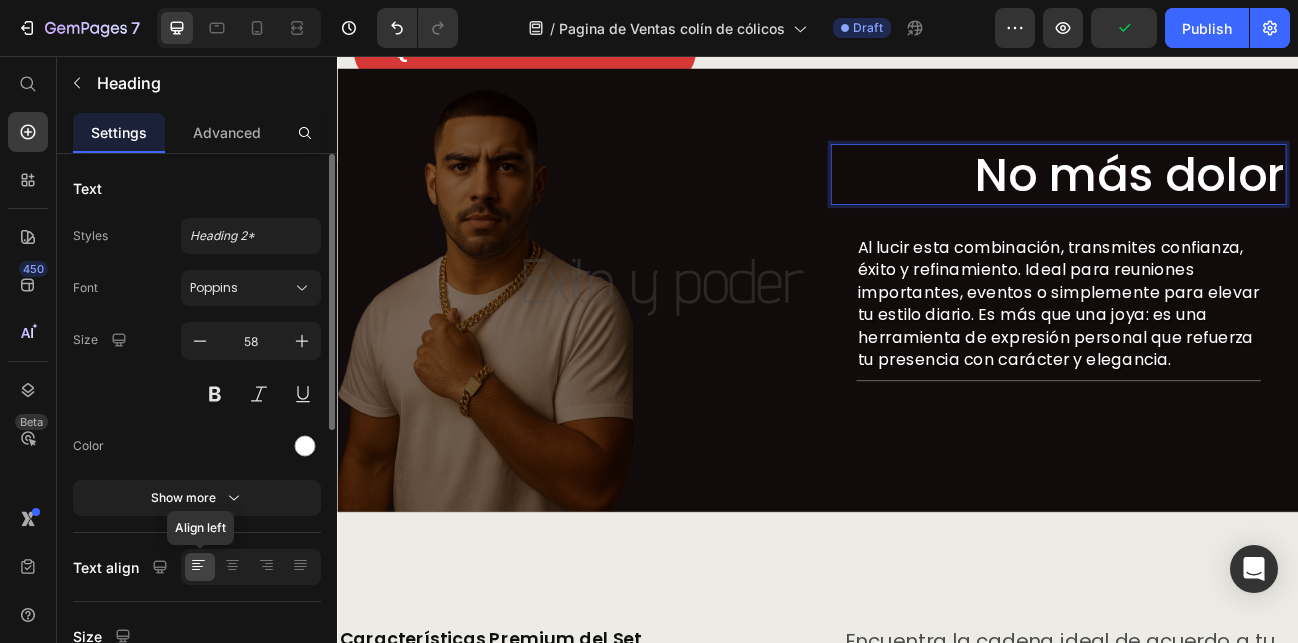 click 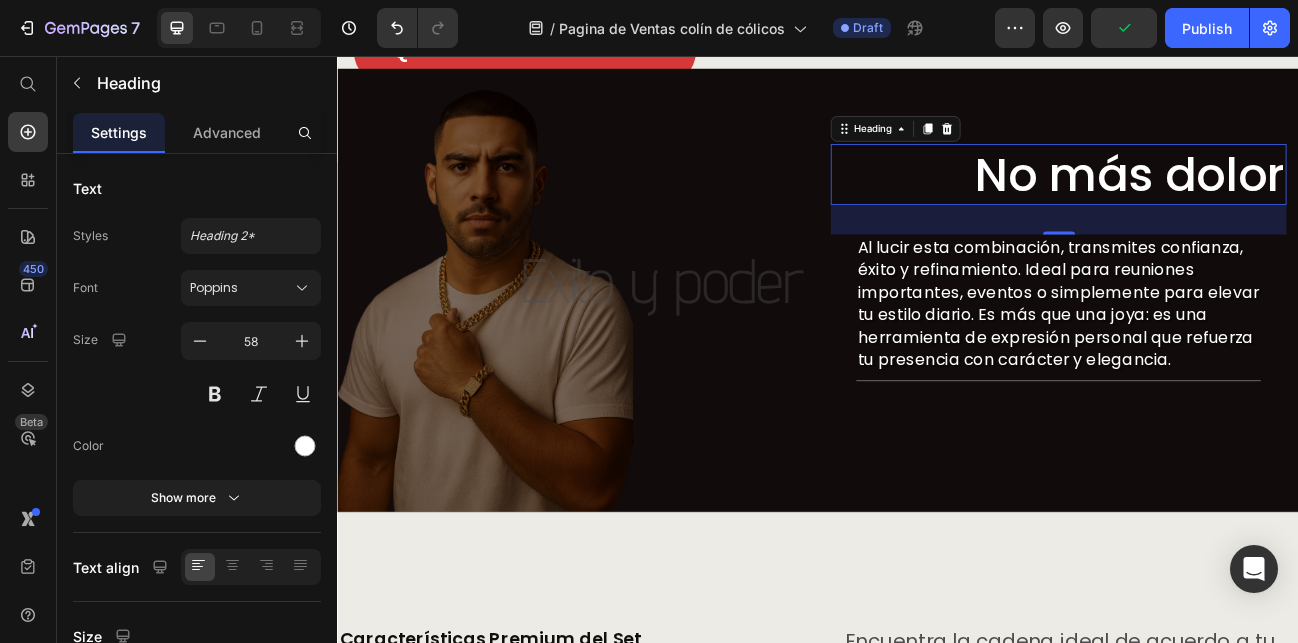 click on "No más dolor" at bounding box center [1326, 204] 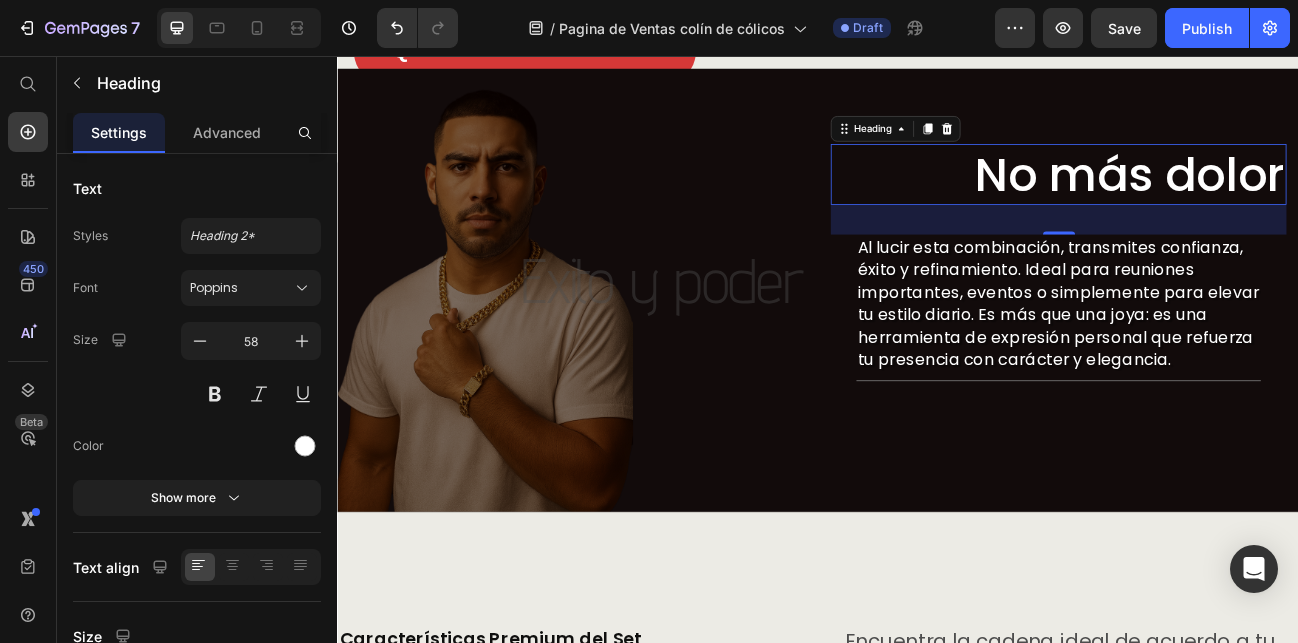 click on "No más dolor" at bounding box center (1237, 204) 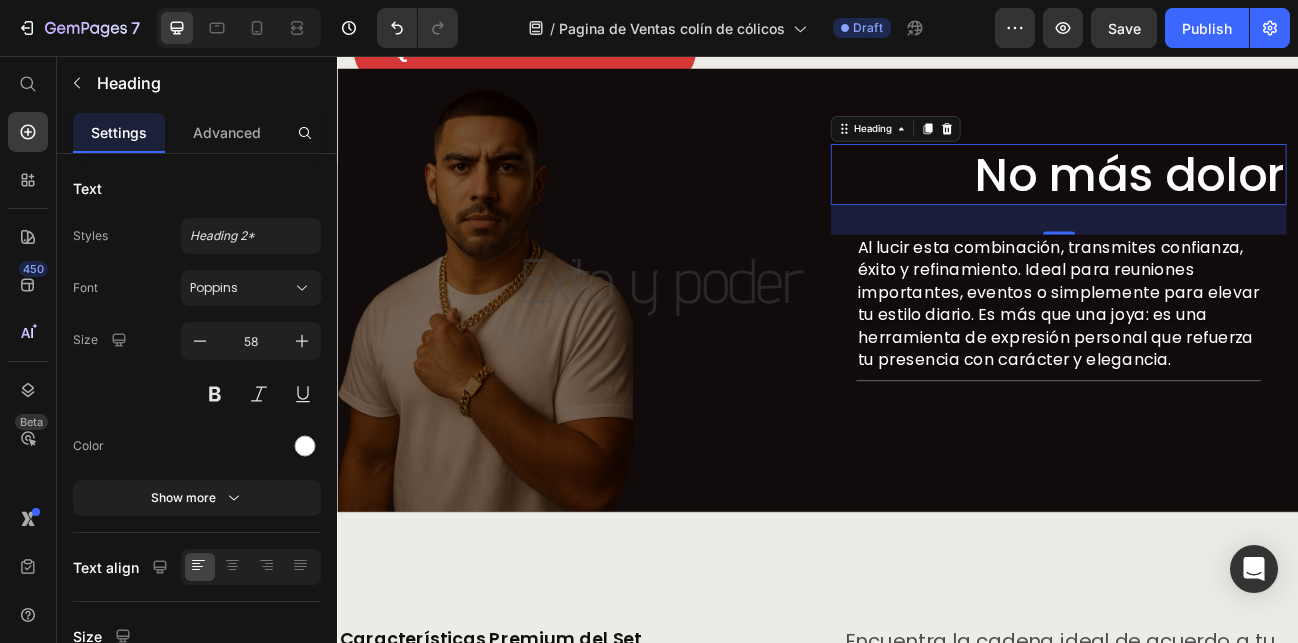 click on "No más dolor" at bounding box center [1237, 204] 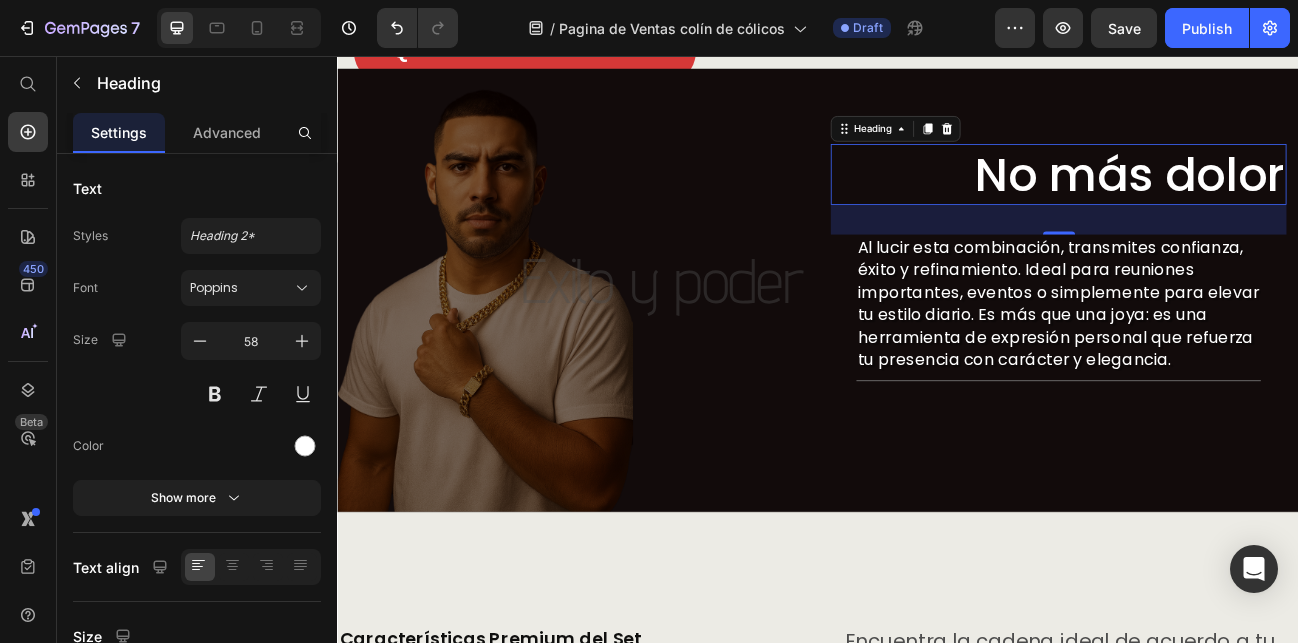 click on "No más dolor" at bounding box center [1237, 204] 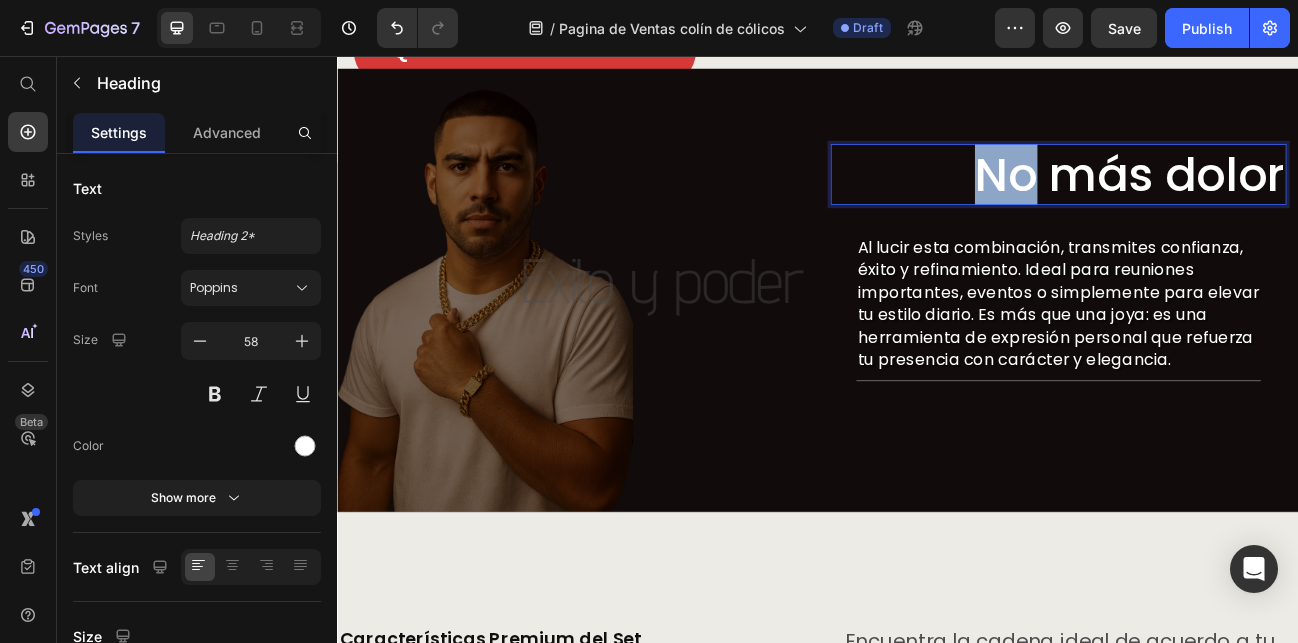 click on "No más dolor" at bounding box center [1326, 204] 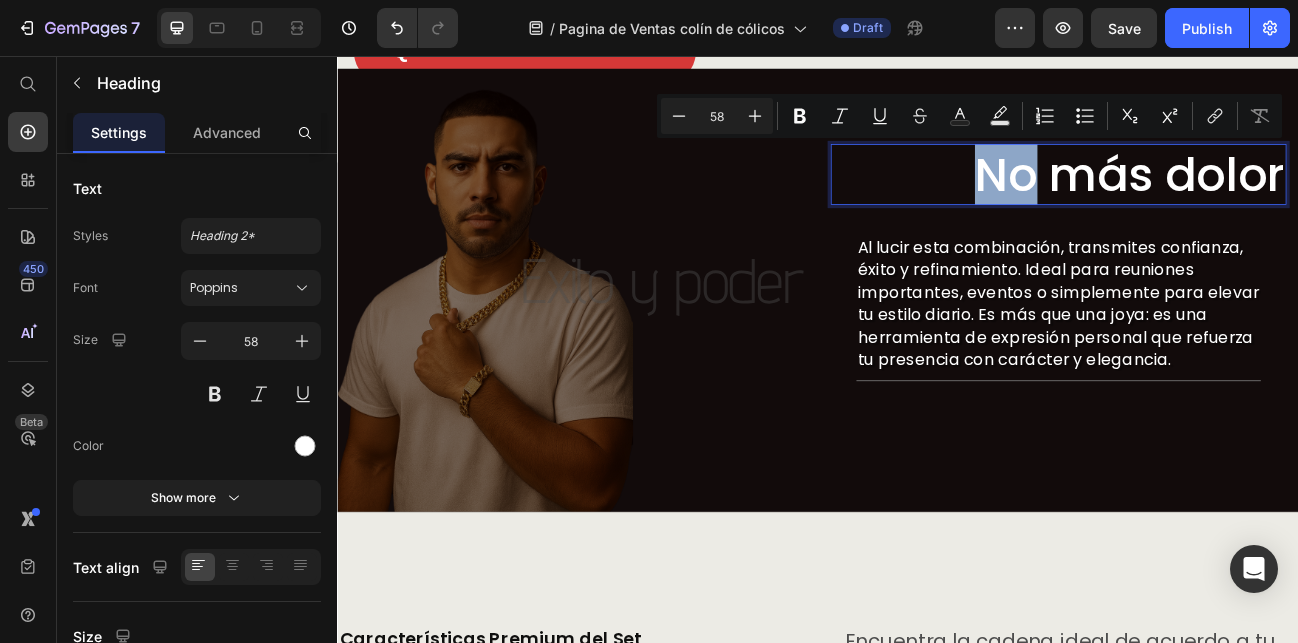 click on "No más dolor" at bounding box center (1326, 204) 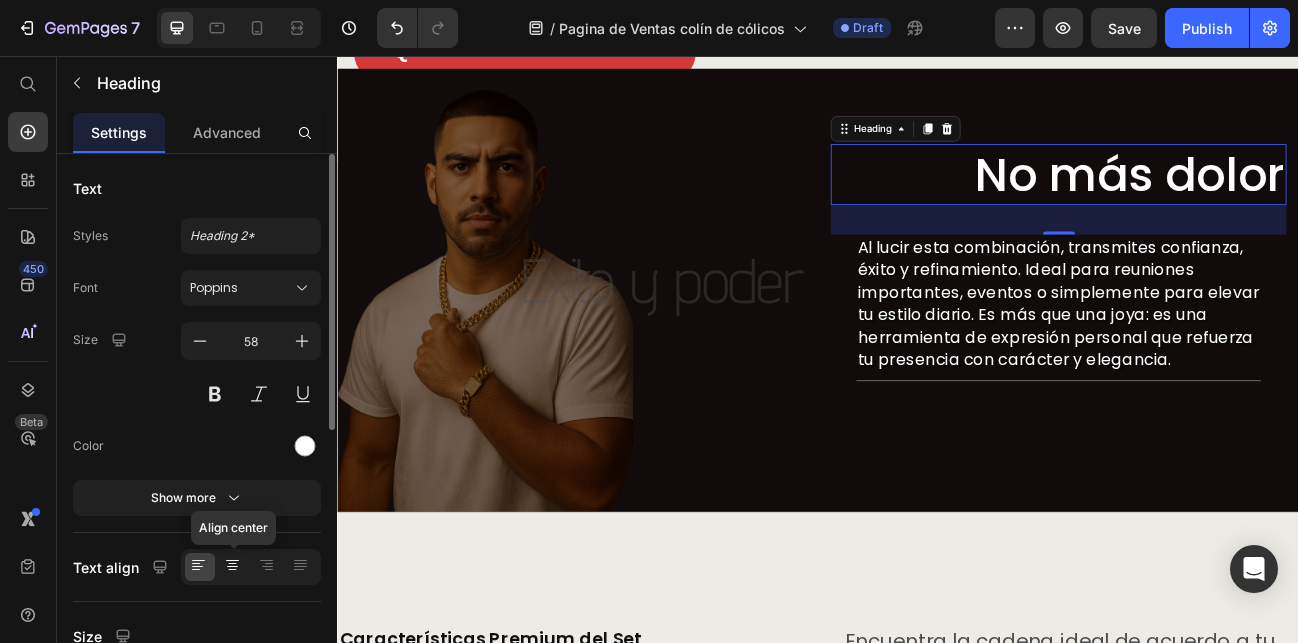 click 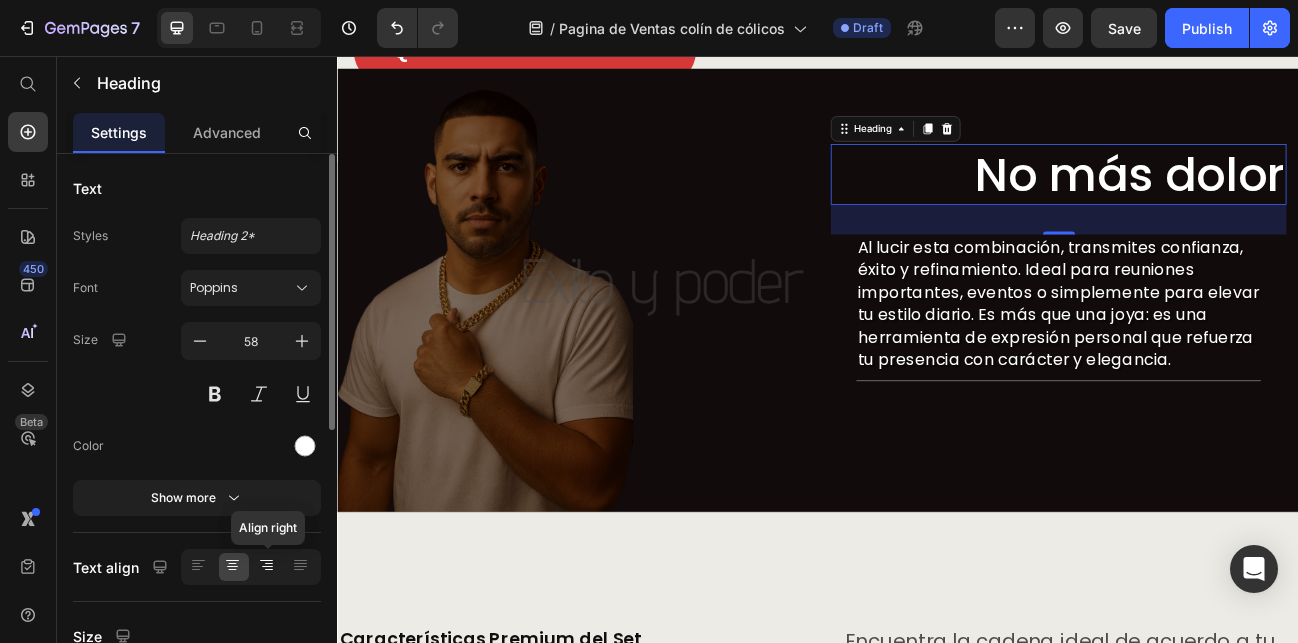 click 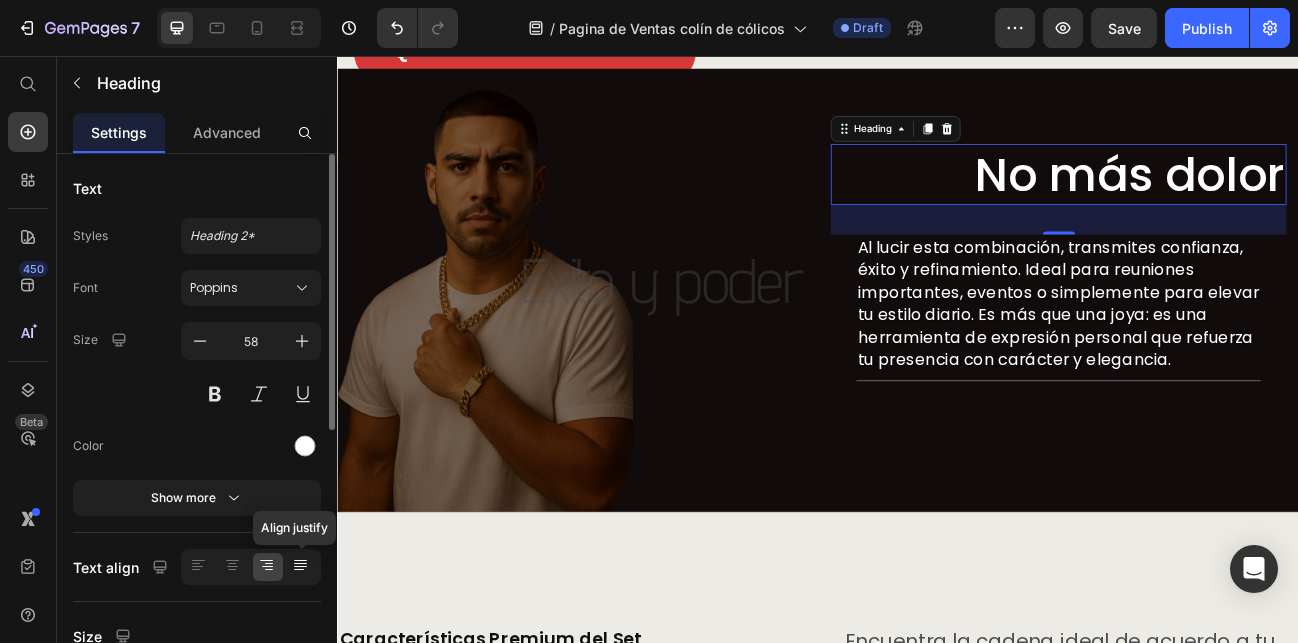 click 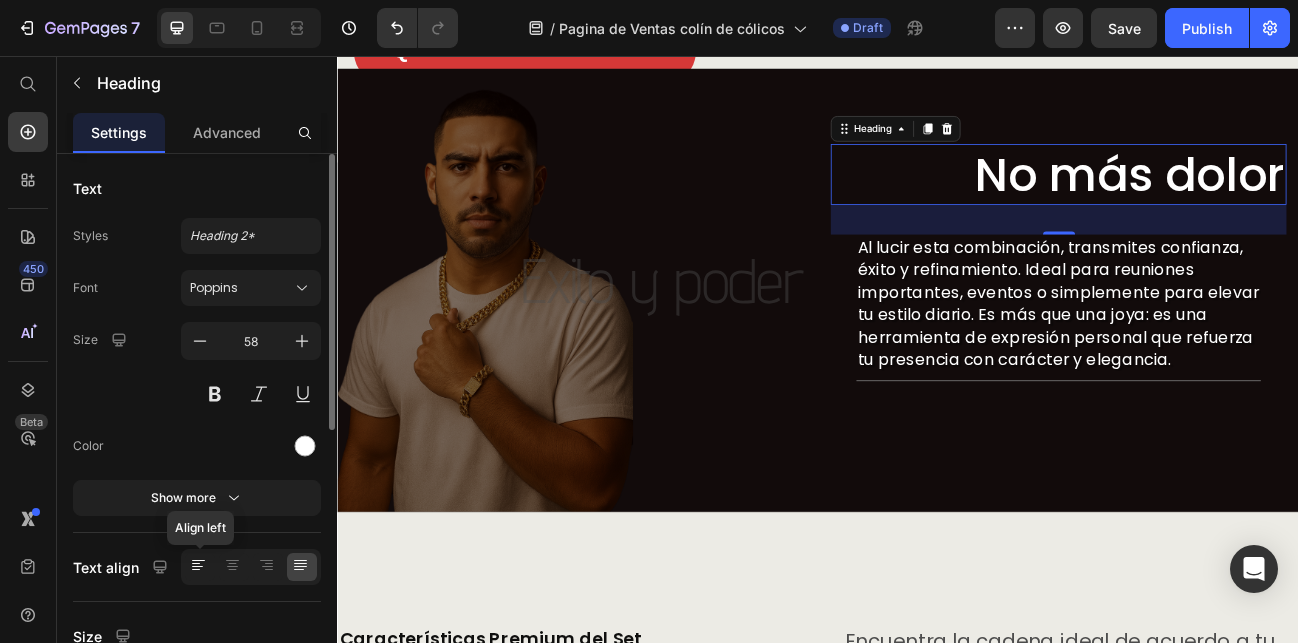 click 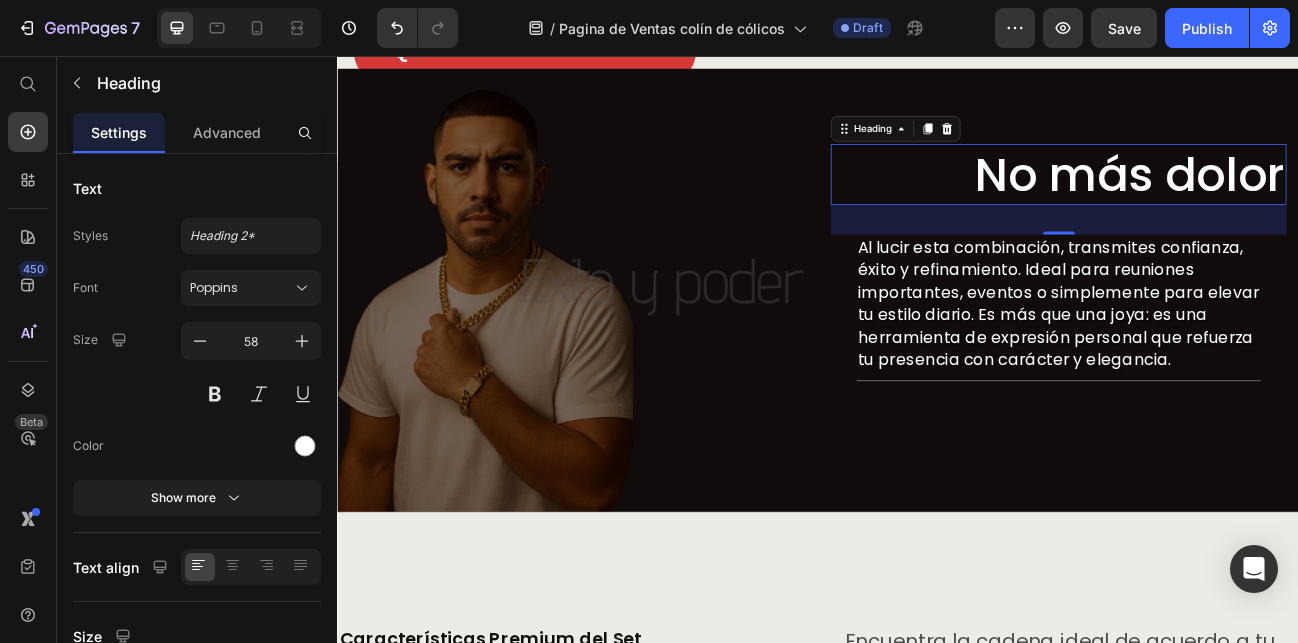 click on "No más dolor" at bounding box center [1326, 204] 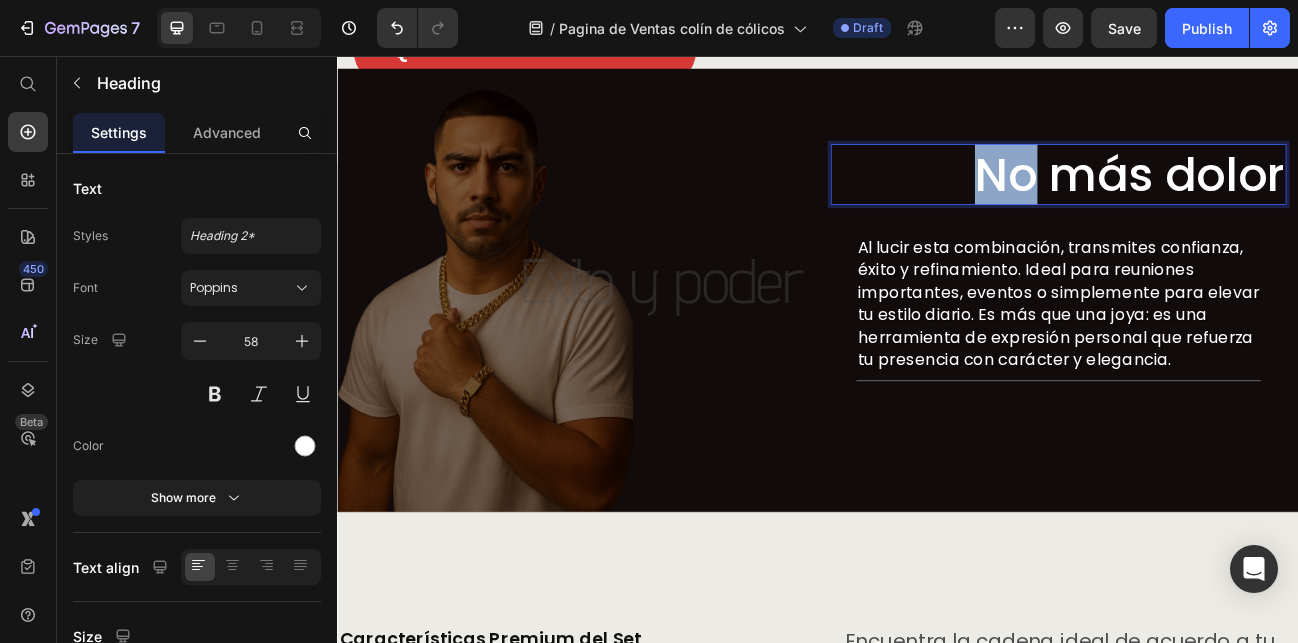 click on "No más dolor" at bounding box center (1326, 204) 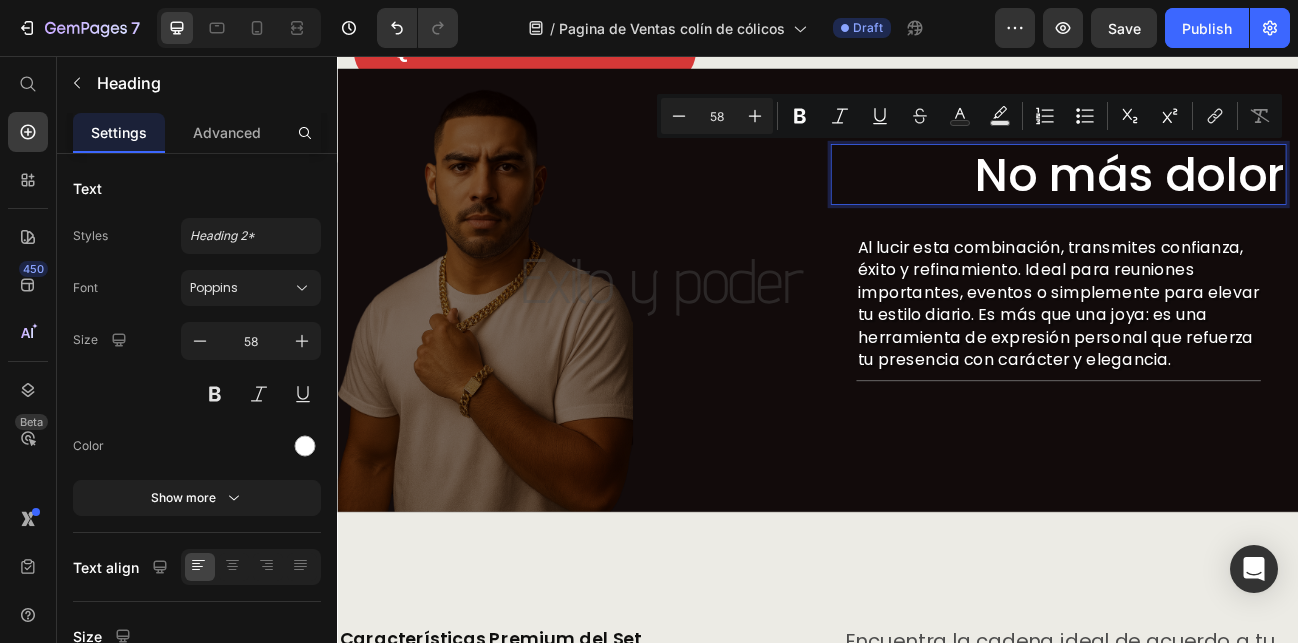 click on "No más dolor" at bounding box center (1326, 204) 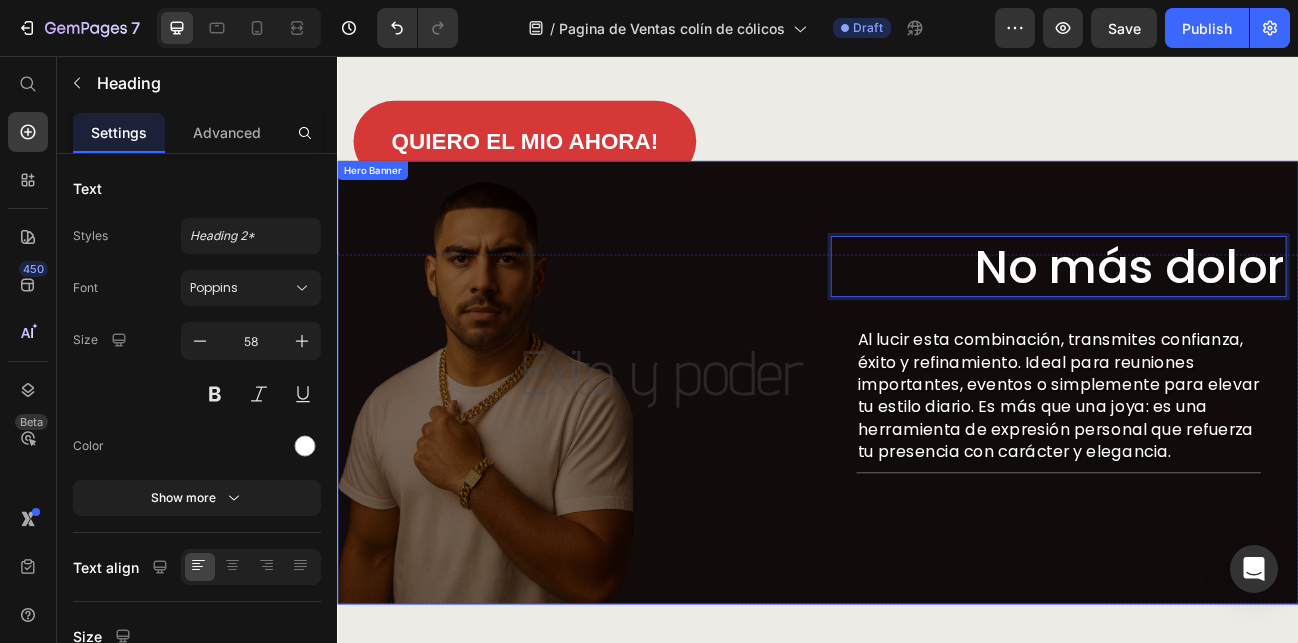 scroll, scrollTop: 2457, scrollLeft: 0, axis: vertical 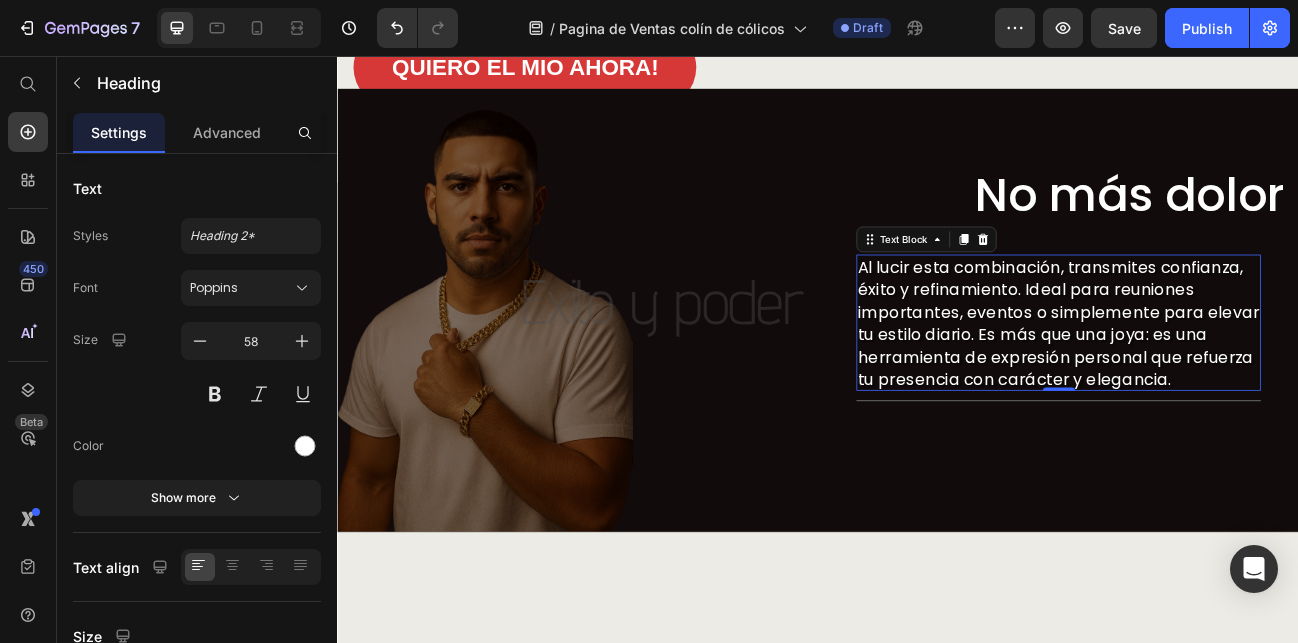 click on "Al lucir esta combinación, transmites confianza, éxito y refinamiento. Ideal para reuniones importantes, eventos o simplemente para elevar tu estilo diario. Es más que una joya: es una herramienta de expresión personal que refuerza tu presencia con carácter y elegancia." at bounding box center (1237, 390) 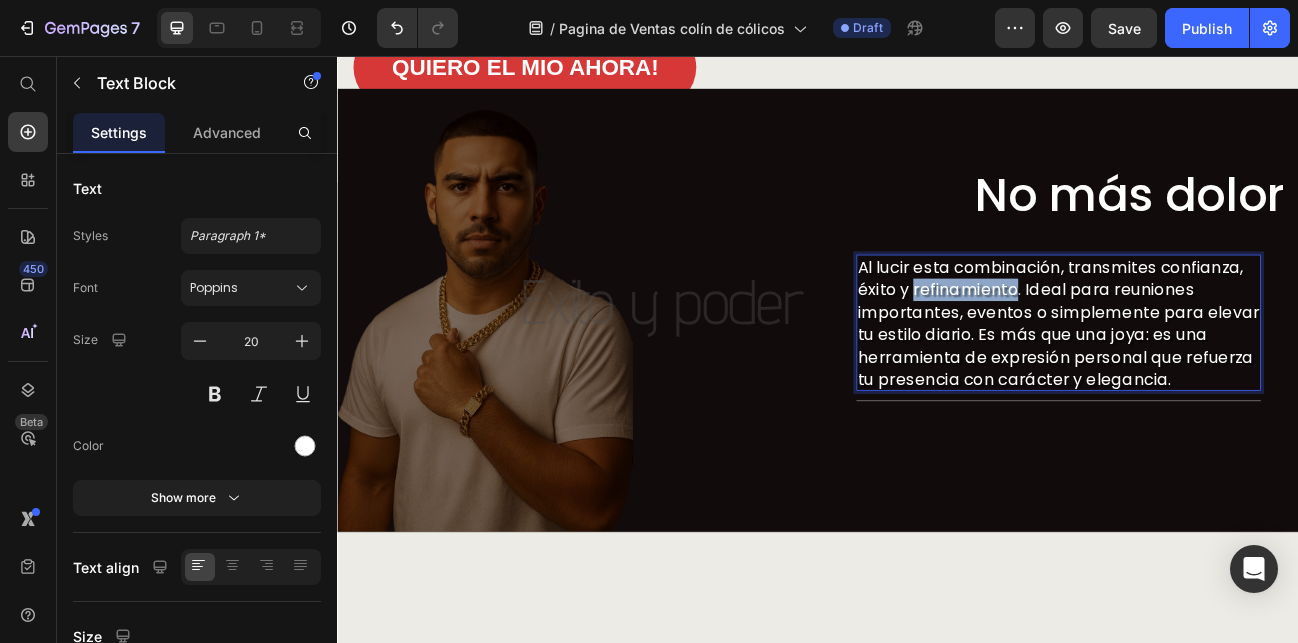 click on "Al lucir esta combinación, transmites confianza, éxito y refinamiento. Ideal para reuniones importantes, eventos o simplemente para elevar tu estilo diario. Es más que una joya: es una herramienta de expresión personal que refuerza tu presencia con carácter y elegancia." at bounding box center [1237, 390] 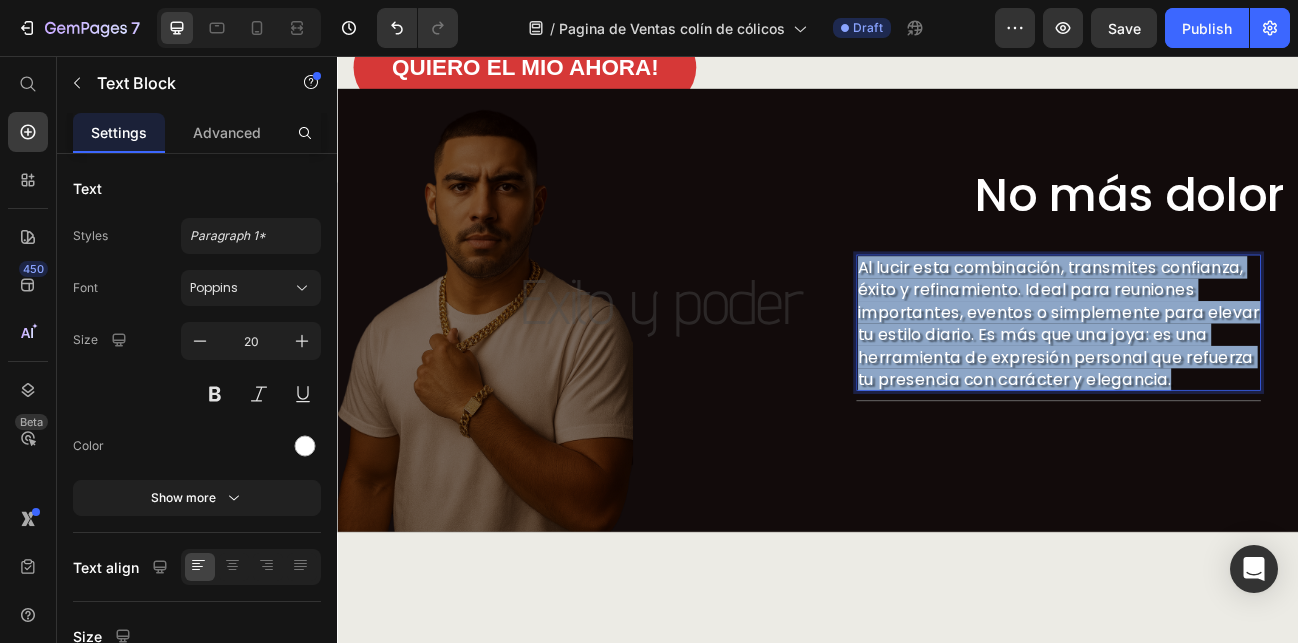 click on "Al lucir esta combinación, transmites confianza, éxito y refinamiento. Ideal para reuniones importantes, eventos o simplemente para elevar tu estilo diario. Es más que una joya: es una herramienta de expresión personal que refuerza tu presencia con carácter y elegancia." at bounding box center (1237, 390) 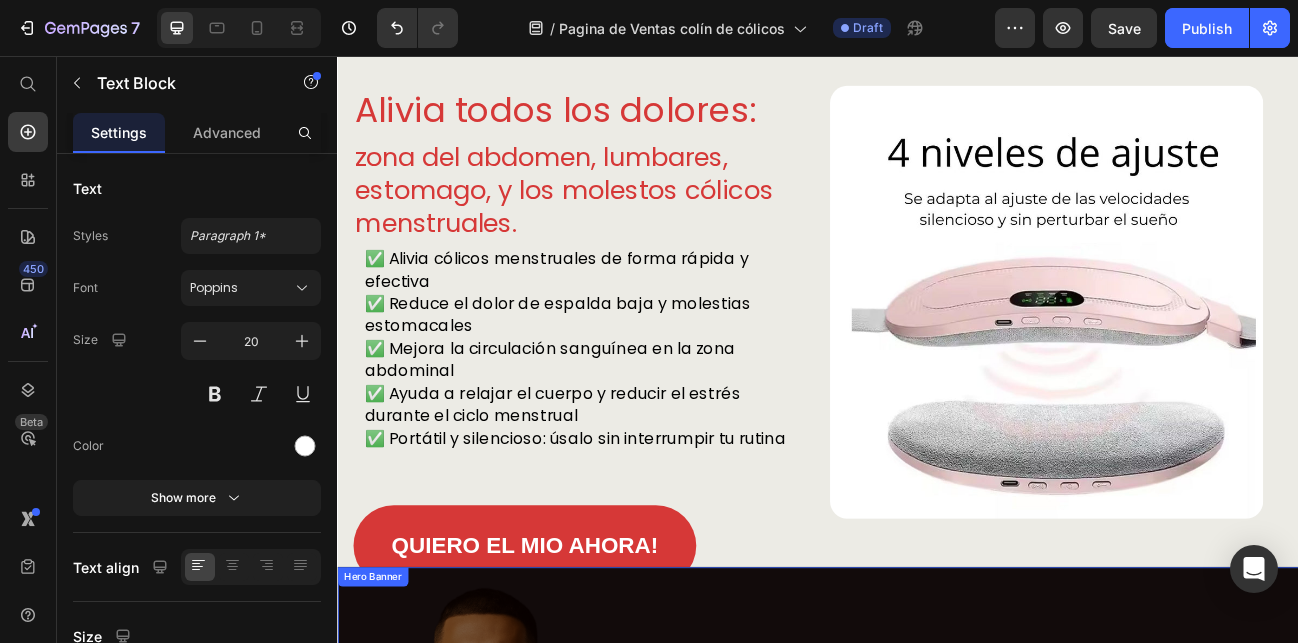 scroll, scrollTop: 1910, scrollLeft: 0, axis: vertical 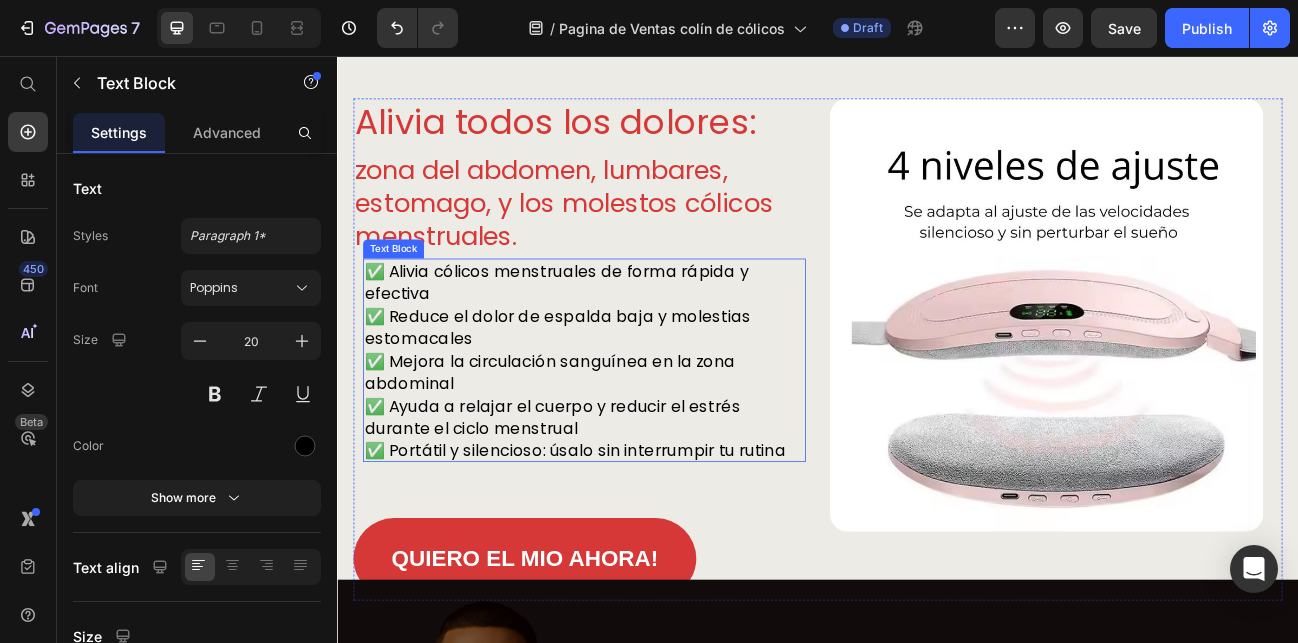 click on "✅ Alivia cólicos menstruales de forma rápida y efectiva" at bounding box center (635, 339) 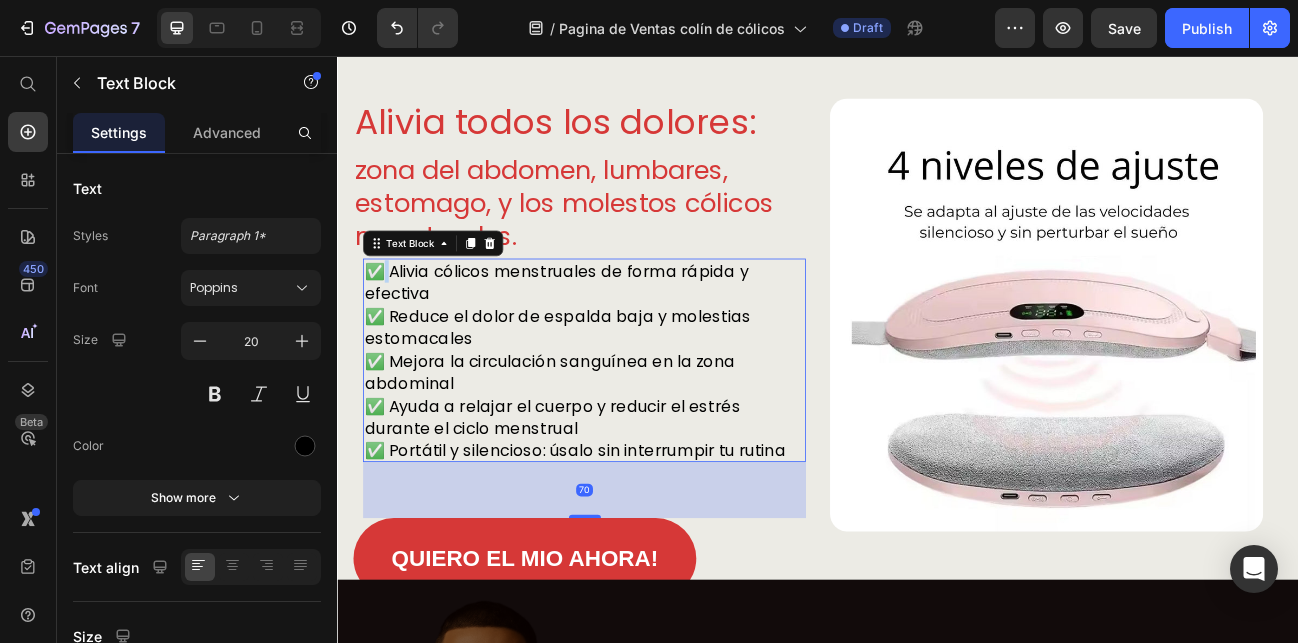 click on "✅ Alivia cólicos menstruales de forma rápida y efectiva" at bounding box center [635, 339] 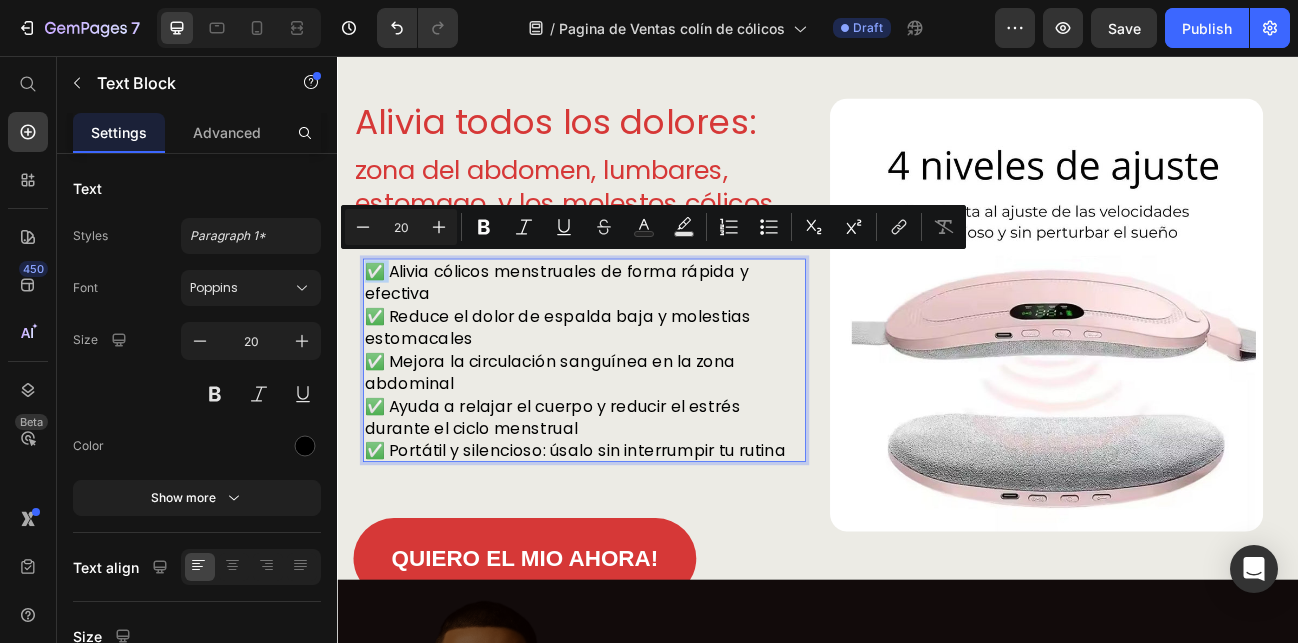 drag, startPoint x: 392, startPoint y: 317, endPoint x: 378, endPoint y: 314, distance: 14.3178215 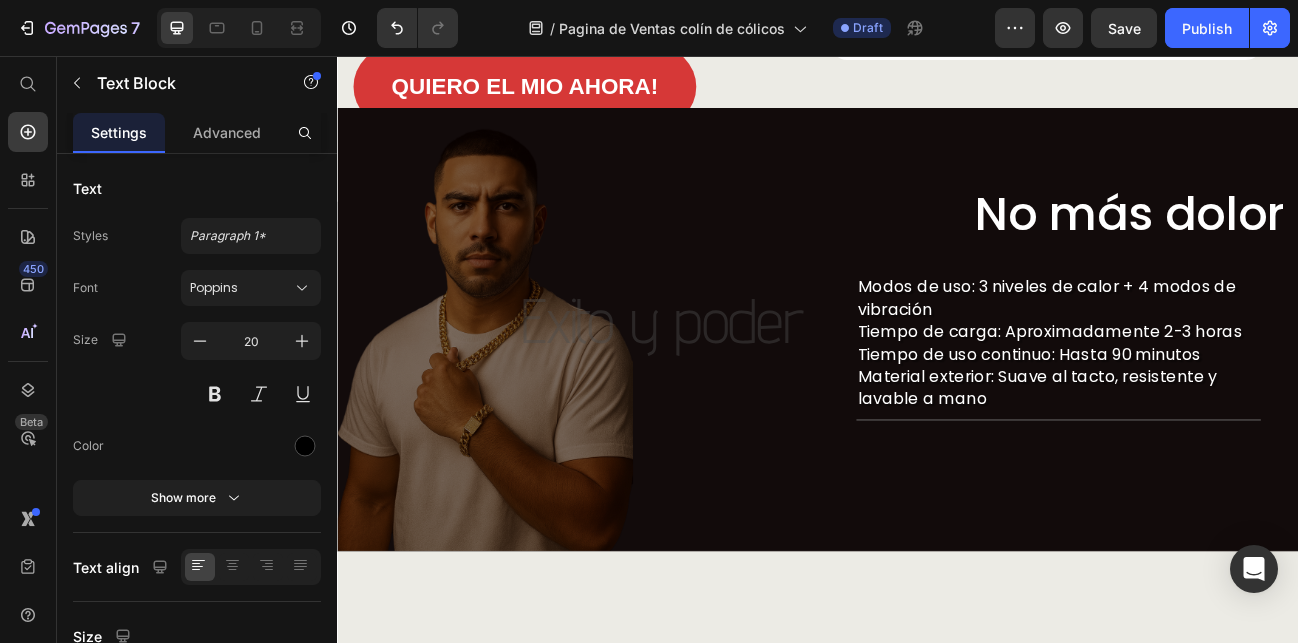scroll, scrollTop: 2492, scrollLeft: 0, axis: vertical 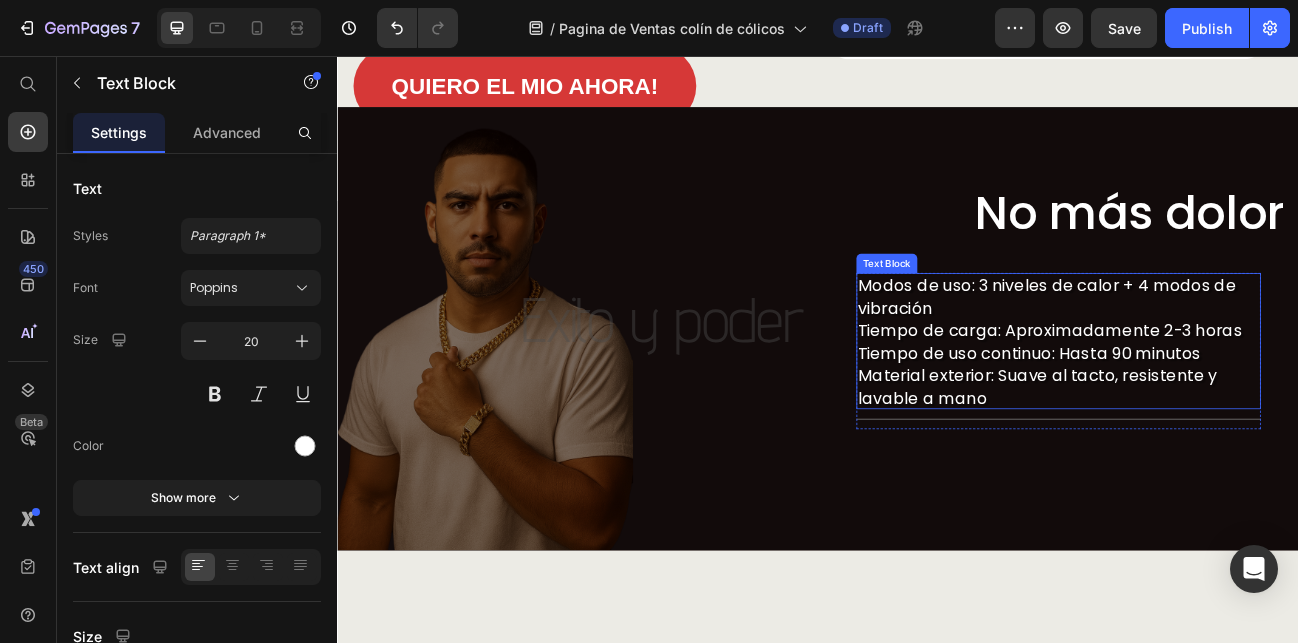click on "Modos de uso: 3 niveles de calor + 4 modos de vibración" at bounding box center [1237, 357] 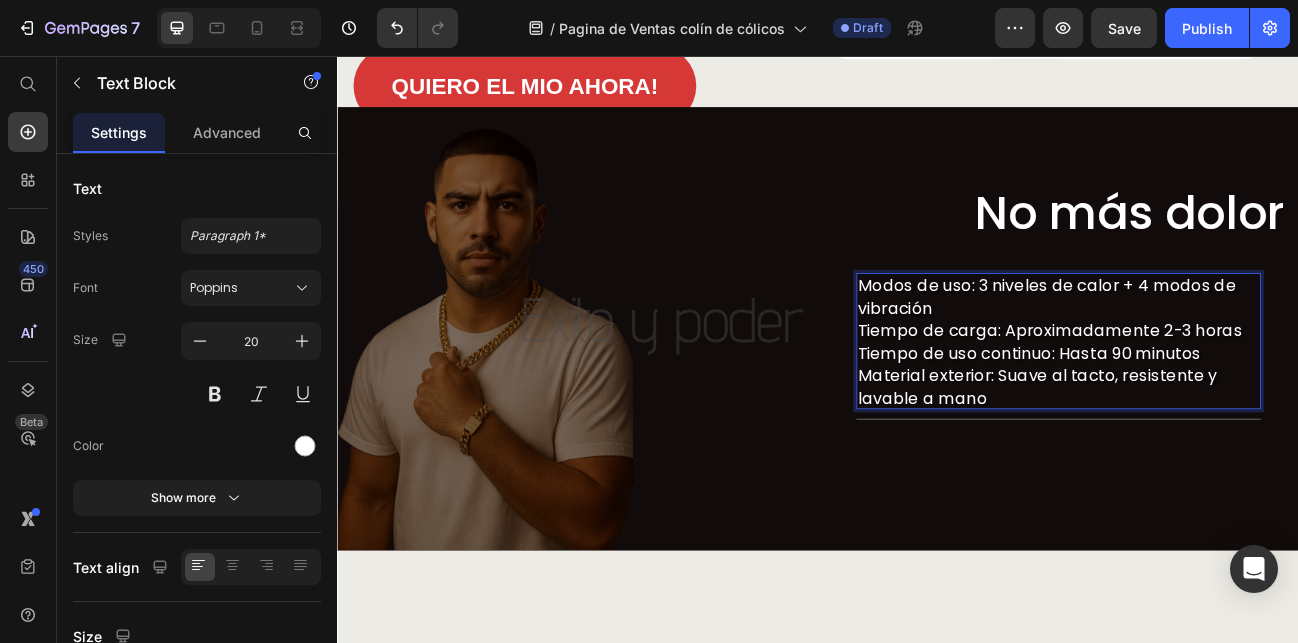 click on "Modos de uso: 3 niveles de calor + 4 modos de vibración" at bounding box center (1237, 357) 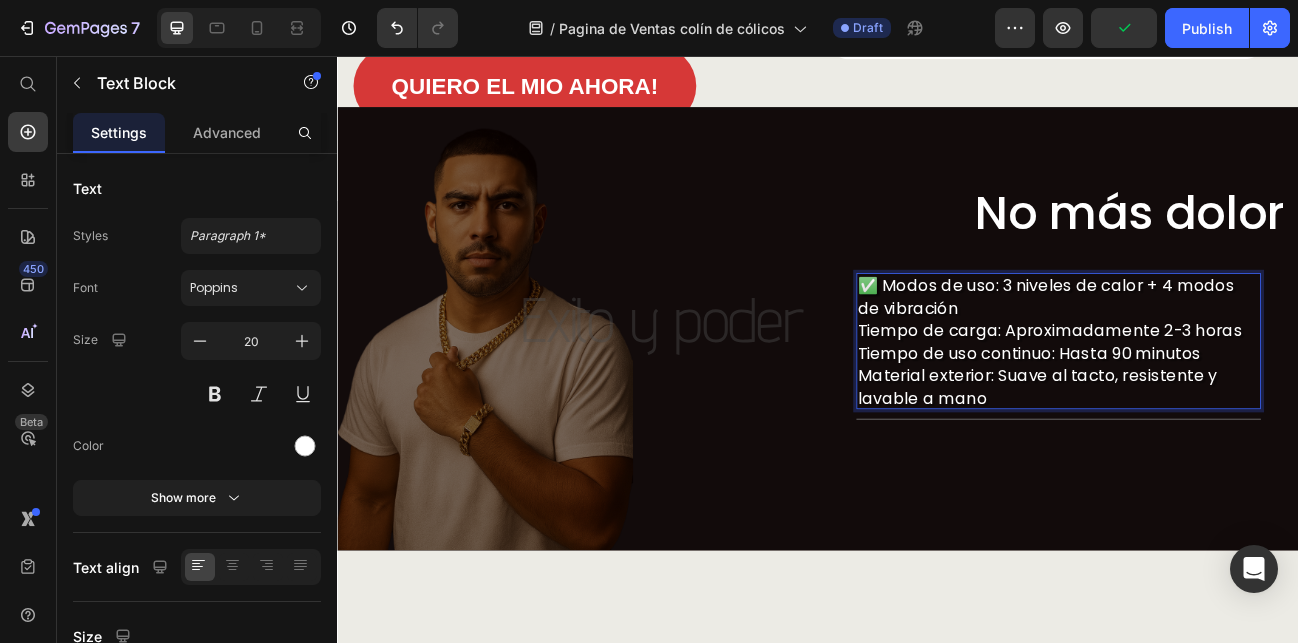 click on "Tiempo de carga: Aproximadamente 2-3 horas" at bounding box center (1237, 399) 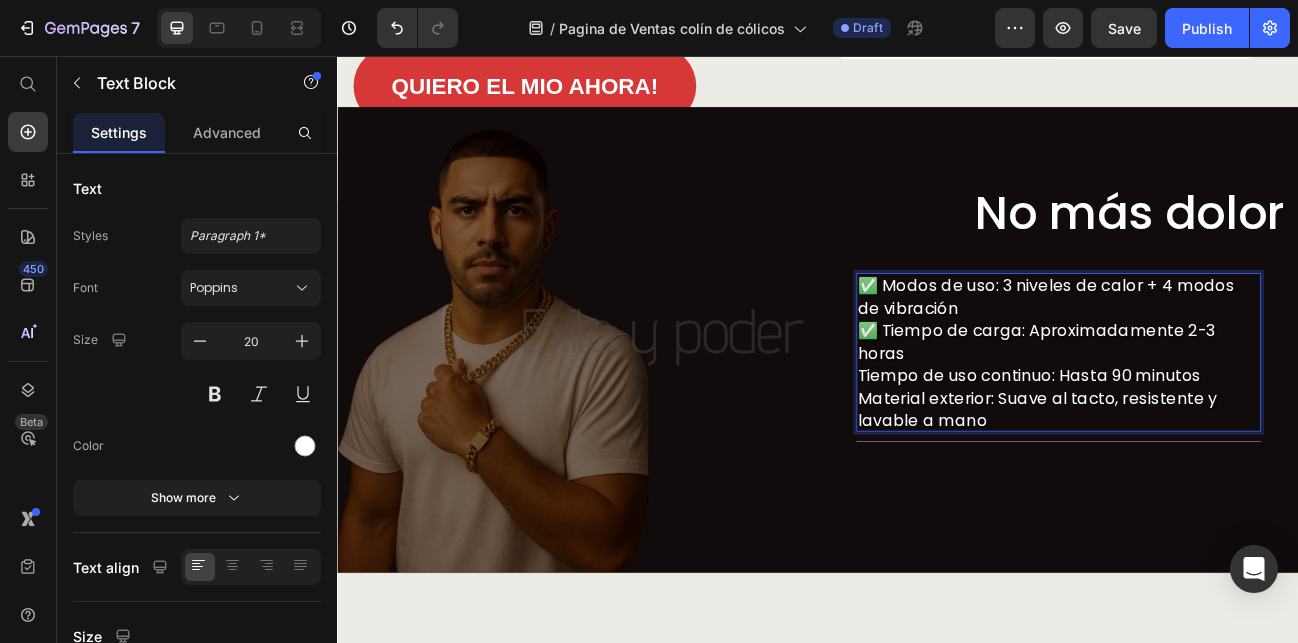 click on "Material exterior: Suave al tacto, resistente y lavable a mano" at bounding box center [1237, 497] 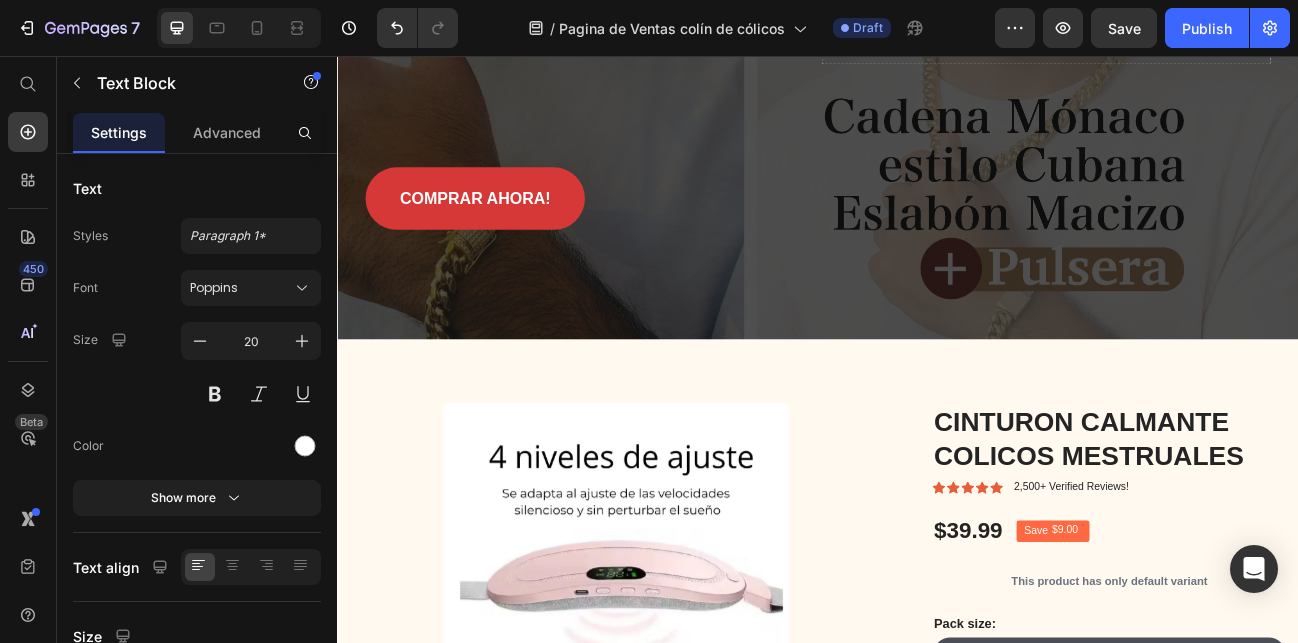 scroll, scrollTop: 0, scrollLeft: 0, axis: both 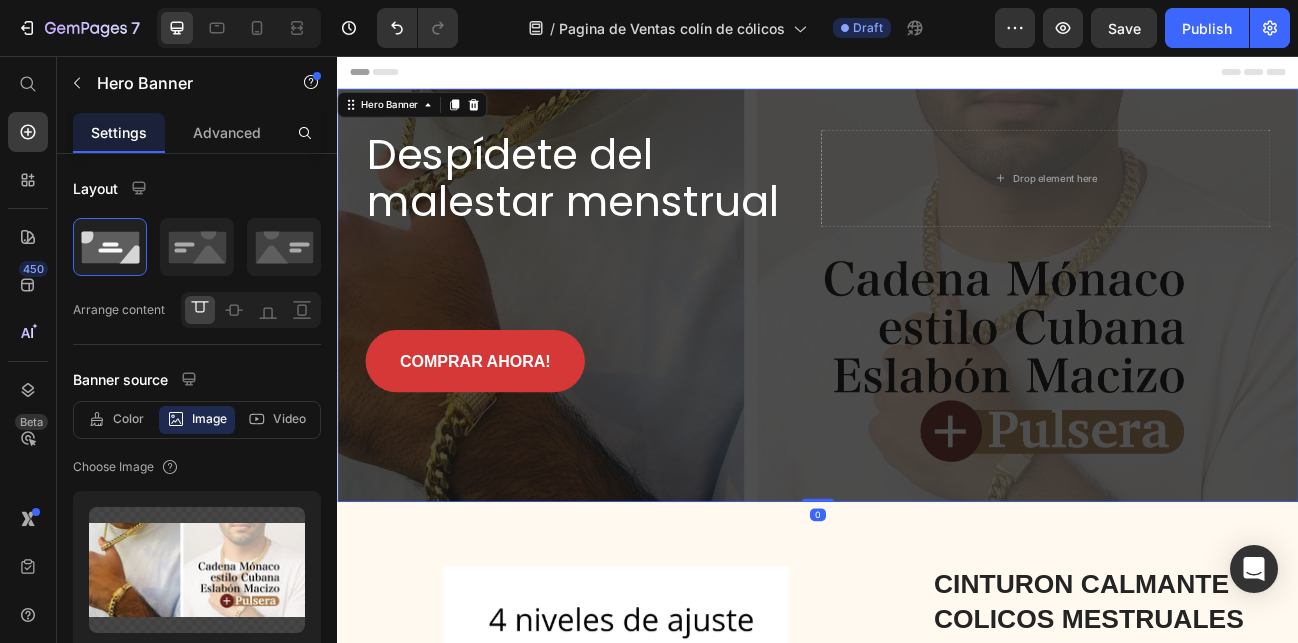 click on "Despídete del malestar menstrual Heading
Drop element here Row COMPRAR AHORA! Button" at bounding box center [937, 312] 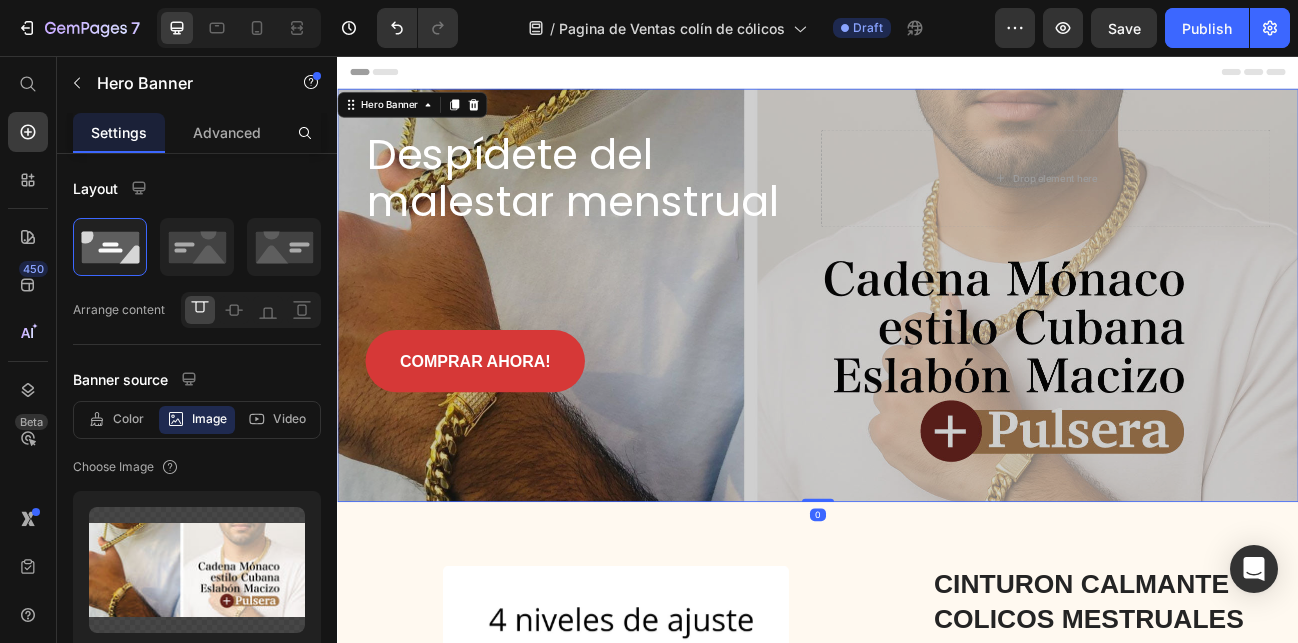 click at bounding box center [937, 355] 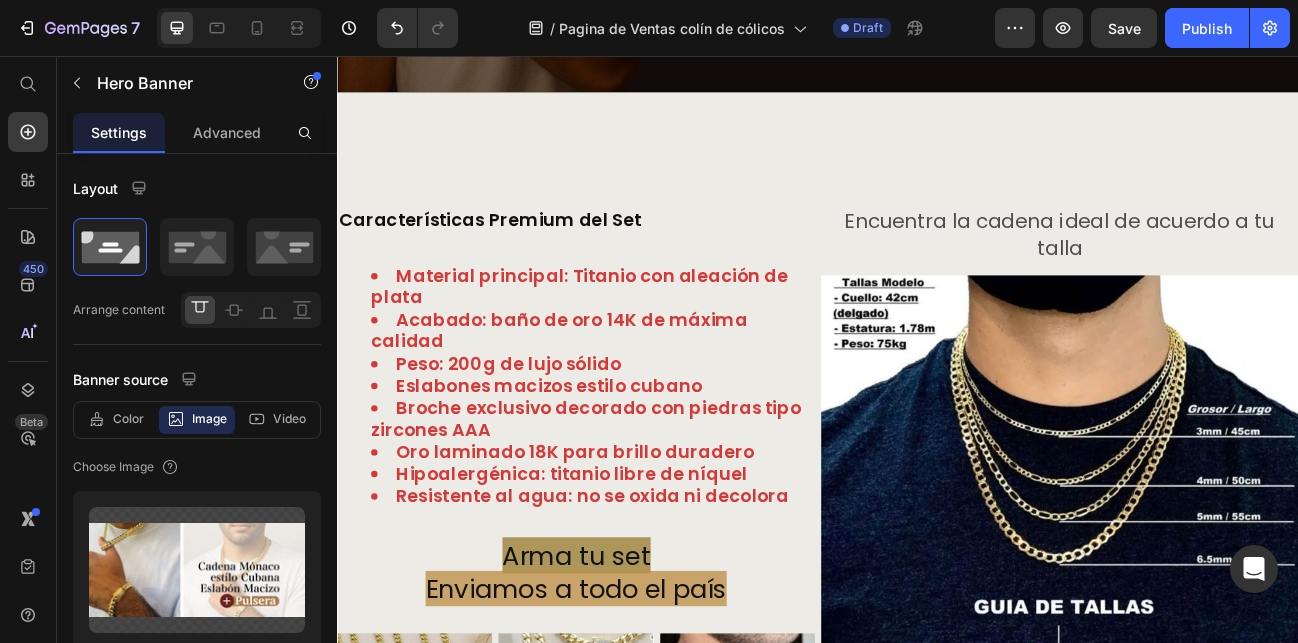scroll, scrollTop: 3067, scrollLeft: 0, axis: vertical 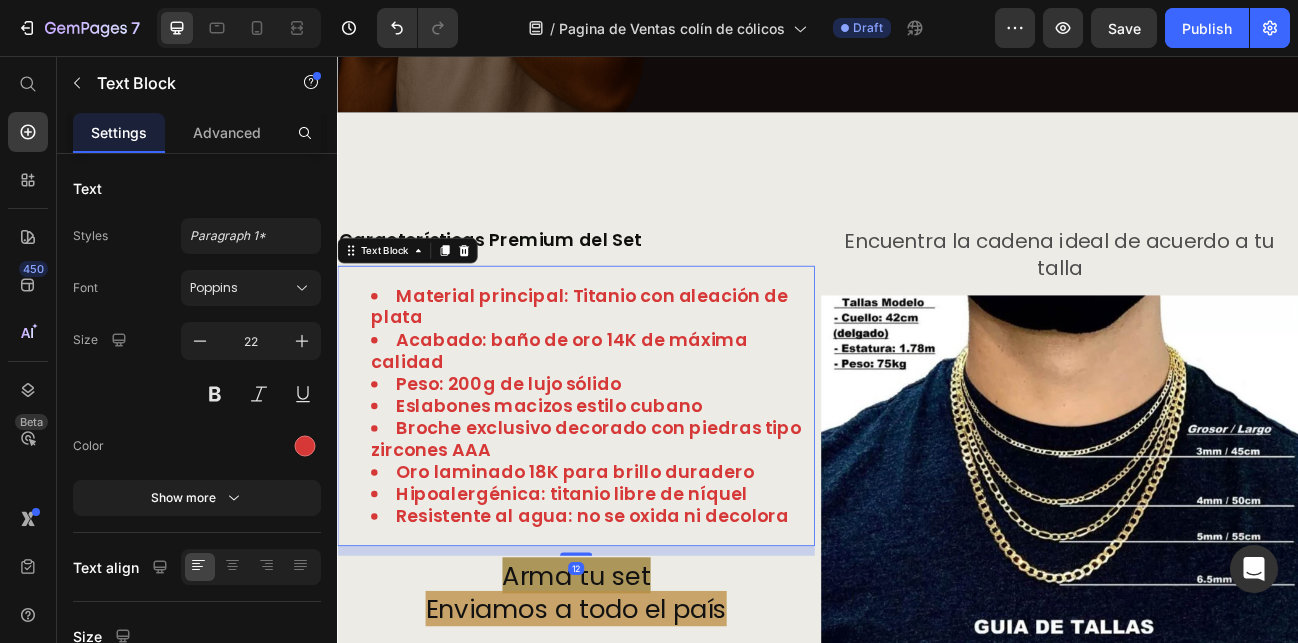 click on "Peso: 200 g de lujo sólido" at bounding box center [655, 466] 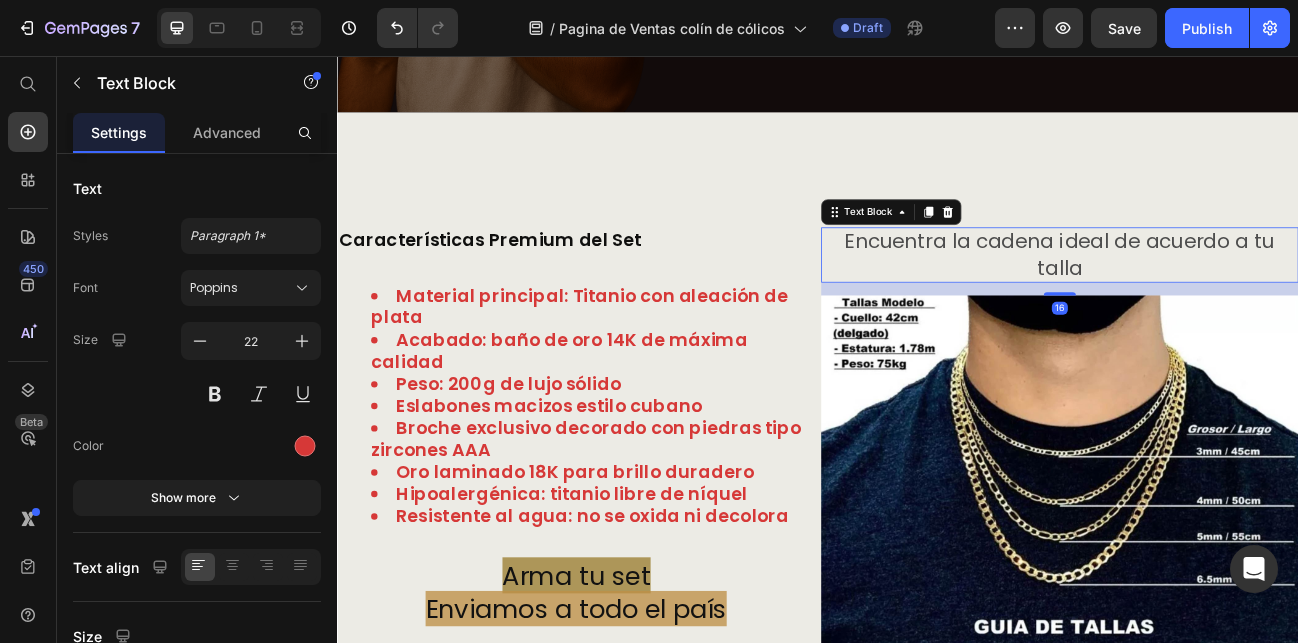 click on "Encuentra la cadena ideal de acuerdo a tu talla" at bounding box center [1239, 304] 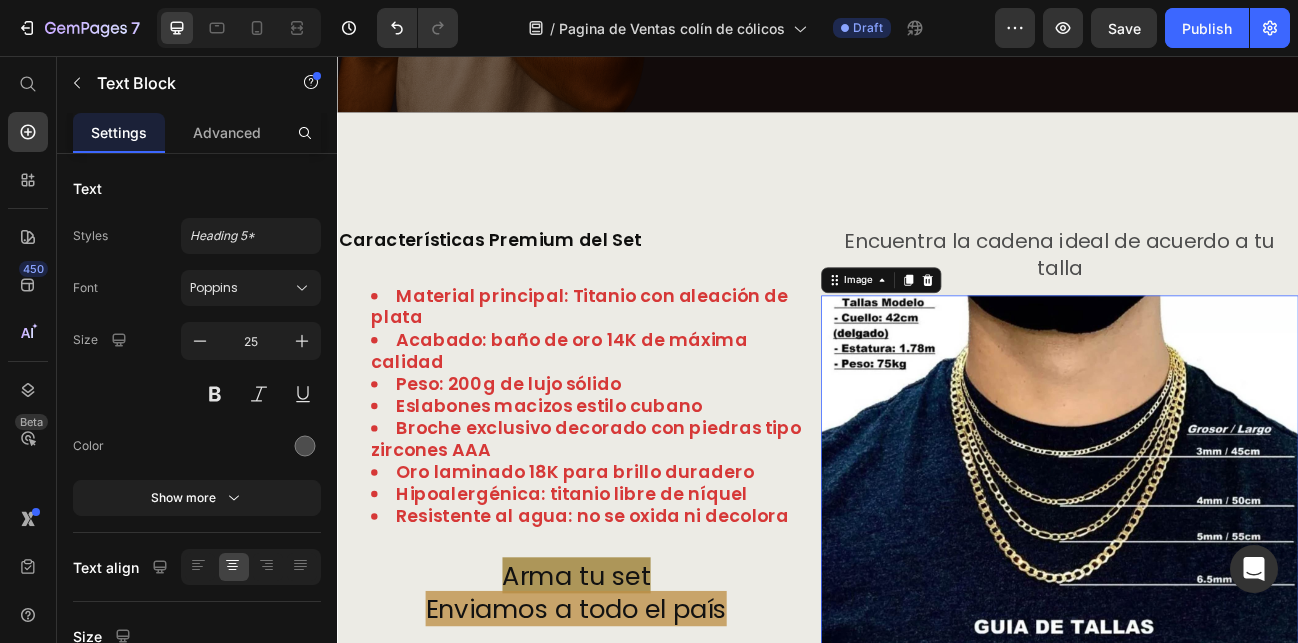 click at bounding box center [1239, 658] 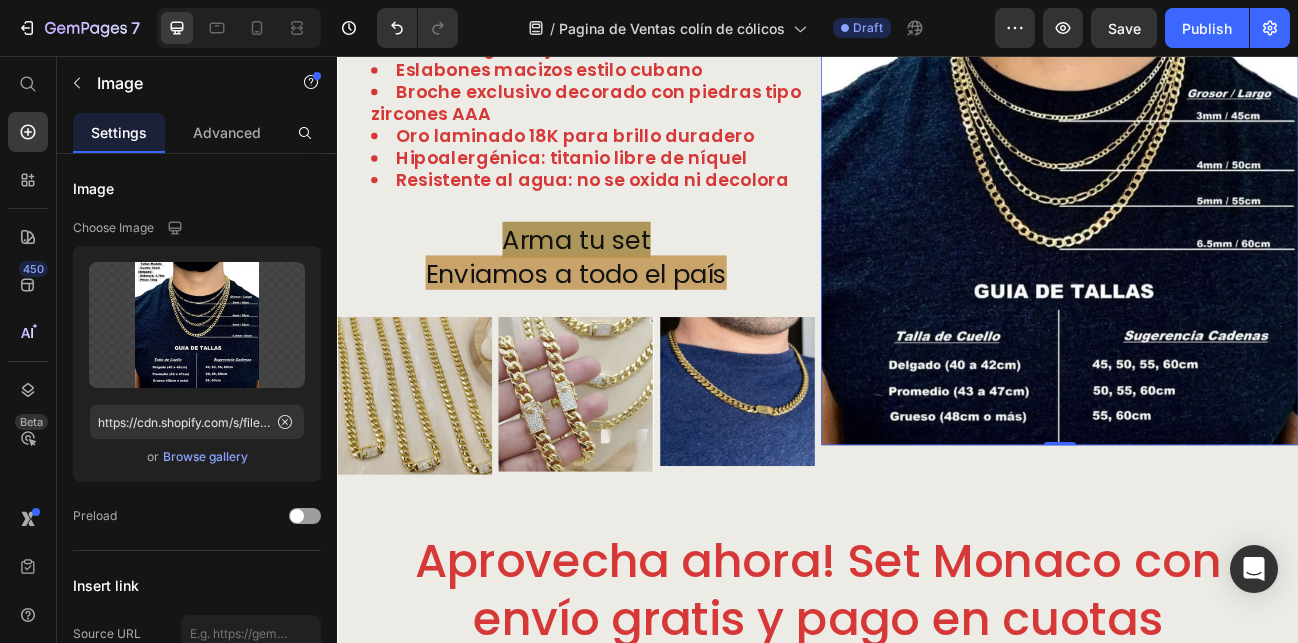 scroll, scrollTop: 3631, scrollLeft: 0, axis: vertical 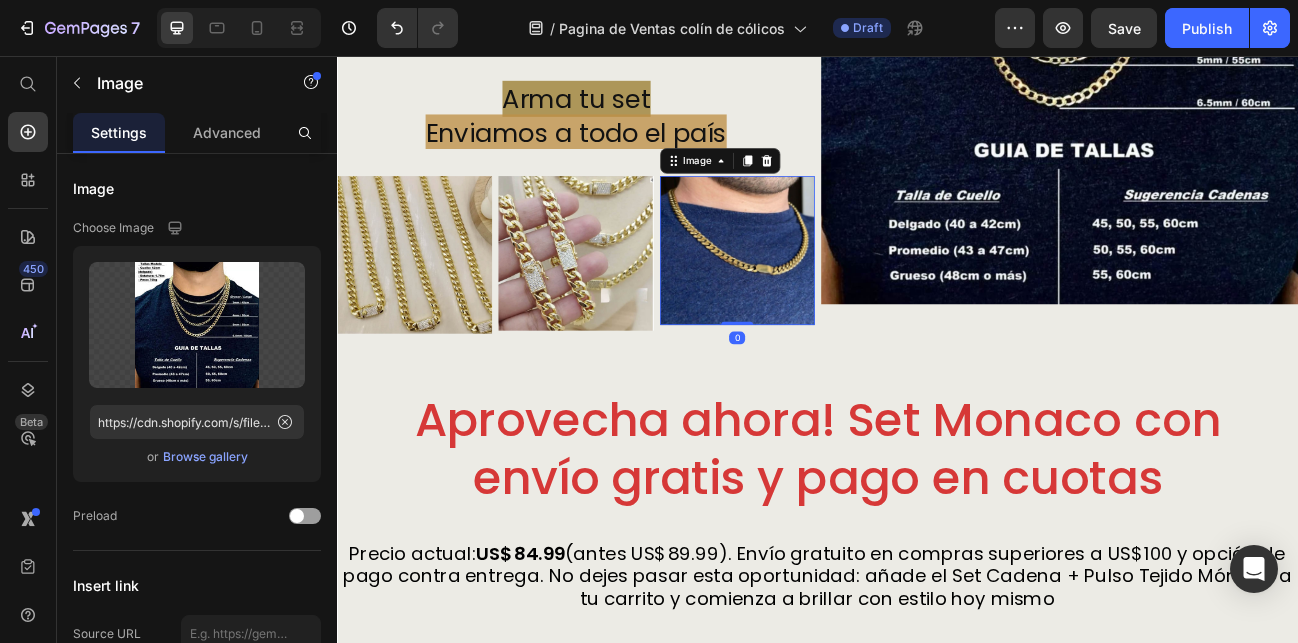 click at bounding box center [836, 298] 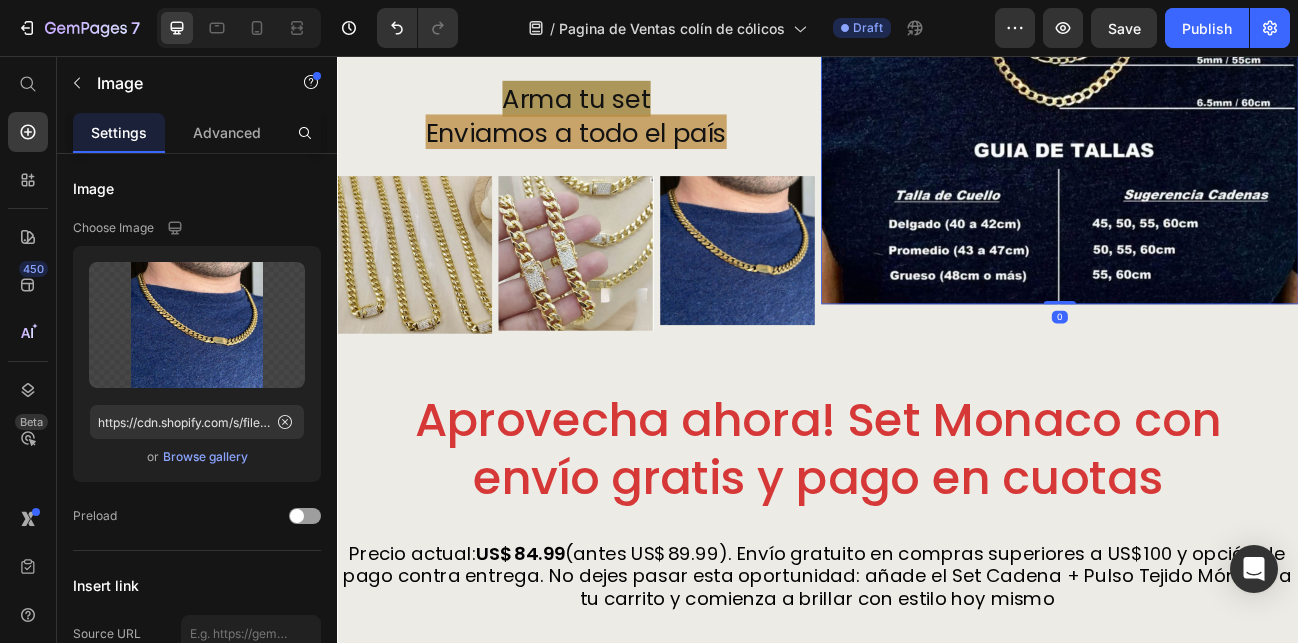 click at bounding box center [1239, 63] 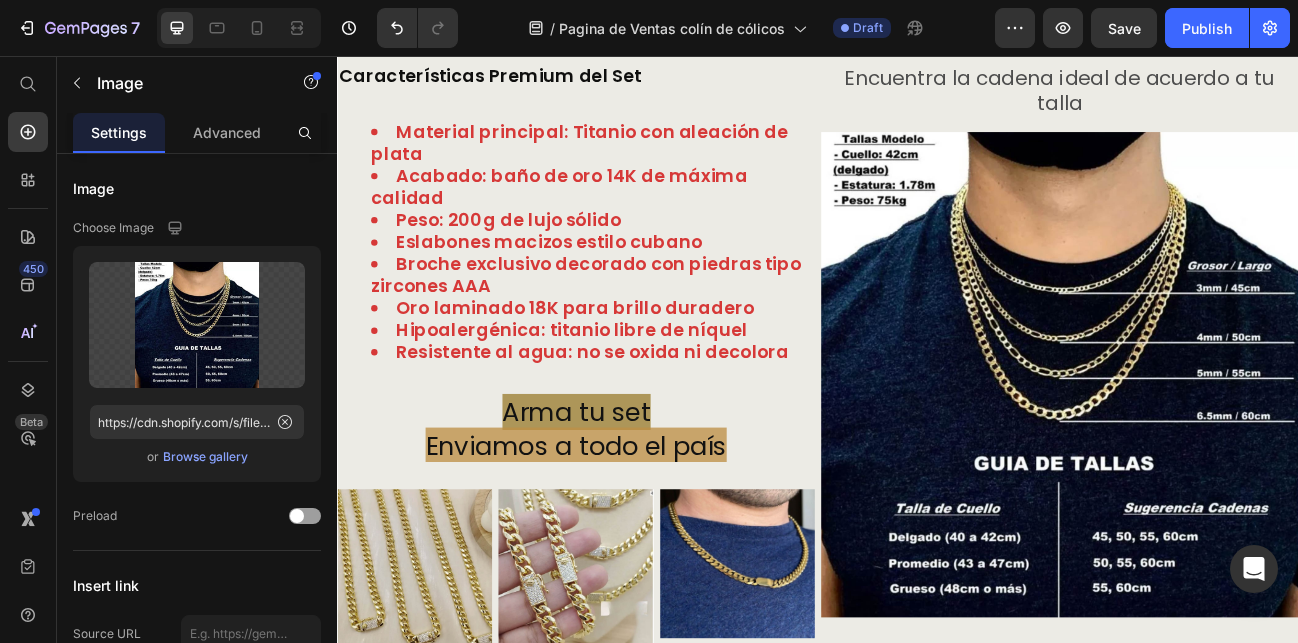 scroll, scrollTop: 3294, scrollLeft: 0, axis: vertical 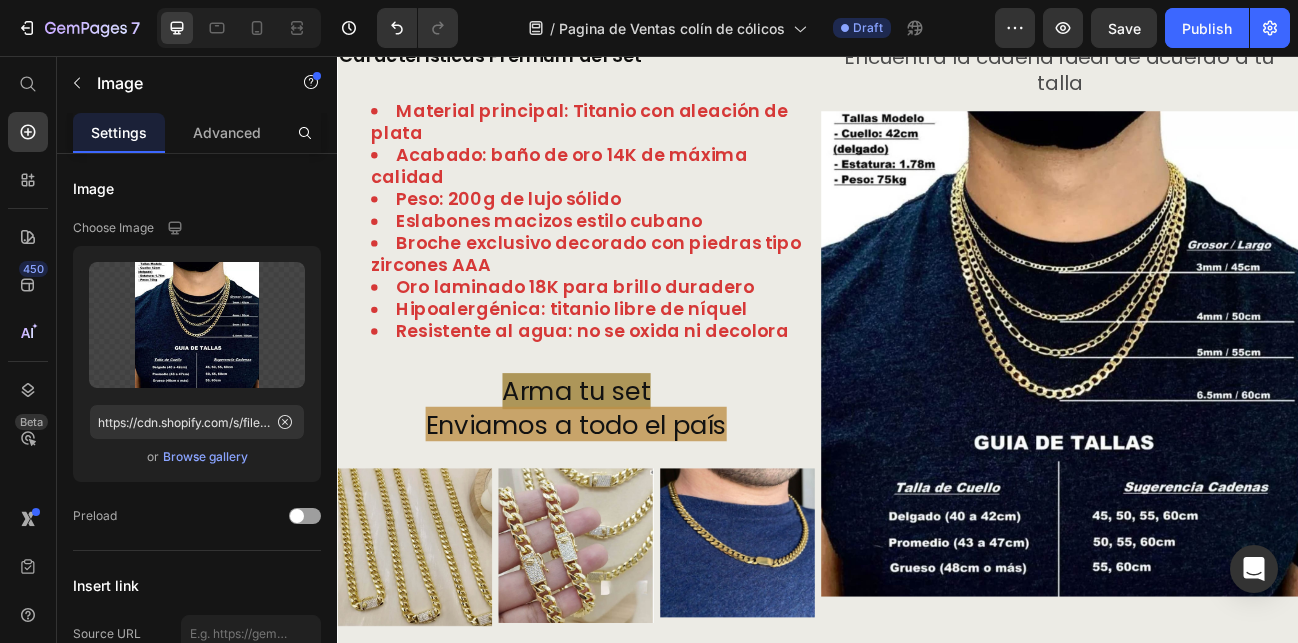 click at bounding box center (1239, 428) 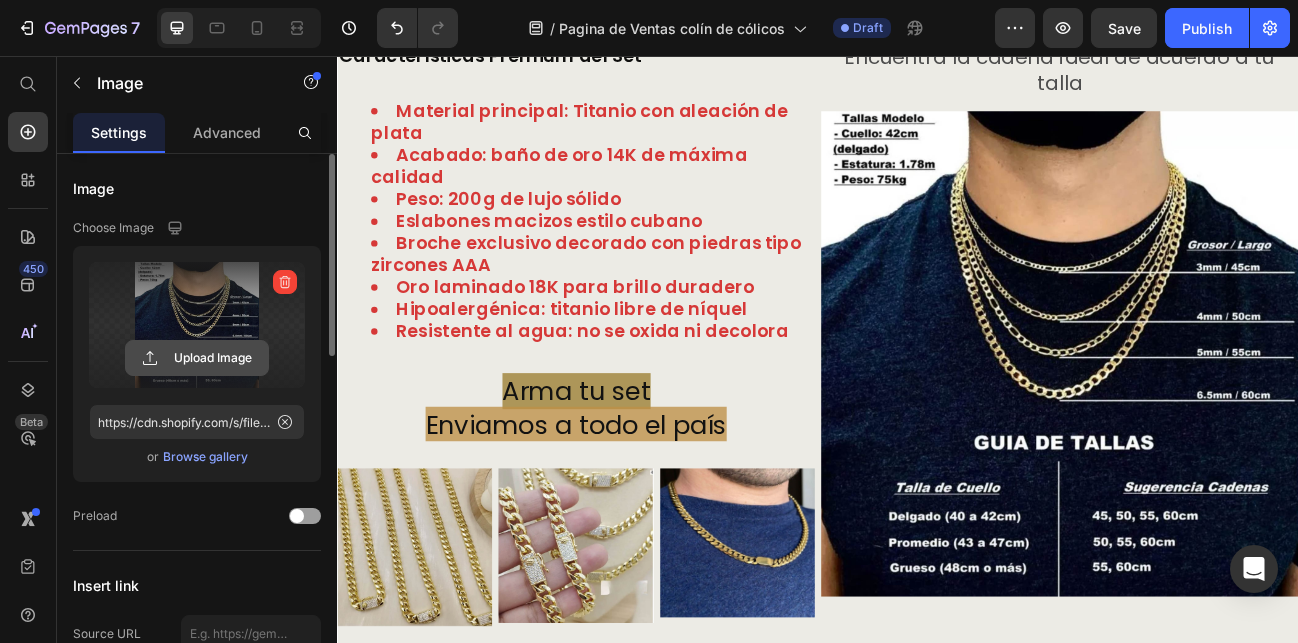 click 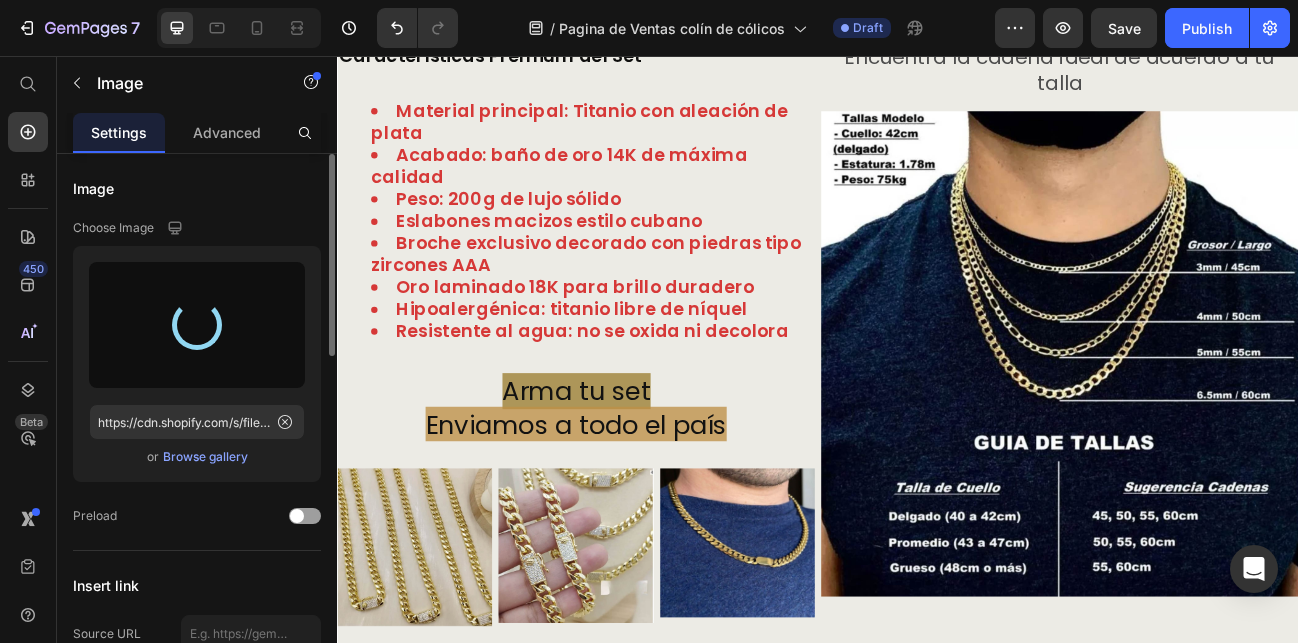 type on "https://cdn.shopify.com/s/files/1/0687/0365/0044/files/gempages_571899294735401799-da05cc4c-c844-4519-ab9c-6fc27c75c8ce.jpg" 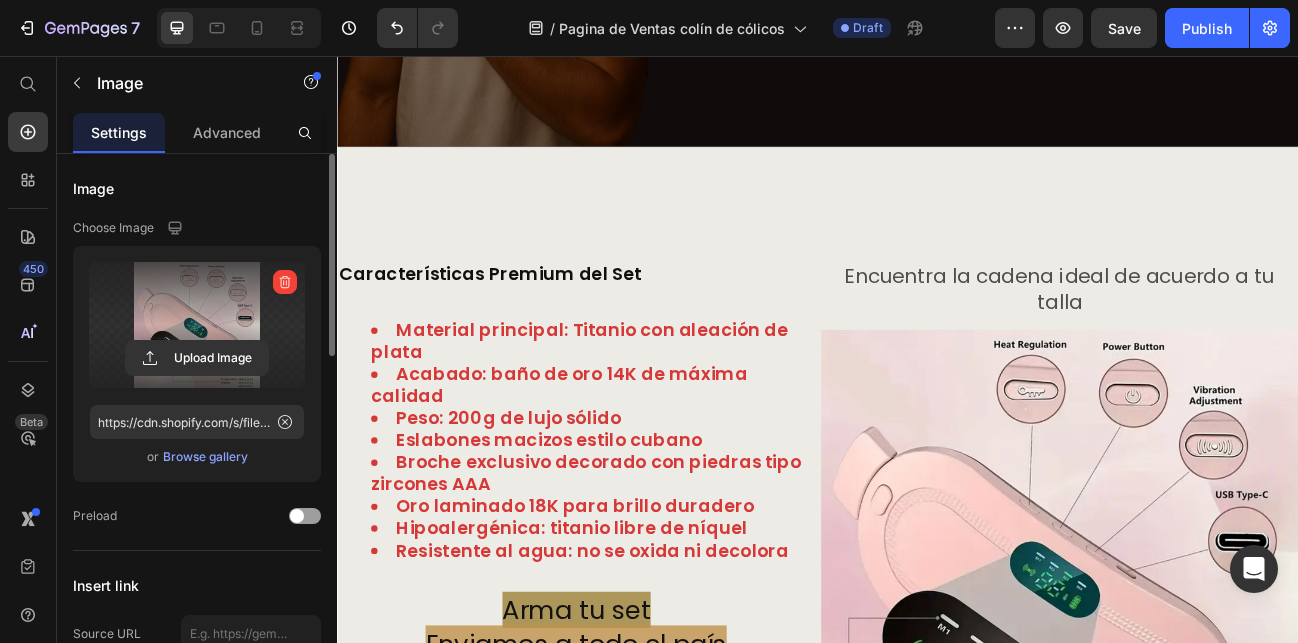 scroll, scrollTop: 3078, scrollLeft: 0, axis: vertical 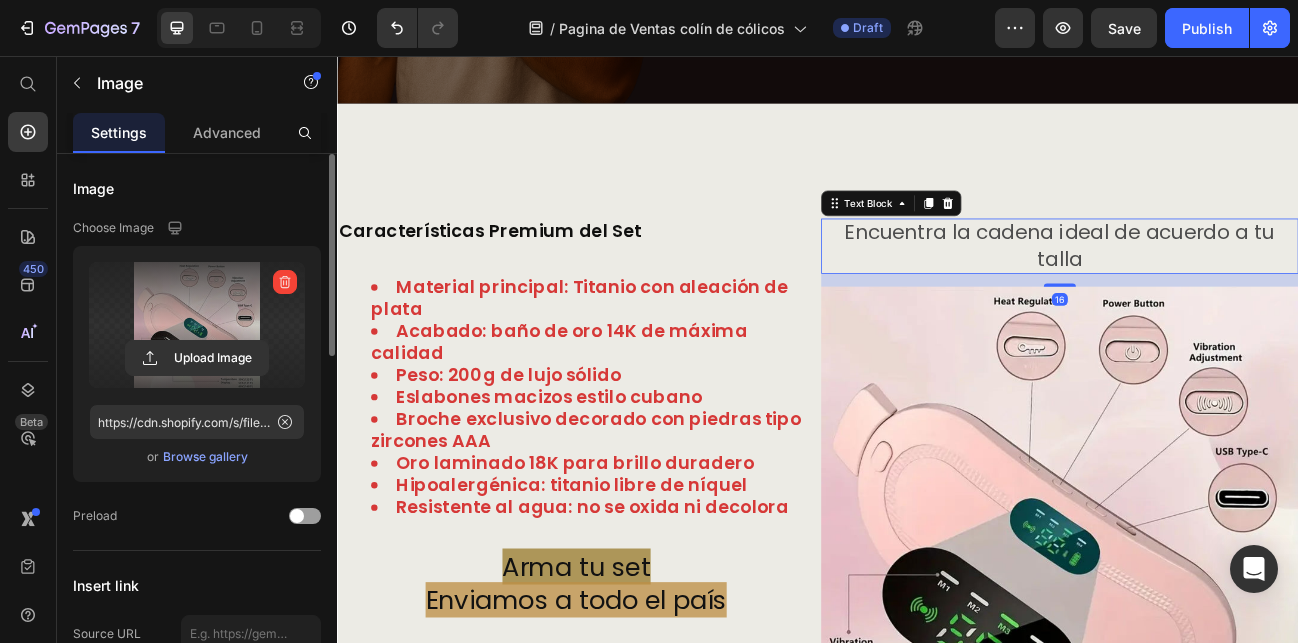 click on "Encuentra la cadena ideal de acuerdo a tu talla" at bounding box center [1239, 293] 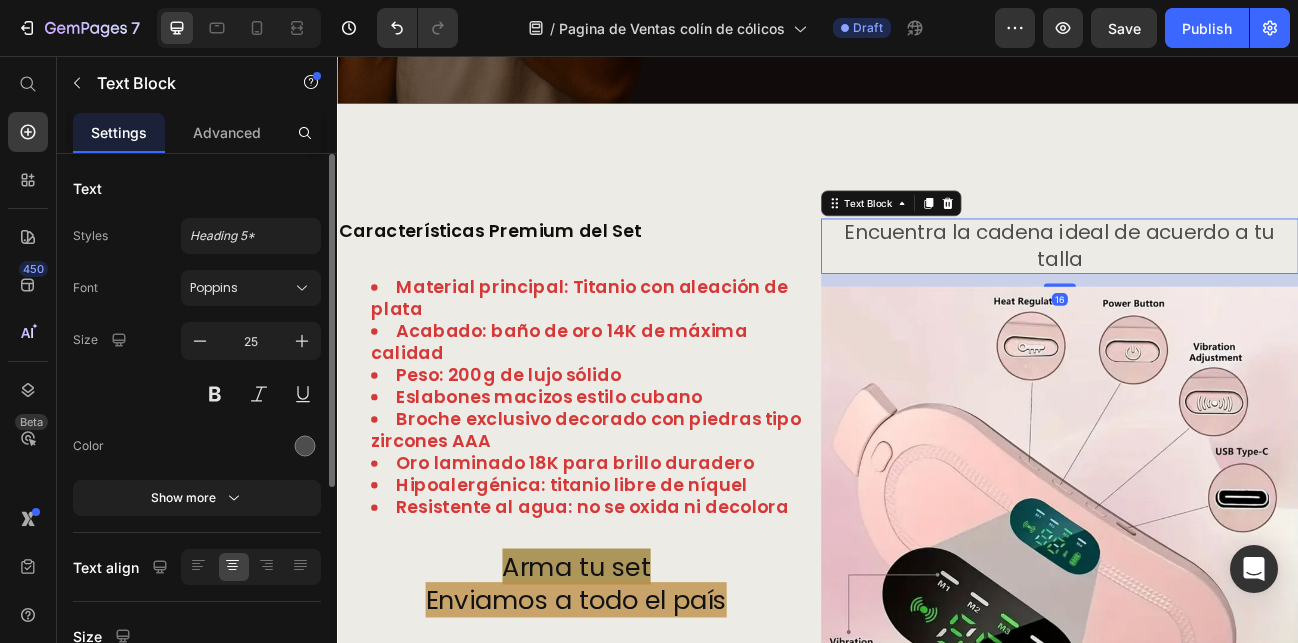 click on "Encuentra la cadena ideal de acuerdo a tu talla" at bounding box center (1239, 293) 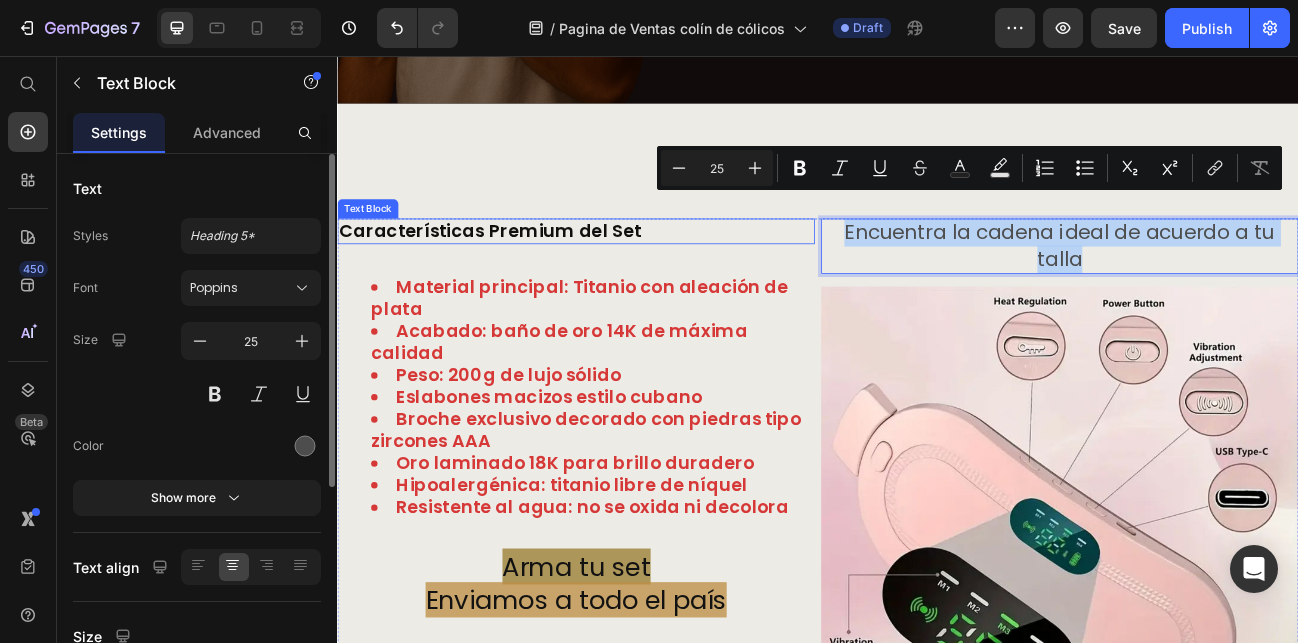 drag, startPoint x: 1256, startPoint y: 275, endPoint x: 900, endPoint y: 226, distance: 359.35638 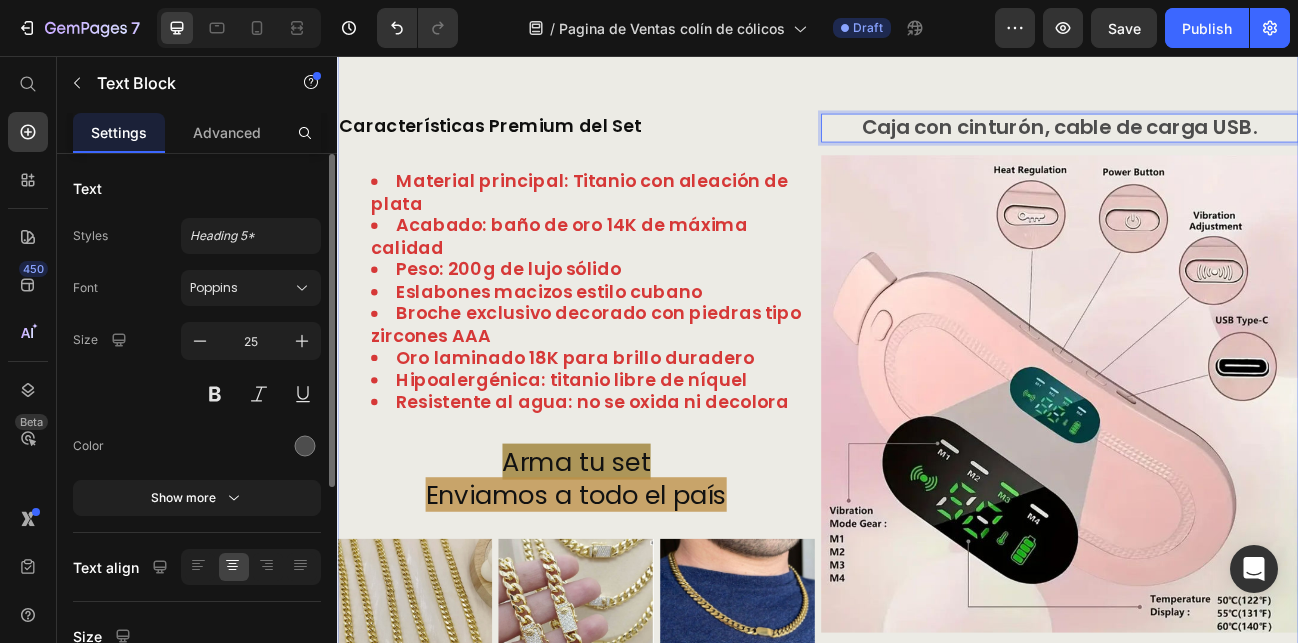 scroll, scrollTop: 3204, scrollLeft: 0, axis: vertical 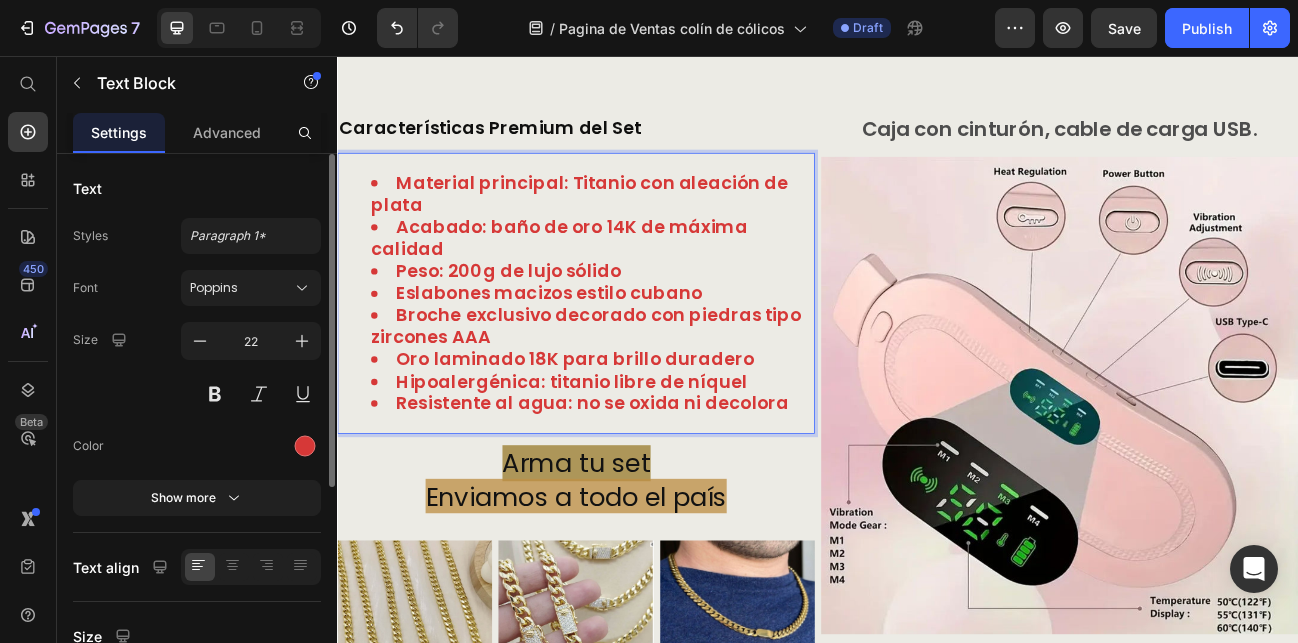 click on "Material principal: Titanio con aleación de plata" at bounding box center (655, 228) 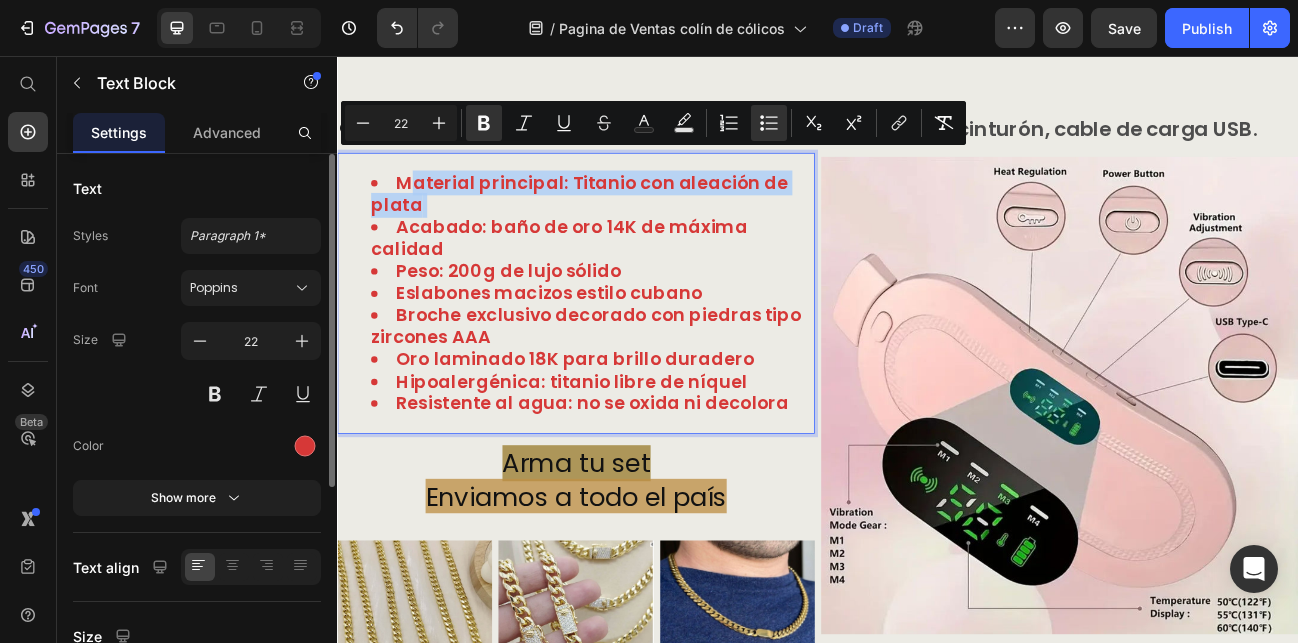 drag, startPoint x: 502, startPoint y: 218, endPoint x: 424, endPoint y: 200, distance: 80.04999 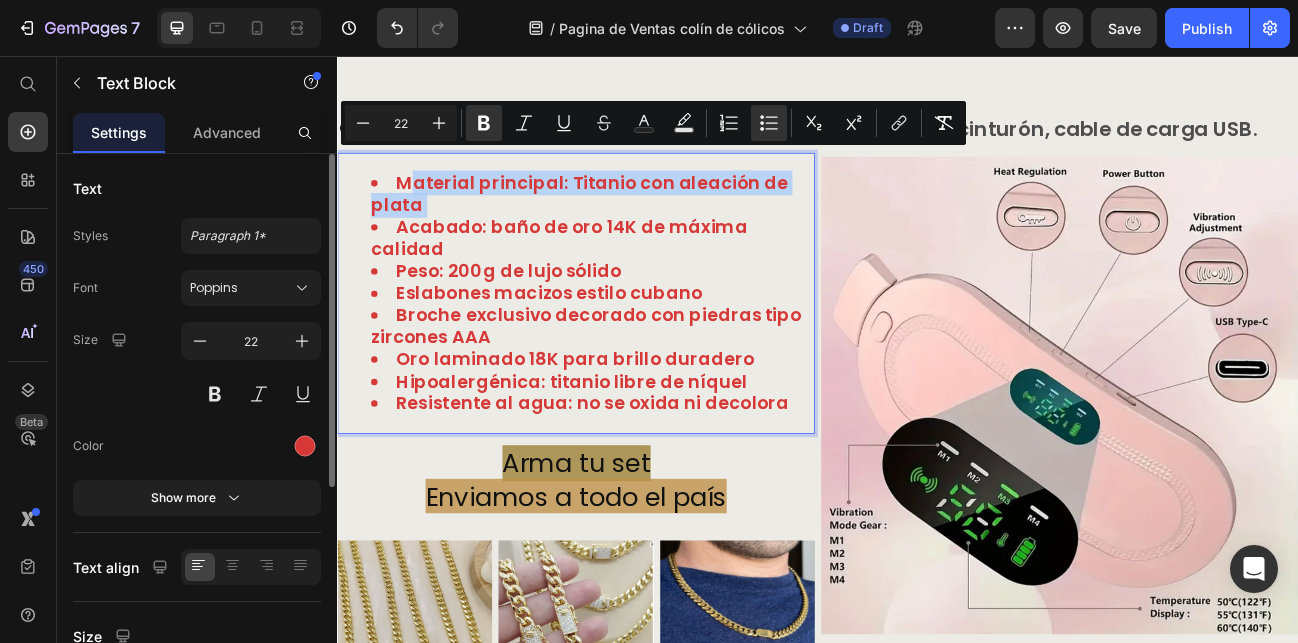 click on "Material principal: Titanio con aleación de plata" at bounding box center (655, 228) 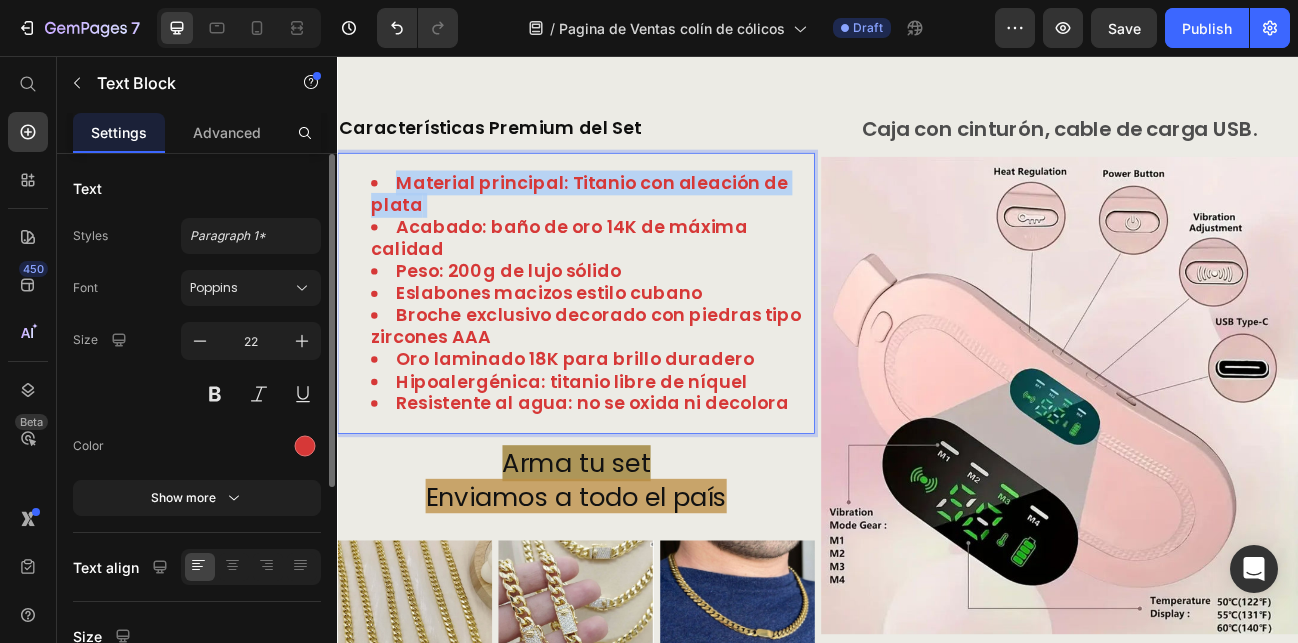 drag, startPoint x: 455, startPoint y: 214, endPoint x: 407, endPoint y: 188, distance: 54.589375 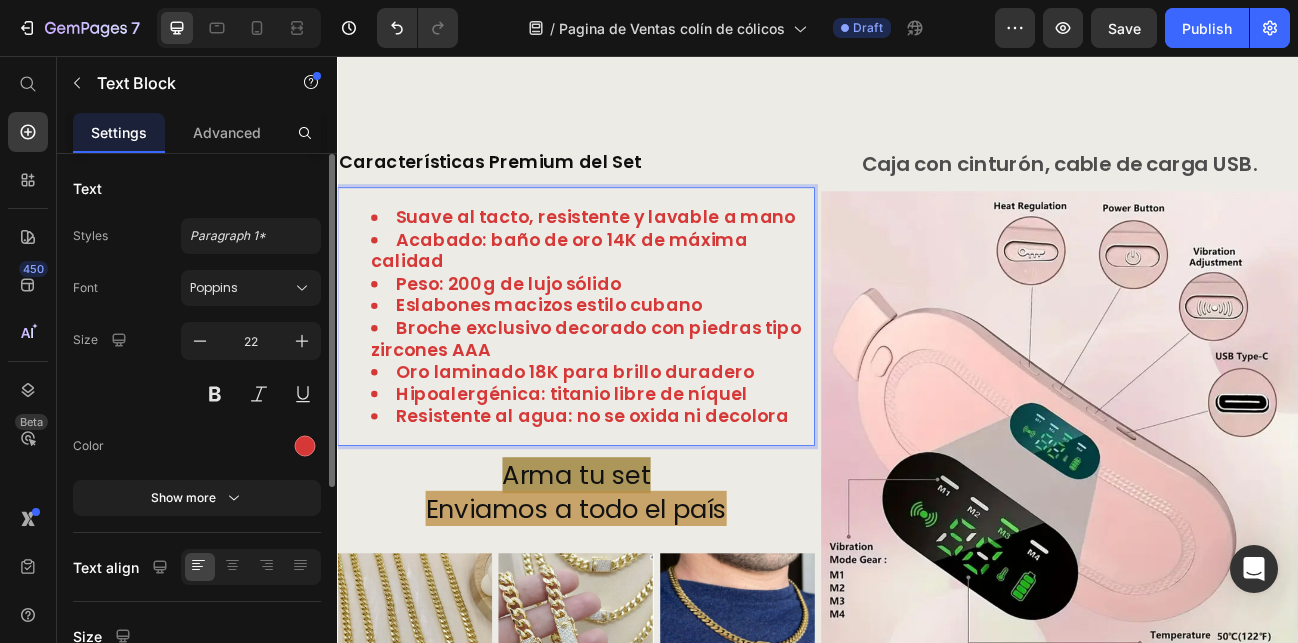 scroll, scrollTop: 3152, scrollLeft: 0, axis: vertical 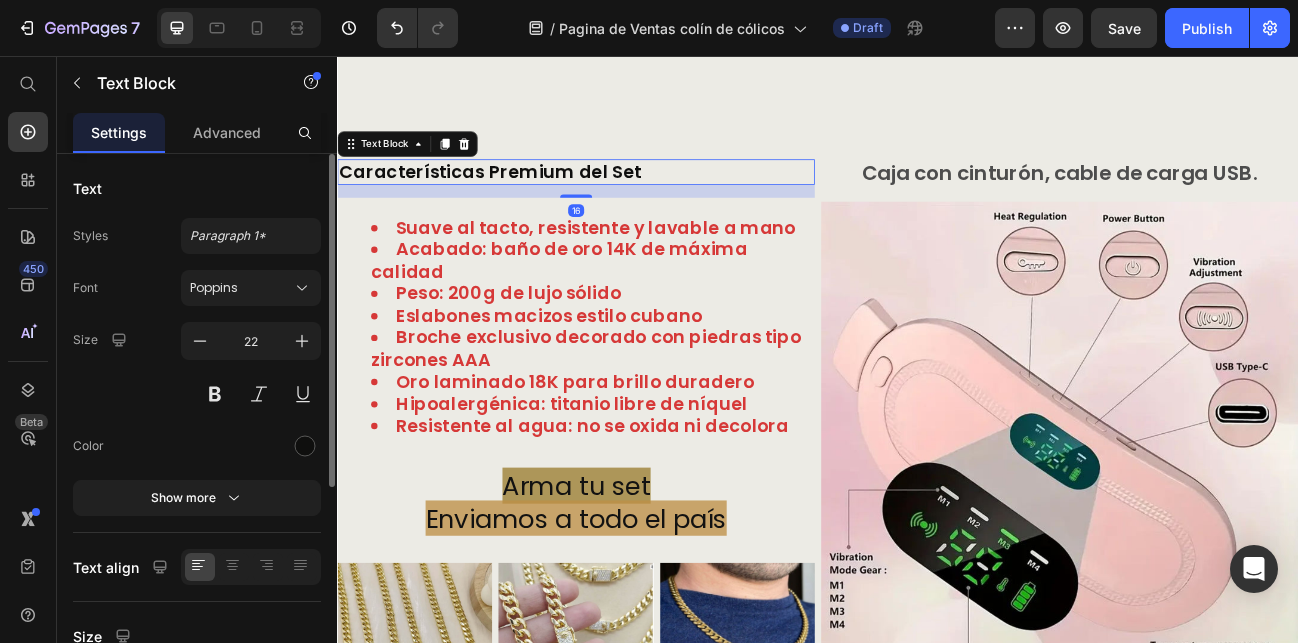 click on "Características Premium del Set" at bounding box center [527, 200] 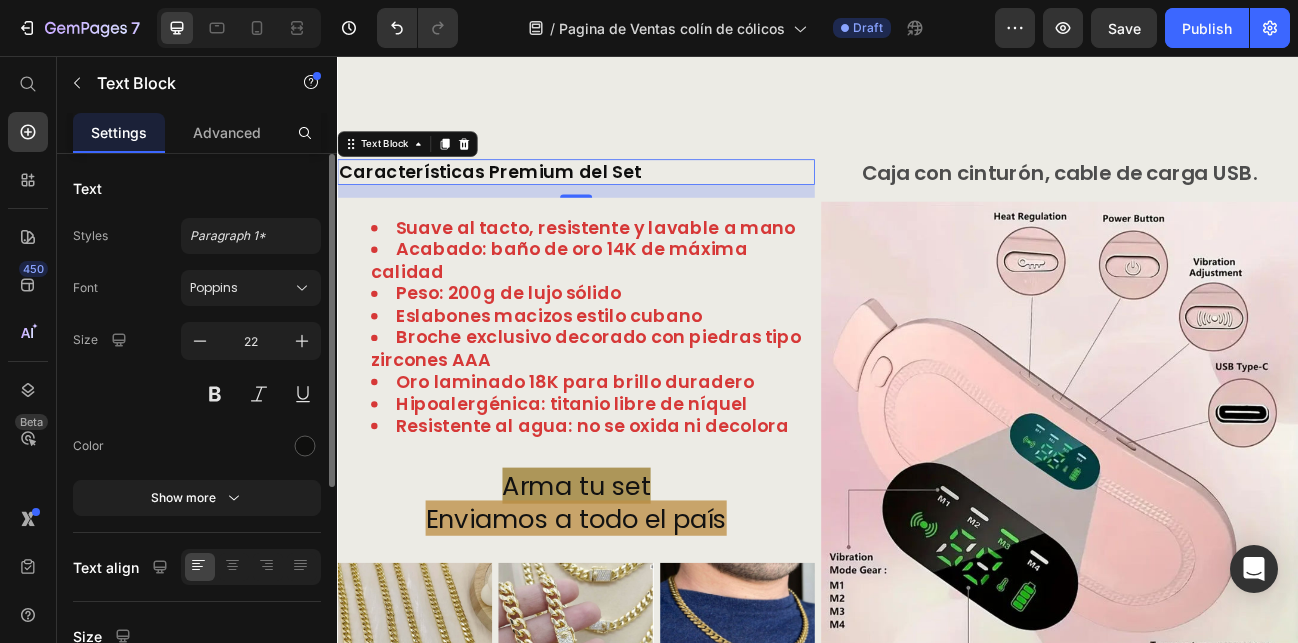click on "Características Premium del Set" at bounding box center (635, 201) 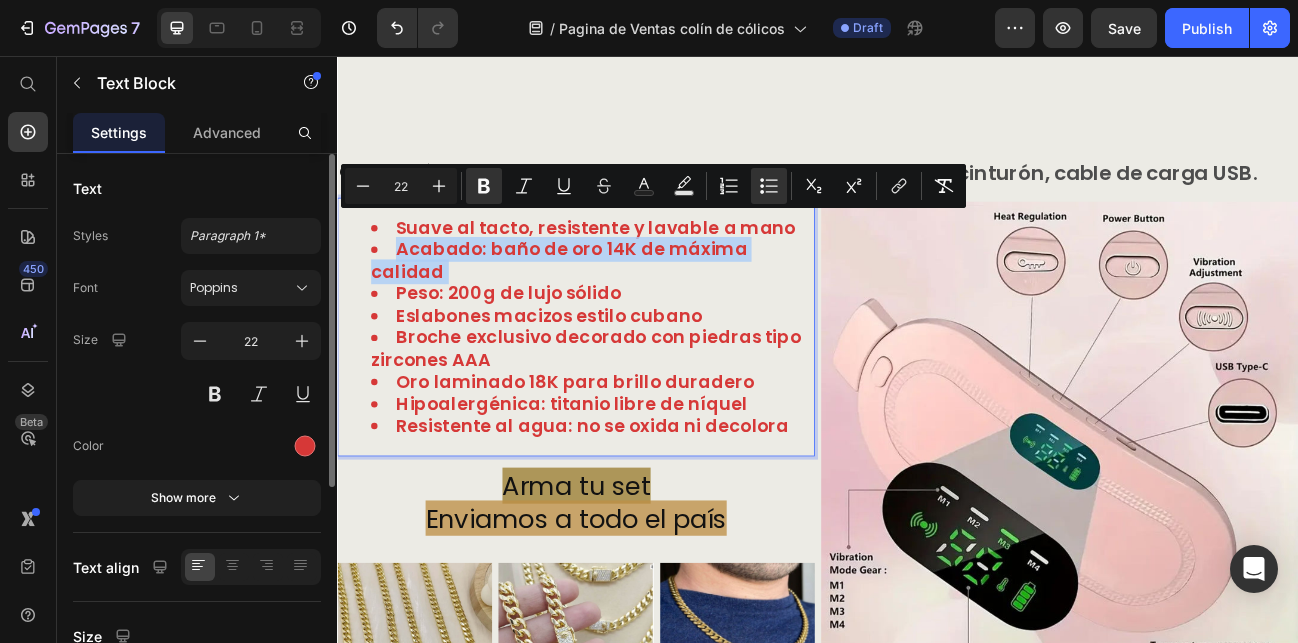 drag, startPoint x: 473, startPoint y: 285, endPoint x: 415, endPoint y: 267, distance: 60.728905 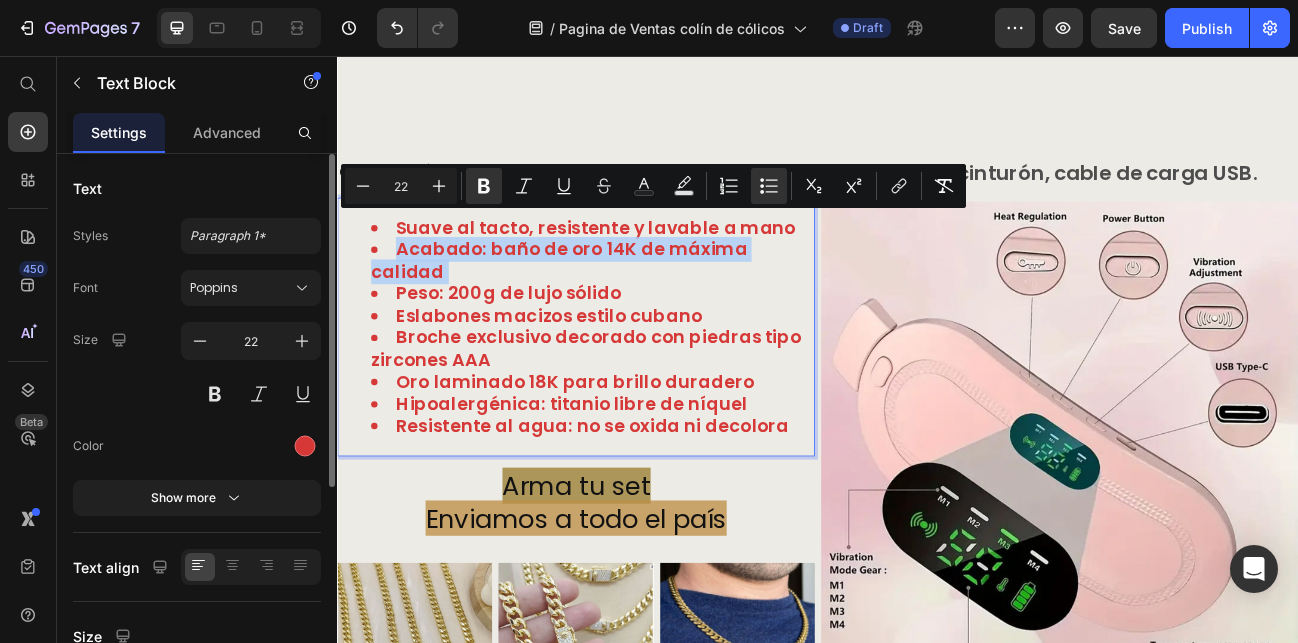 click on "Acabado: baño de oro 14K de máxima calidad" at bounding box center [655, 311] 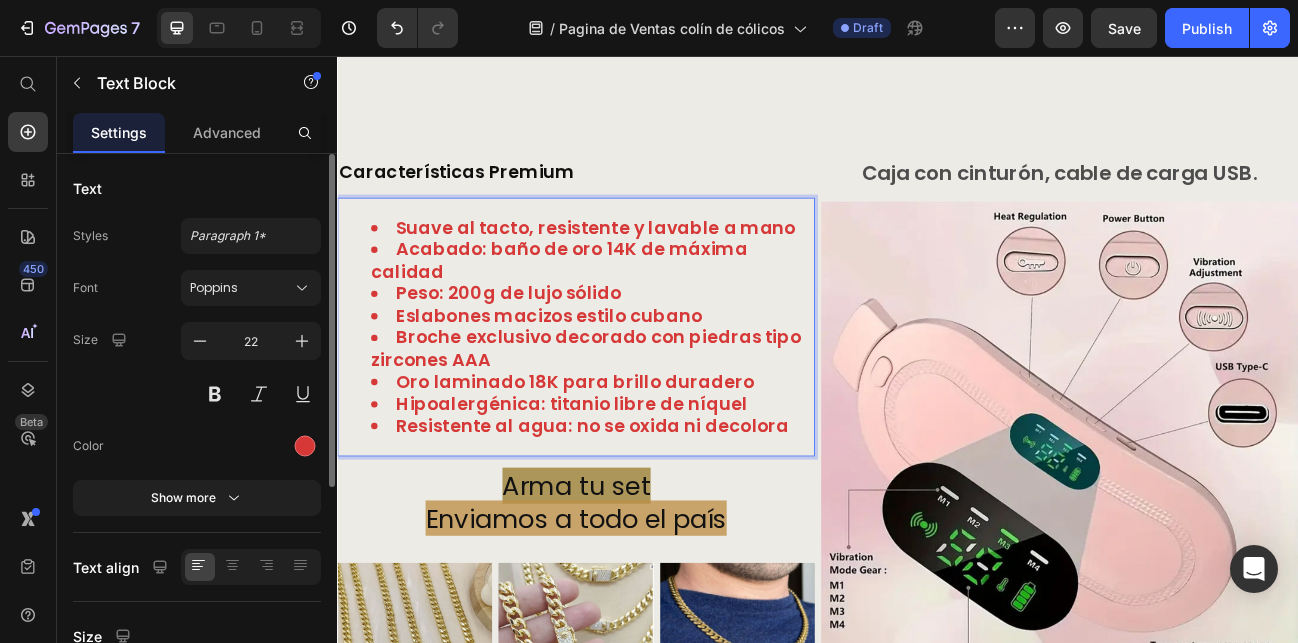 click on "Eslabones macizos estilo cubano" at bounding box center [601, 380] 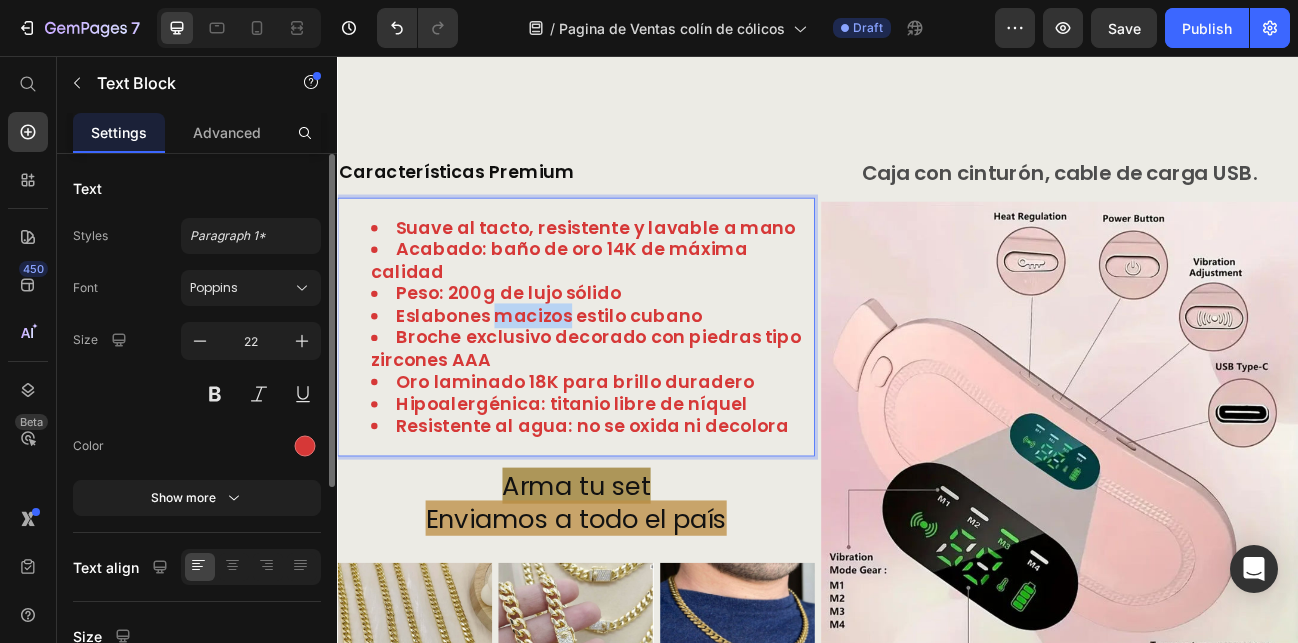 click on "Eslabones macizos estilo cubano" at bounding box center [601, 380] 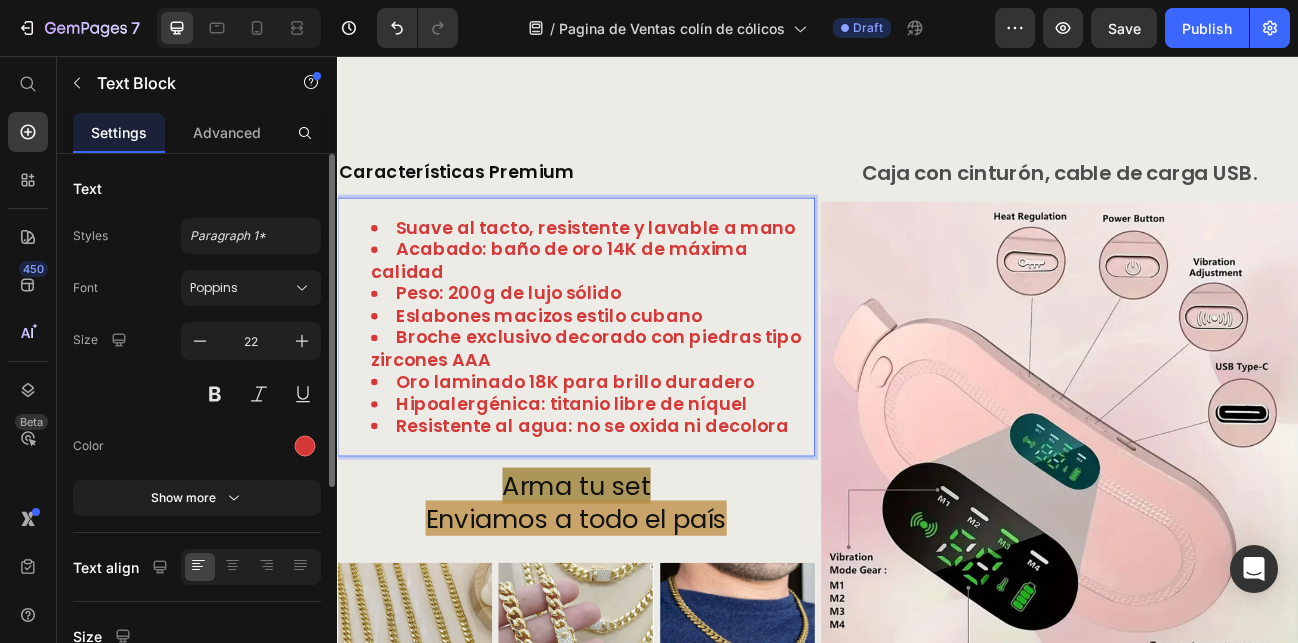 click on "Acabado: baño de oro 14K de máxima calidad" at bounding box center (614, 311) 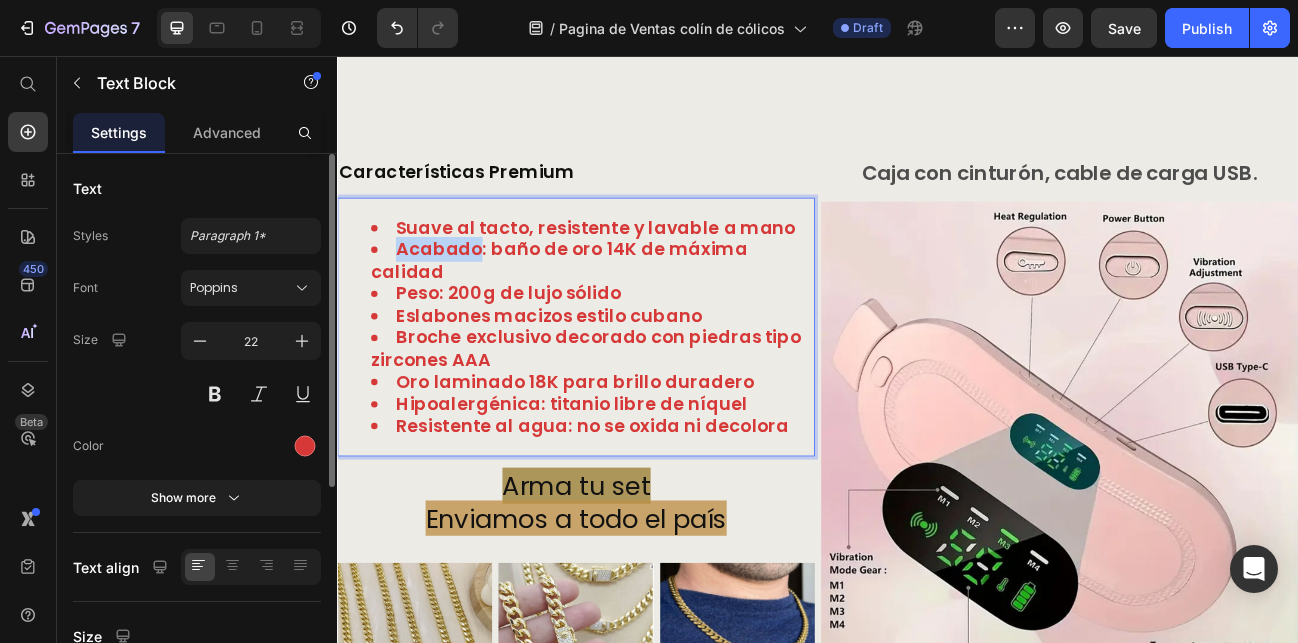 click on "Acabado: baño de oro 14K de máxima calidad" at bounding box center [614, 311] 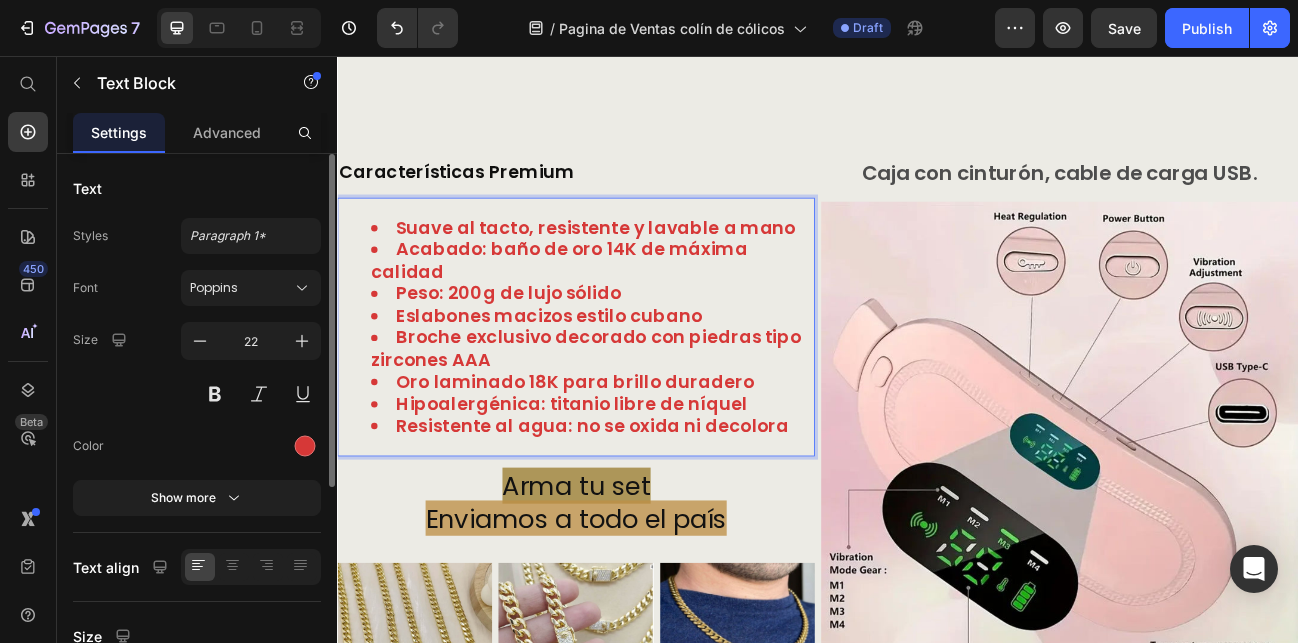 click on "Acabado: baño de oro 14K de máxima calidad" at bounding box center (655, 311) 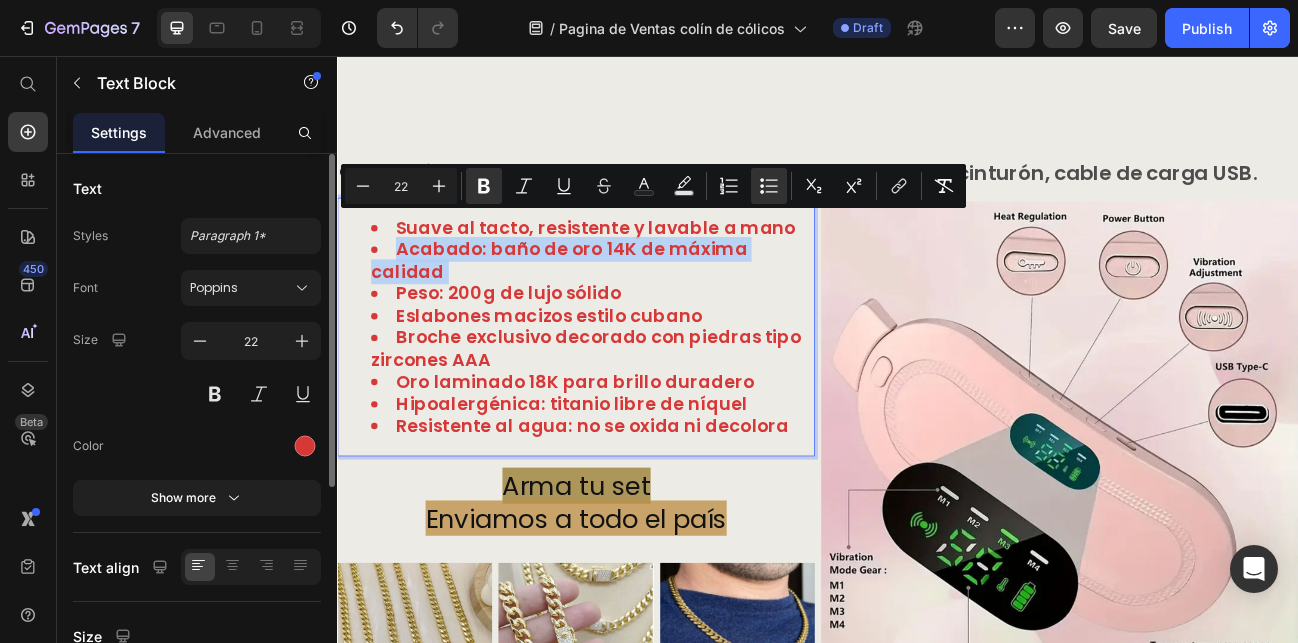 drag, startPoint x: 466, startPoint y: 295, endPoint x: 421, endPoint y: 270, distance: 51.47815 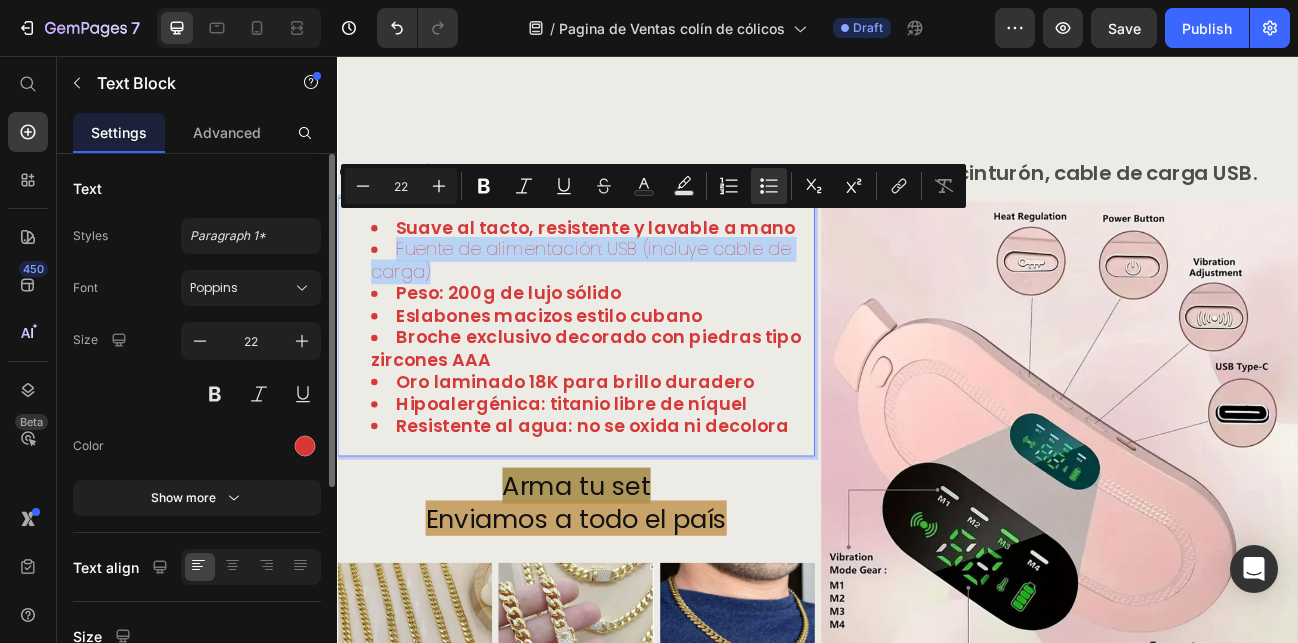 drag, startPoint x: 462, startPoint y: 300, endPoint x: 406, endPoint y: 267, distance: 65 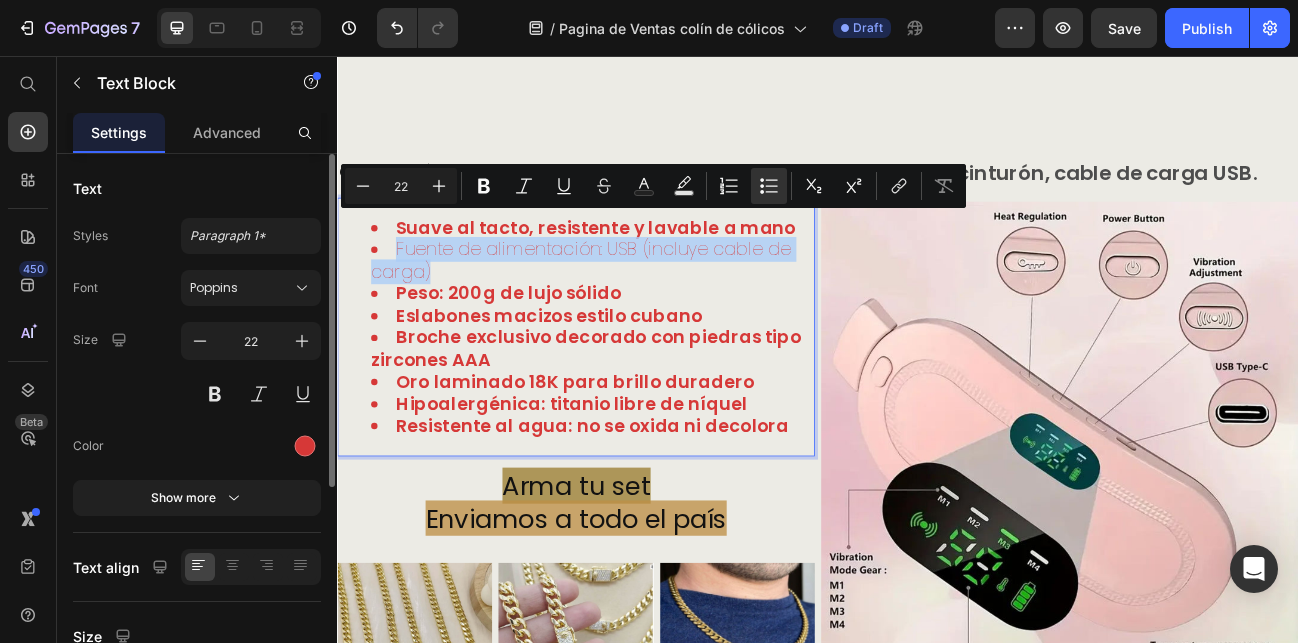click on "Fuente de alimentación: USB (incluye cable de carga)" at bounding box center (655, 311) 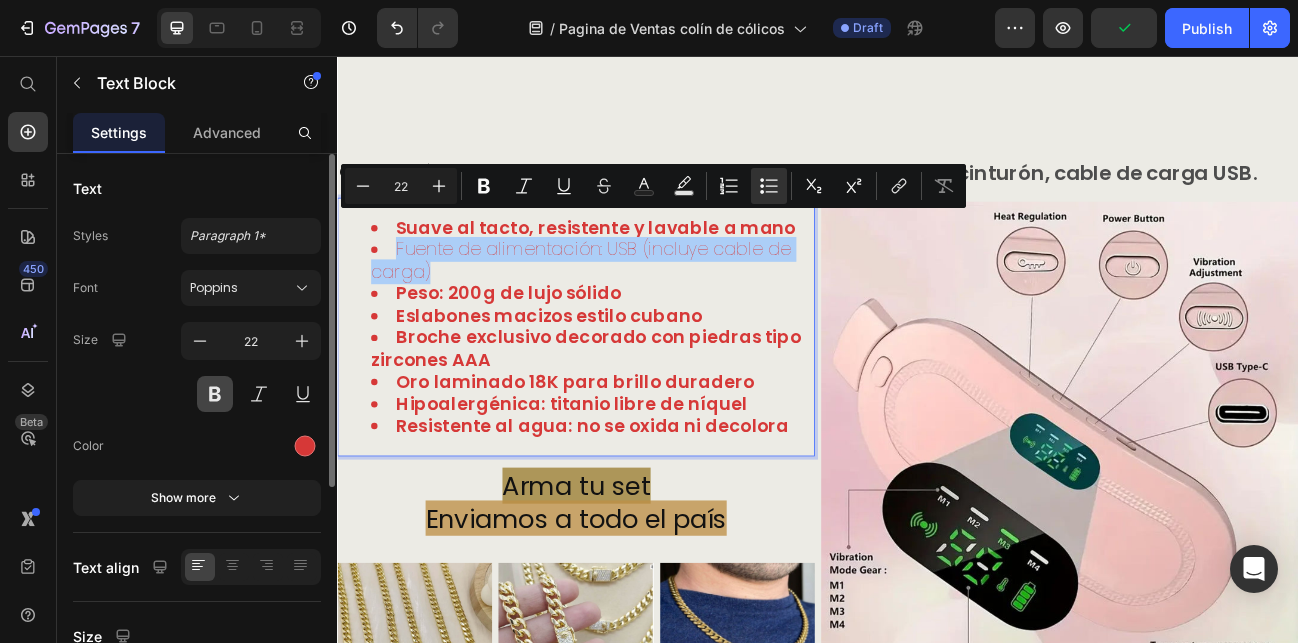 click at bounding box center [215, 394] 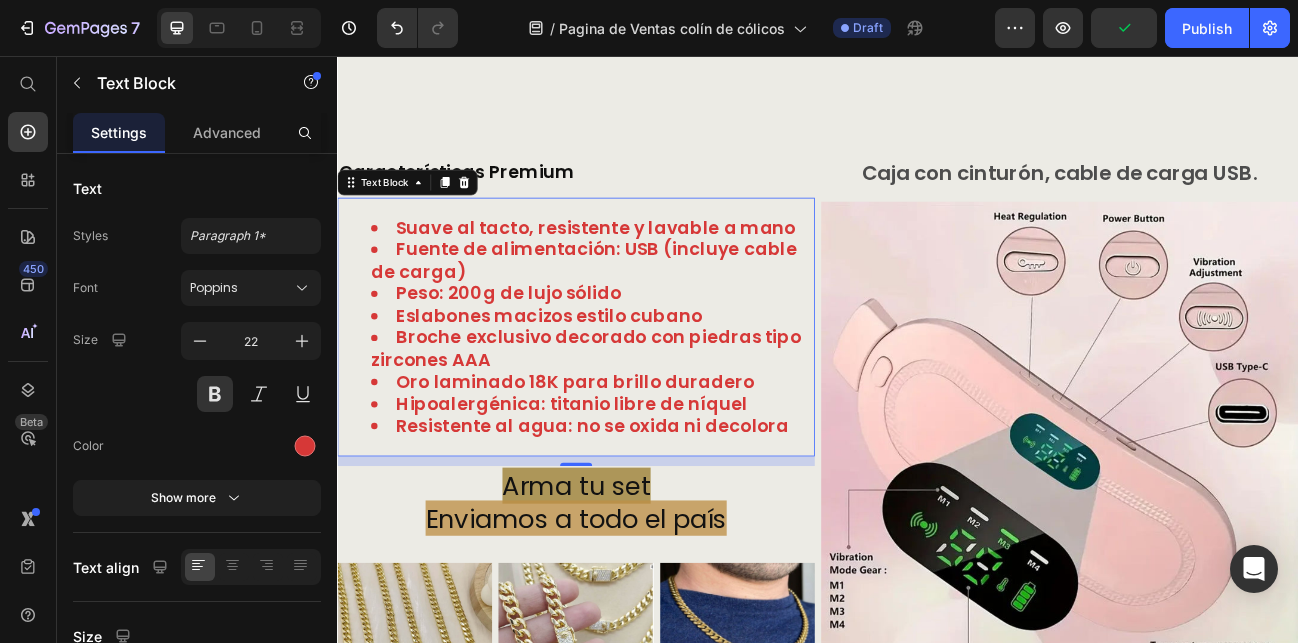 click on "Peso: 200 g de lujo sólido" at bounding box center [550, 352] 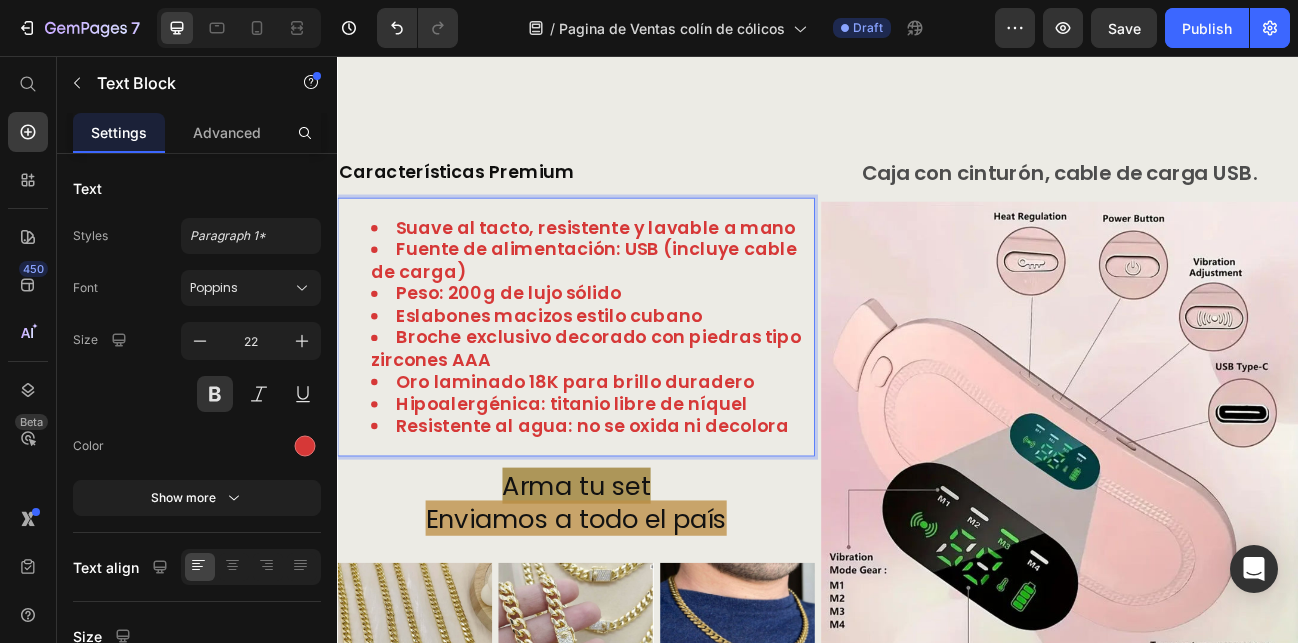 click on "Peso: 200 g de lujo sólido" at bounding box center (550, 352) 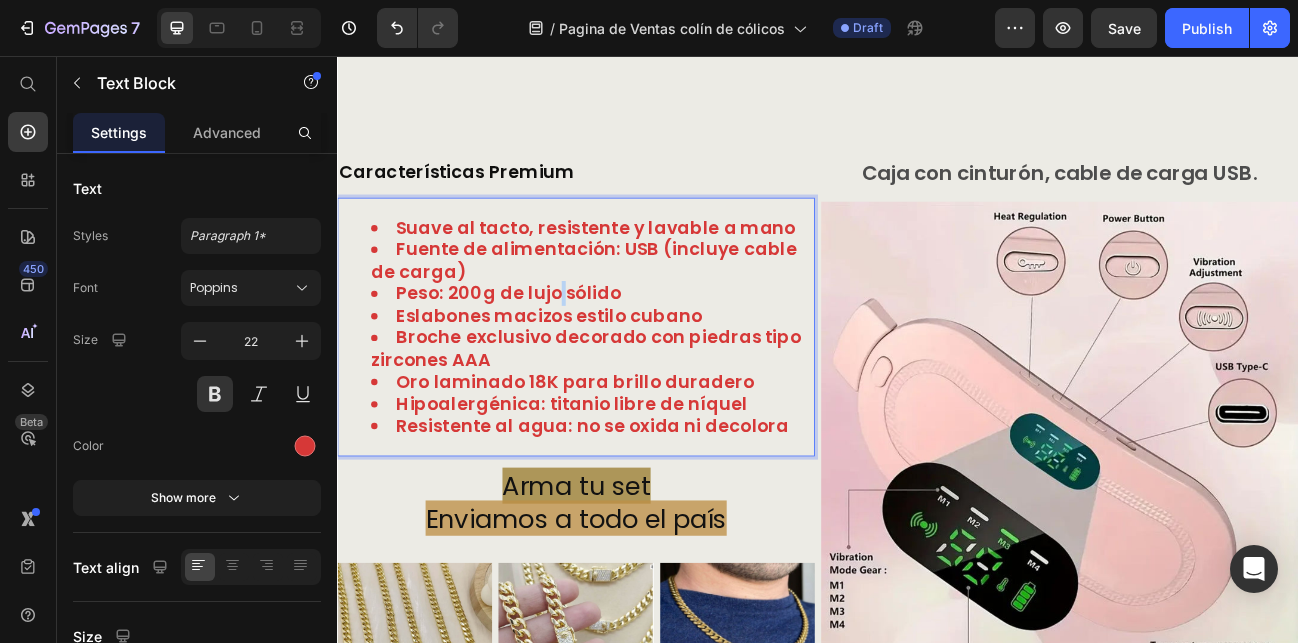 click on "Peso: 200 g de lujo sólido" at bounding box center [550, 352] 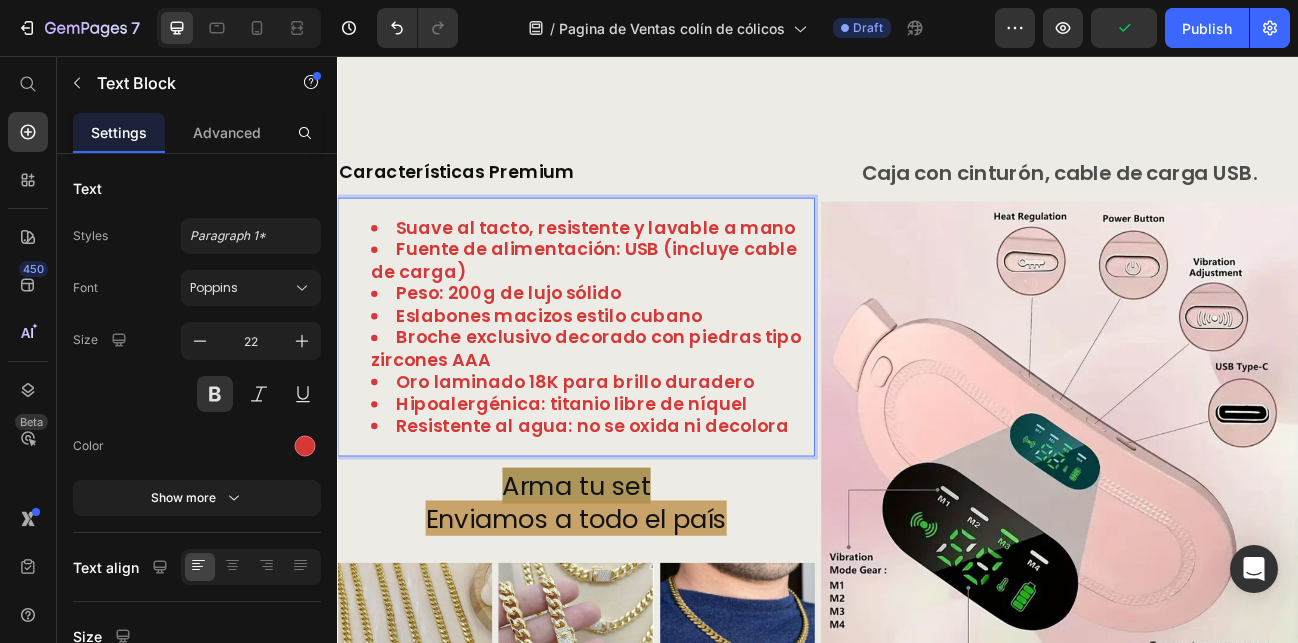 click on "Suave al tacto, resistente y lavable a mano Fuente de alimentación: USB (incluye cable de carga) Peso: 200 g de lujo sólido   Eslabones macizos estilo cubano   Broche exclusivo decorado con piedras tipo zircones AAA   Oro laminado 18K para brillo duradero   Hipoalergénica: titanio libre de níquel   Resistente al agua: no se oxida ni decolora" at bounding box center [635, 394] 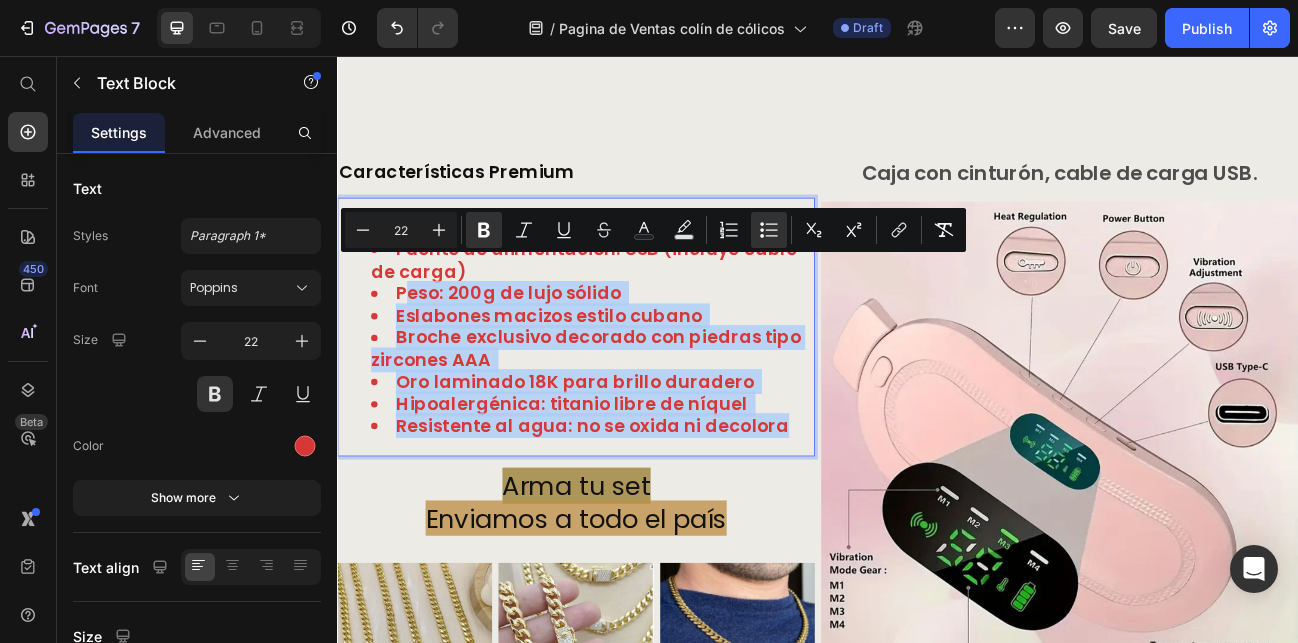drag, startPoint x: 886, startPoint y: 486, endPoint x: 416, endPoint y: 332, distance: 494.5867 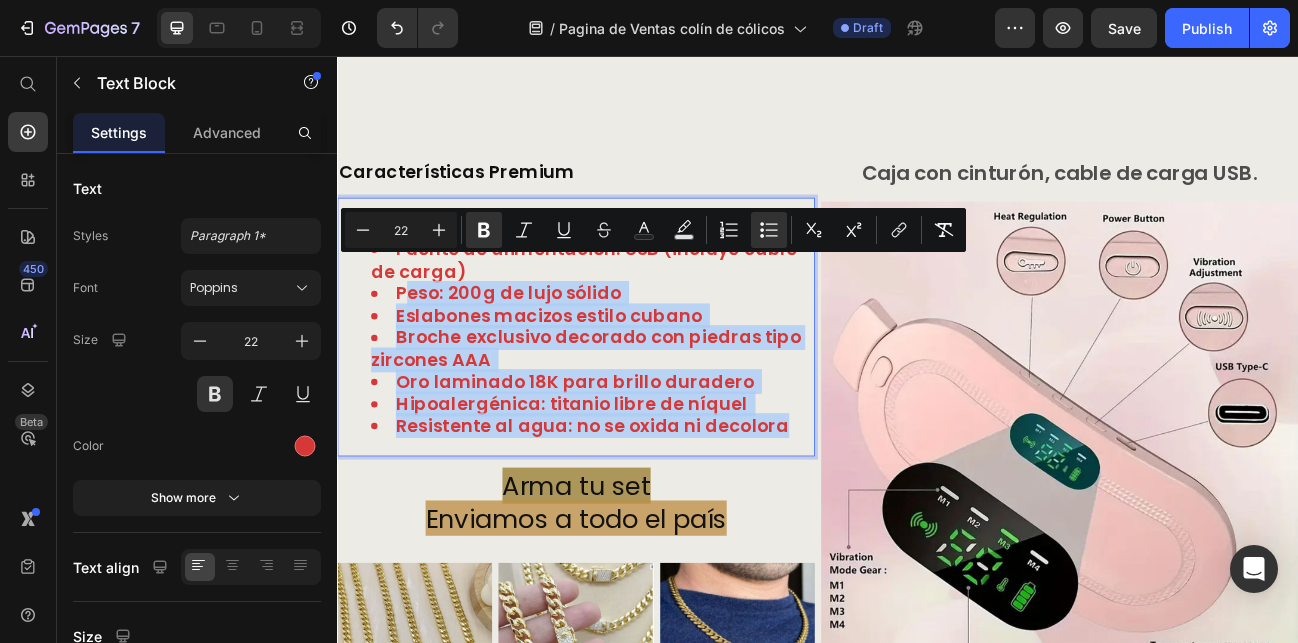 click on "Suave al tacto, resistente y lavable a mano Fuente de alimentación: USB (incluye cable de carga) Peso: 200 g de lujo sólido   Eslabones macizos estilo cubano   Broche exclusivo decorado con piedras tipo zircones AAA   Oro laminado 18K para brillo duradero   Hipoalergénica: titanio libre de níquel   Resistente al agua: no se oxida ni decolora" at bounding box center [635, 394] 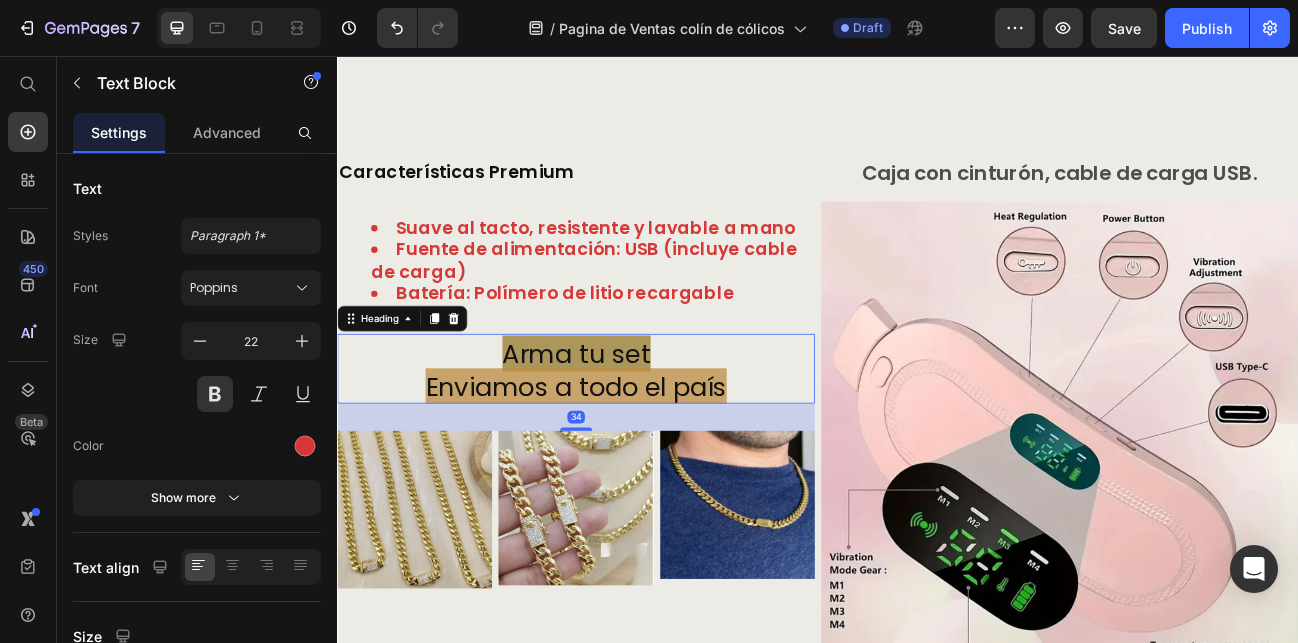 click on "Arma tu set" at bounding box center (635, 427) 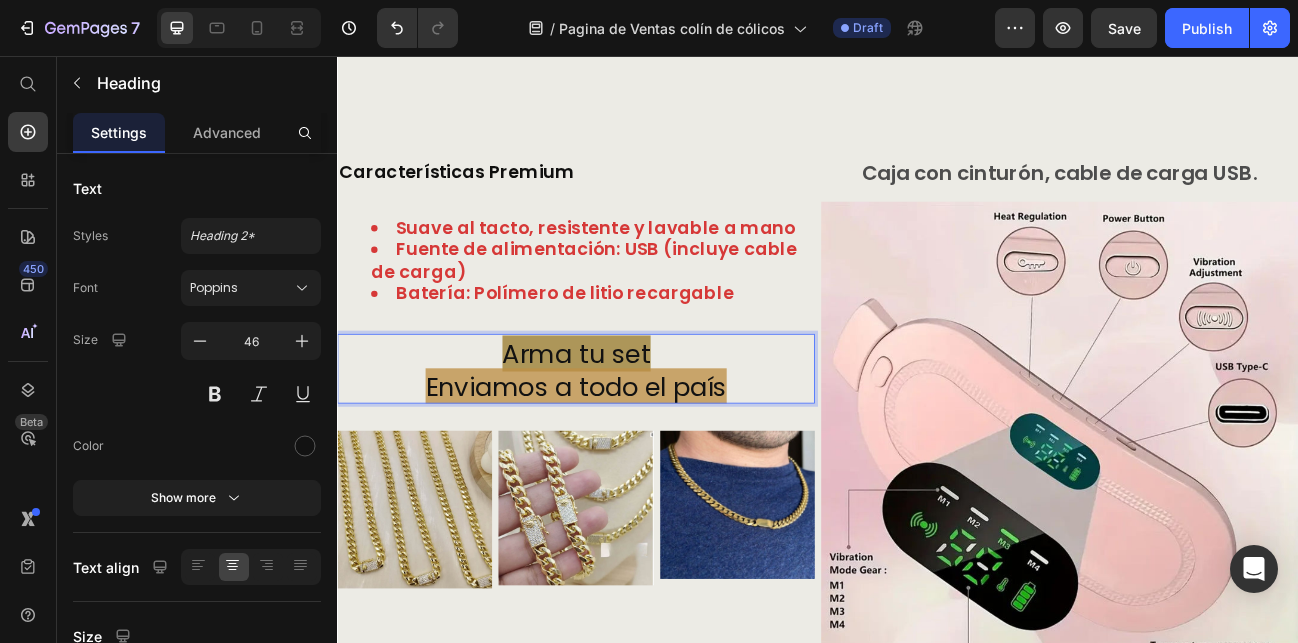 click on "Arma tu set" at bounding box center (635, 427) 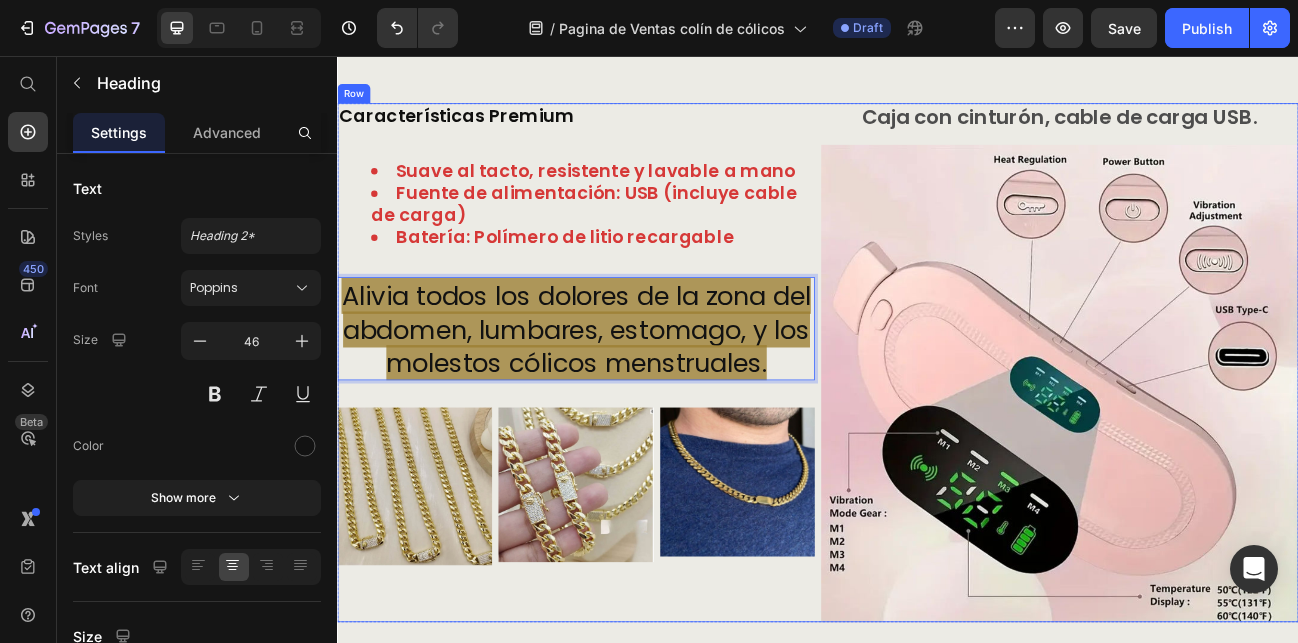 scroll, scrollTop: 3198, scrollLeft: 0, axis: vertical 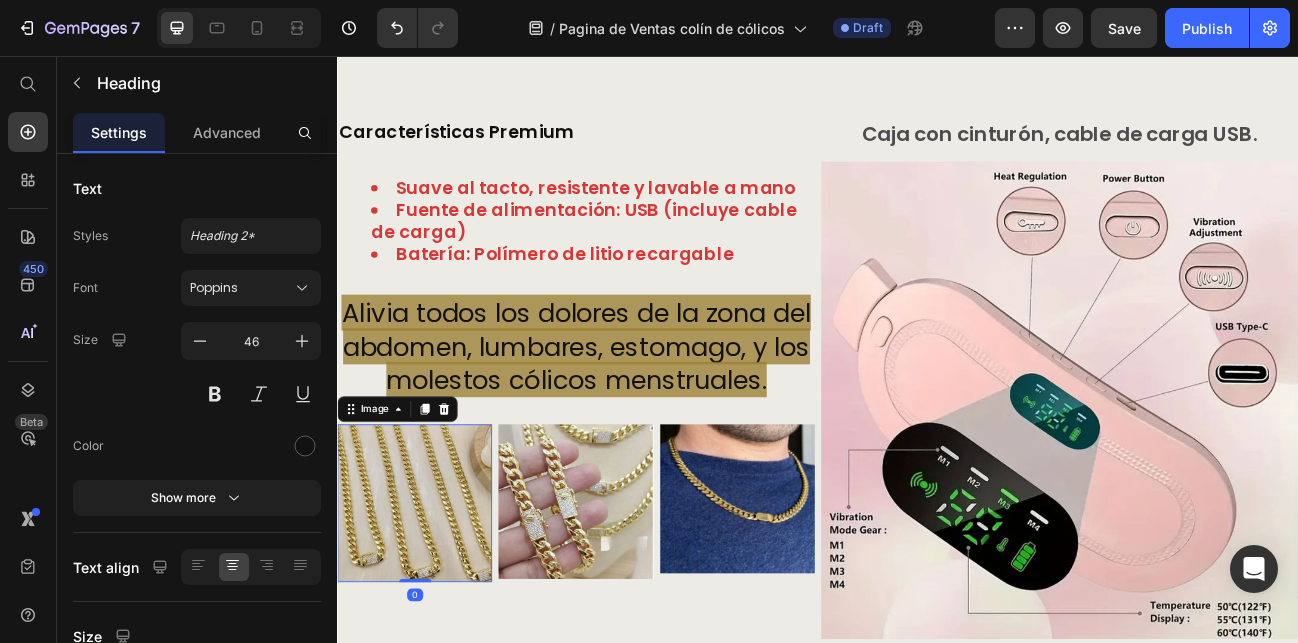 click at bounding box center [433, 614] 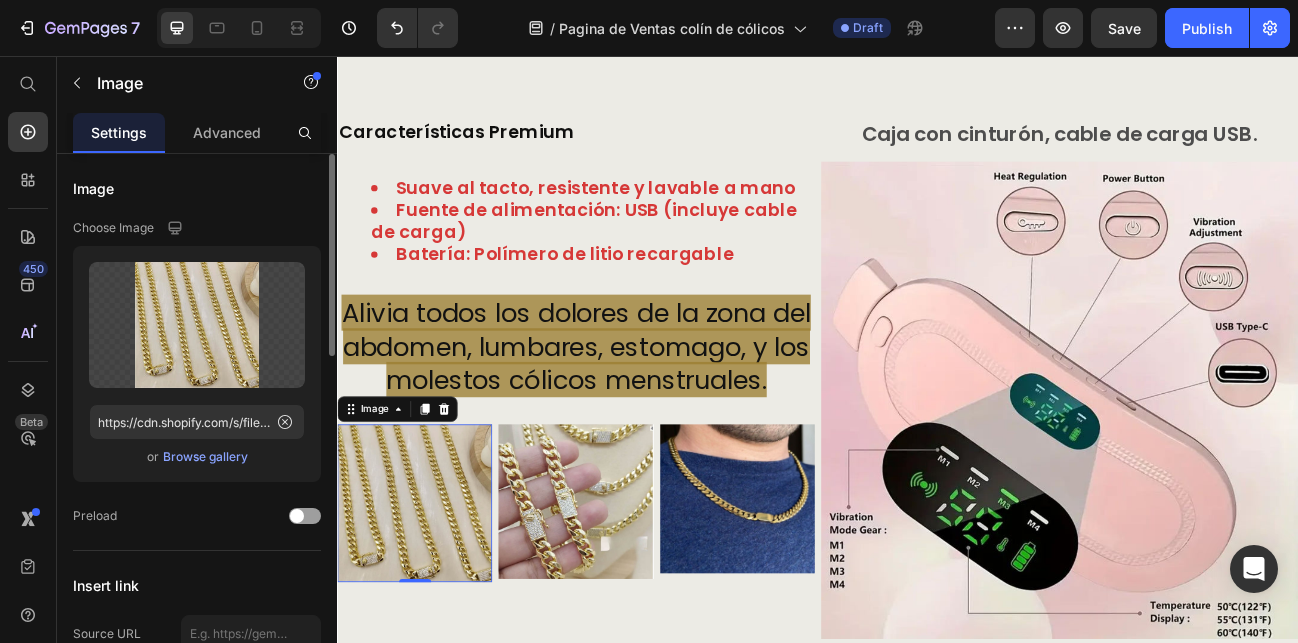 click on "Browse gallery" at bounding box center [205, 457] 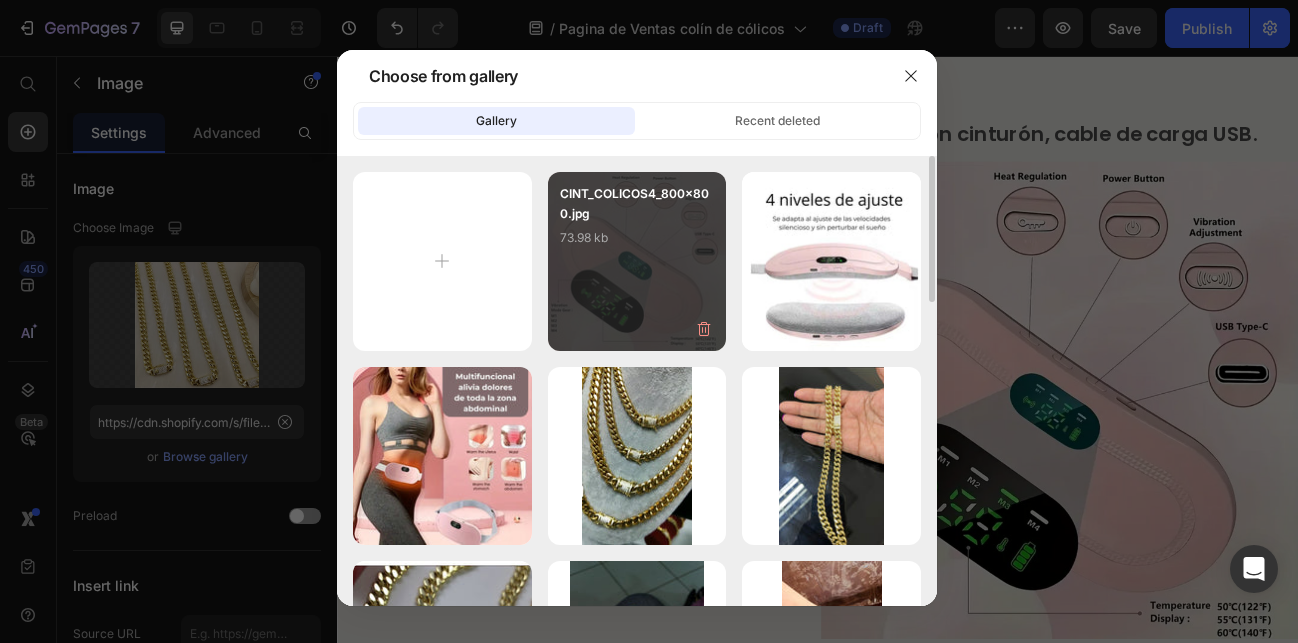 click on "CINT_COLICOS4_800x800.jpg 73.98 kb" at bounding box center [637, 261] 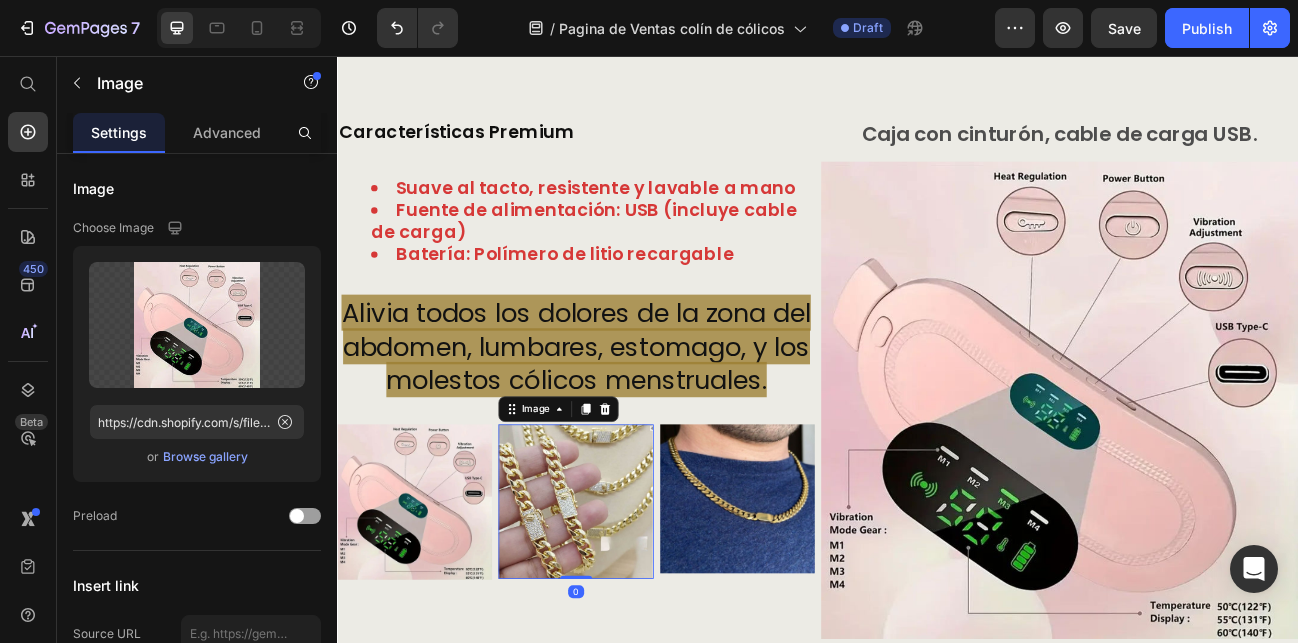 click at bounding box center [634, 612] 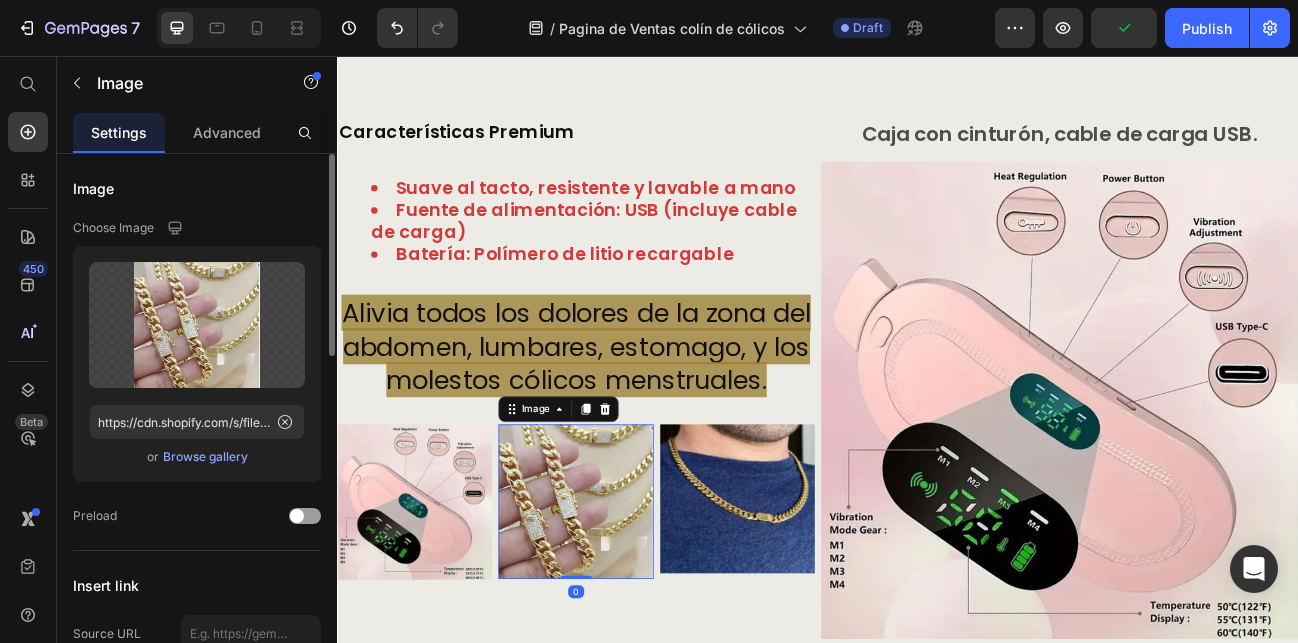 click on "Browse gallery" at bounding box center (205, 457) 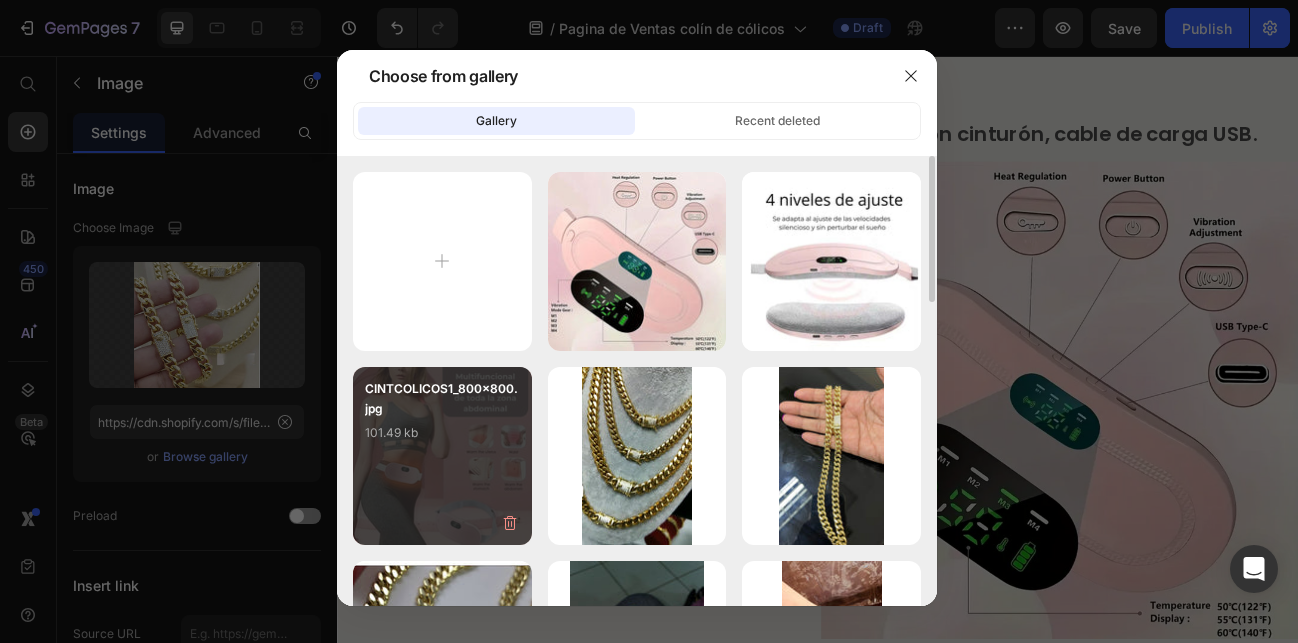 click on "CINTCOLICOS1_800x800.jpg" at bounding box center (442, 399) 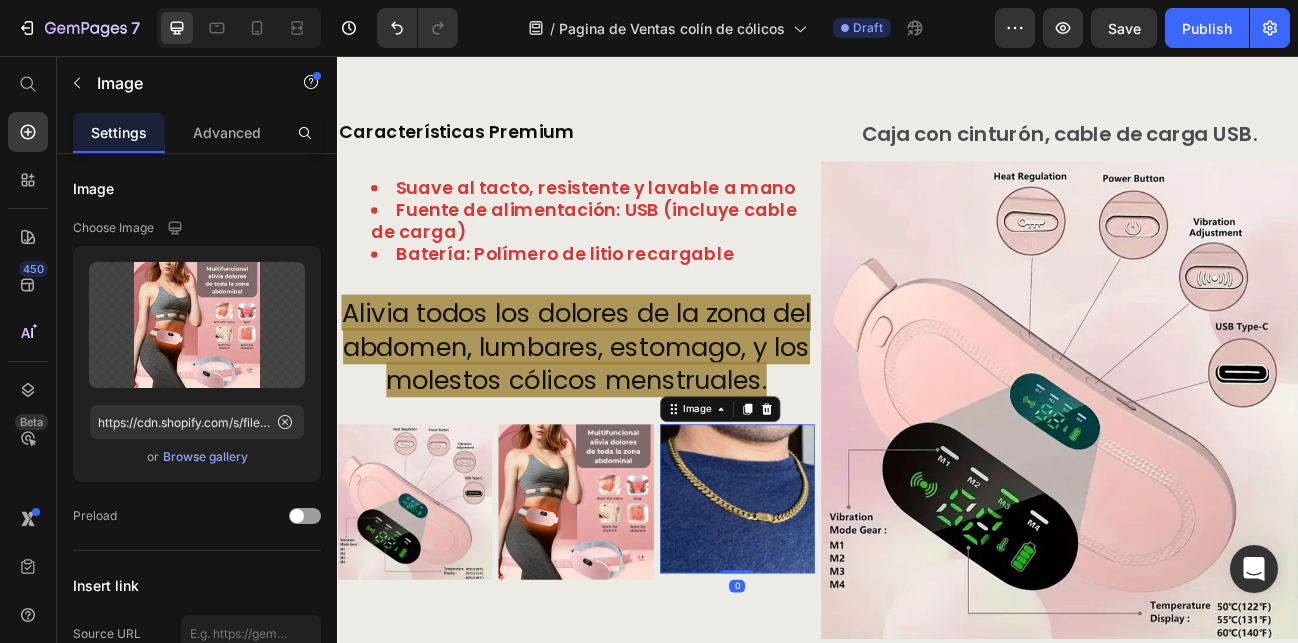 click at bounding box center (836, 608) 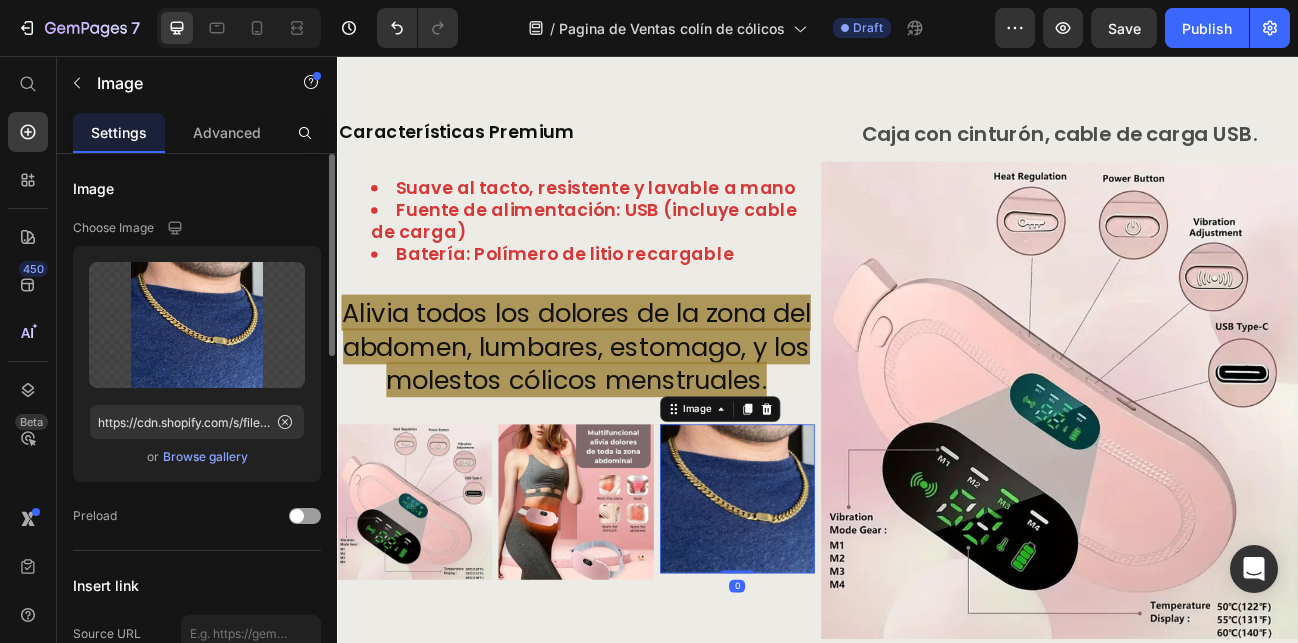 click on "Browse gallery" at bounding box center [205, 457] 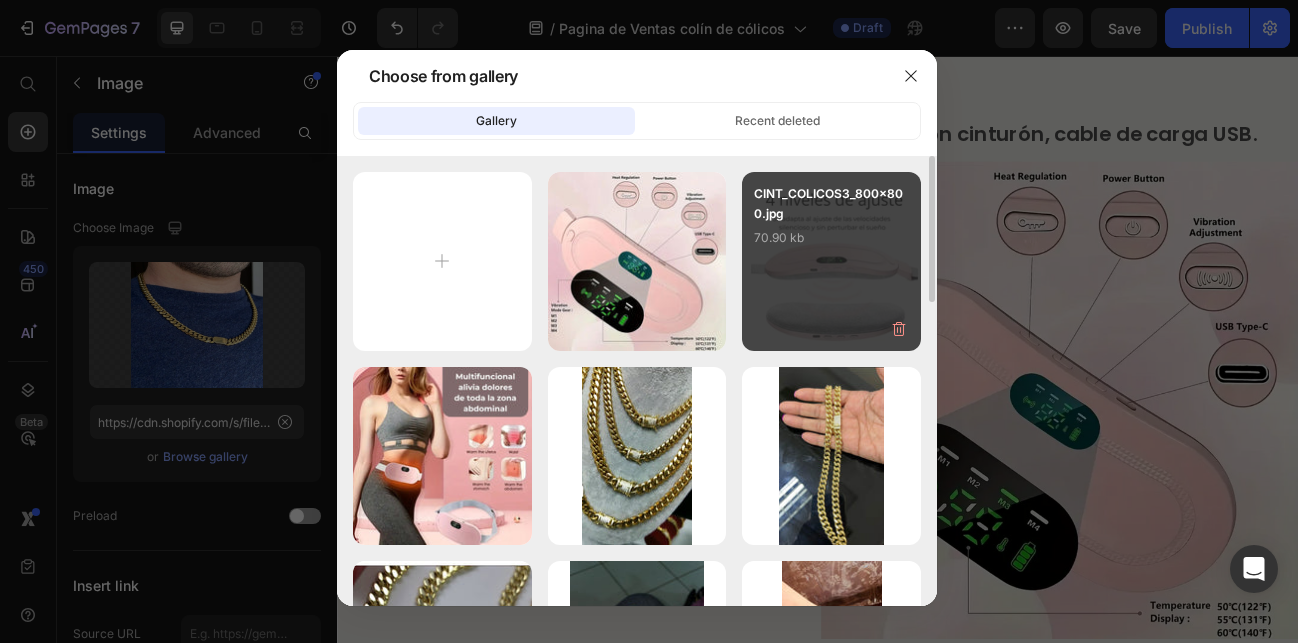 click on "CINT_COLICOS3_800x800.jpg 70.90 kb" at bounding box center (831, 261) 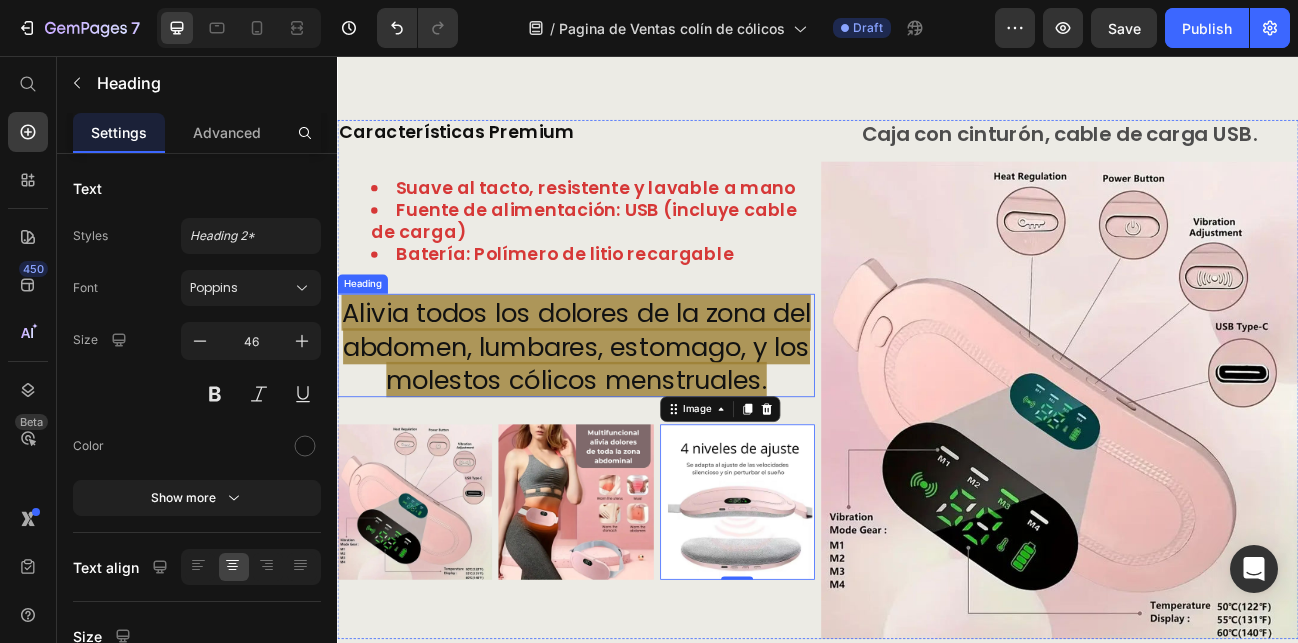 click on "Alivia todos los dolores de la zona del abdomen, lumbares, estomago, y los molestos cólicos menstruales." at bounding box center (635, 418) 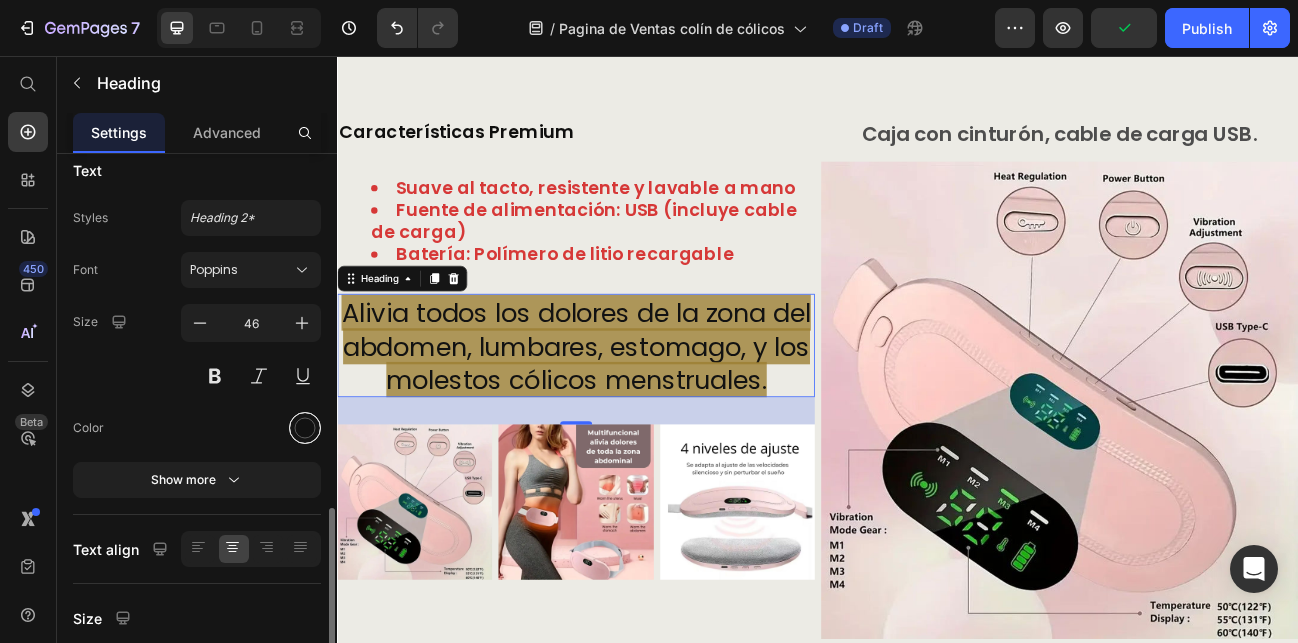 scroll, scrollTop: 0, scrollLeft: 0, axis: both 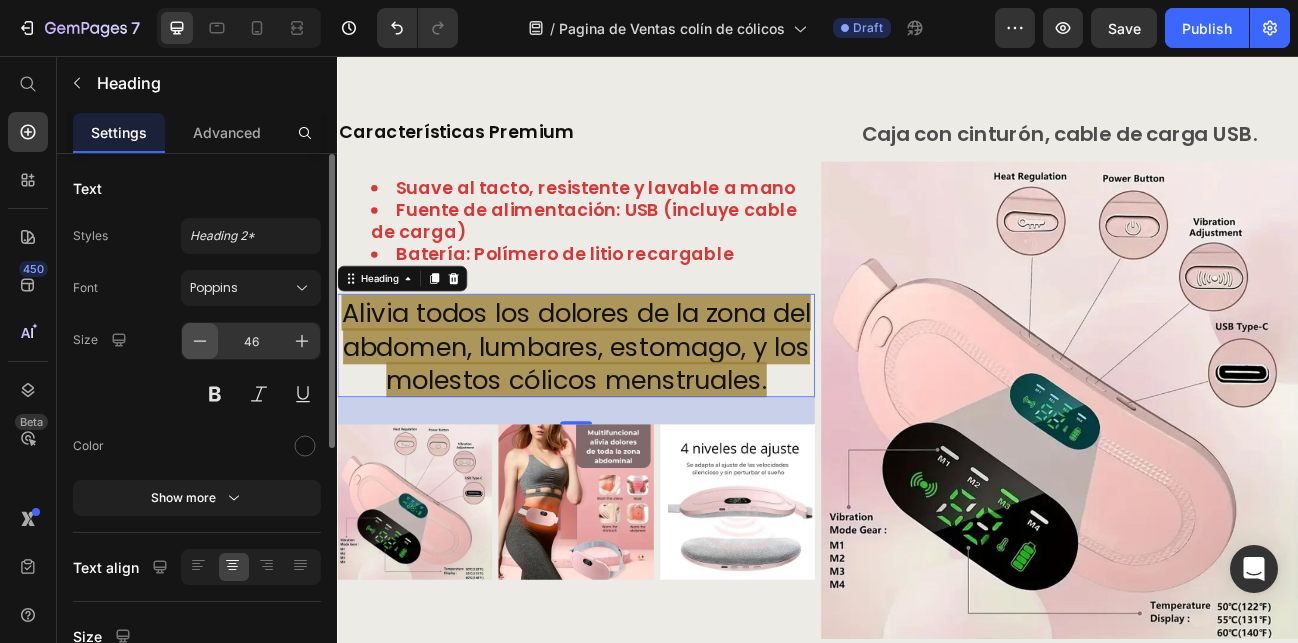 click 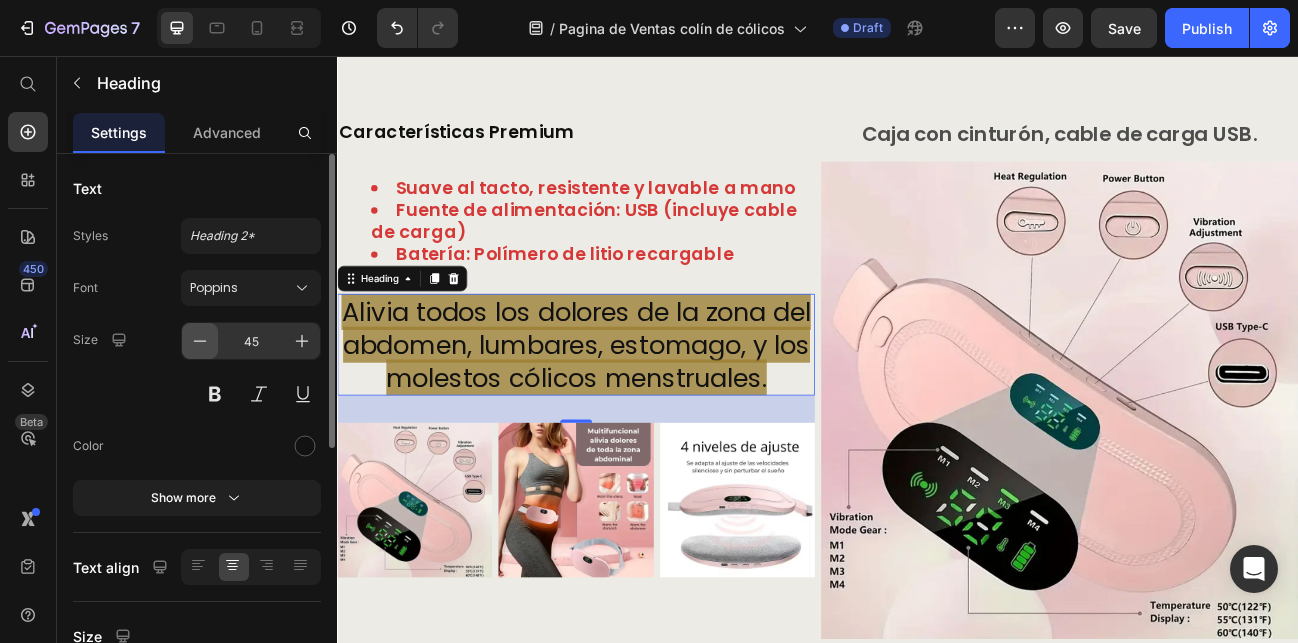 click 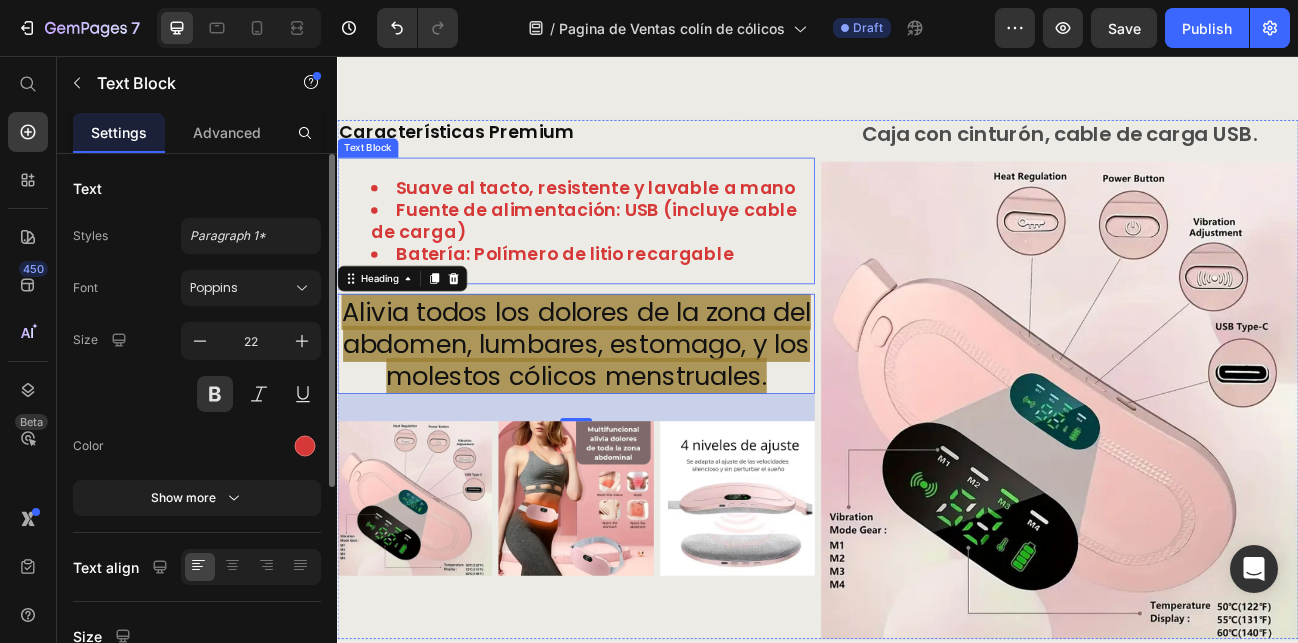 click on "Suave al tacto, resistente y lavable a mano Fuente de alimentación: USB (incluye cable de carga) Batería: Polímero de litio recargable" at bounding box center [635, 262] 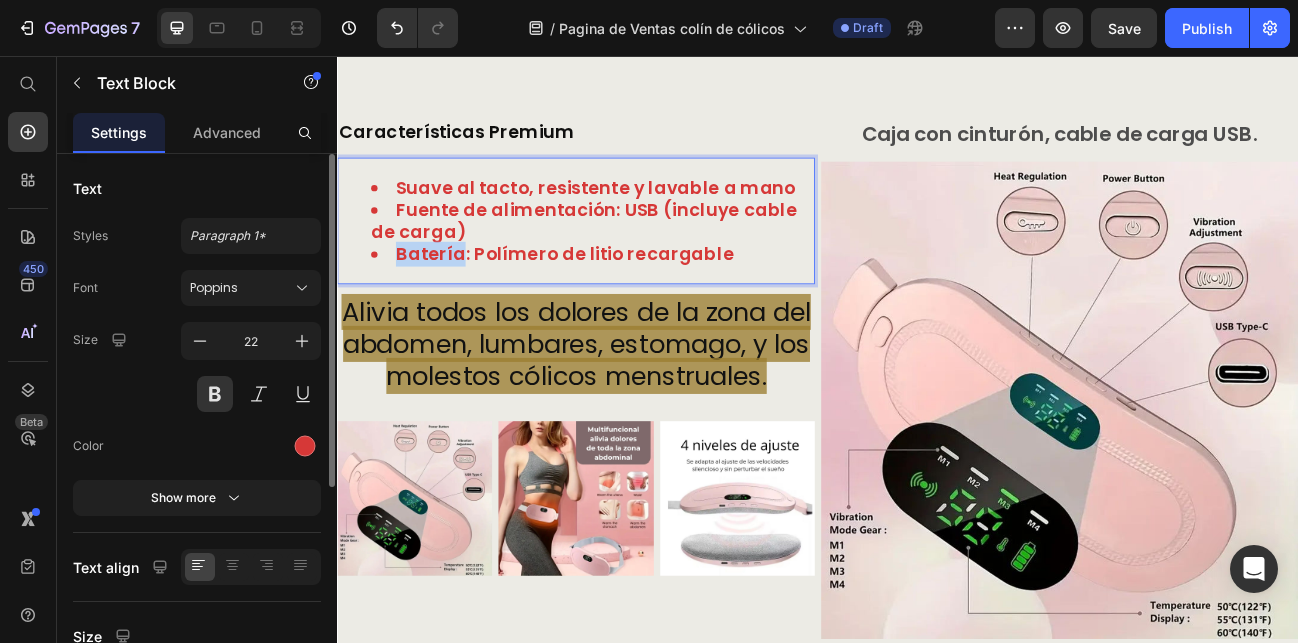 click on "Batería: Polímero de litio recargable" at bounding box center [655, 304] 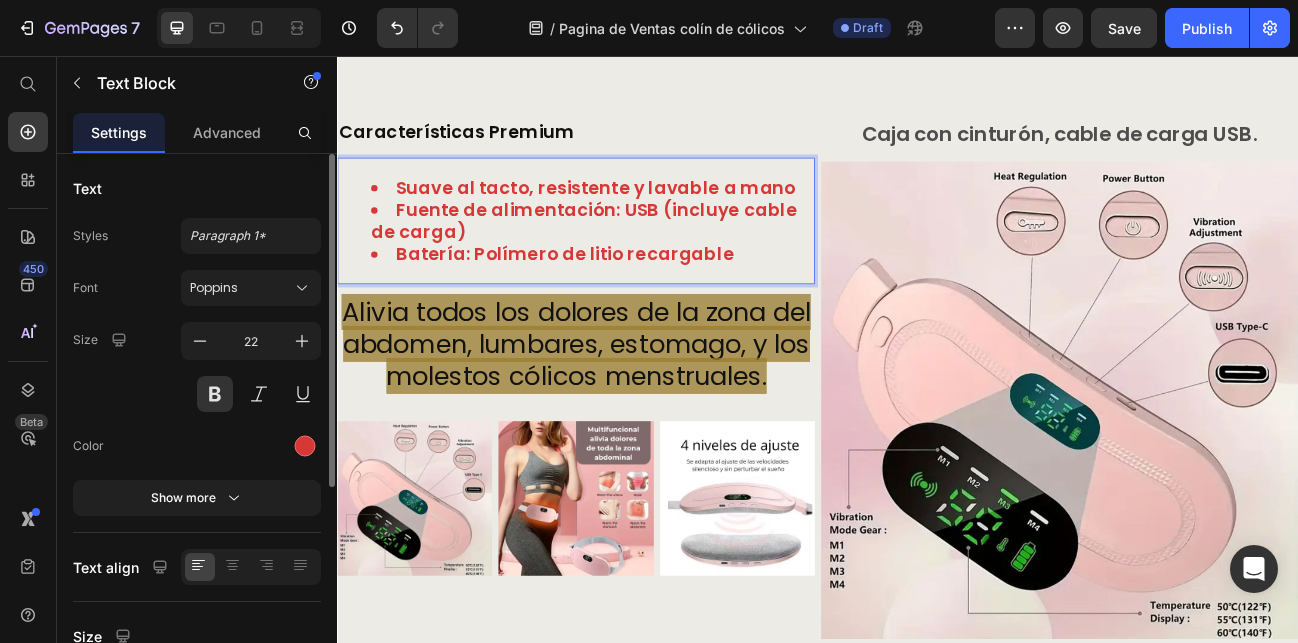 click on "Batería: Polímero de litio recargable" at bounding box center (655, 304) 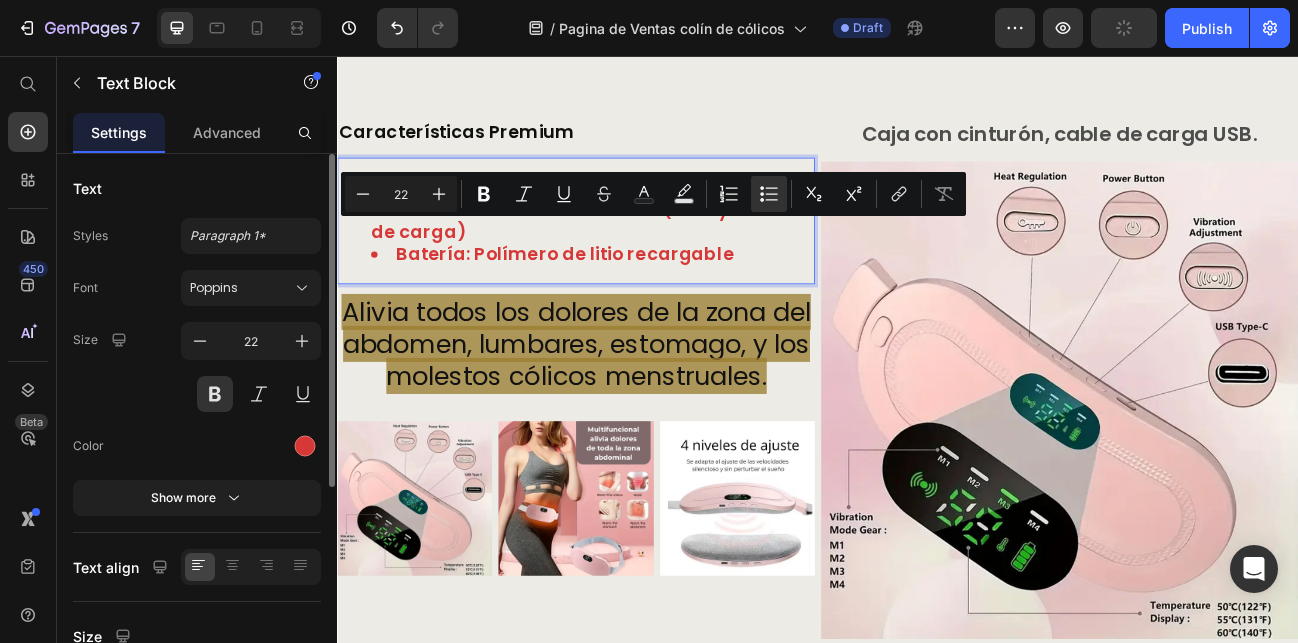 drag, startPoint x: 818, startPoint y: 275, endPoint x: 388, endPoint y: 273, distance: 430.00464 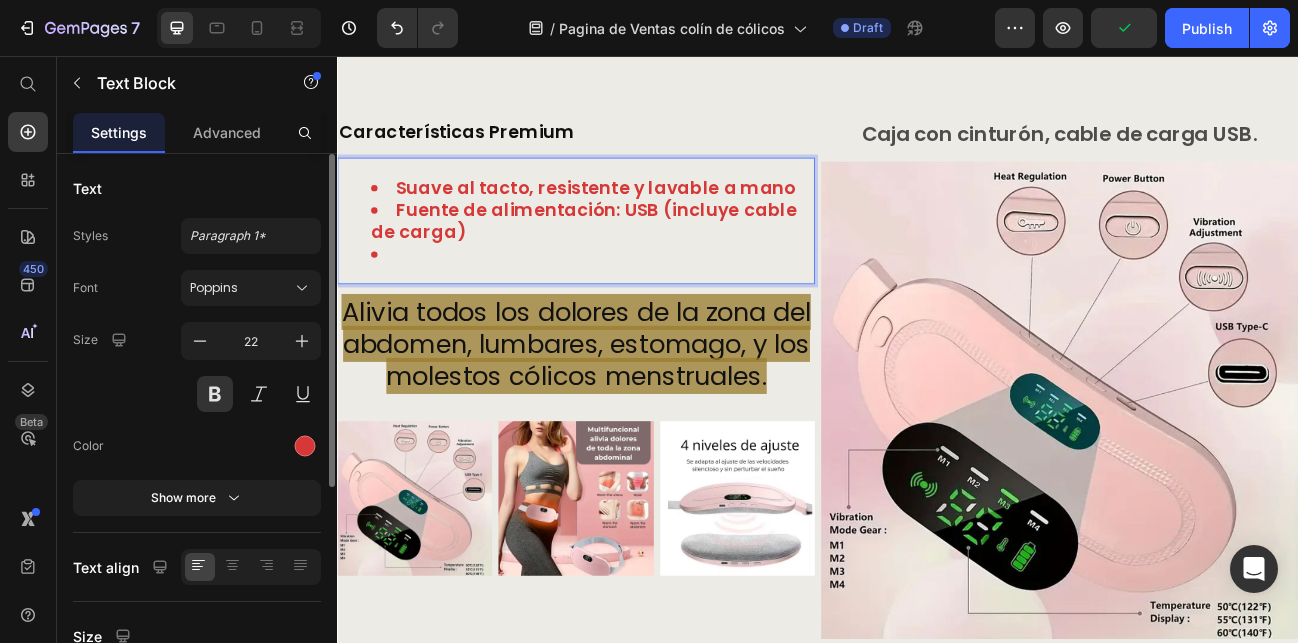 click on "Fuente de alimentación: USB (incluye cable de carga)" at bounding box center (655, 262) 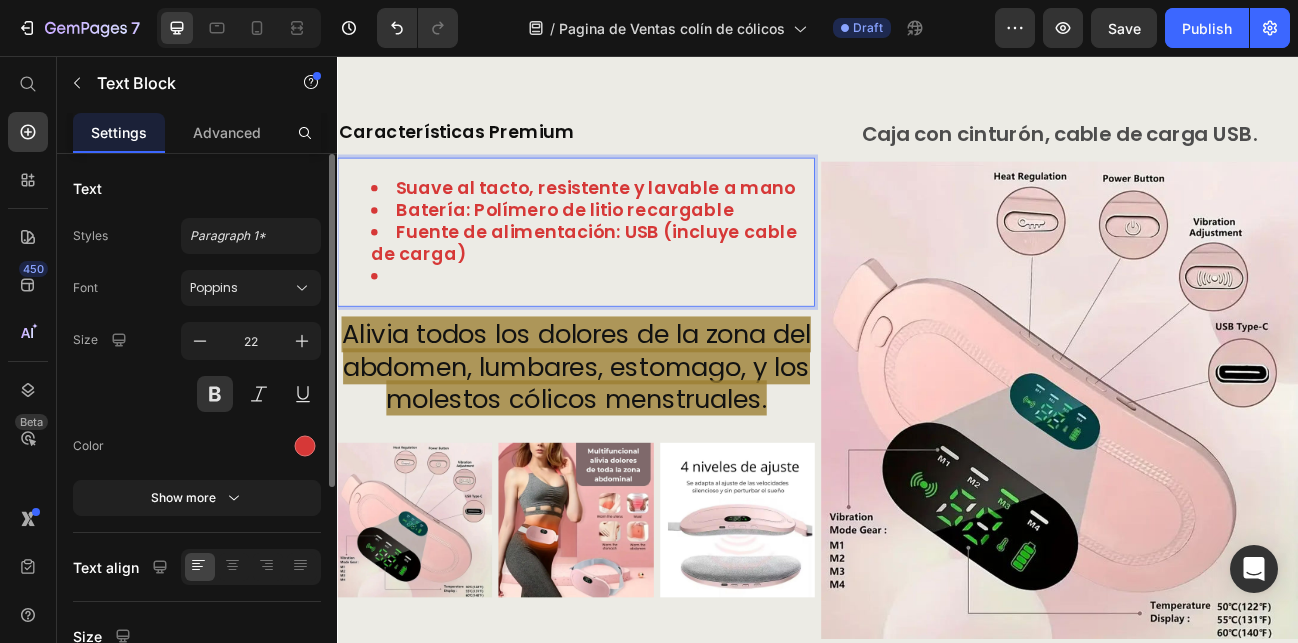 click at bounding box center [655, 331] 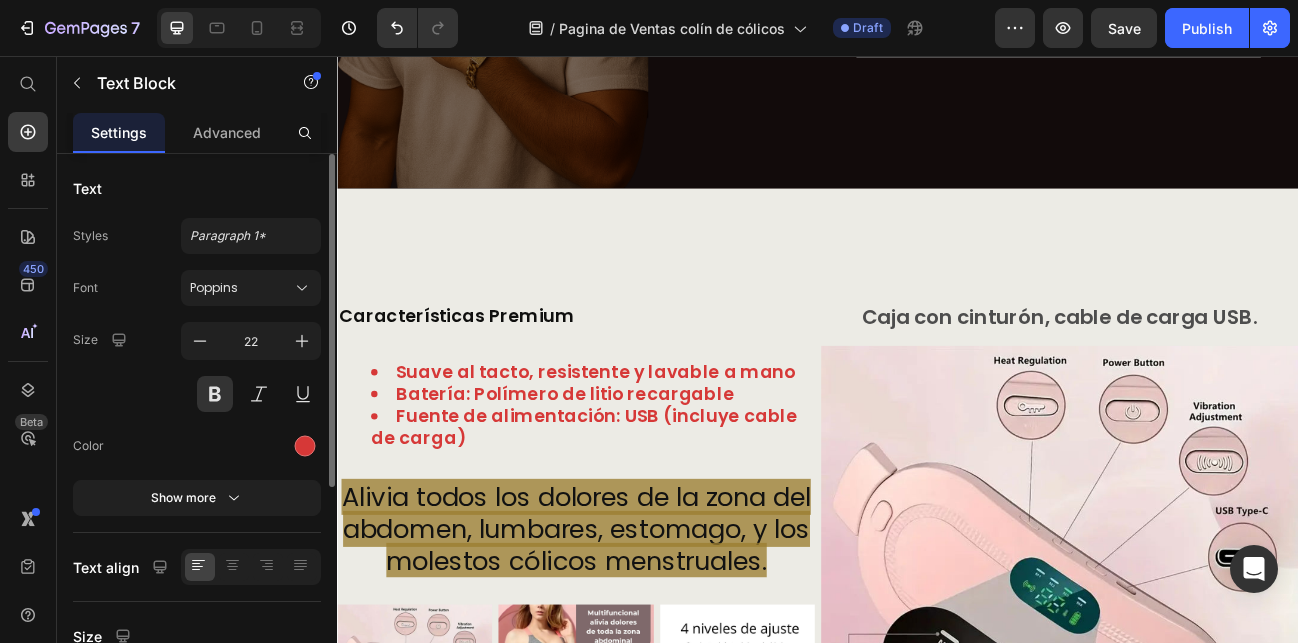scroll, scrollTop: 2998, scrollLeft: 0, axis: vertical 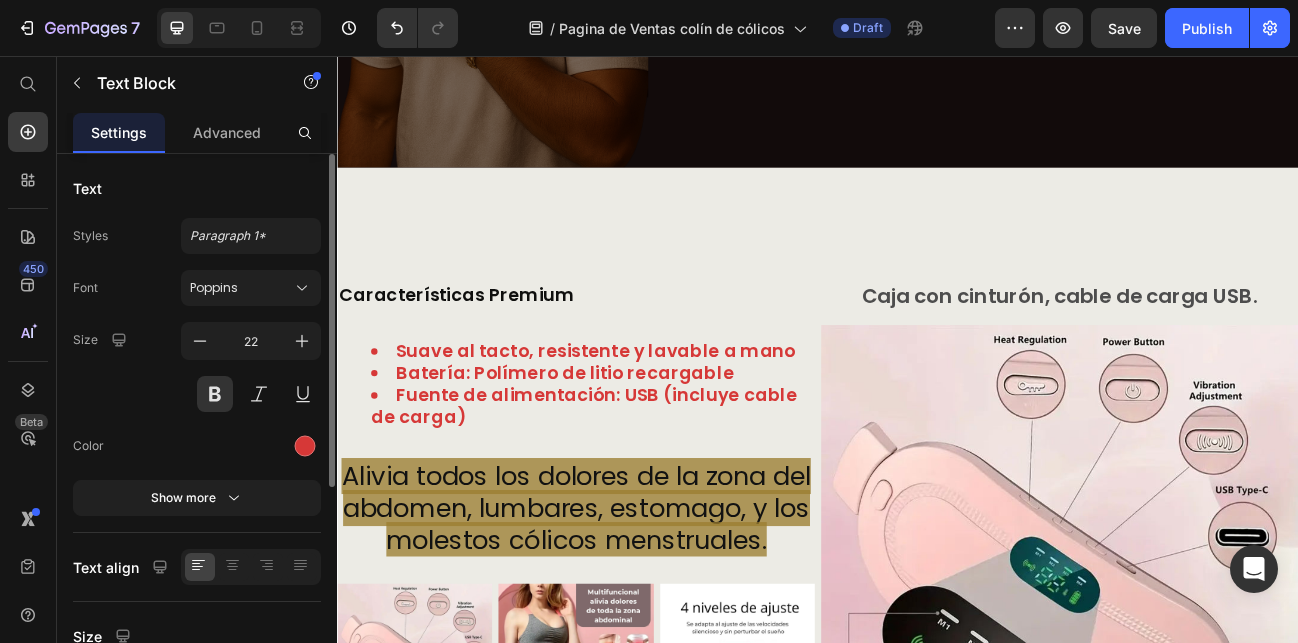 click on "Batería: Polímero de litio recargable" at bounding box center (655, 452) 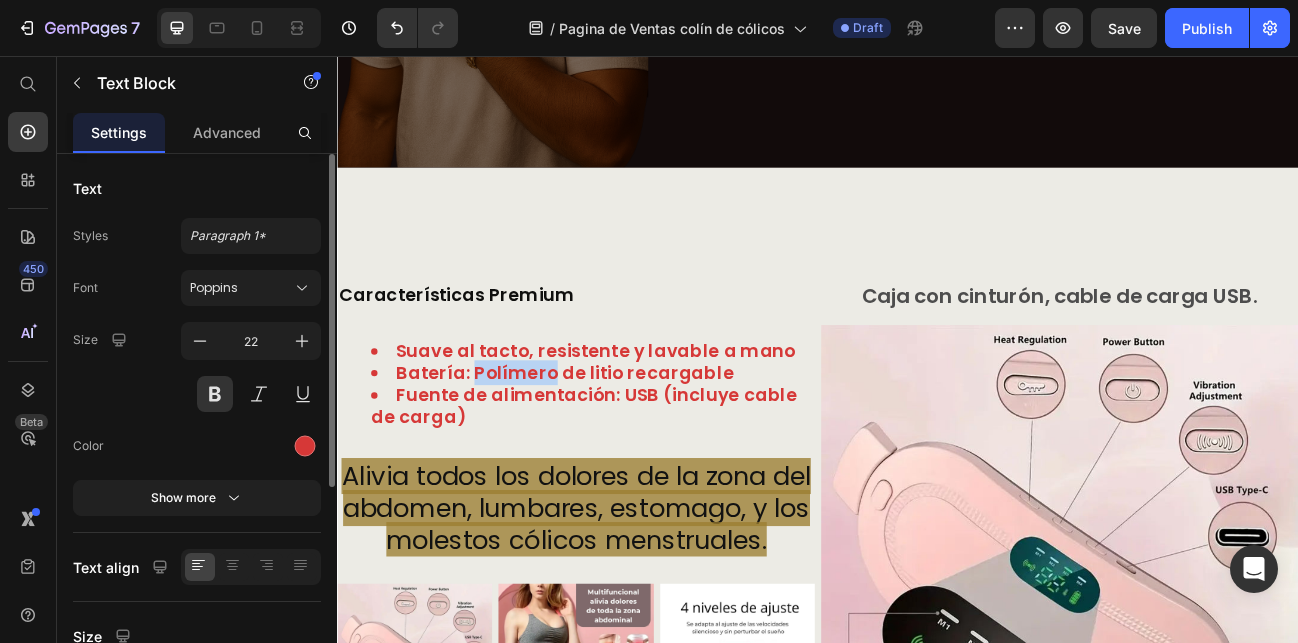 click on "Batería: Polímero de litio recargable" at bounding box center (655, 452) 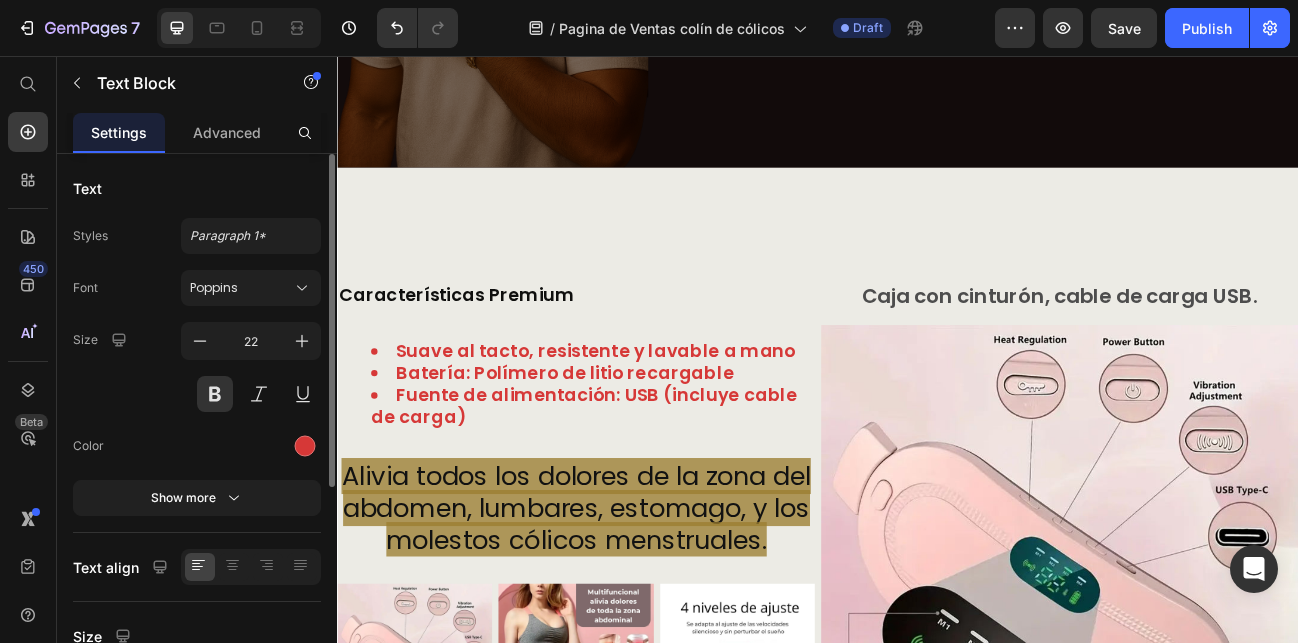 click on "Suave al tacto, resistente y lavable a mano Batería: Polímero de litio recargable  Fuente de alimentación: USB (incluye cable de carga)" at bounding box center [635, 466] 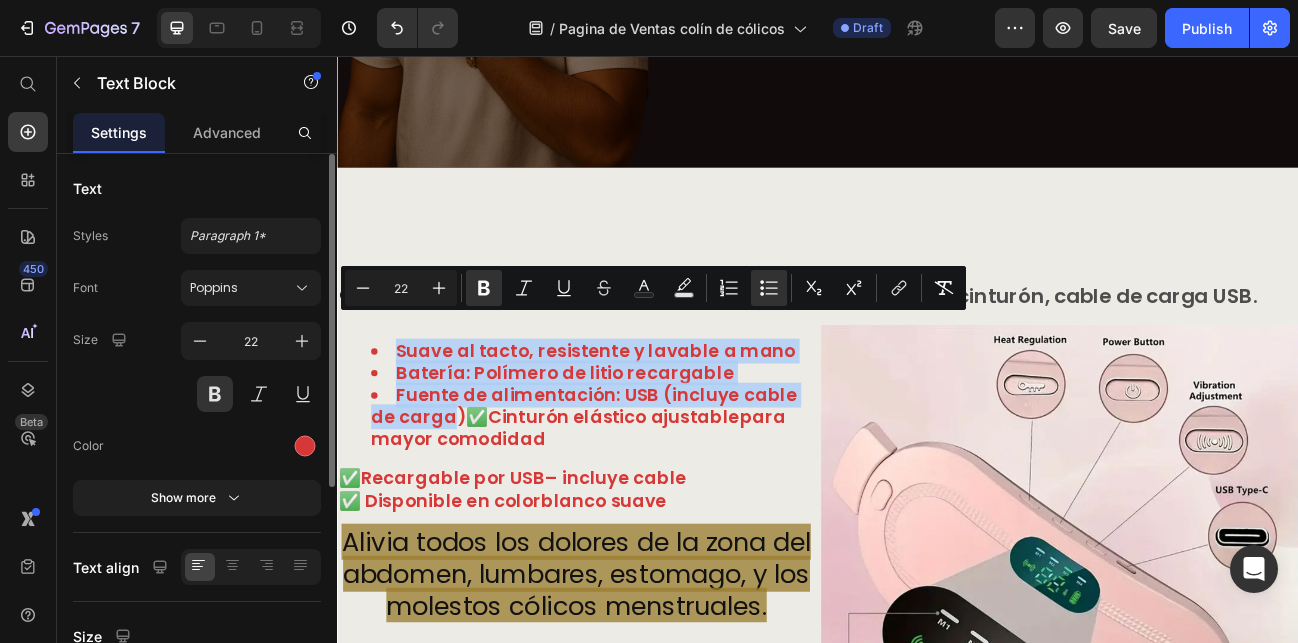 drag, startPoint x: 480, startPoint y: 477, endPoint x: 392, endPoint y: 401, distance: 116.275536 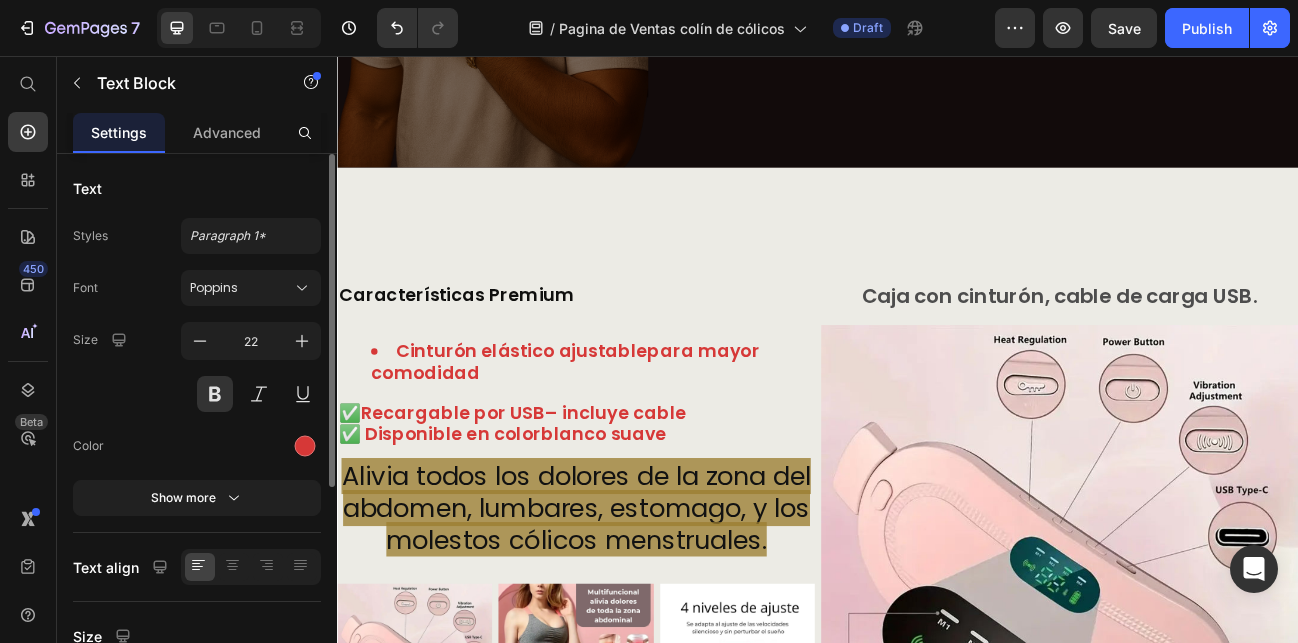 click on "Recargable por USB" at bounding box center [481, 501] 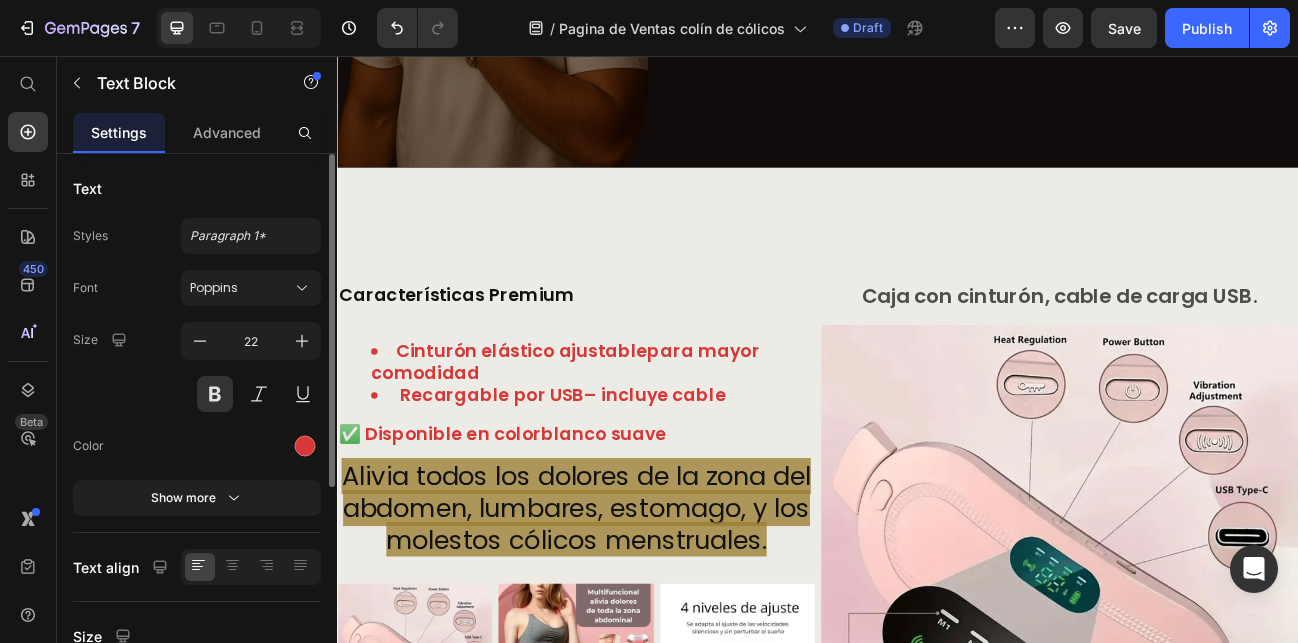 click on "✅ Disponible en color  blanco suave" at bounding box center [635, 529] 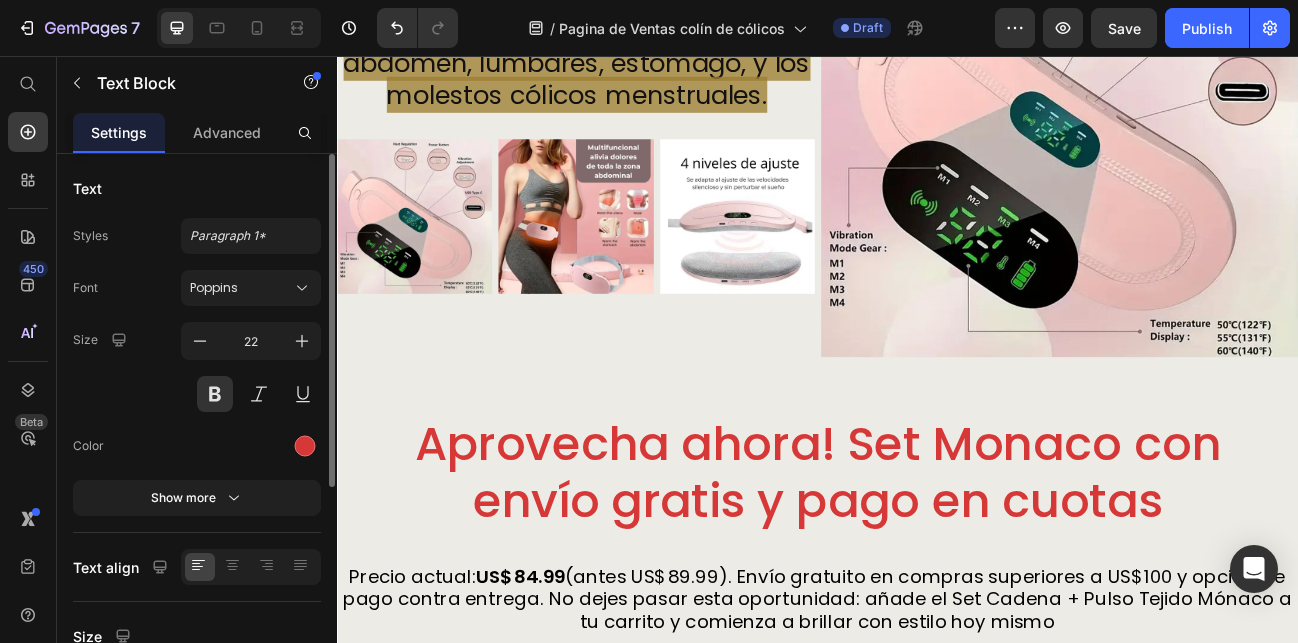 scroll, scrollTop: 3572, scrollLeft: 0, axis: vertical 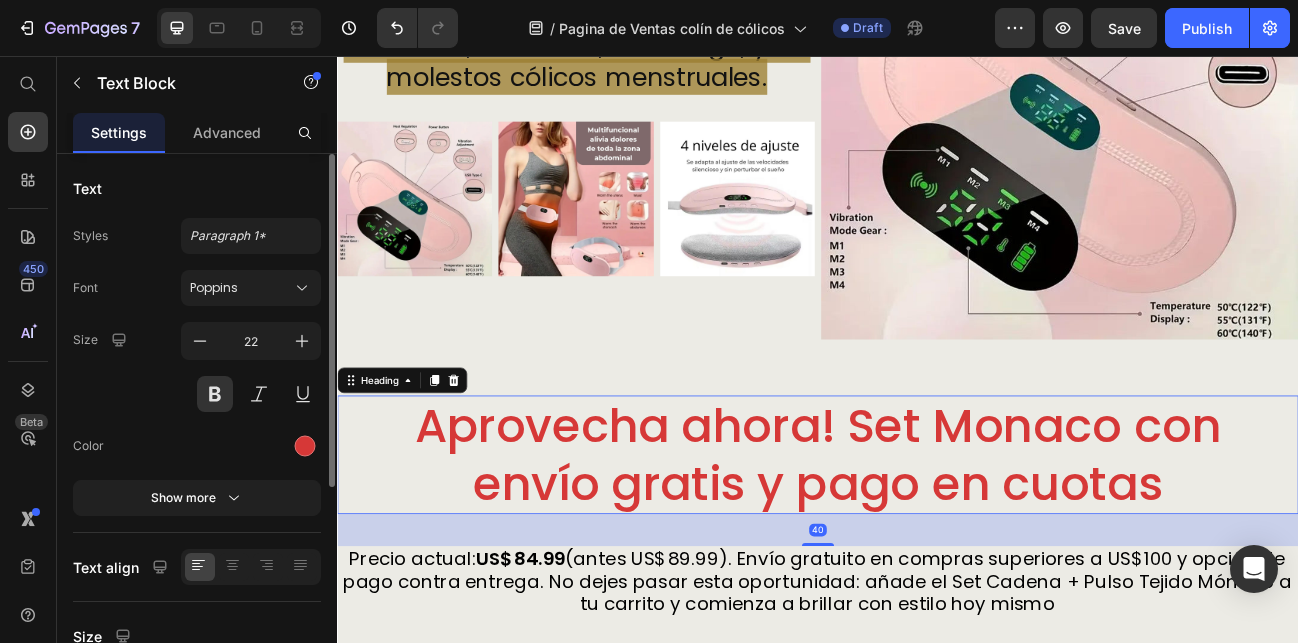 click on "Aprovecha ahora! Set Monaco con envío gratis y pago en cuotas" at bounding box center [937, 554] 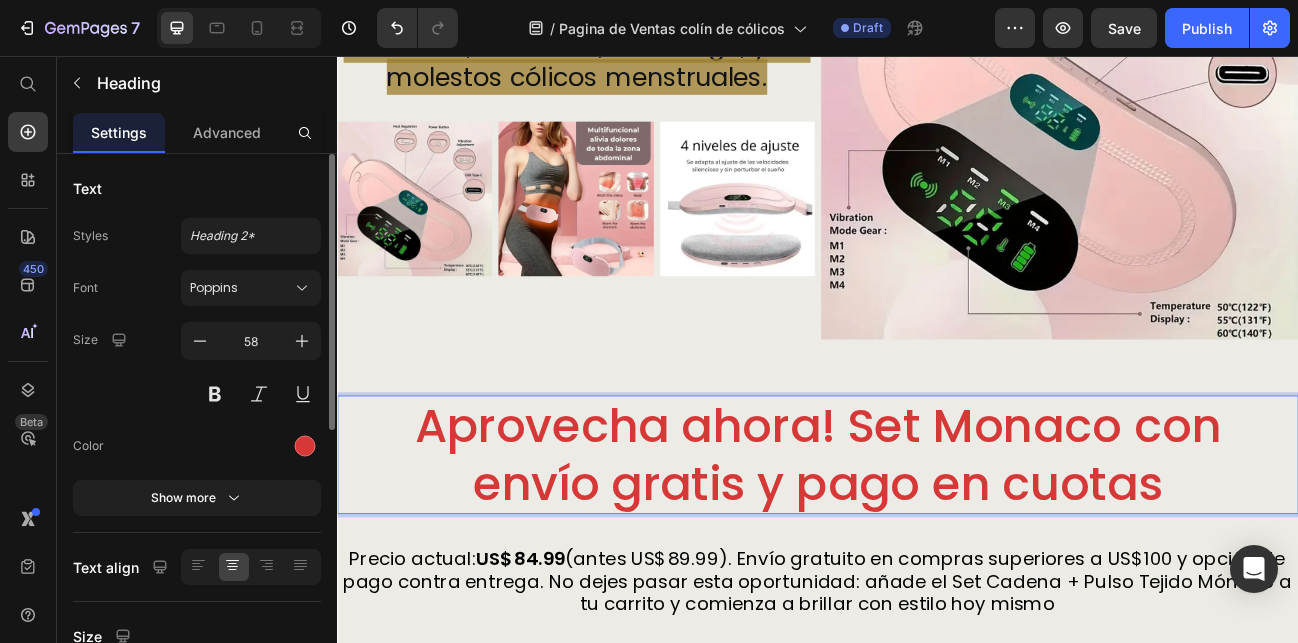click on "Aprovecha ahora! Set Monaco con envío gratis y pago en cuotas" at bounding box center (937, 554) 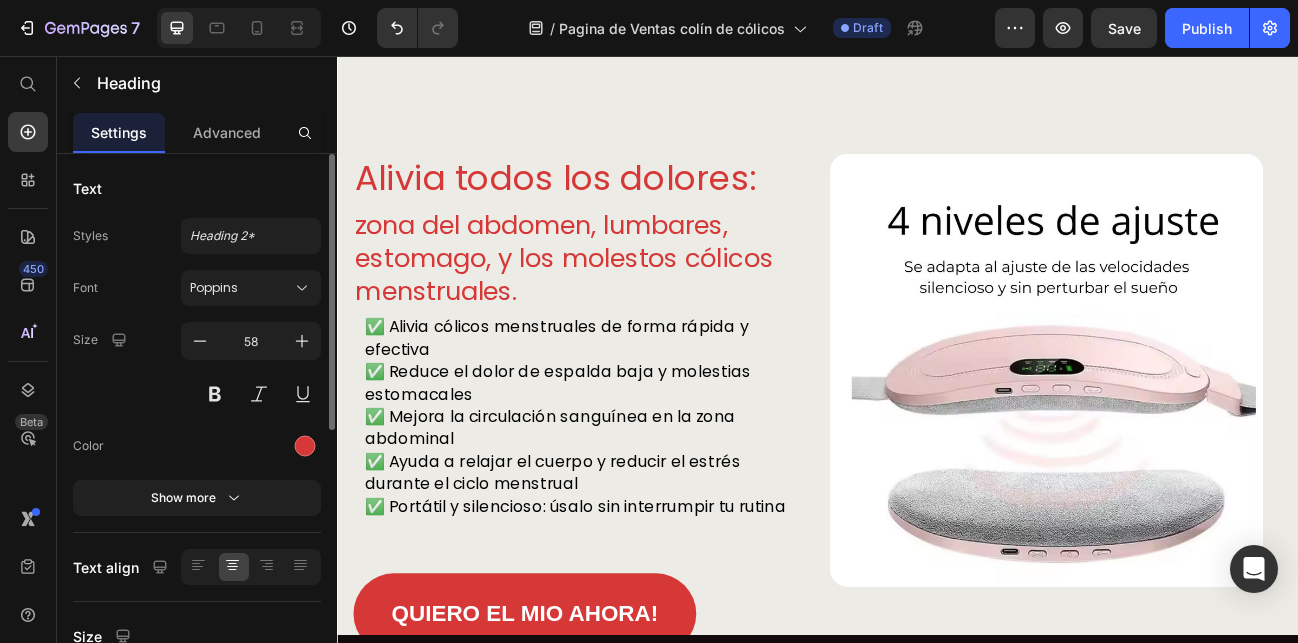type on "16" 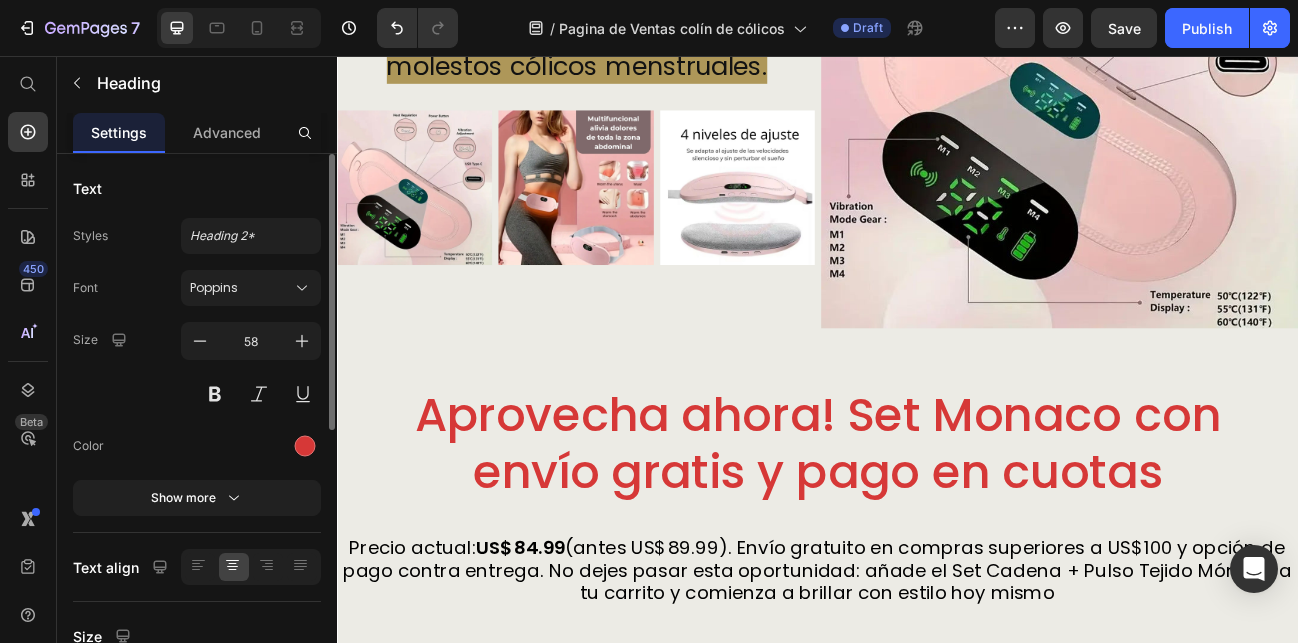 scroll, scrollTop: 3594, scrollLeft: 0, axis: vertical 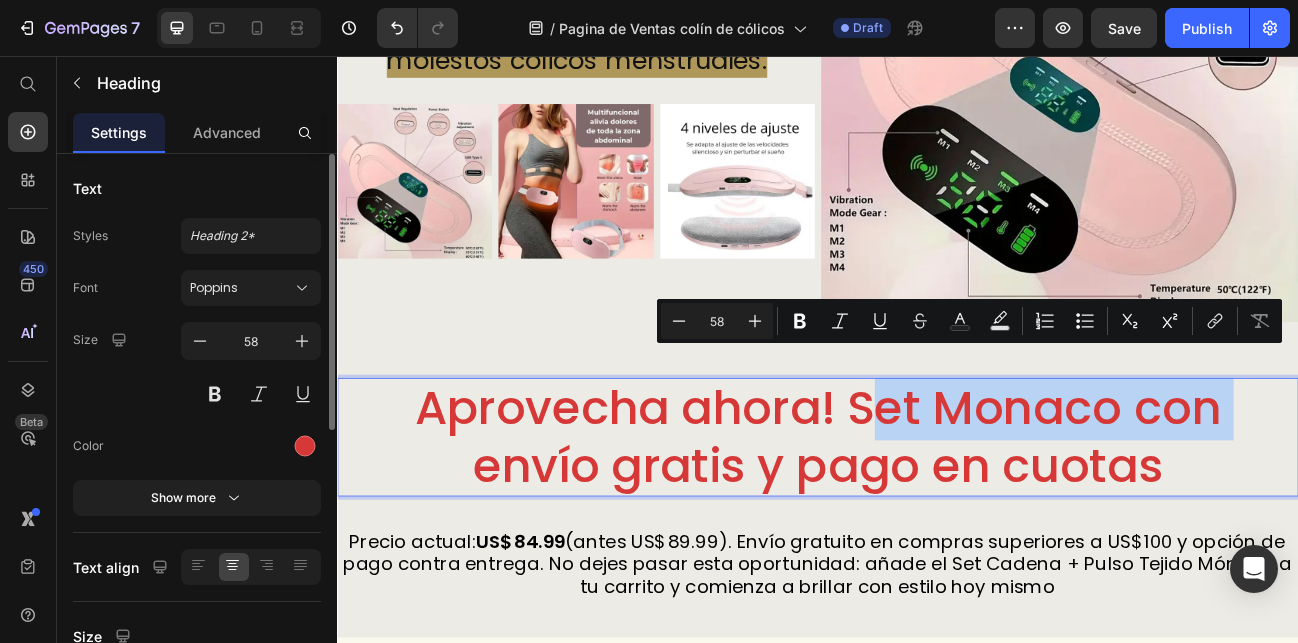 drag, startPoint x: 977, startPoint y: 461, endPoint x: 1433, endPoint y: 496, distance: 457.34122 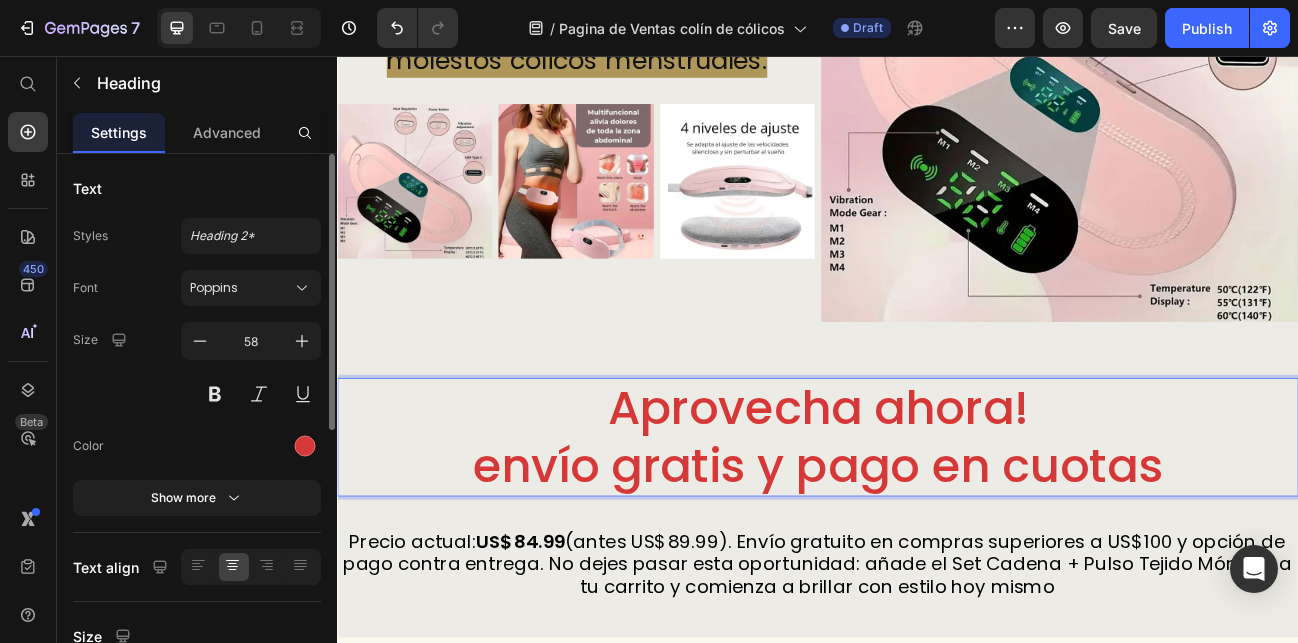scroll, scrollTop: 2, scrollLeft: 0, axis: vertical 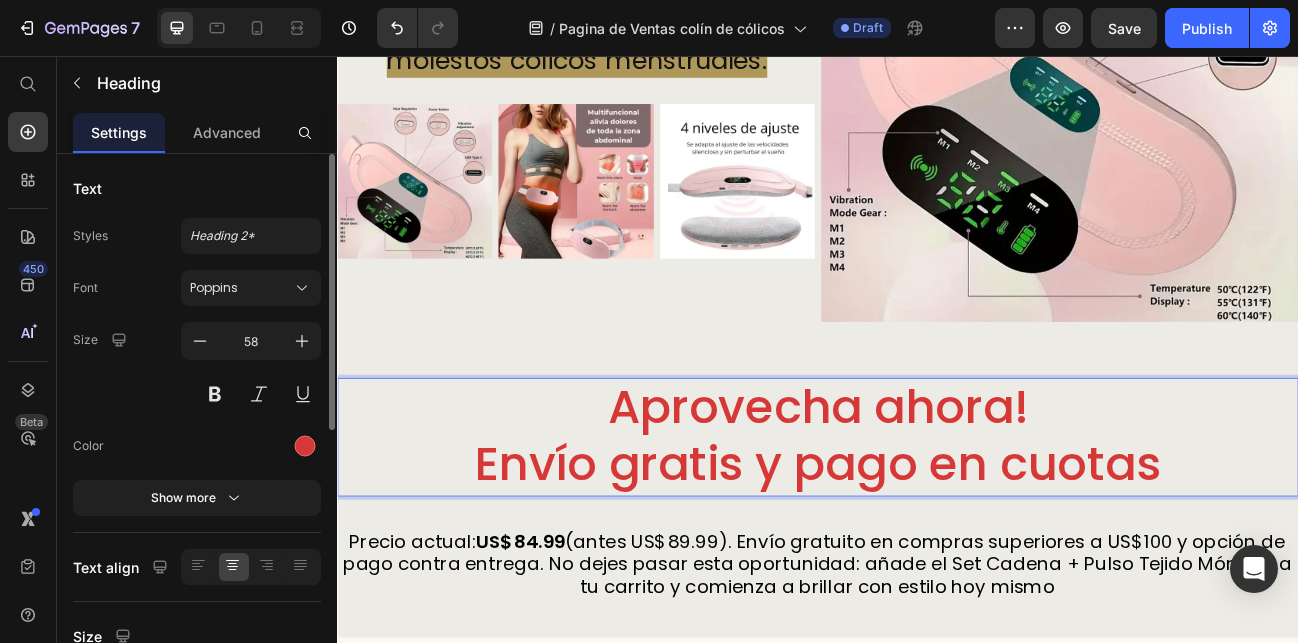 click on "Aprovecha ahora!   Envío gratis y pago en cuotas" at bounding box center (937, 530) 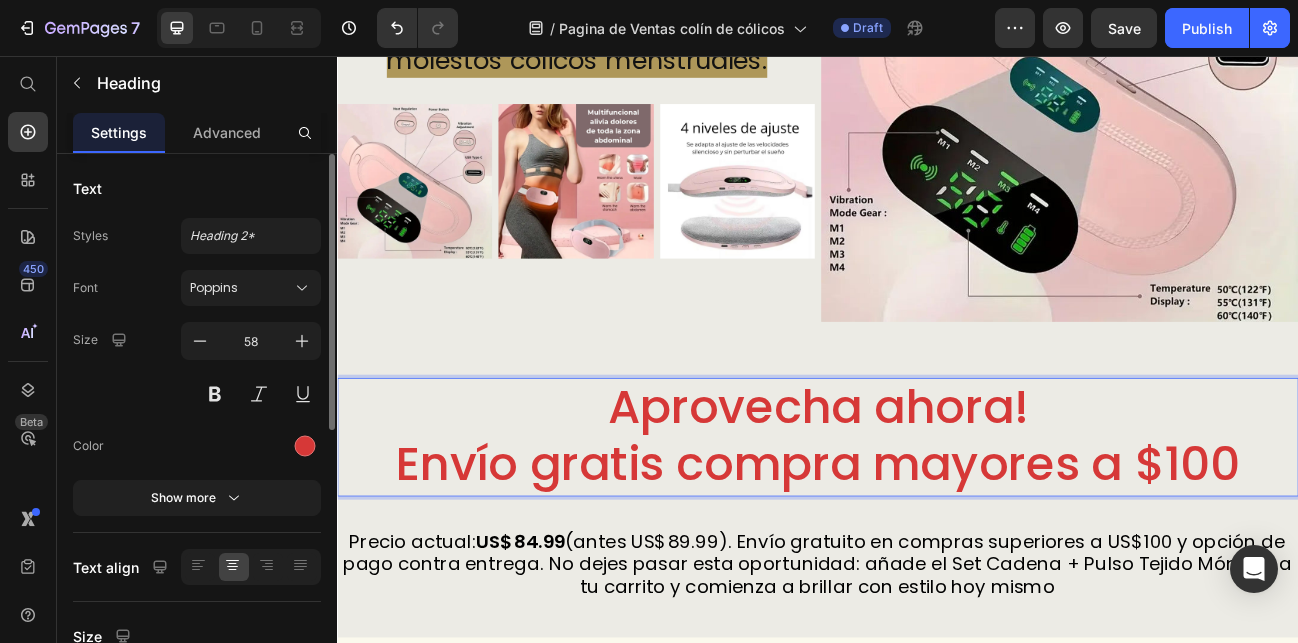 click on "Aprovecha ahora!   Envío gratis compra mayores a $100" at bounding box center [937, 530] 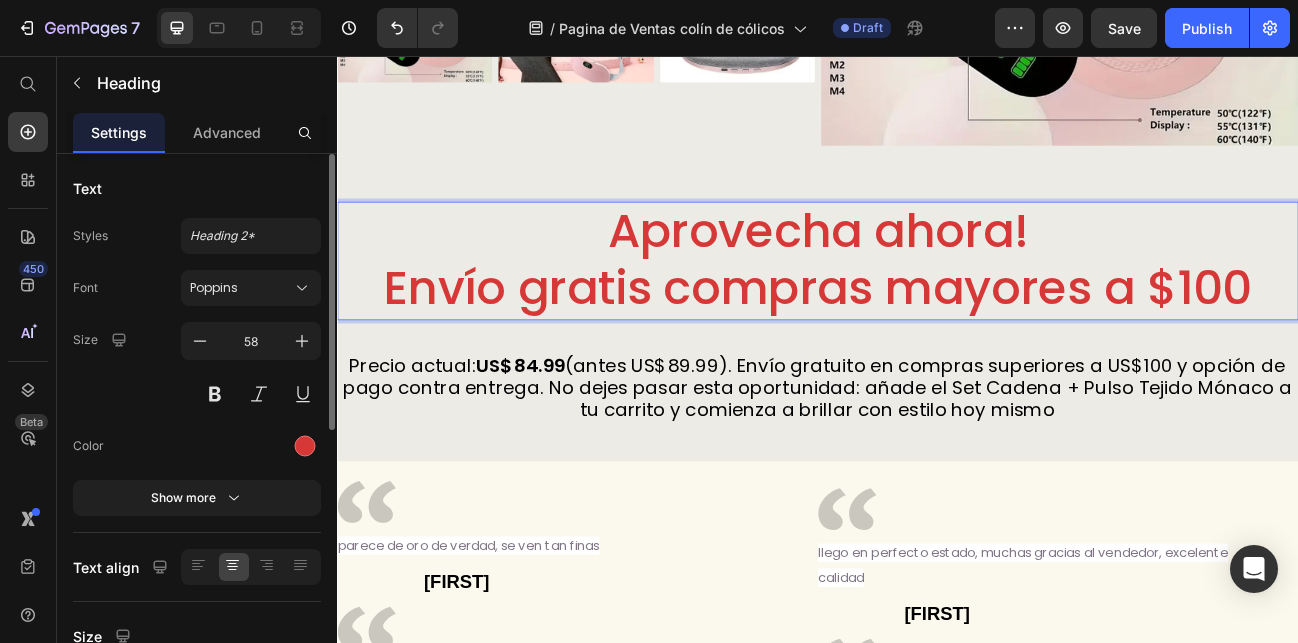 scroll, scrollTop: 3796, scrollLeft: 0, axis: vertical 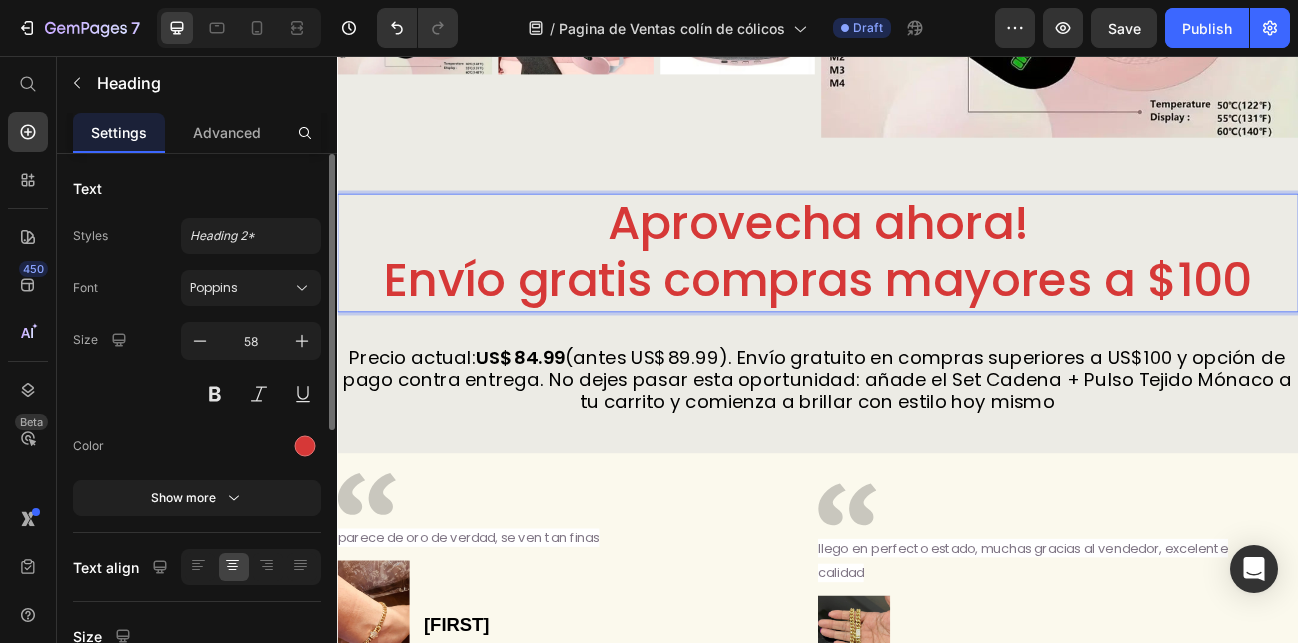click on "Aprovecha ahora!   Envío gratis compras mayores a $100" at bounding box center [937, 300] 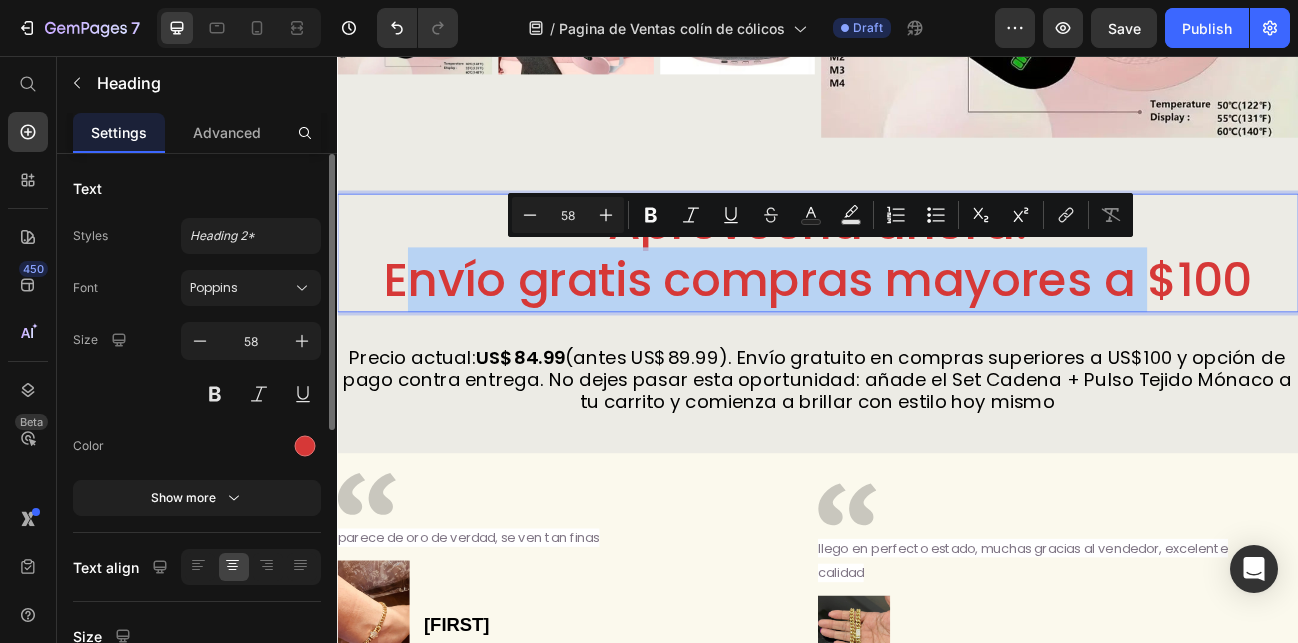 drag, startPoint x: 1338, startPoint y: 320, endPoint x: 400, endPoint y: 332, distance: 938.0768 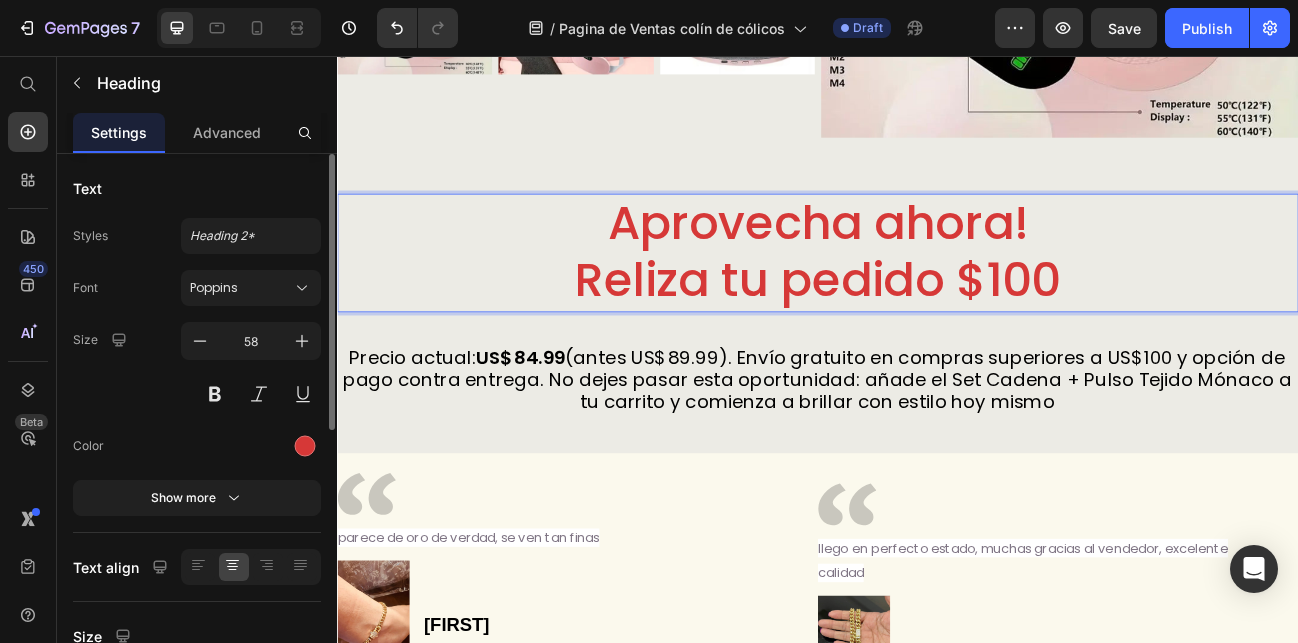 click on "Aprovecha ahora!   Reliza tu pedido $100" at bounding box center [937, 300] 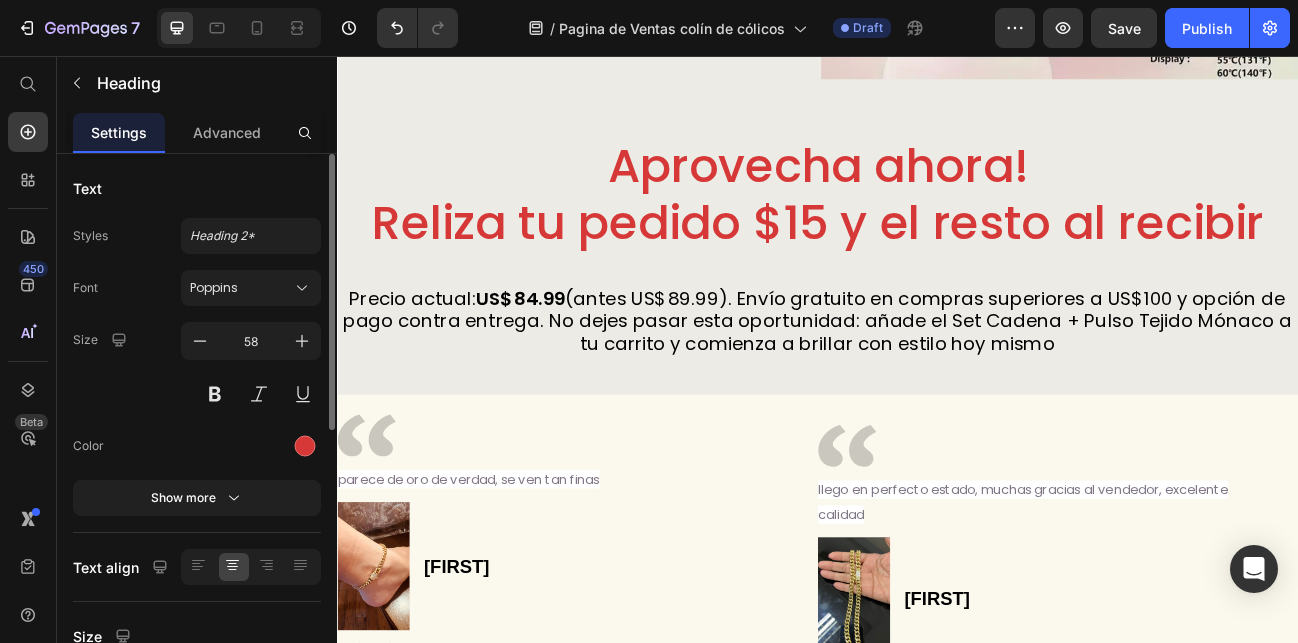 scroll, scrollTop: 3887, scrollLeft: 0, axis: vertical 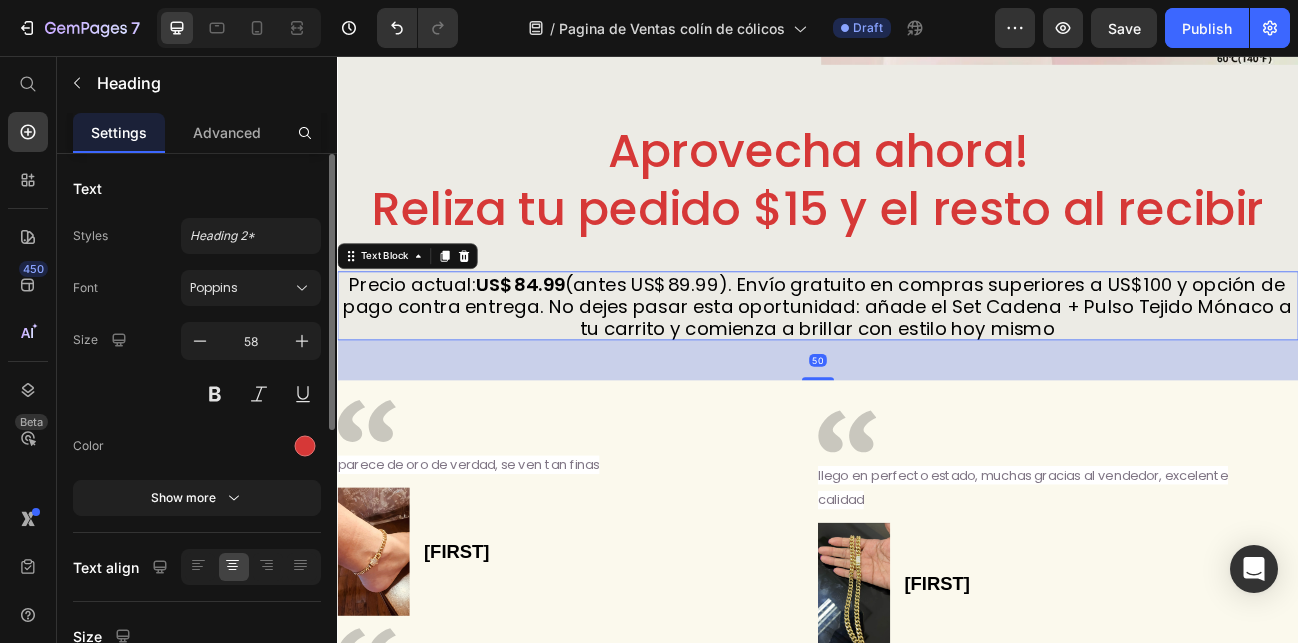 click on "US$ 84.99" at bounding box center [566, 341] 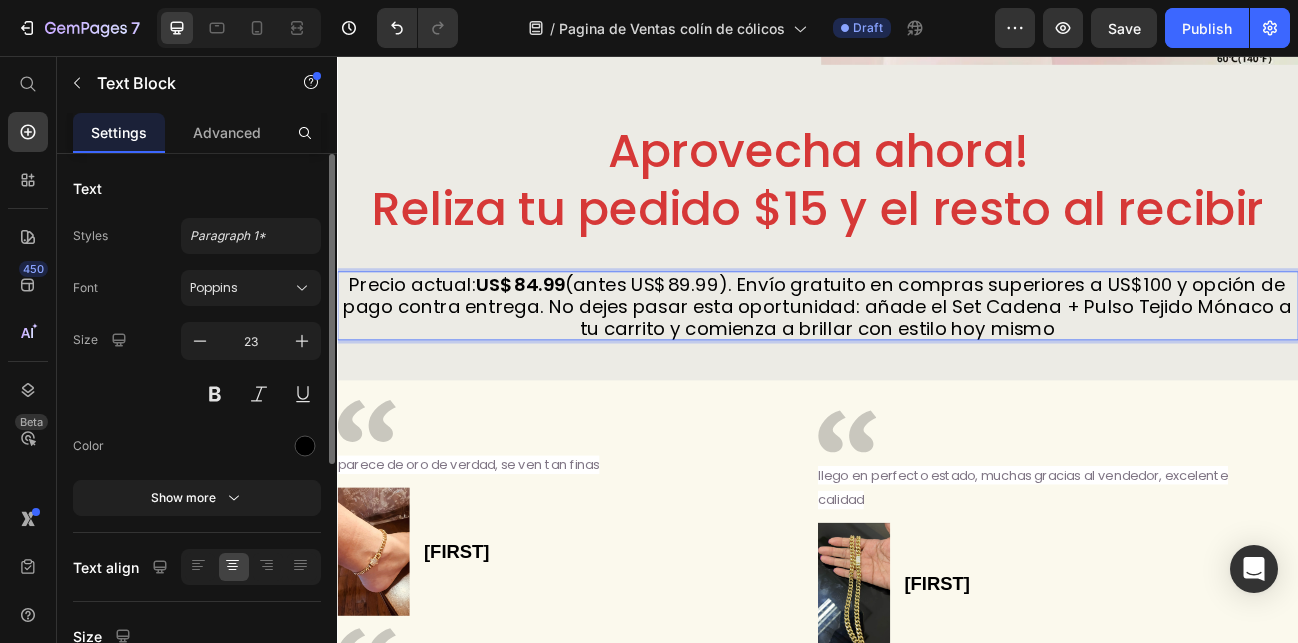 click on "US$ 84.99" at bounding box center [566, 341] 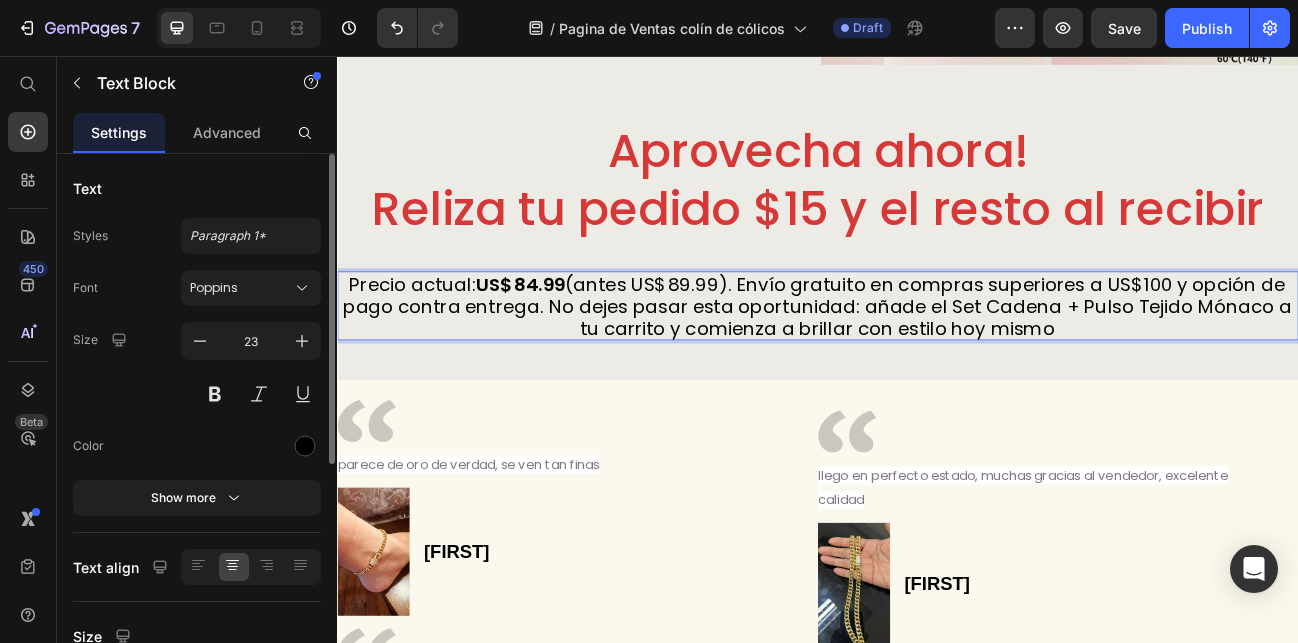 click on "US$ 84.99" at bounding box center (566, 341) 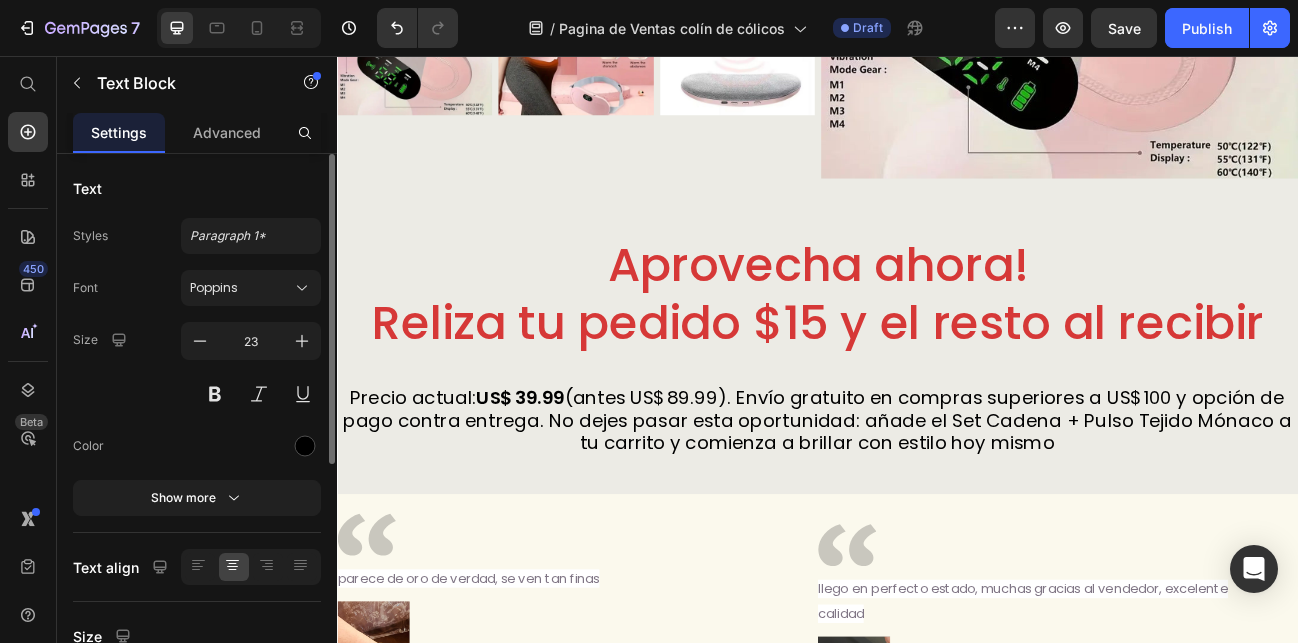 scroll, scrollTop: 3757, scrollLeft: 0, axis: vertical 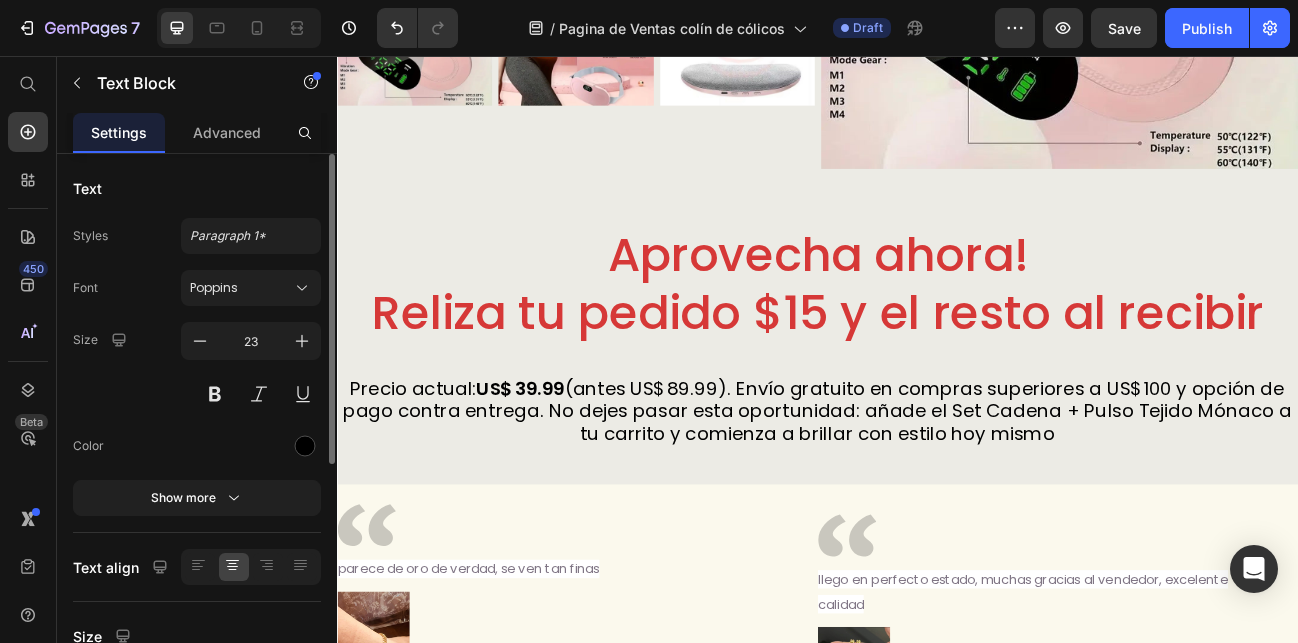 click on "Precio actual:  US$ 39.99  (antes US$ 89.99). Envío gratuito en compras superiores a US$ 100 y opción de pago contra entrega. No dejes pasar esta oportunidad: añade el Set Cadena + Pulso Tejido Mónaco a tu carrito y comienza a brillar con estilo hoy mismo" at bounding box center (936, 499) 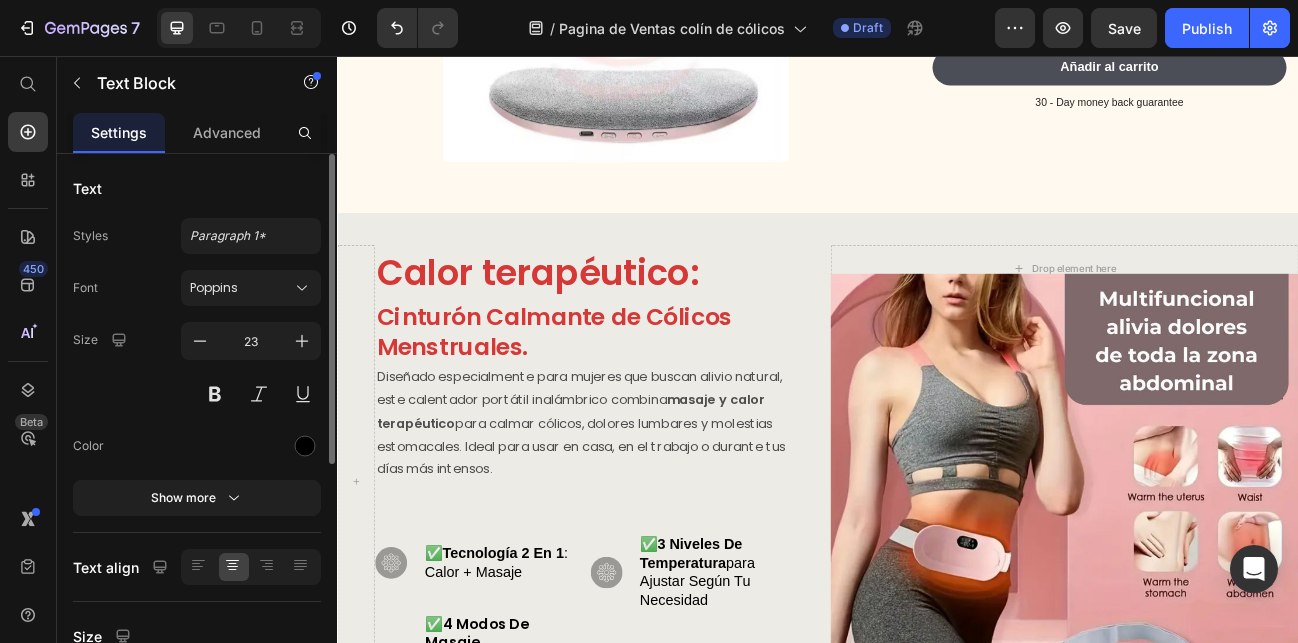 scroll, scrollTop: 941, scrollLeft: 0, axis: vertical 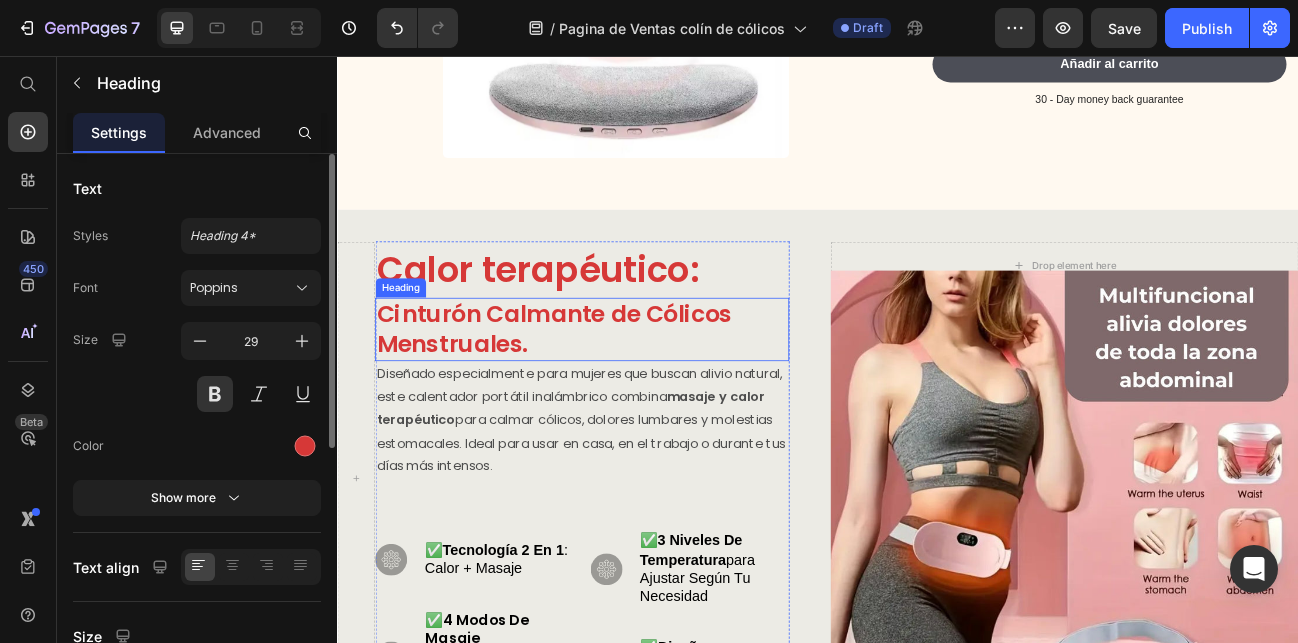 click on "Cinturón Calmante de Cólicos Menstruales" at bounding box center [608, 397] 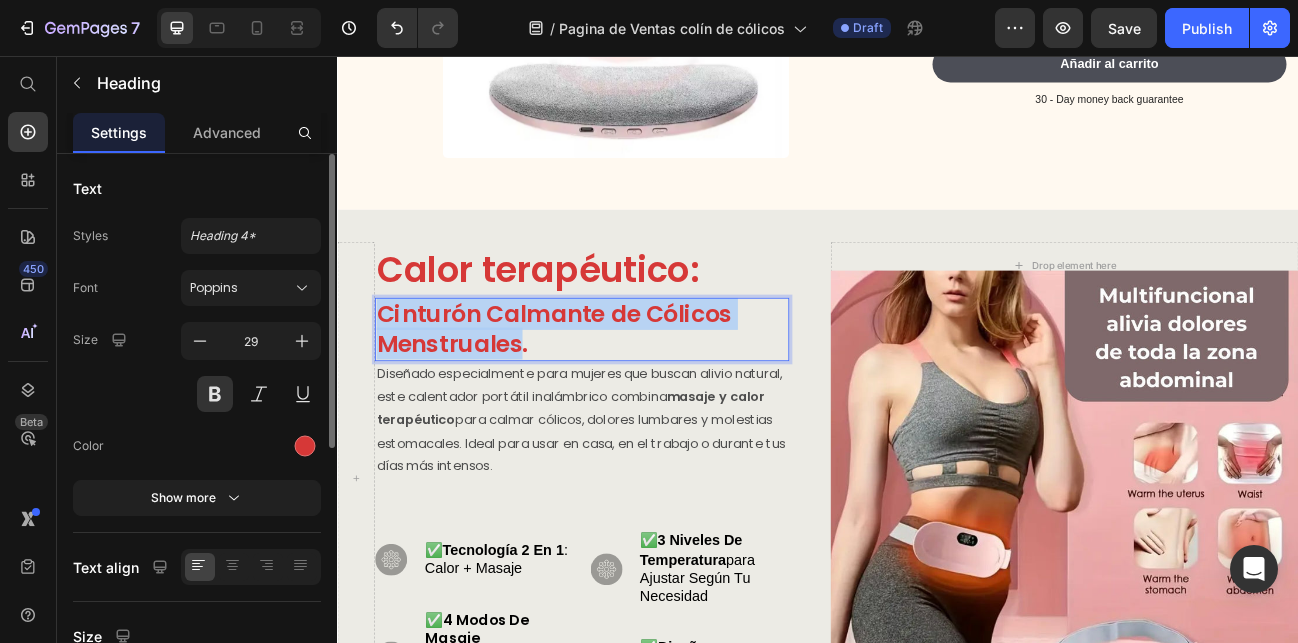 drag, startPoint x: 565, startPoint y: 403, endPoint x: 392, endPoint y: 357, distance: 179.01117 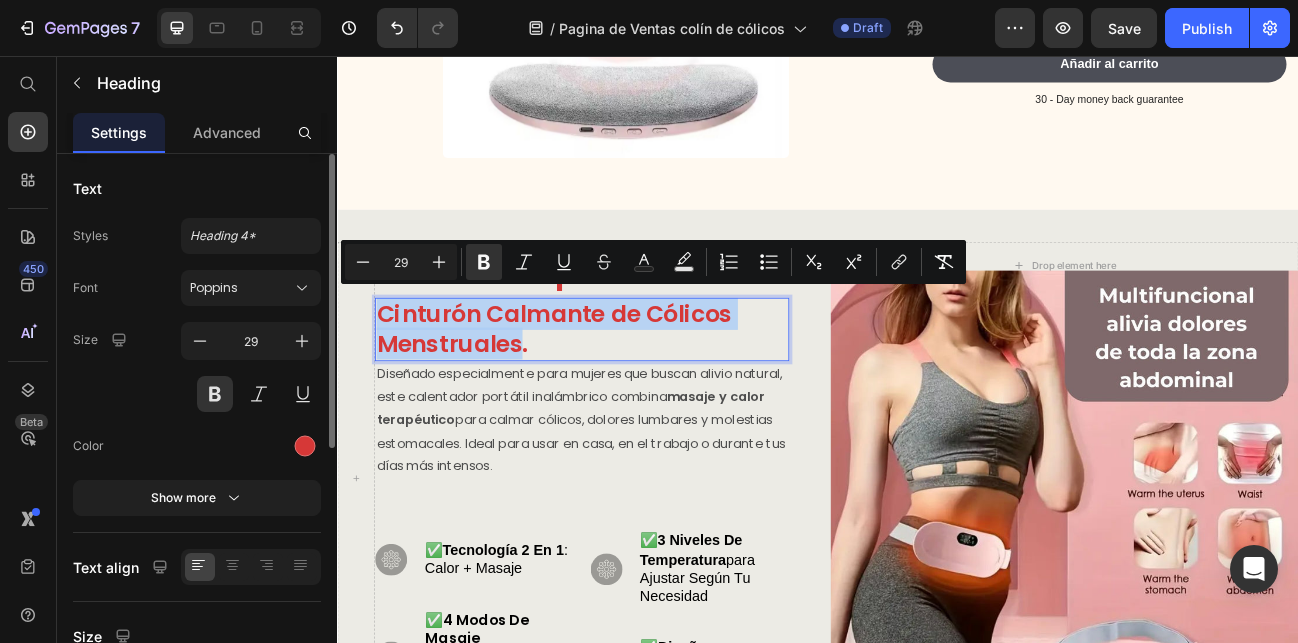copy on "Cinturón Calmante de Cólicos Menstruales" 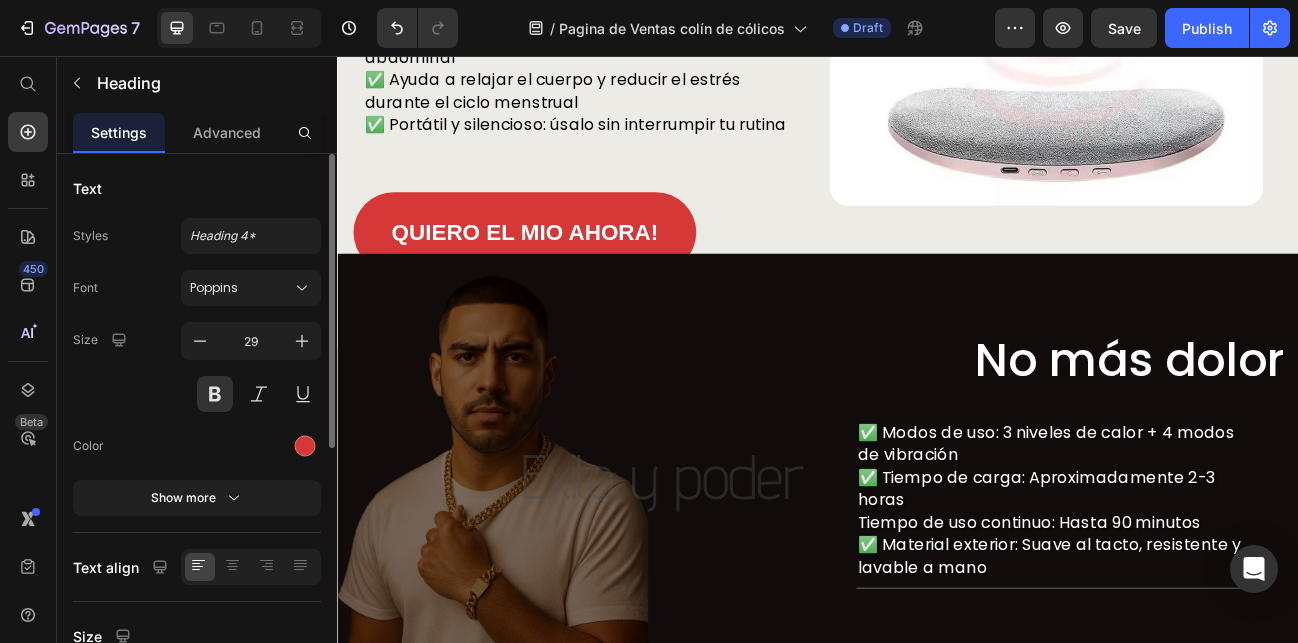 type on "16" 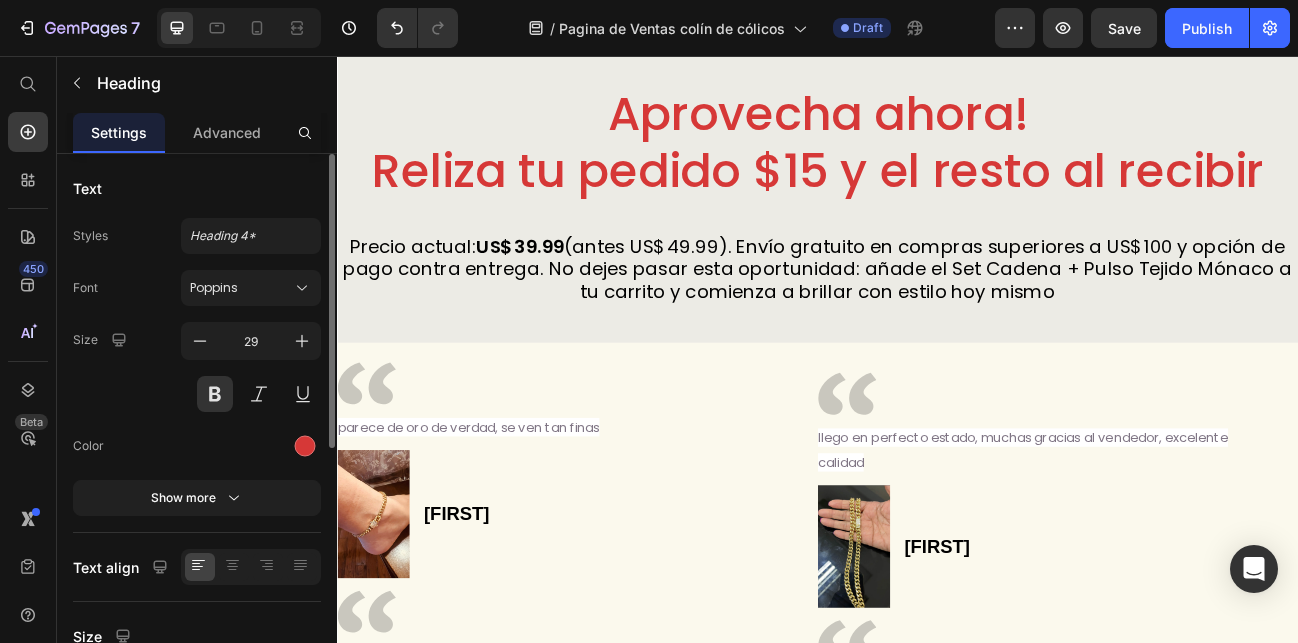 scroll, scrollTop: 3958, scrollLeft: 0, axis: vertical 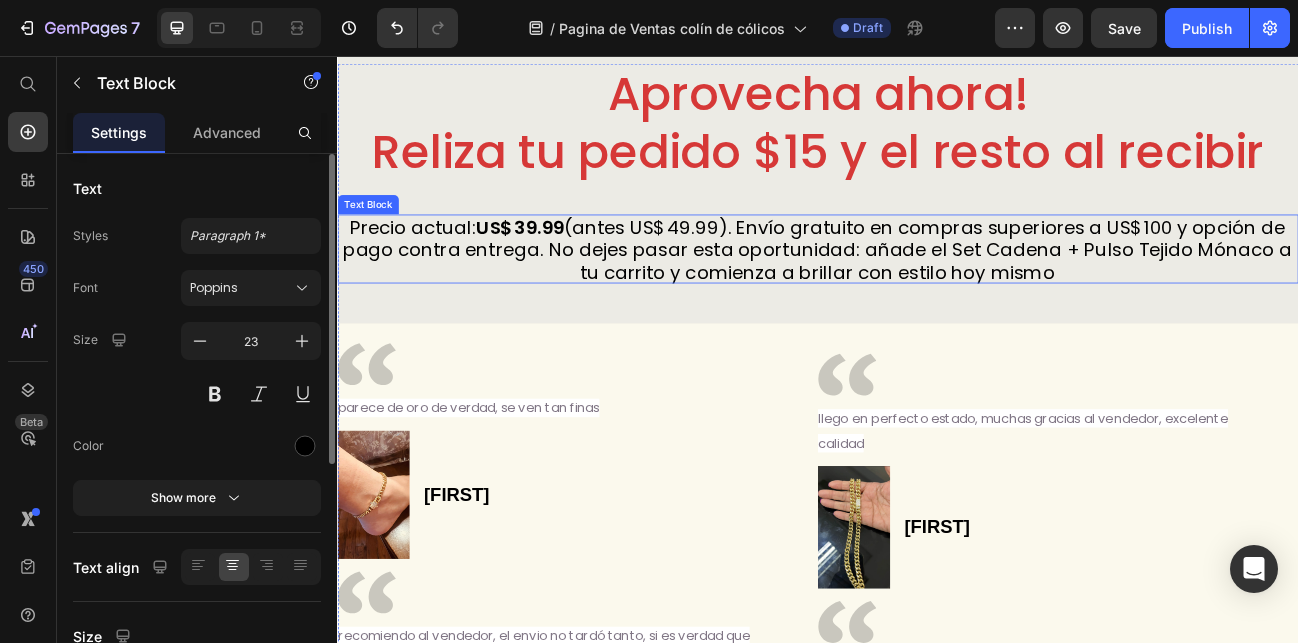 click on "Precio actual:  US$ 39.99  (antes US$ 49.99). Envío gratuito en compras superiores a US$ 100 y opción de pago contra entrega. No dejes pasar esta oportunidad: añade el Set Cadena + Pulso Tejido Mónaco a tu carrito y comienza a brillar con estilo hoy mismo" at bounding box center (936, 298) 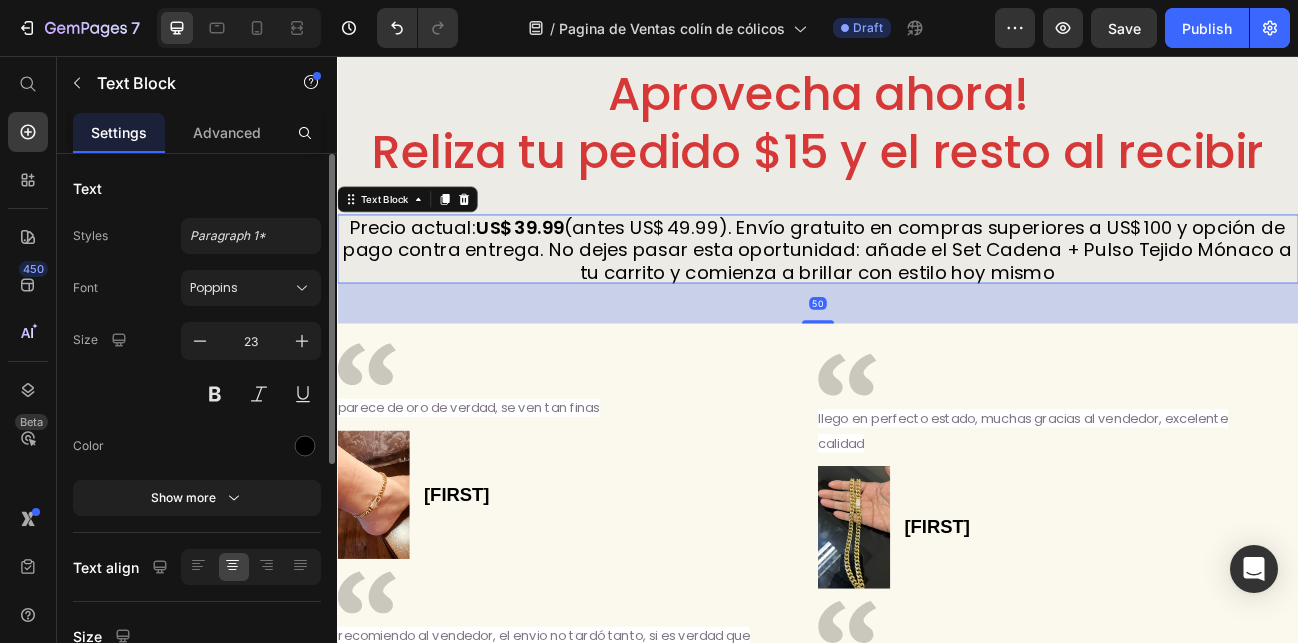 click on "Precio actual:  US$ 39.99  (antes US$ 49.99). Envío gratuito en compras superiores a US$ 100 y opción de pago contra entrega. No dejes pasar esta oportunidad: añade el Set Cadena + Pulso Tejido Mónaco a tu carrito y comienza a brillar con estilo hoy mismo" at bounding box center (936, 298) 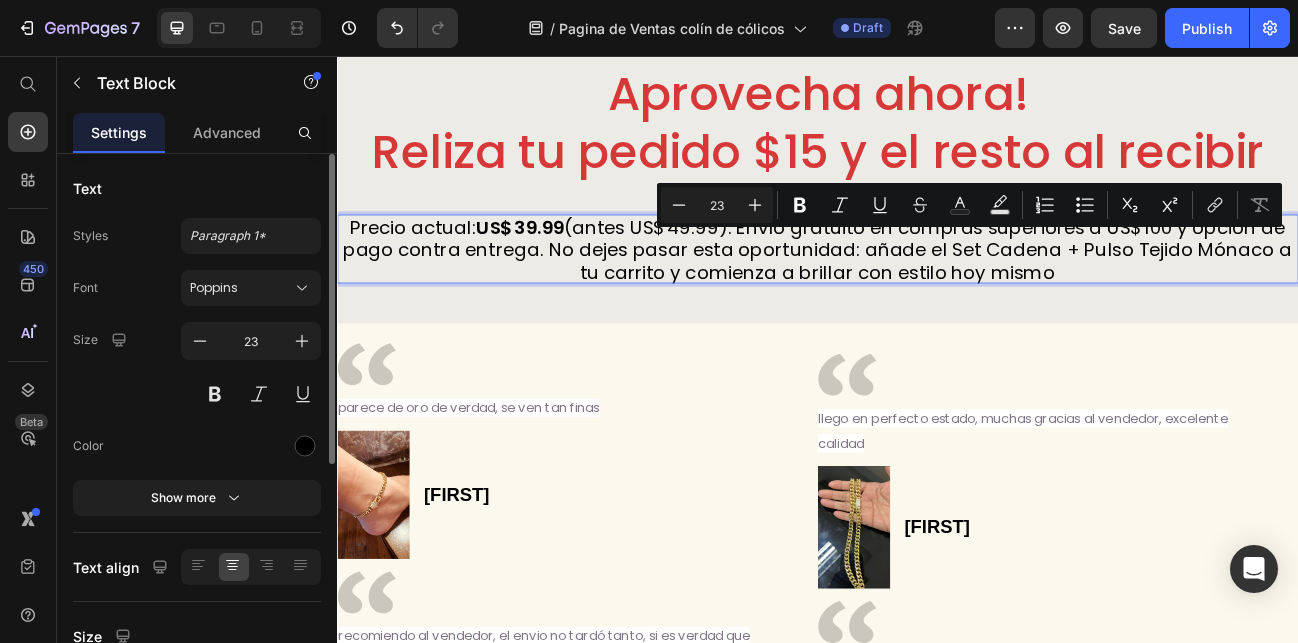 click on "Precio actual:  US$ 39.99  (antes US$ 49.99). Envío gratuito en compras superiores a US$ 100 y opción de pago contra entrega. No dejes pasar esta oportunidad: añade el Set Cadena + Pulso Tejido Mónaco a tu carrito y comienza a brillar con estilo hoy mismo" at bounding box center [936, 298] 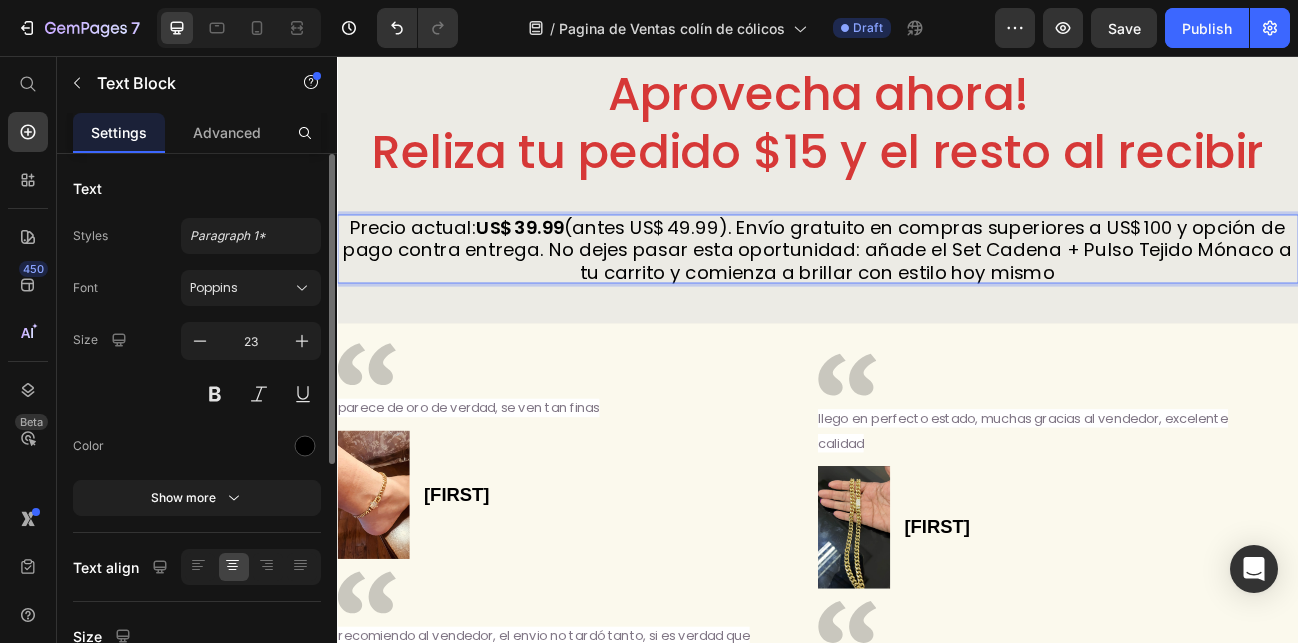 click on "Precio actual:  US$ 39.99  (antes US$ 49.99). Envío gratuito en compras superiores a US$ 100 y opción de pago contra entrega. No dejes pasar esta oportunidad: añade el Set Cadena + Pulso Tejido Mónaco a tu carrito y comienza a brillar con estilo hoy mismo" at bounding box center (936, 298) 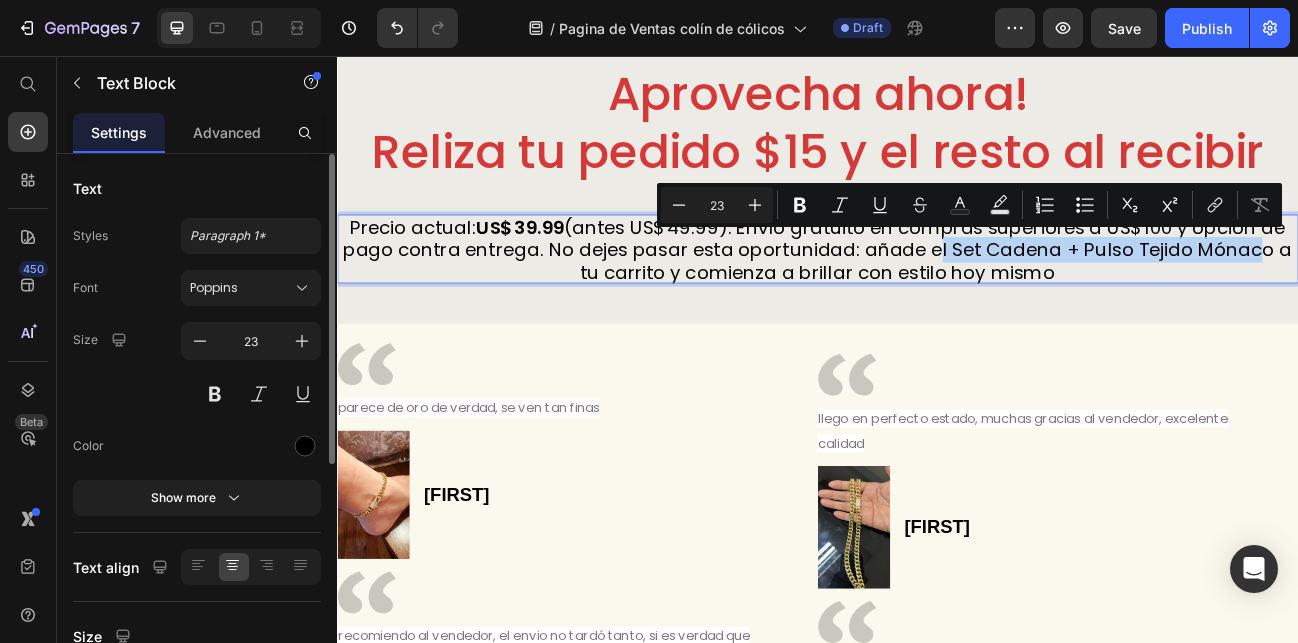drag, startPoint x: 1067, startPoint y: 293, endPoint x: 1465, endPoint y: 296, distance: 398.0113 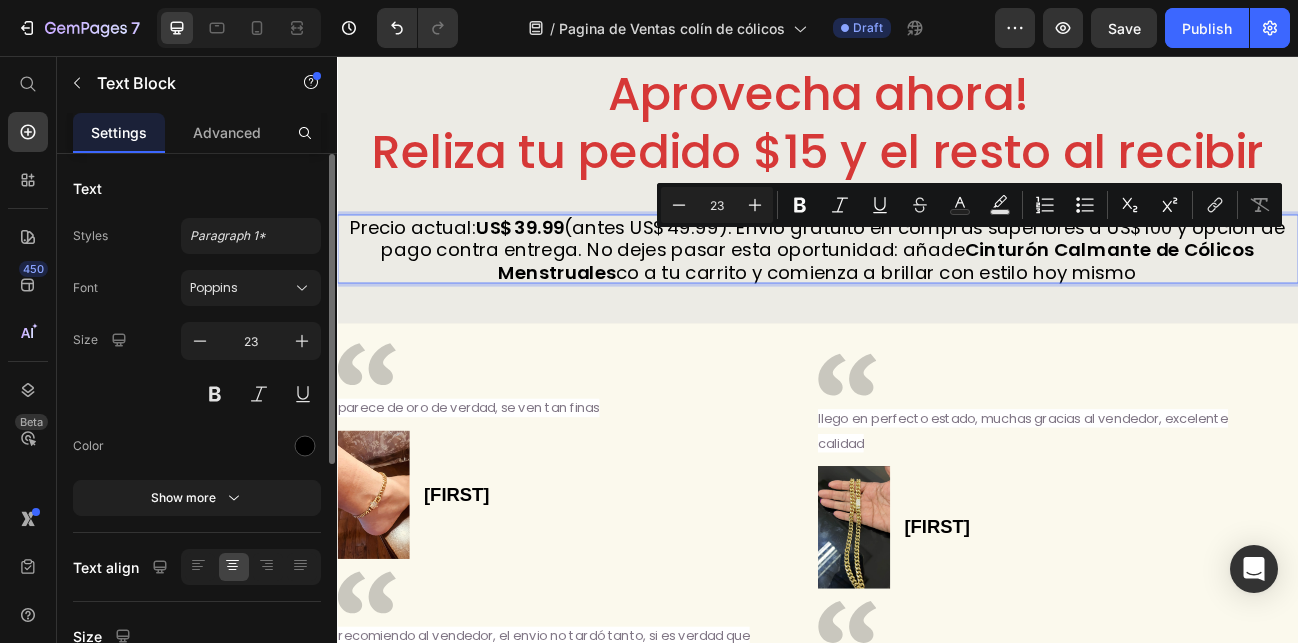 scroll, scrollTop: 2, scrollLeft: 0, axis: vertical 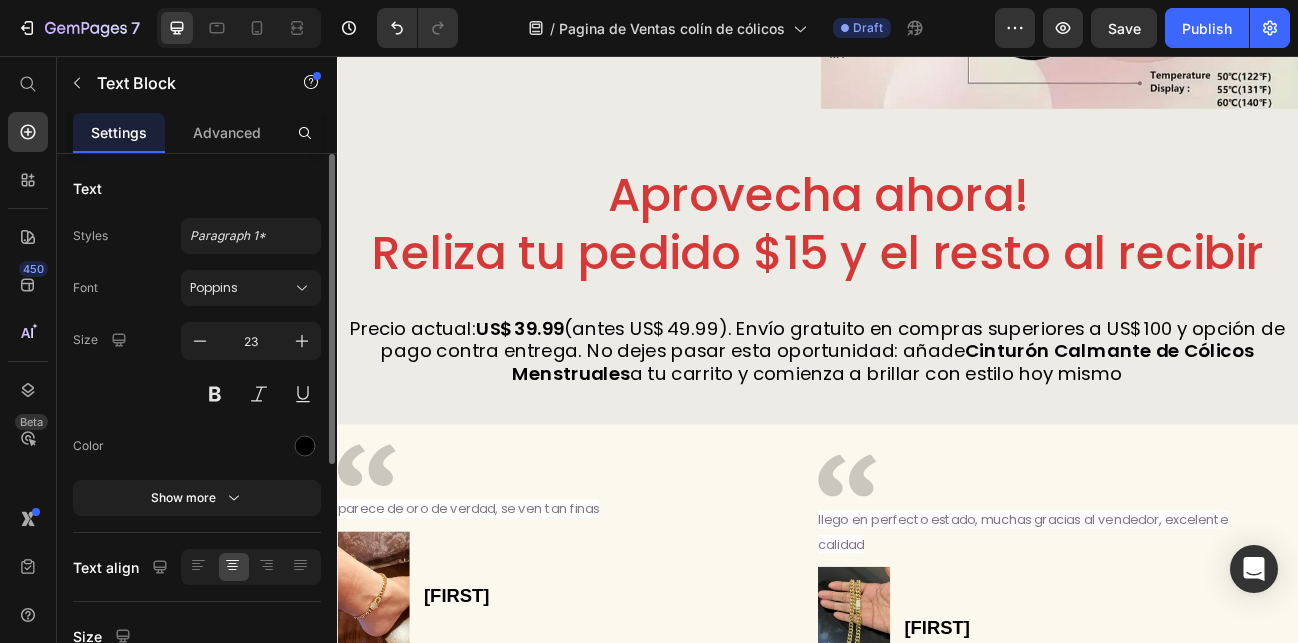 click on "Precio actual:  US$ 39.99  (antes US$ 49.99). Envío gratuito en compras superiores a US$ 100 y opción de pago contra entrega. No dejes pasar esta oportunidad: añade  Cinturón Calmante de Cólicos Menstruales  a tu carrito y comienza a brillar con estilo hoy mismo" at bounding box center [936, 424] 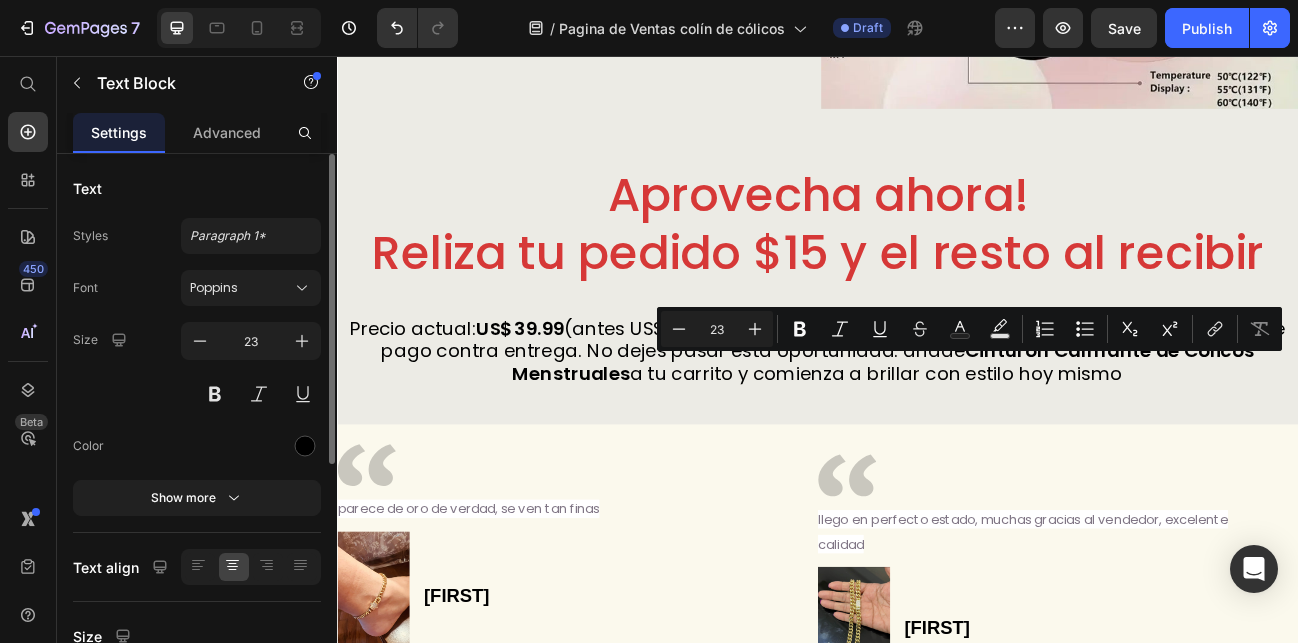 drag, startPoint x: 851, startPoint y: 441, endPoint x: 1359, endPoint y: 448, distance: 508.04822 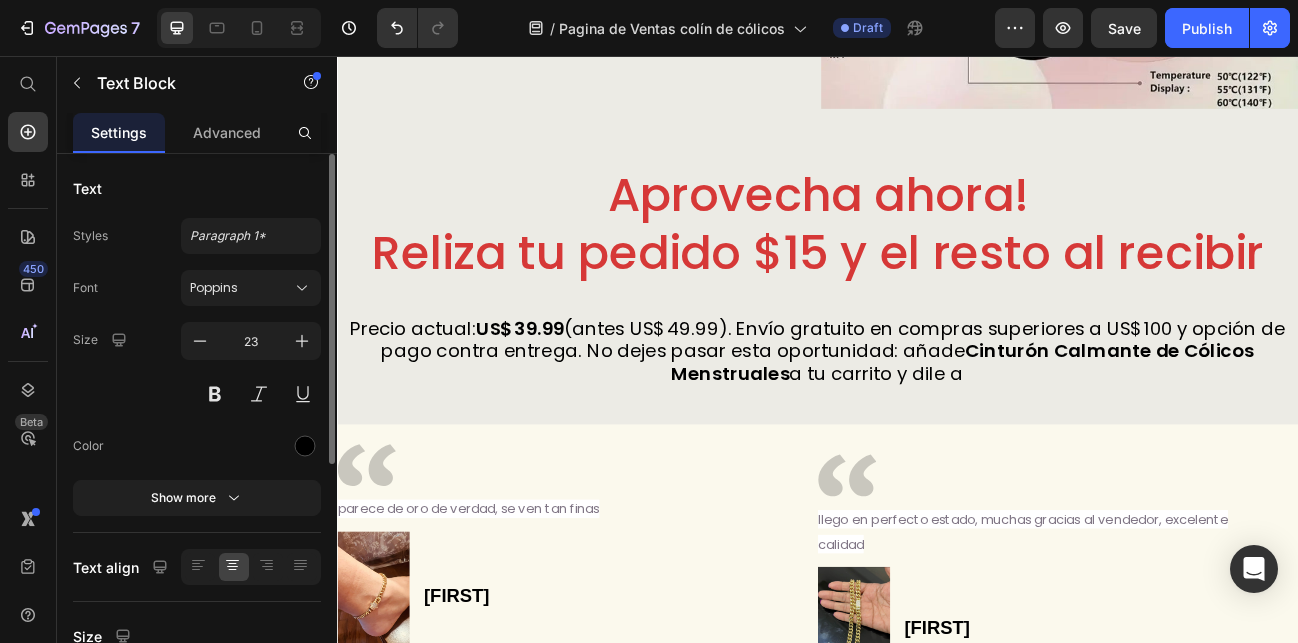 scroll, scrollTop: 2, scrollLeft: 0, axis: vertical 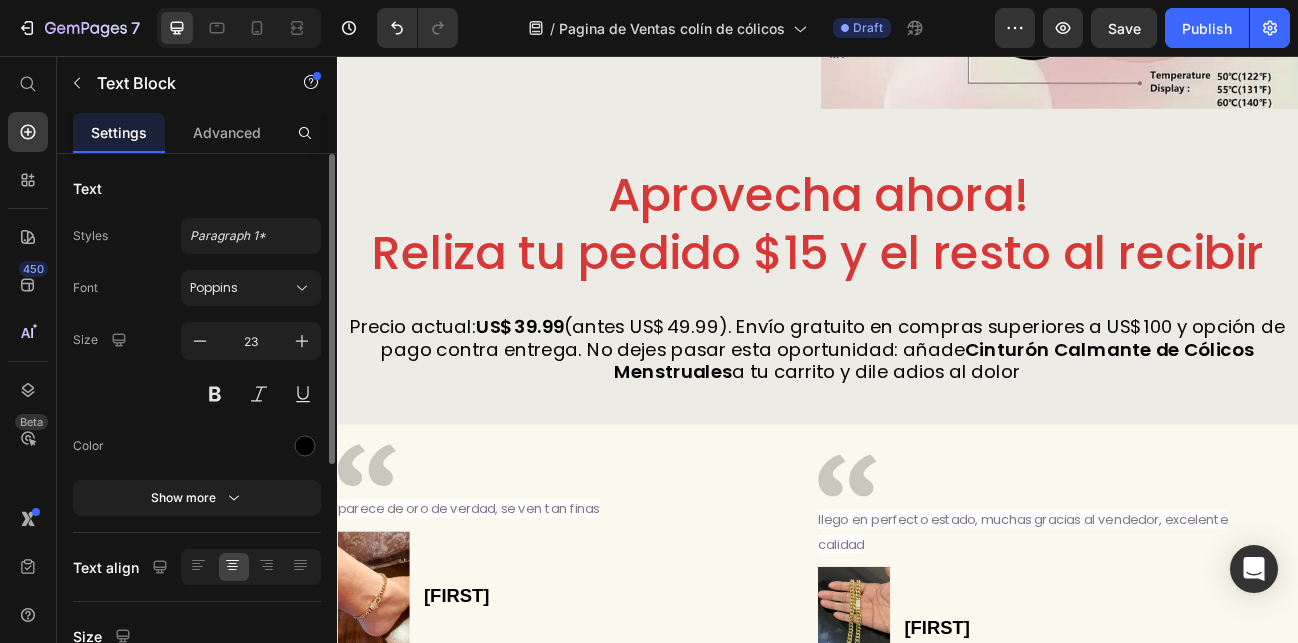 click on "Precio actual:  US$ 39.99  (antes US$ 49.99). Envío gratuito en compras superiores a US$ 100 y opción de pago contra entrega. No dejes pasar esta oportunidad: añade  Cinturón Calmante de Cólicos Menstruales  a tu carrito y dile adios al dolor" at bounding box center (936, 422) 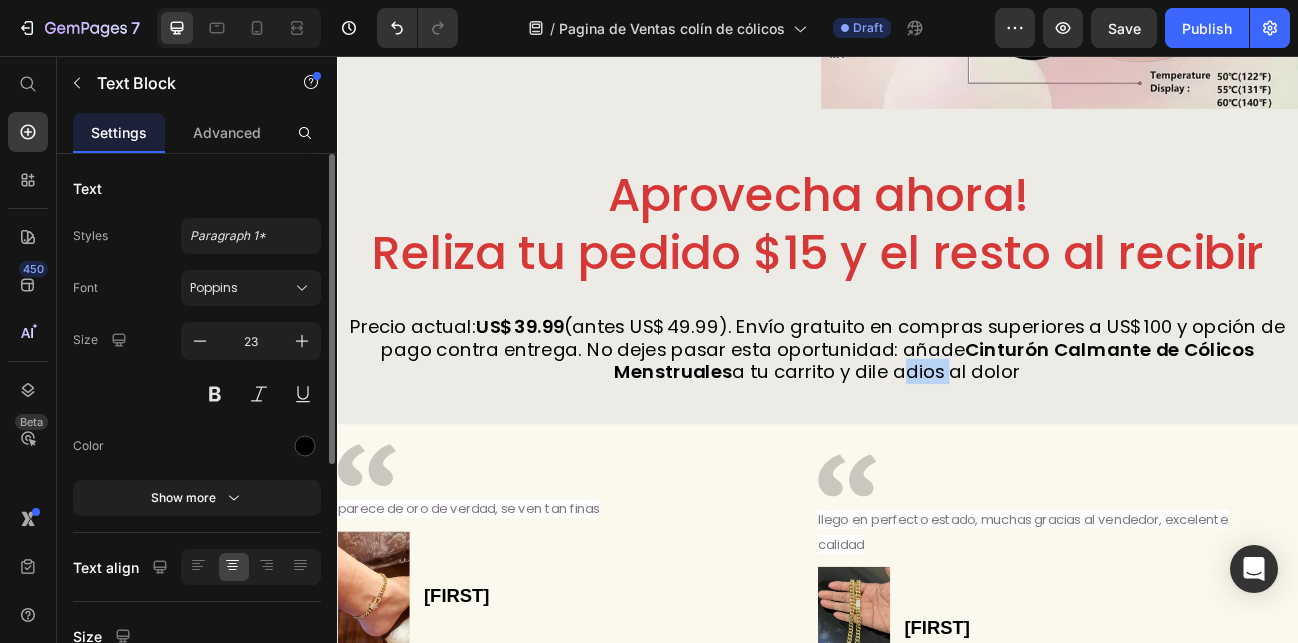 click on "Precio actual:  US$ 39.99  (antes US$ 49.99). Envío gratuito en compras superiores a US$ 100 y opción de pago contra entrega. No dejes pasar esta oportunidad: añade  Cinturón Calmante de Cólicos Menstruales  a tu carrito y dile adios al dolor" at bounding box center (936, 422) 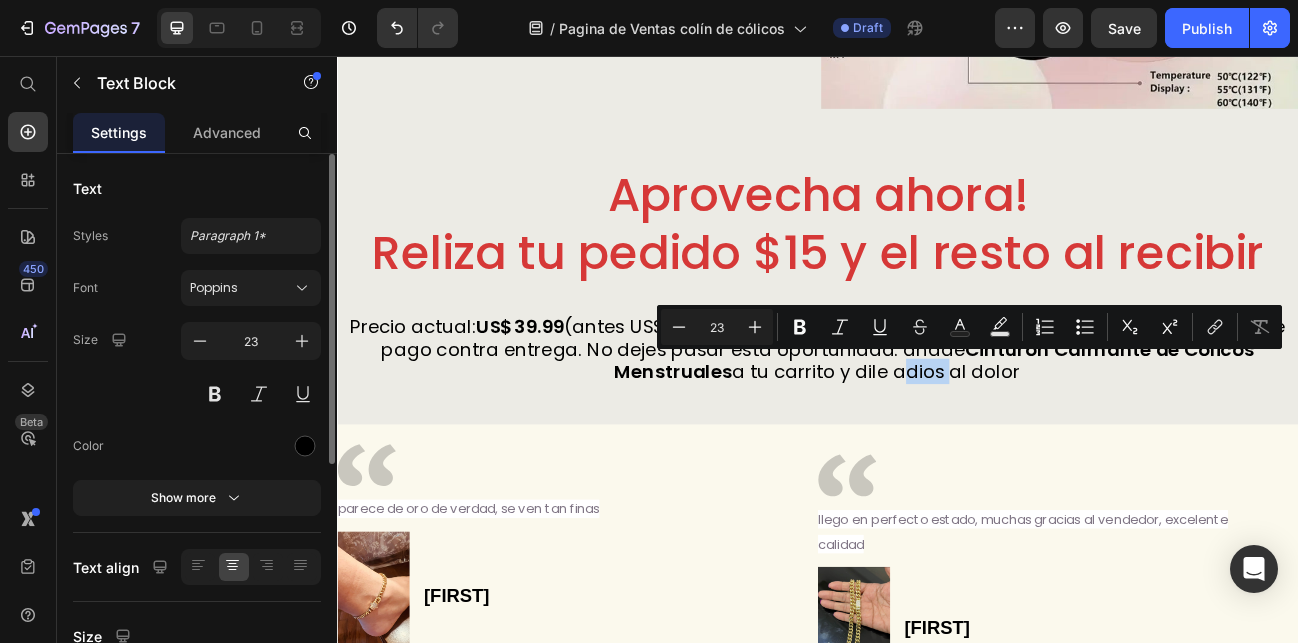 click on "Precio actual:  US$ 39.99  (antes US$ 49.99). Envío gratuito en compras superiores a US$ 100 y opción de pago contra entrega. No dejes pasar esta oportunidad: añade  Cinturón Calmante de Cólicos Menstruales  a tu carrito y dile adios al dolor" at bounding box center (936, 422) 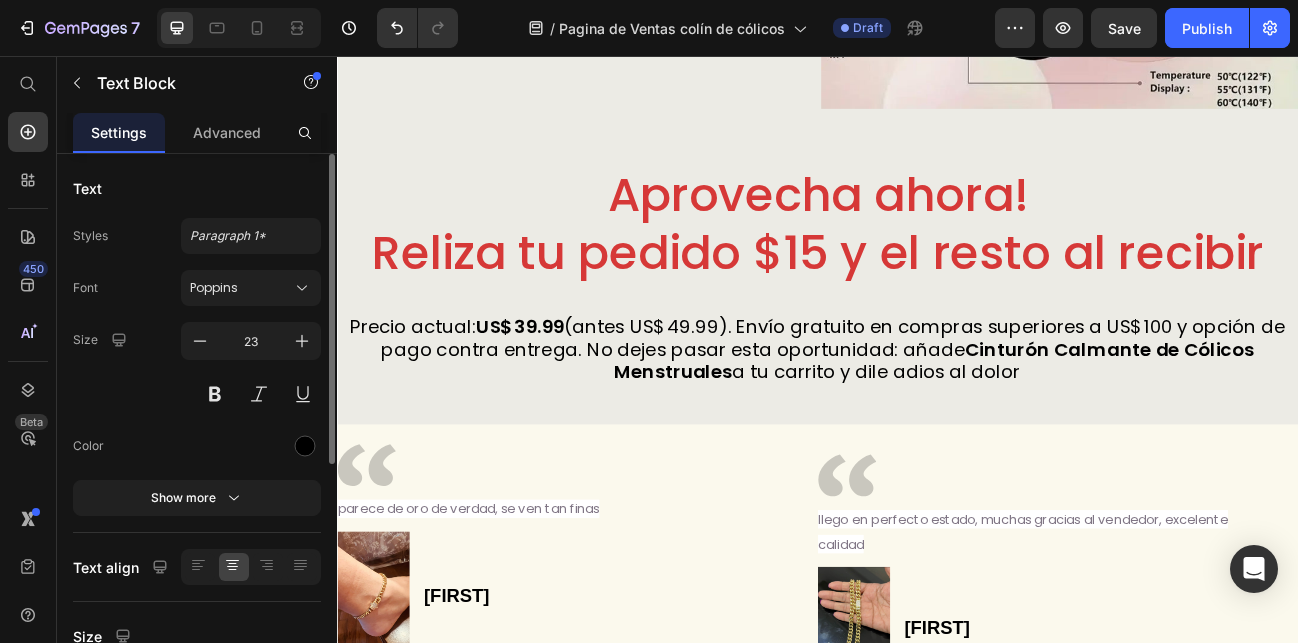 click on "Precio actual:  US$ 39.99  (antes US$ 49.99). Envío gratuito en compras superiores a US$ 100 y opción de pago contra entrega. No dejes pasar esta oportunidad: añade  Cinturón Calmante de Cólicos Menstruales  a tu carrito y dile adios al dolor" at bounding box center [936, 422] 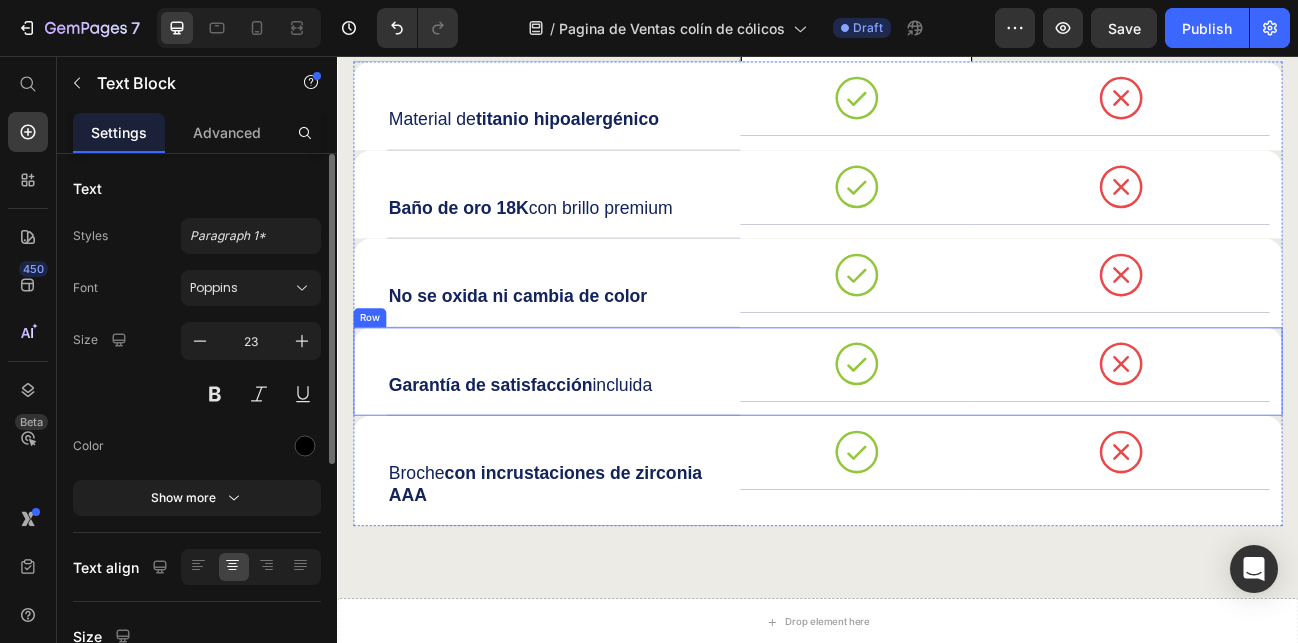 scroll, scrollTop: 5306, scrollLeft: 0, axis: vertical 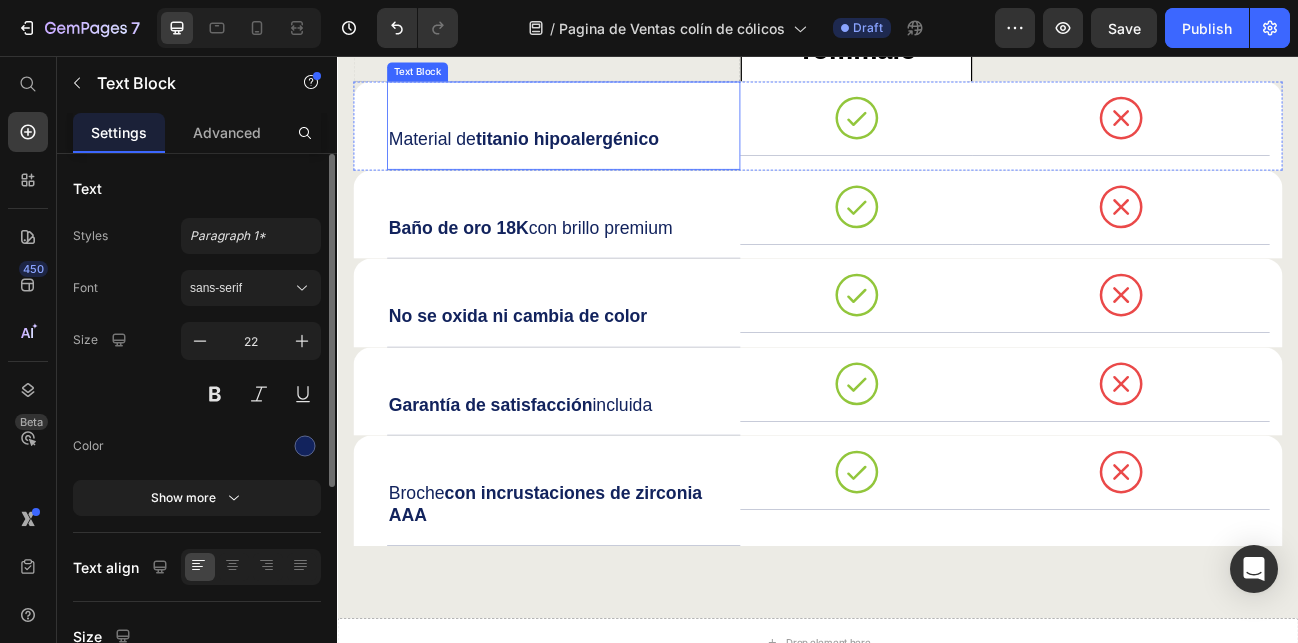 click on "titanio hipoalergénico" at bounding box center [624, 159] 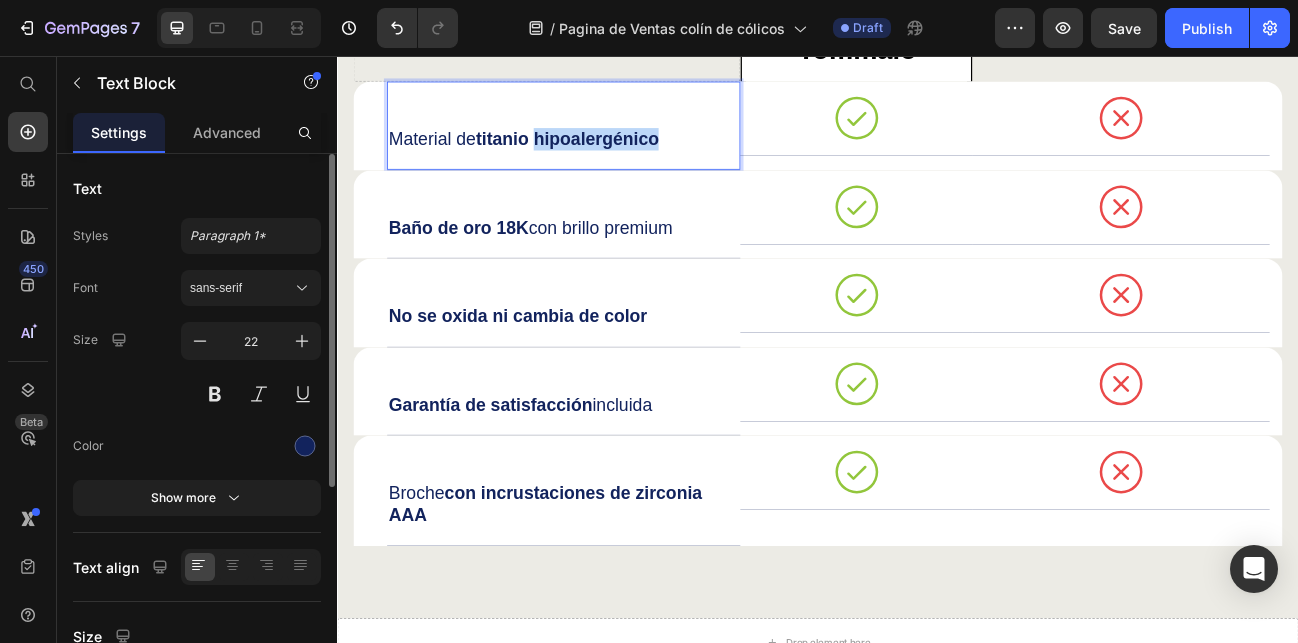 click on "titanio hipoalergénico" at bounding box center (624, 159) 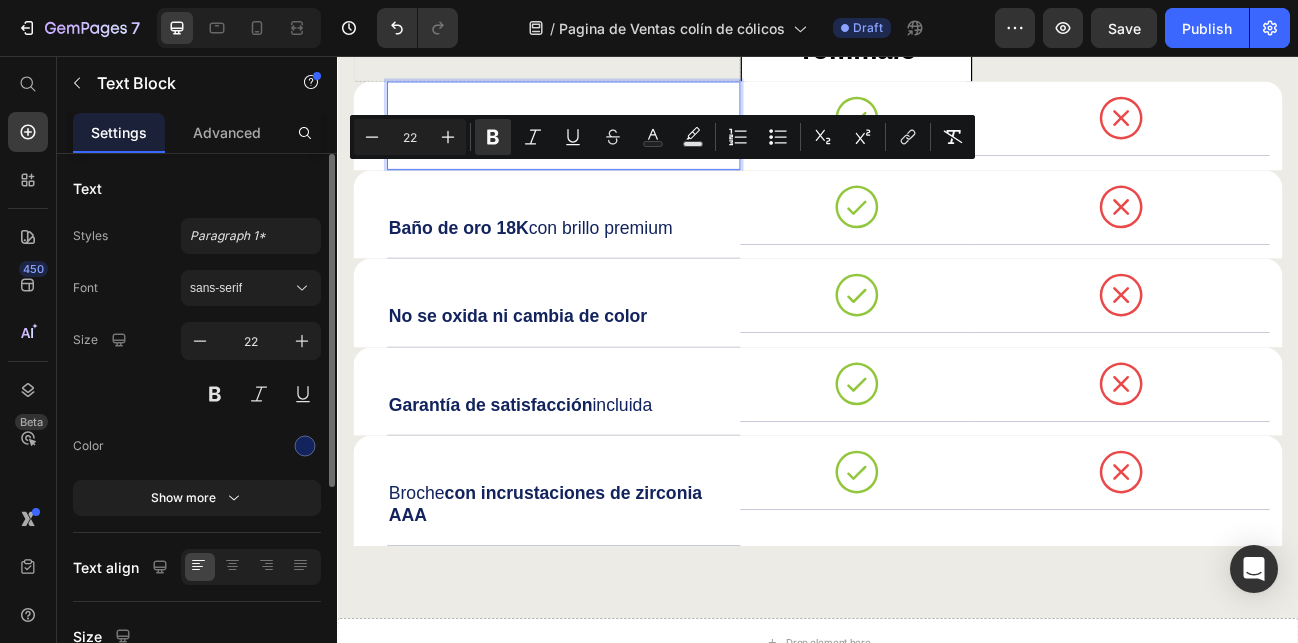 click on "titanio hipoalergénico" at bounding box center (624, 159) 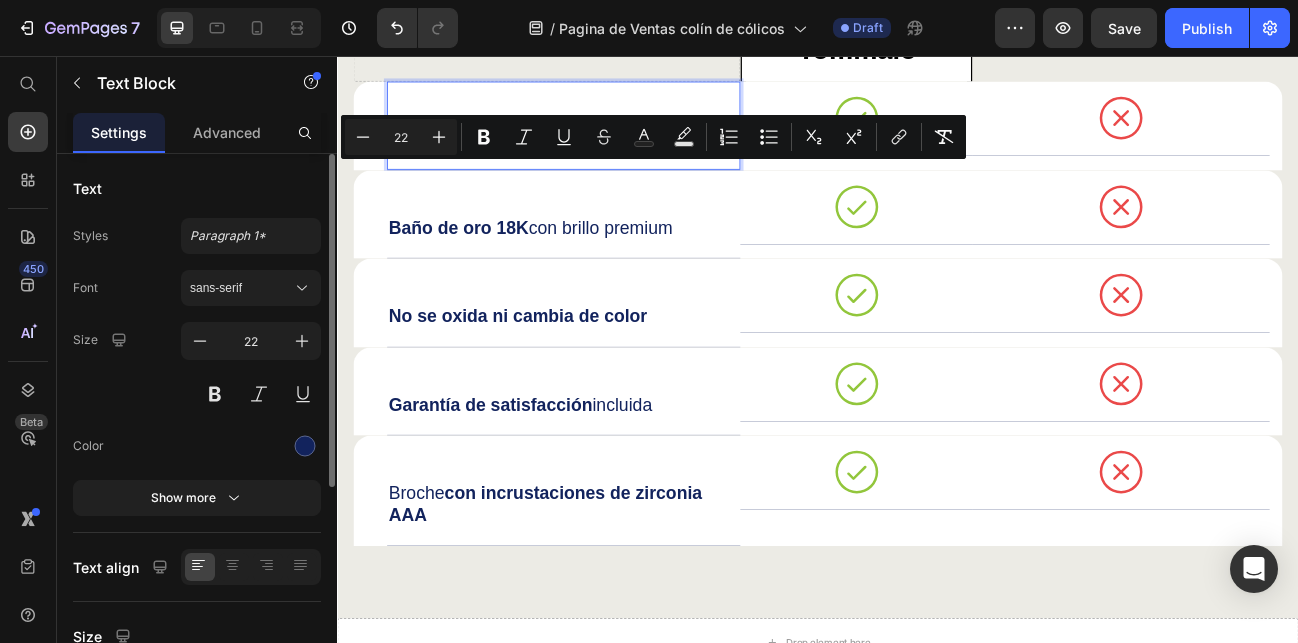 drag, startPoint x: 751, startPoint y: 205, endPoint x: 493, endPoint y: 200, distance: 258.04843 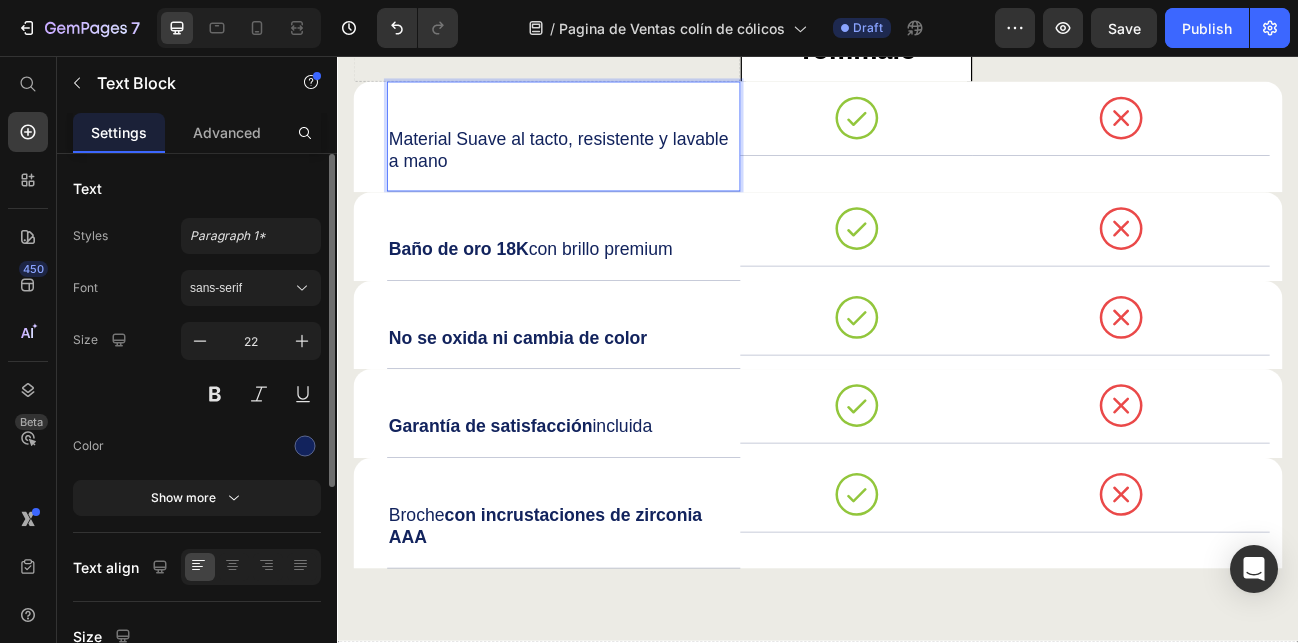 click on "Material Suave al tacto, resistente y lavable a mano" at bounding box center (619, 173) 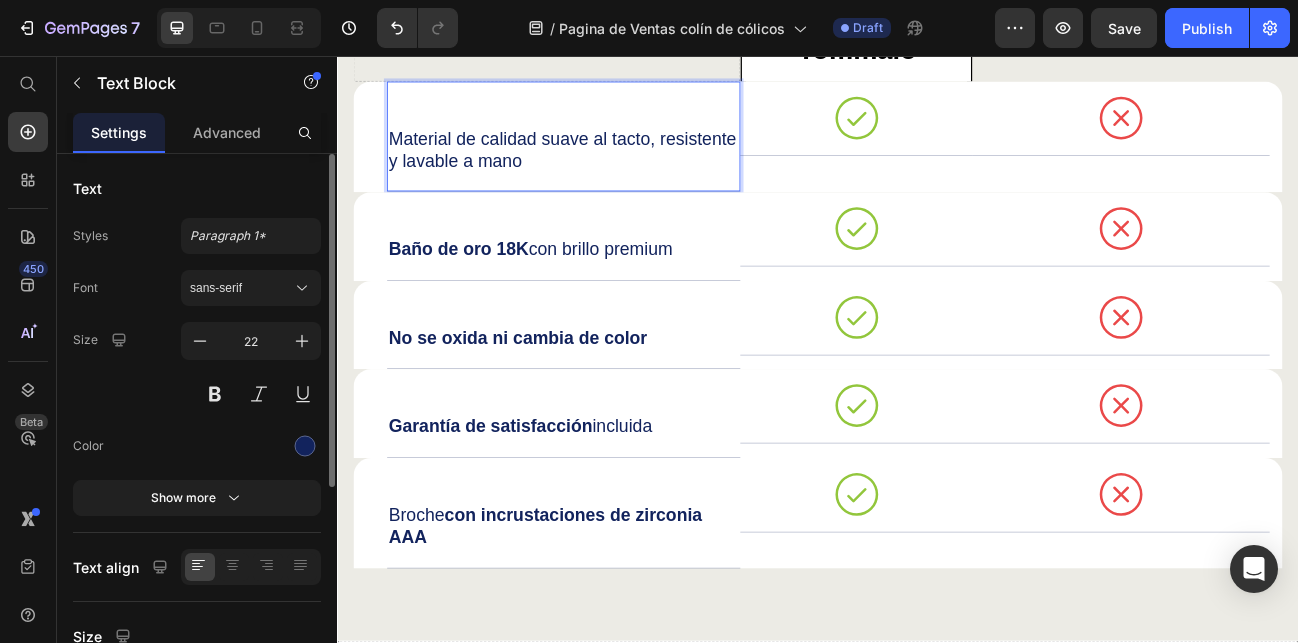 click on "Material de calidad suave al tacto, resistente y lavable a mano" at bounding box center [619, 173] 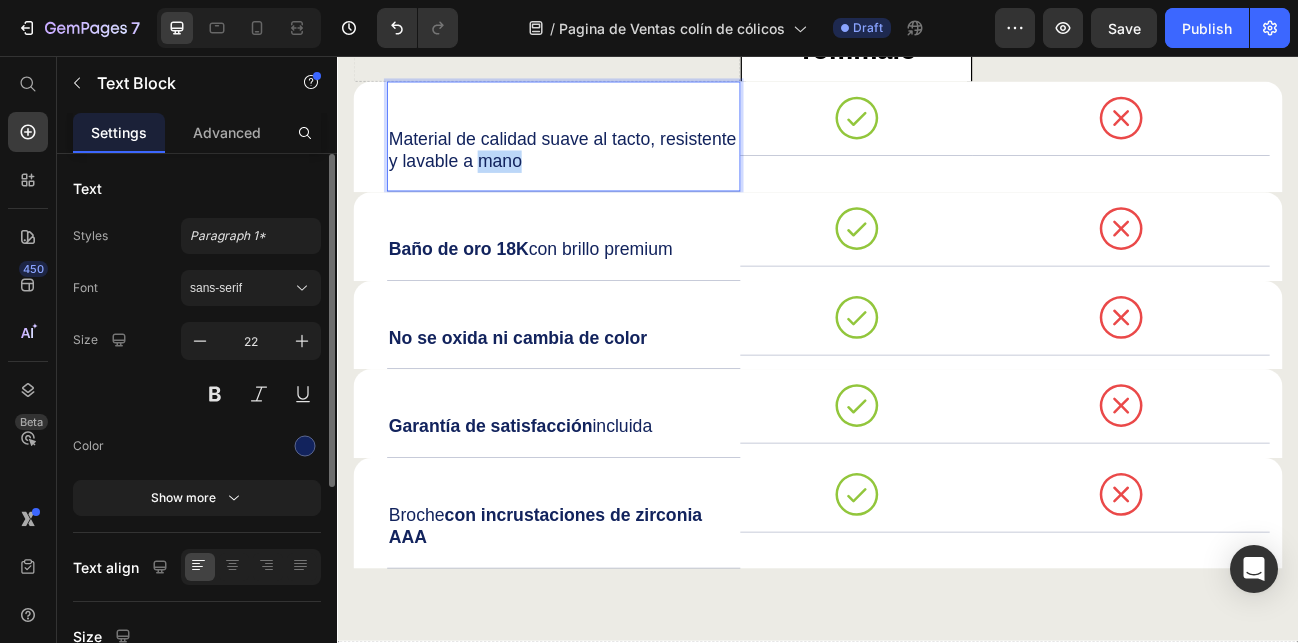 click on "Material de calidad suave al tacto, resistente y lavable a mano" at bounding box center (619, 173) 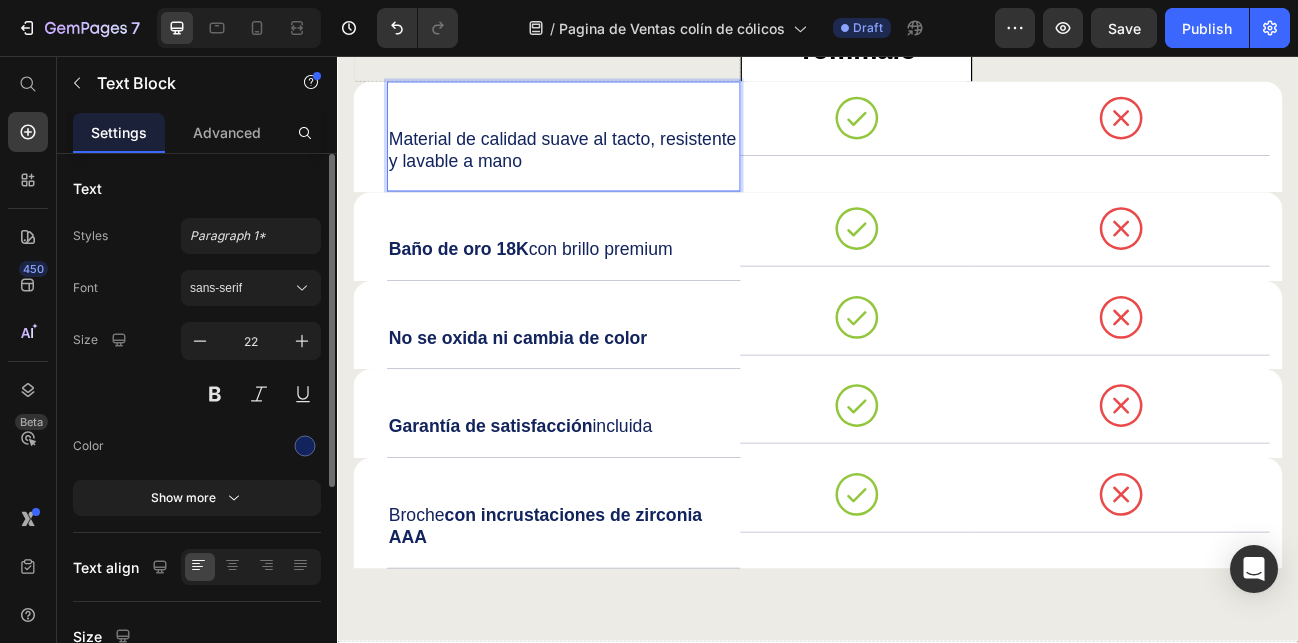 click on "Material de calidad suave al tacto, resistente y lavable a mano" at bounding box center (619, 173) 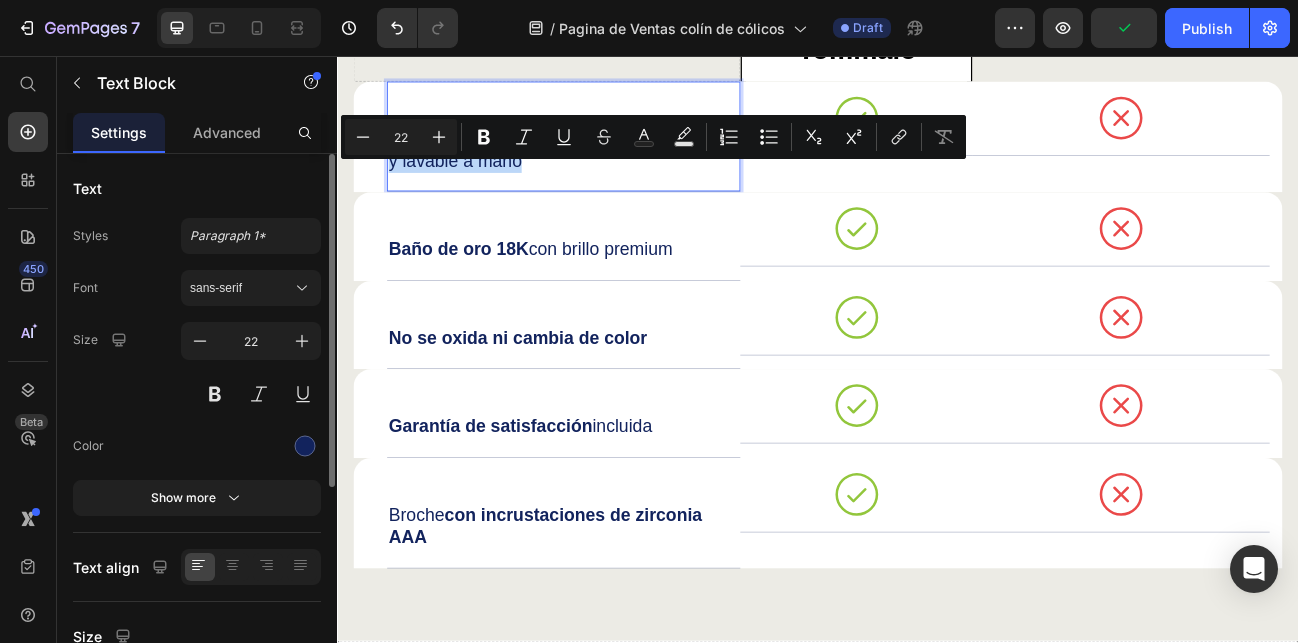 drag, startPoint x: 587, startPoint y: 199, endPoint x: 671, endPoint y: 244, distance: 95.29428 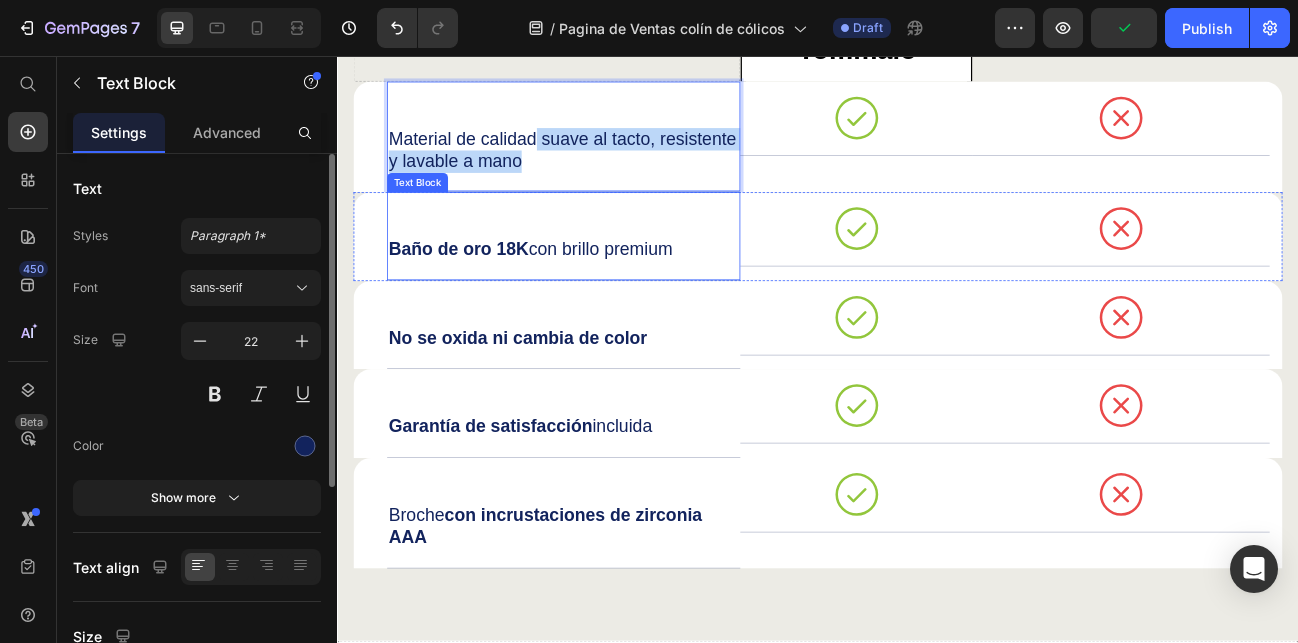 click on "Baño de oro 18K  con brillo premium" at bounding box center (619, 298) 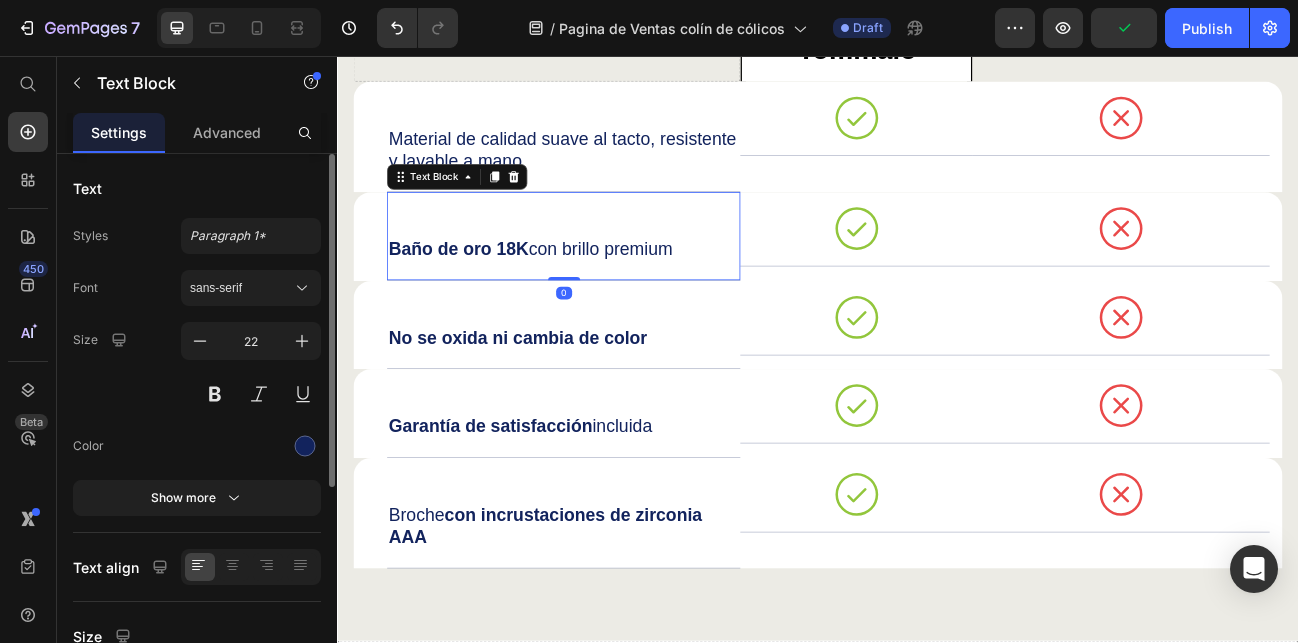 click on "Baño de oro 18K  con brillo premium" at bounding box center [619, 298] 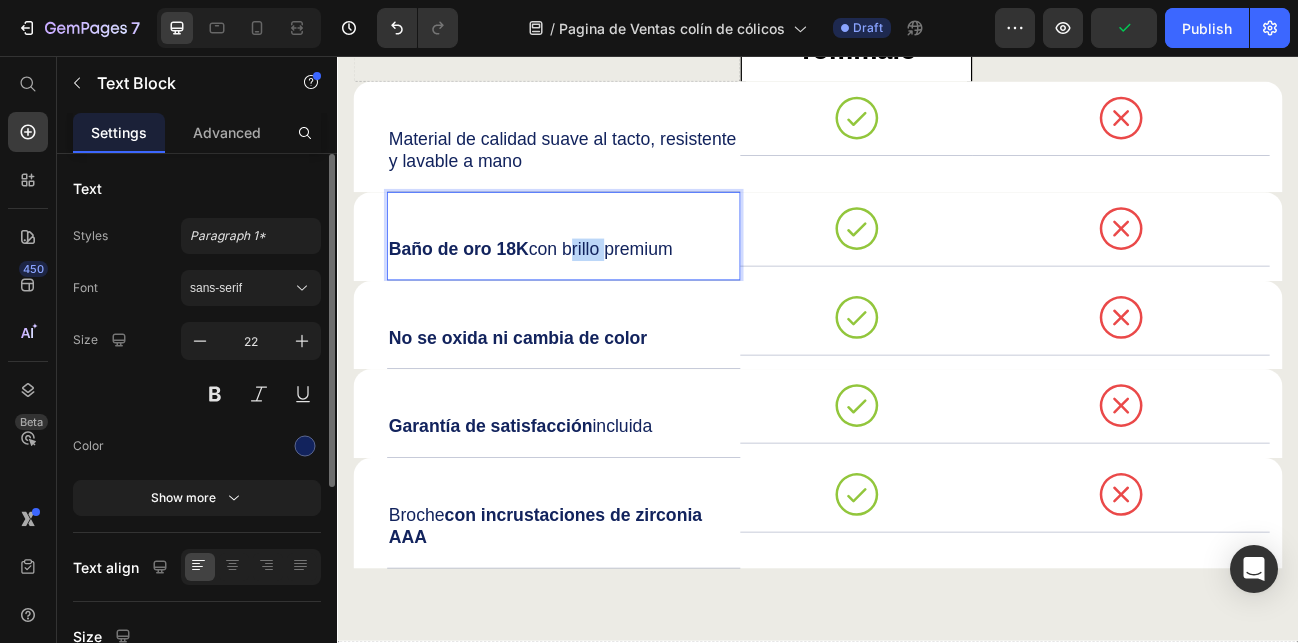 click on "Baño de oro 18K  con brillo premium" at bounding box center (619, 298) 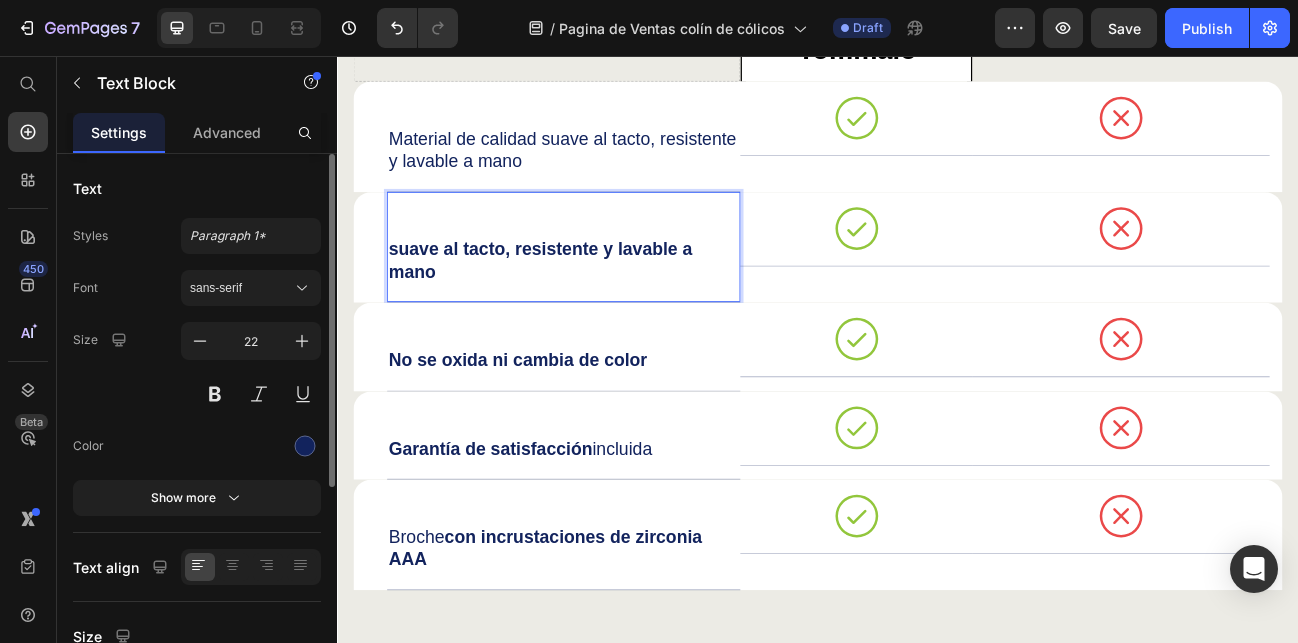 click on "suave al tacto, resistente y lavable a mano" at bounding box center [590, 311] 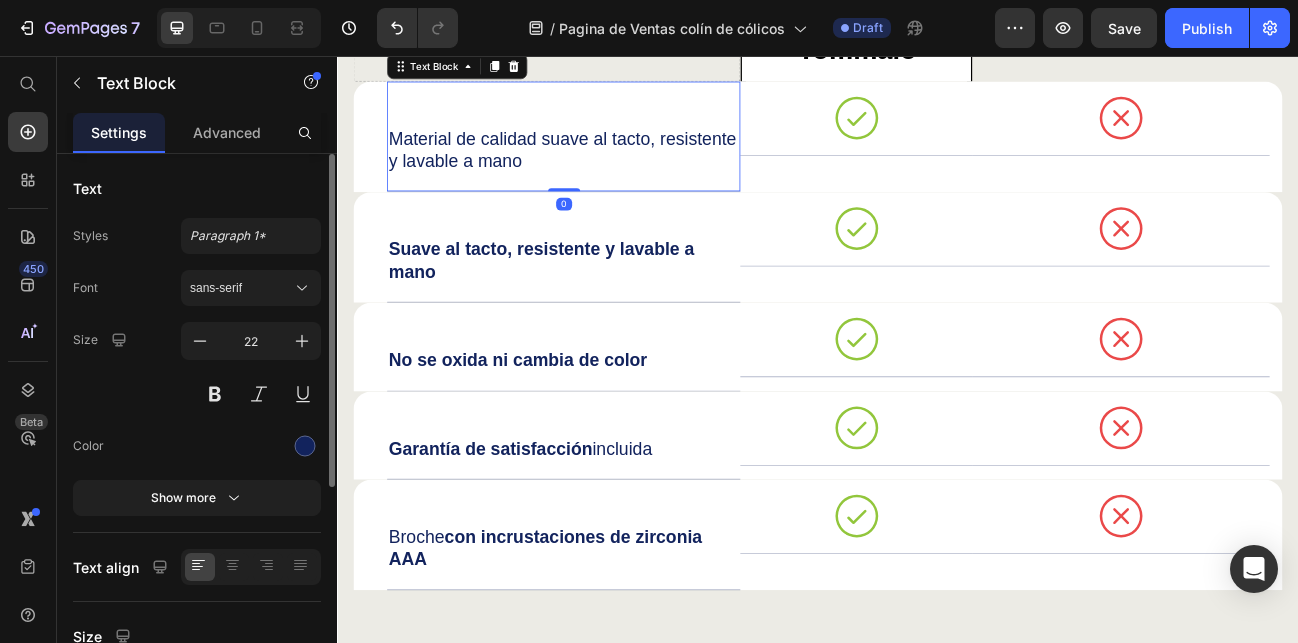 click on "Material de calidad suave al tacto, resistente y lavable a mano" at bounding box center (619, 173) 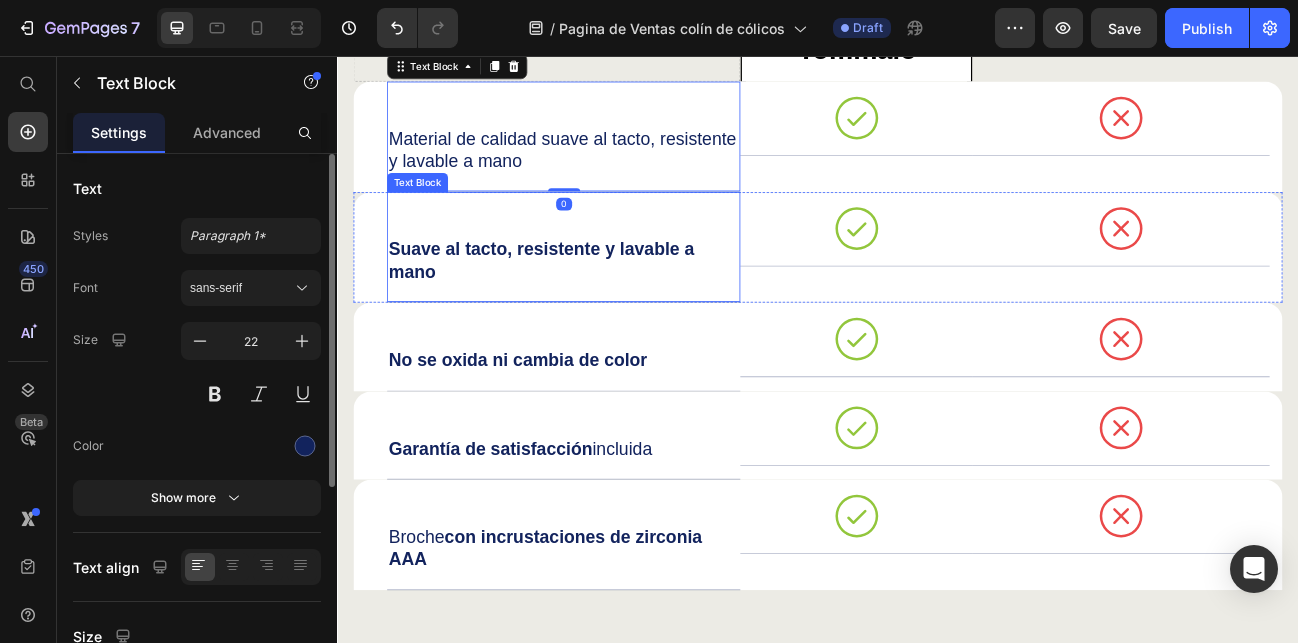 click on "Suave al tacto, resistente y lavable a mano" at bounding box center (592, 311) 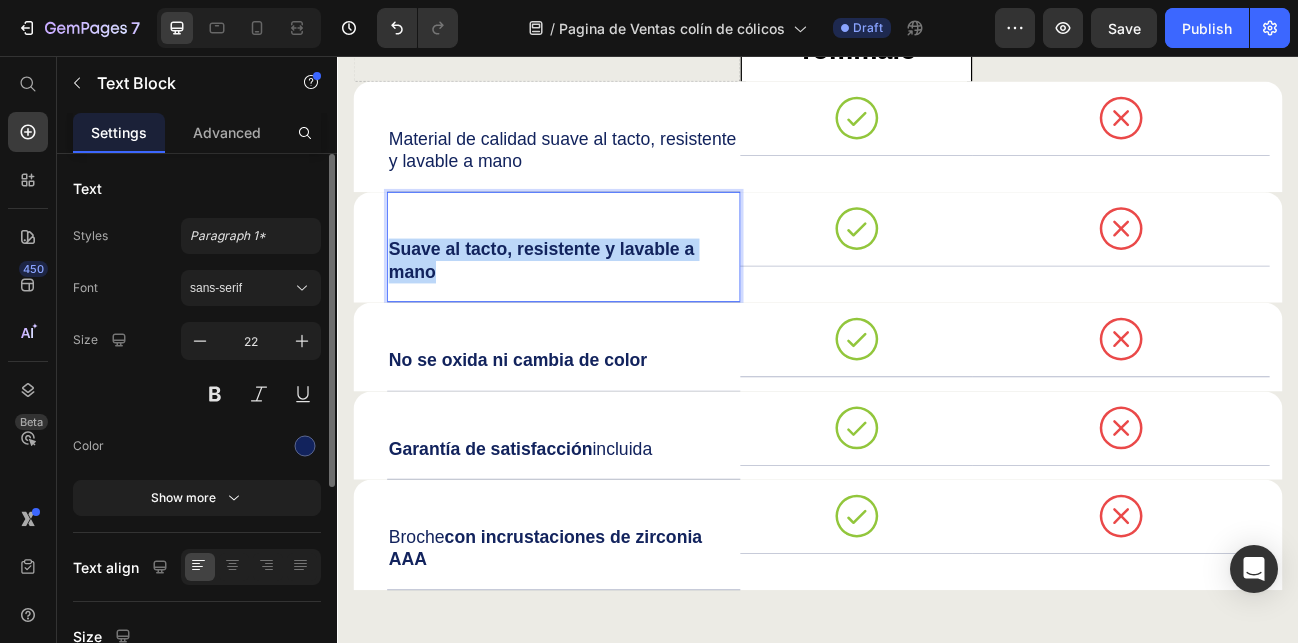 click on "Suave al tacto, resistente y lavable a mano" at bounding box center (592, 311) 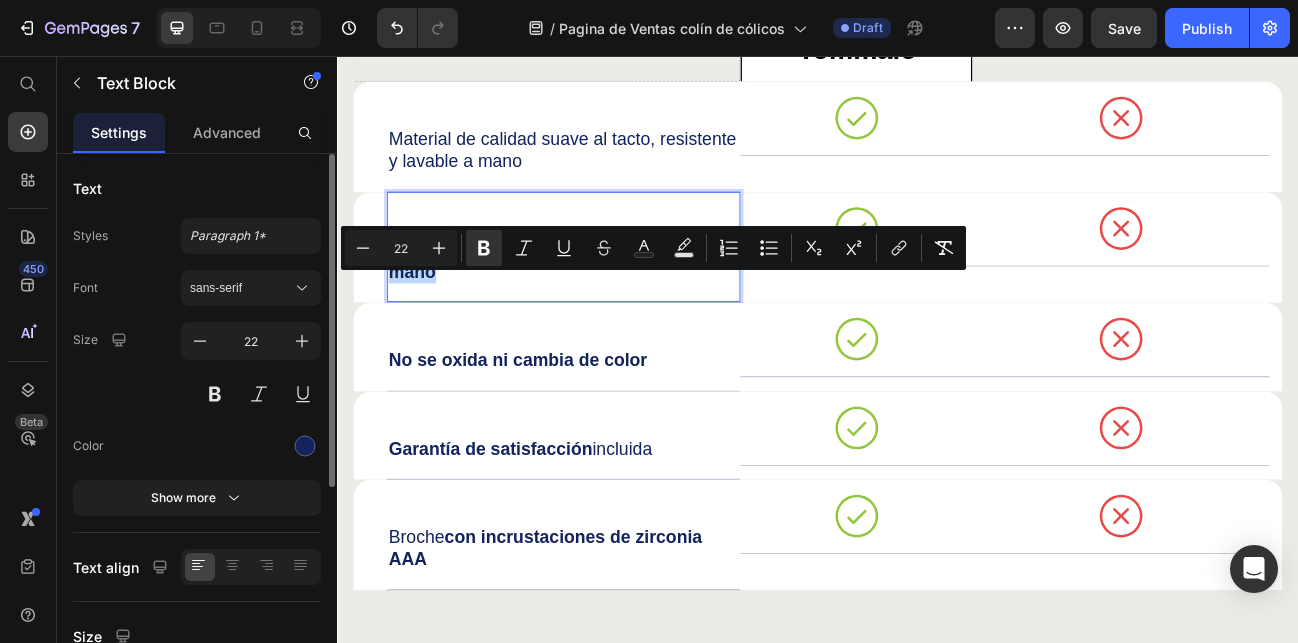 click on "Suave al tacto, resistente y lavable a mano" at bounding box center (619, 294) 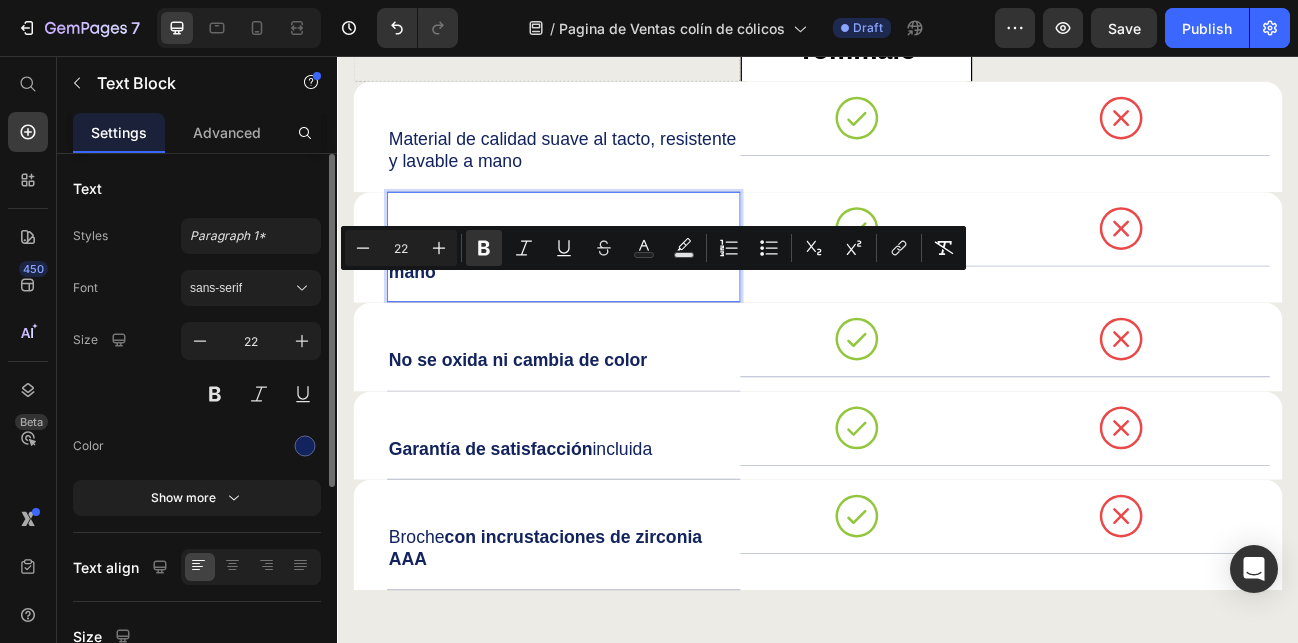 drag, startPoint x: 548, startPoint y: 342, endPoint x: 405, endPoint y: 340, distance: 143.01399 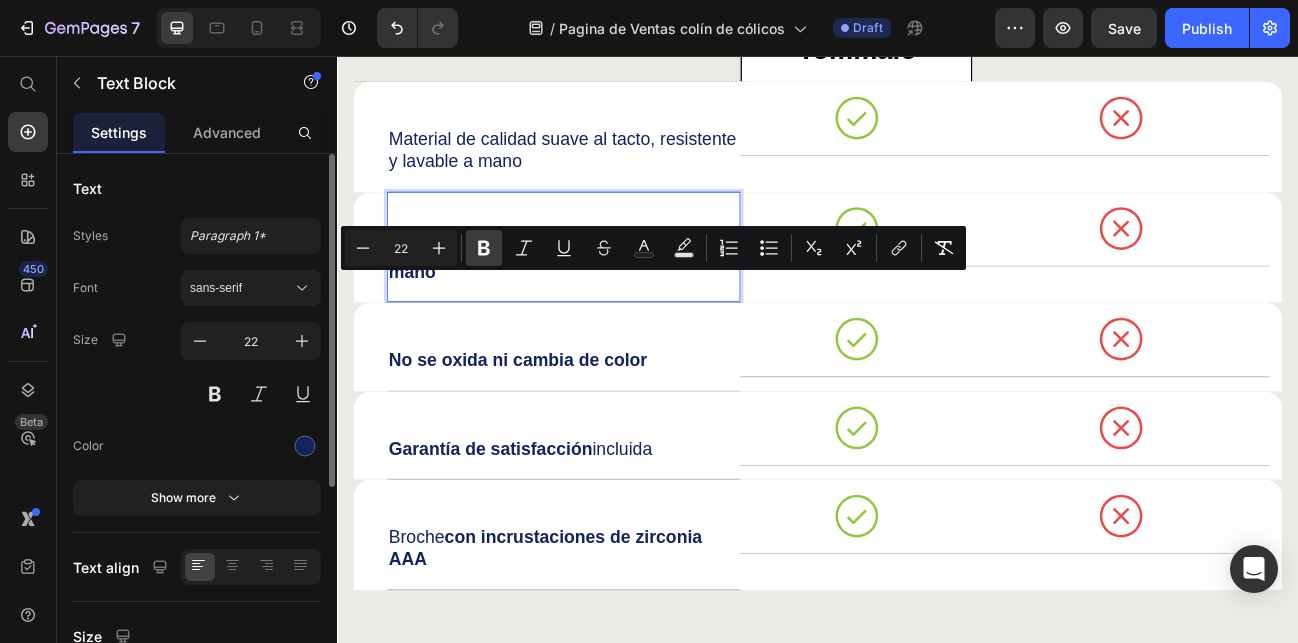 click 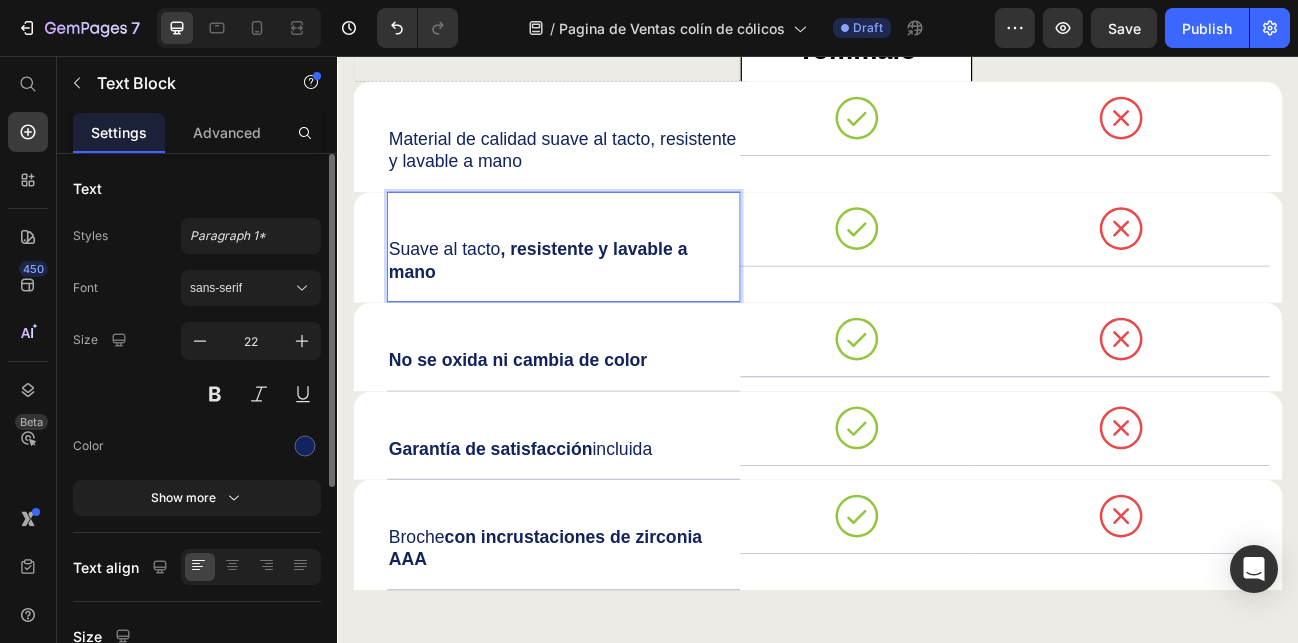 click on "Suave al tacto , resistente y lavable a mano" at bounding box center (619, 294) 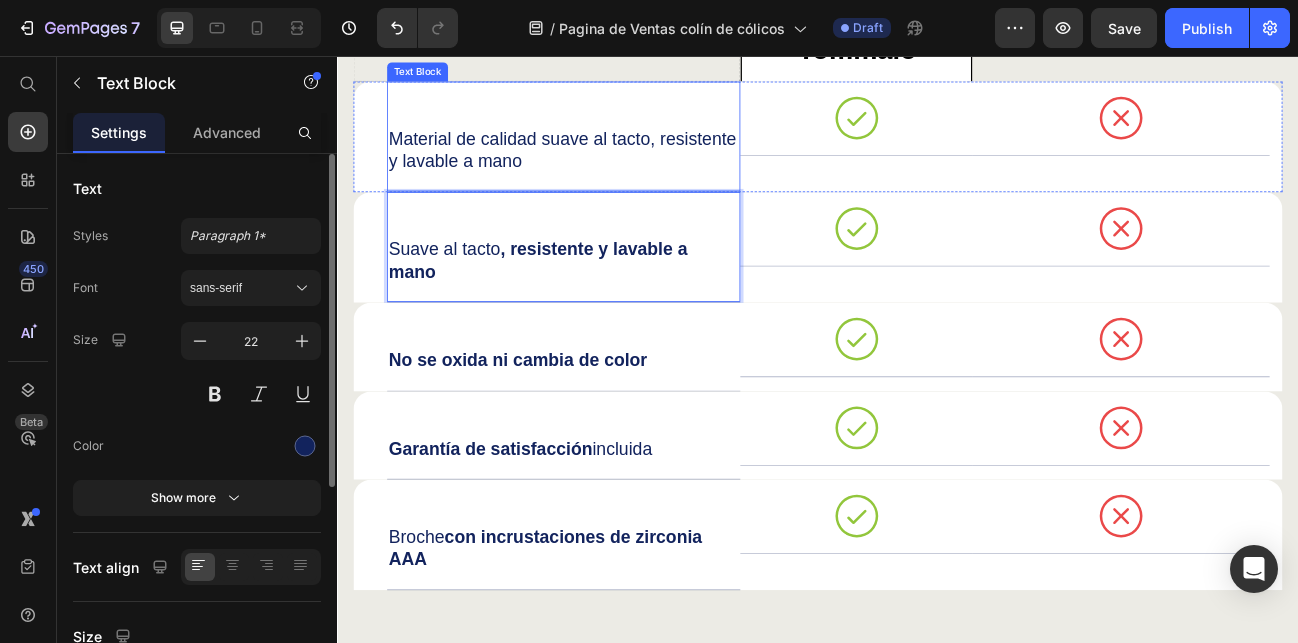 click on "Material de calidad suave al tacto, resistente y lavable a mano" at bounding box center (619, 173) 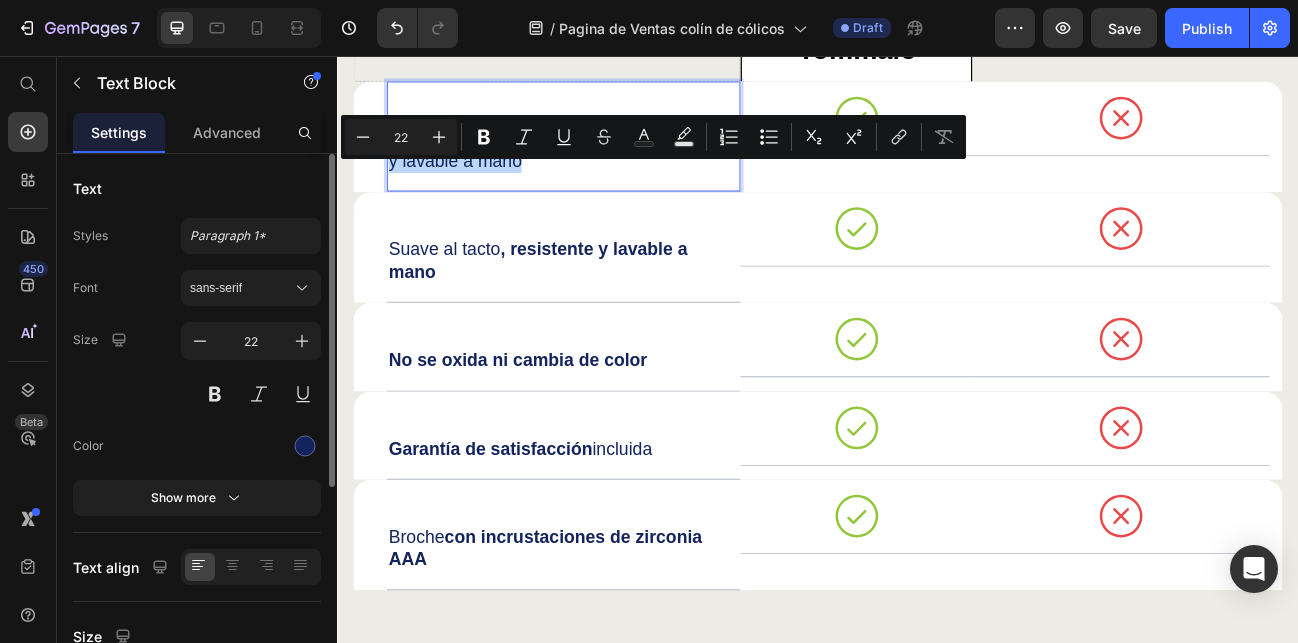 drag, startPoint x: 587, startPoint y: 198, endPoint x: 678, endPoint y: 239, distance: 99.80982 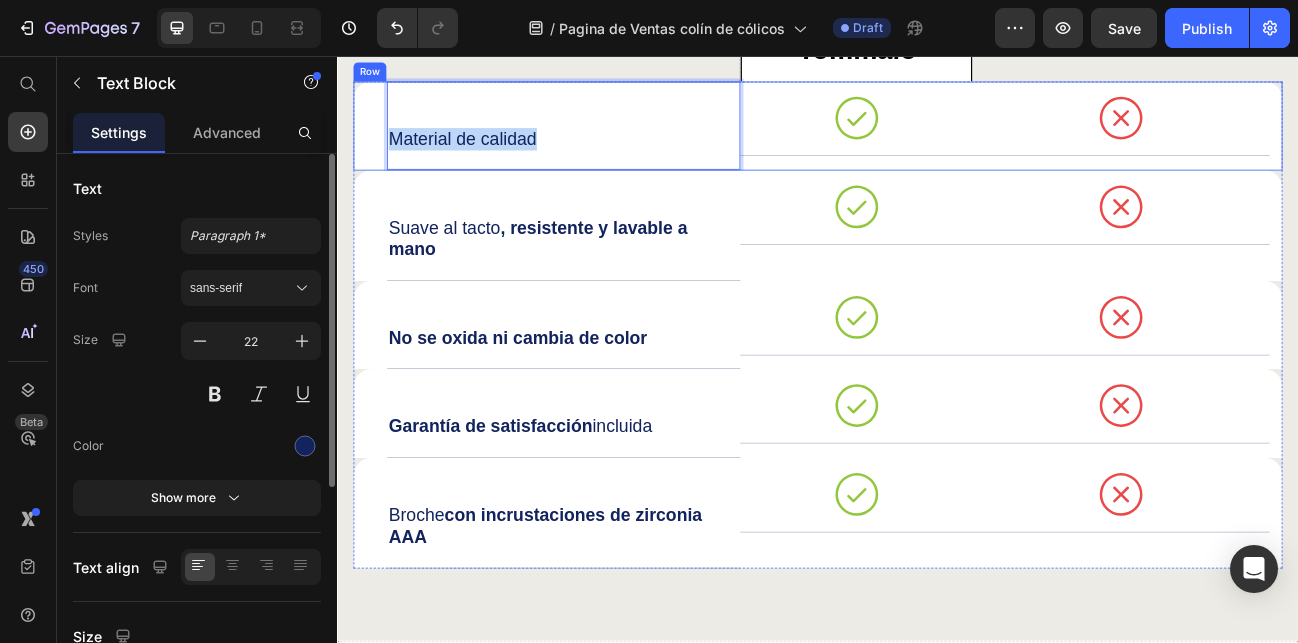 drag, startPoint x: 590, startPoint y: 197, endPoint x: 396, endPoint y: 197, distance: 194 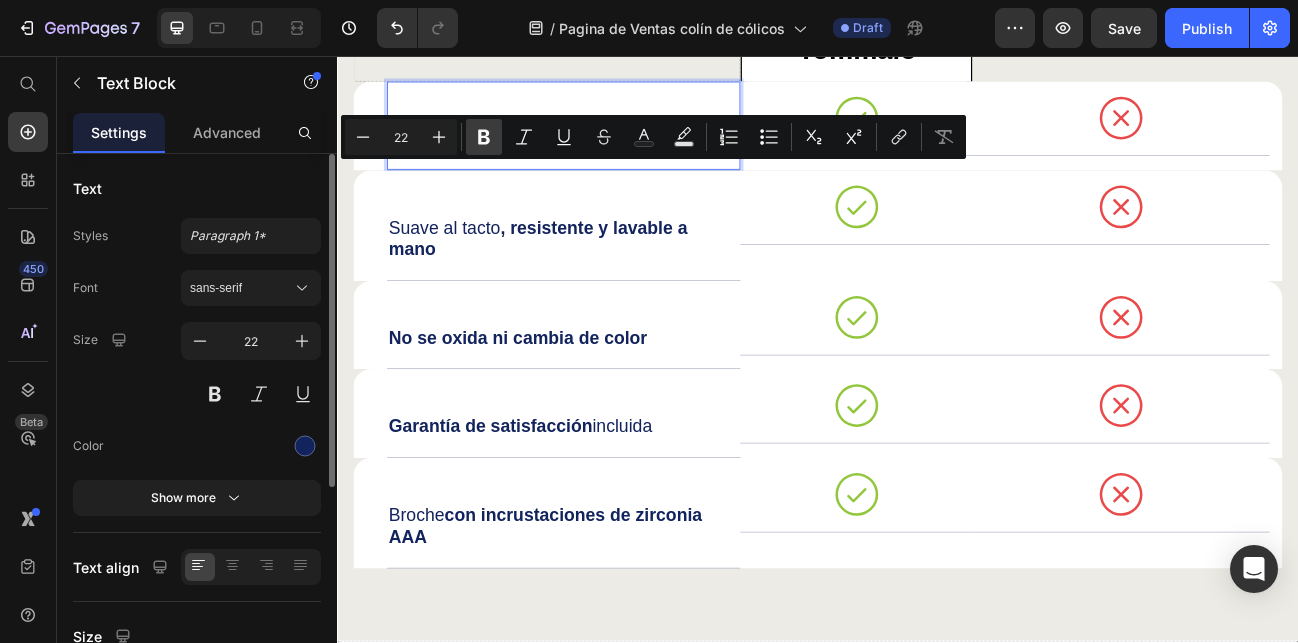 click 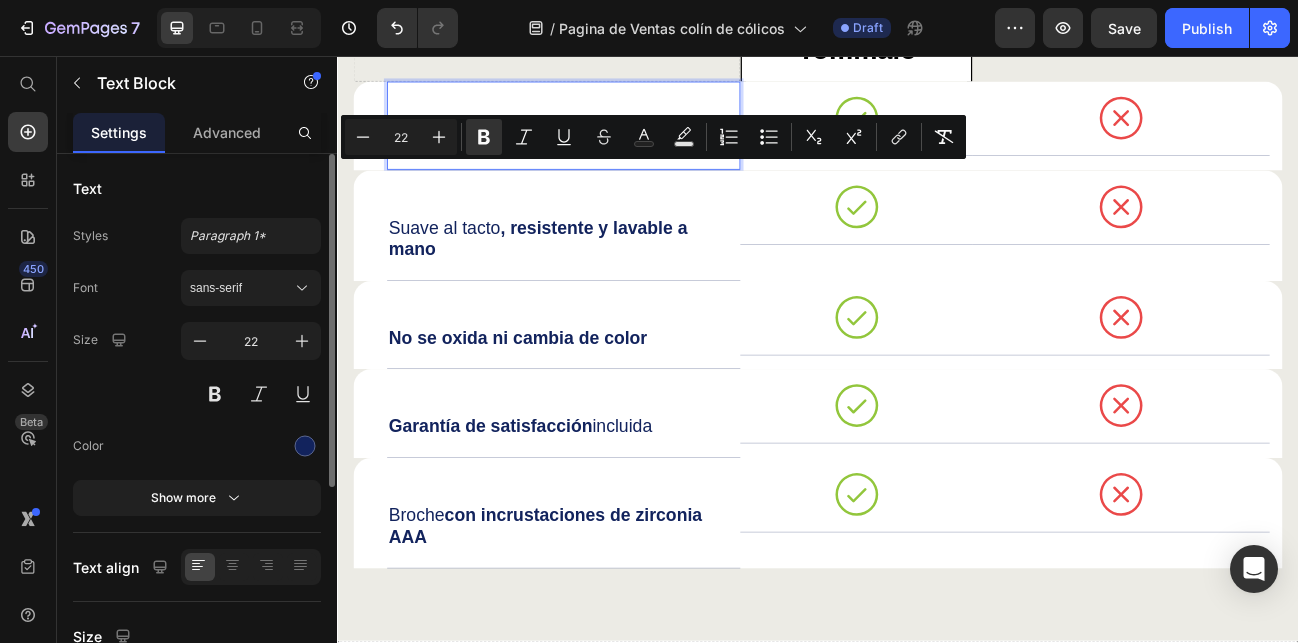 click on "Material de calidad" at bounding box center [619, 143] 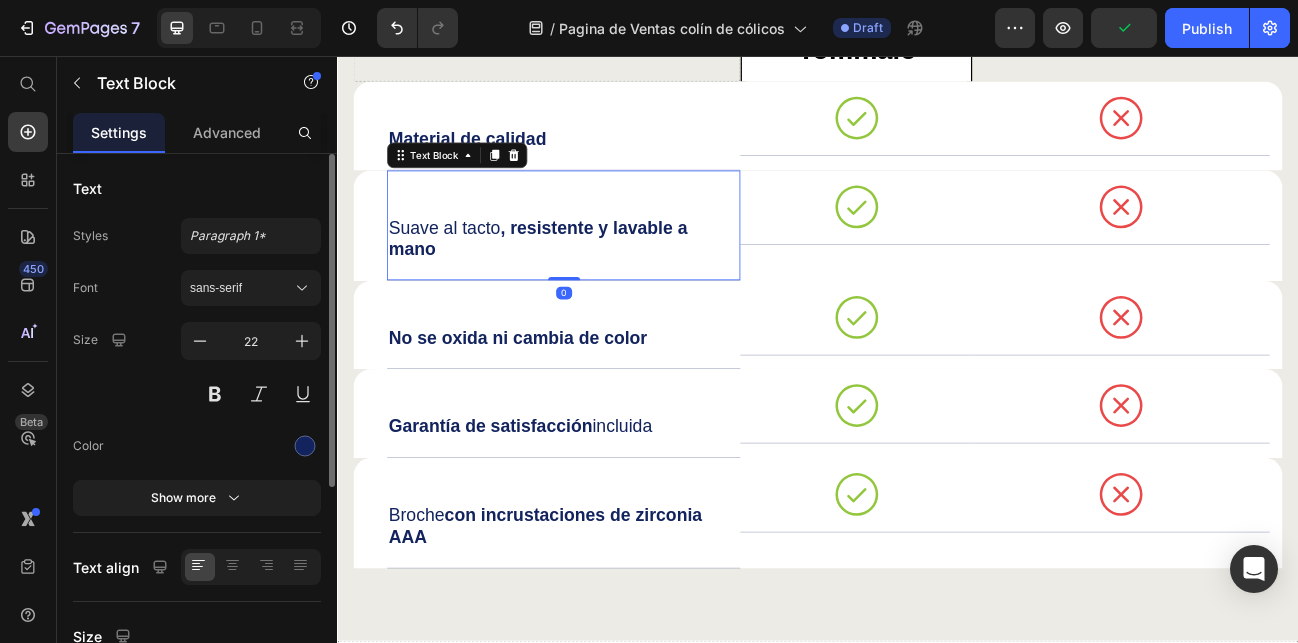 click on "Suave al tacto , resistente y lavable a mano" at bounding box center (619, 284) 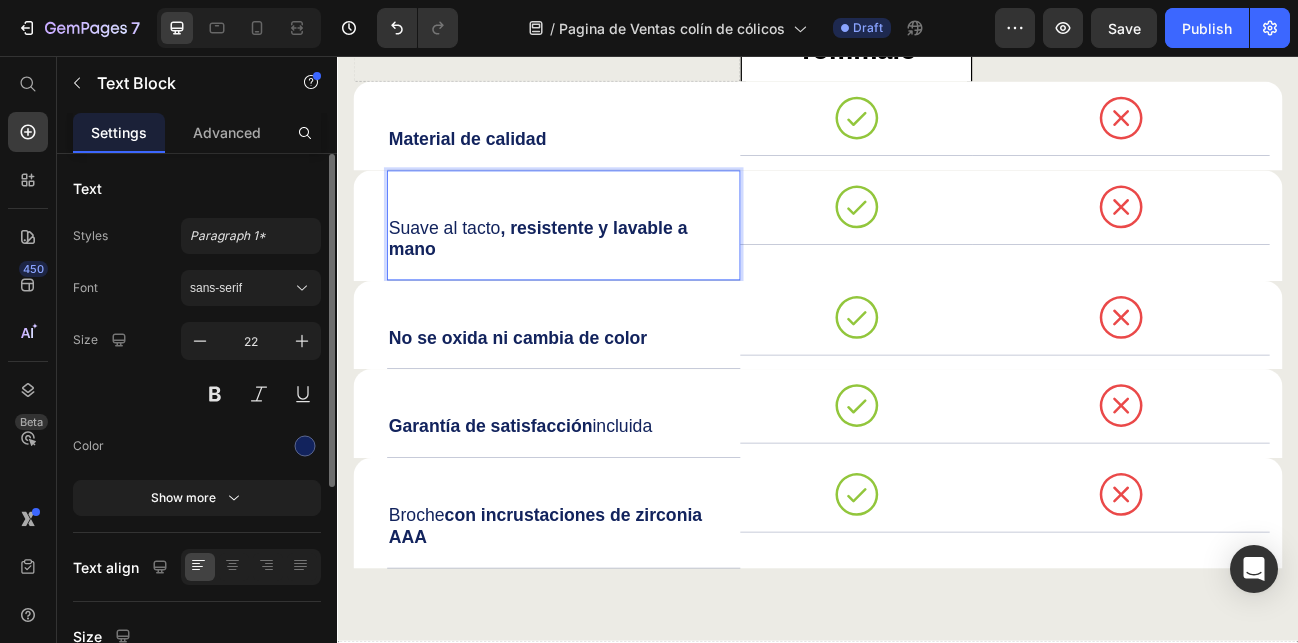 click on "Suave al tacto , resistente y lavable a mano" at bounding box center [619, 284] 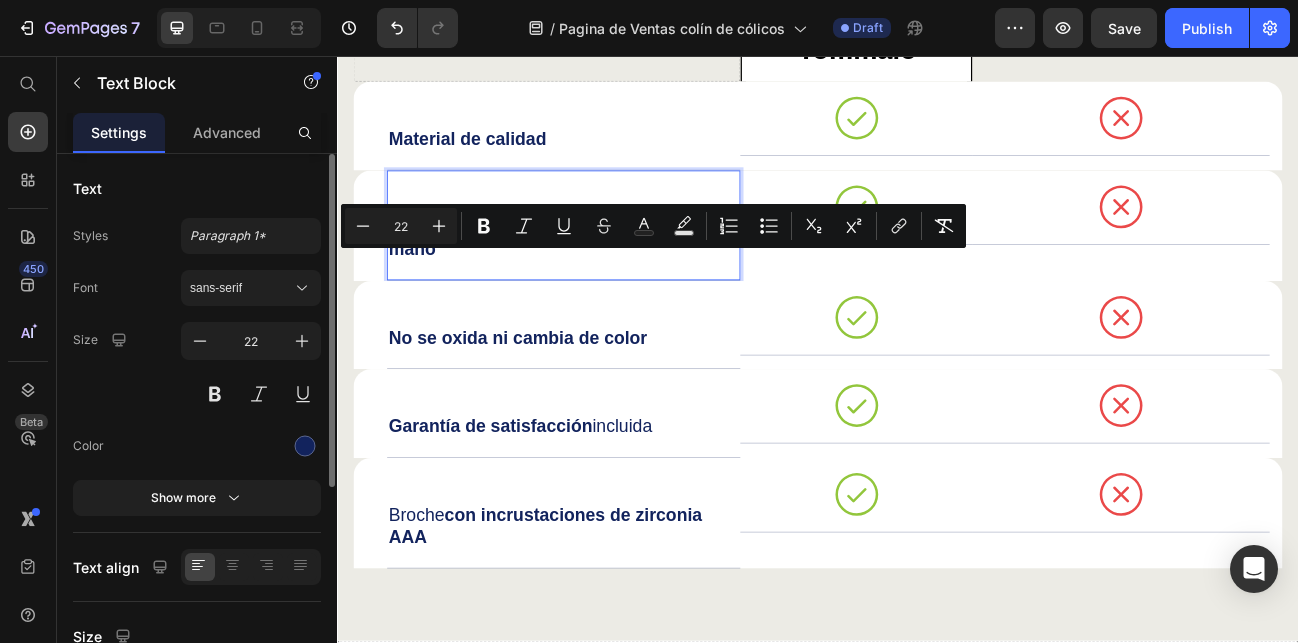 drag, startPoint x: 563, startPoint y: 314, endPoint x: 405, endPoint y: 301, distance: 158.5339 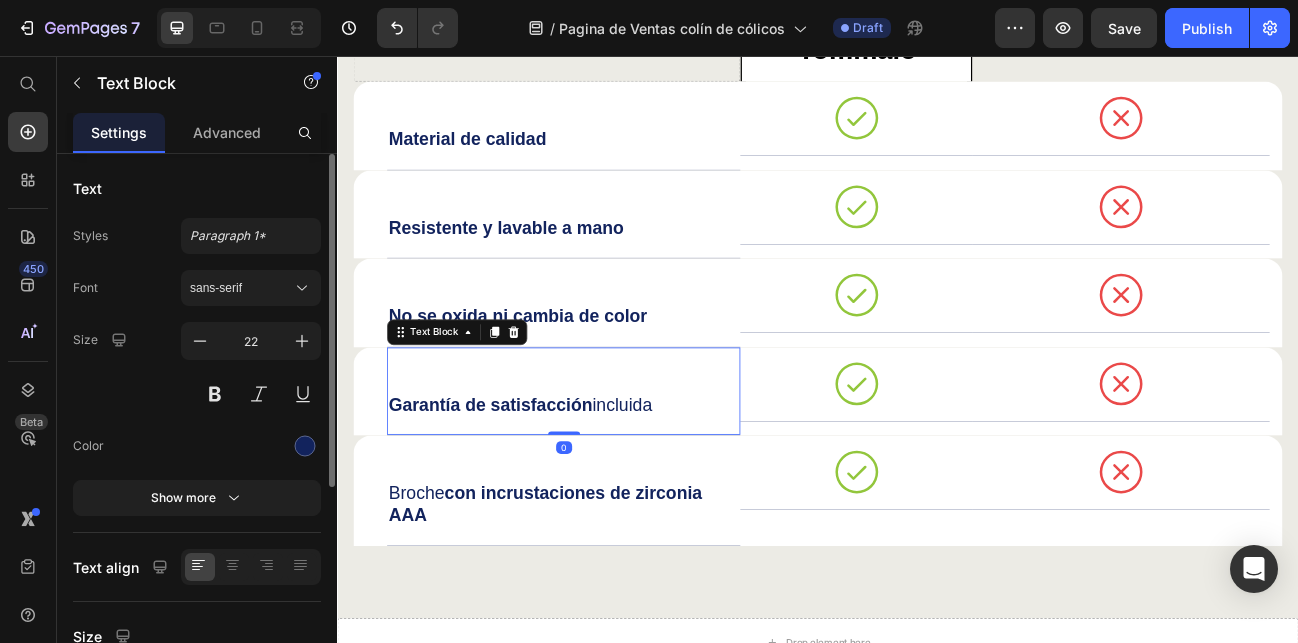 click on "Garantía de satisfacción" at bounding box center (528, 491) 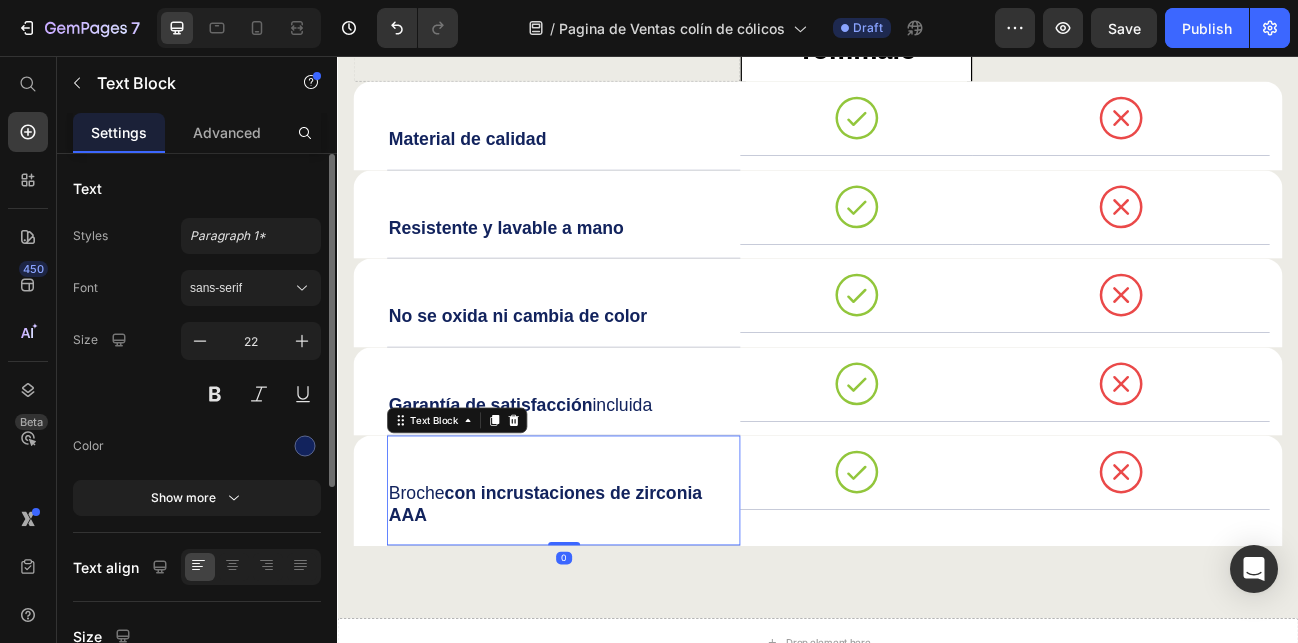 click on "con incrustaciones de zirconia AAA" at bounding box center [596, 615] 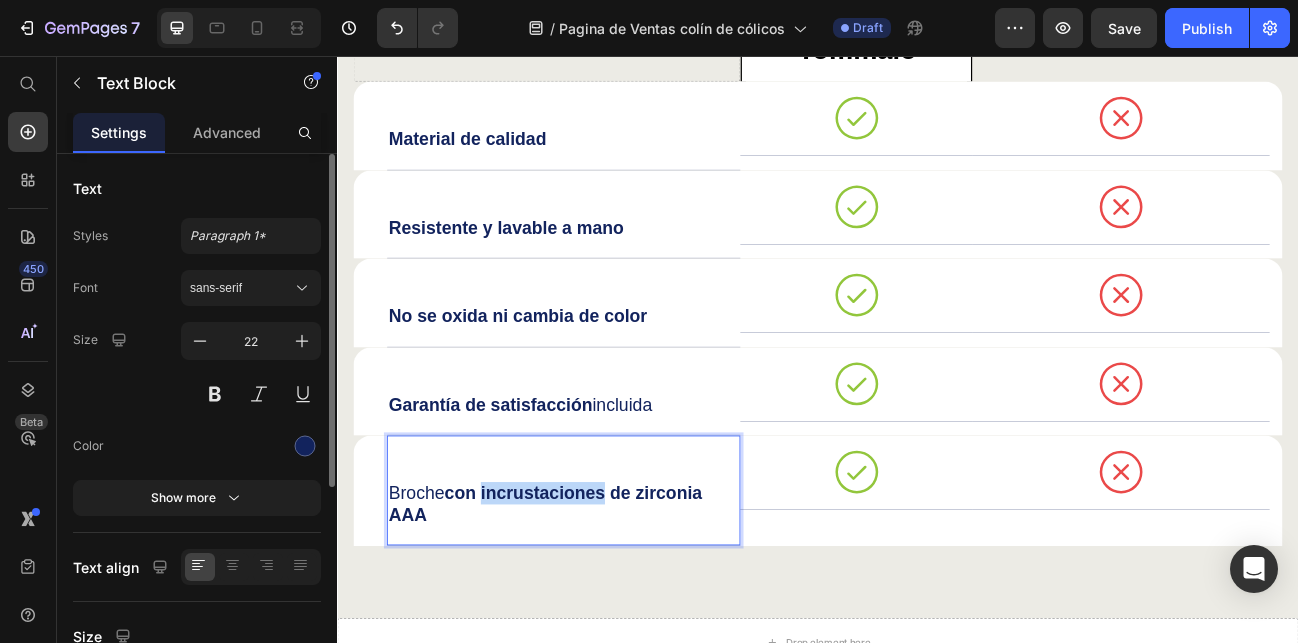click on "con incrustaciones de zirconia AAA" at bounding box center (596, 615) 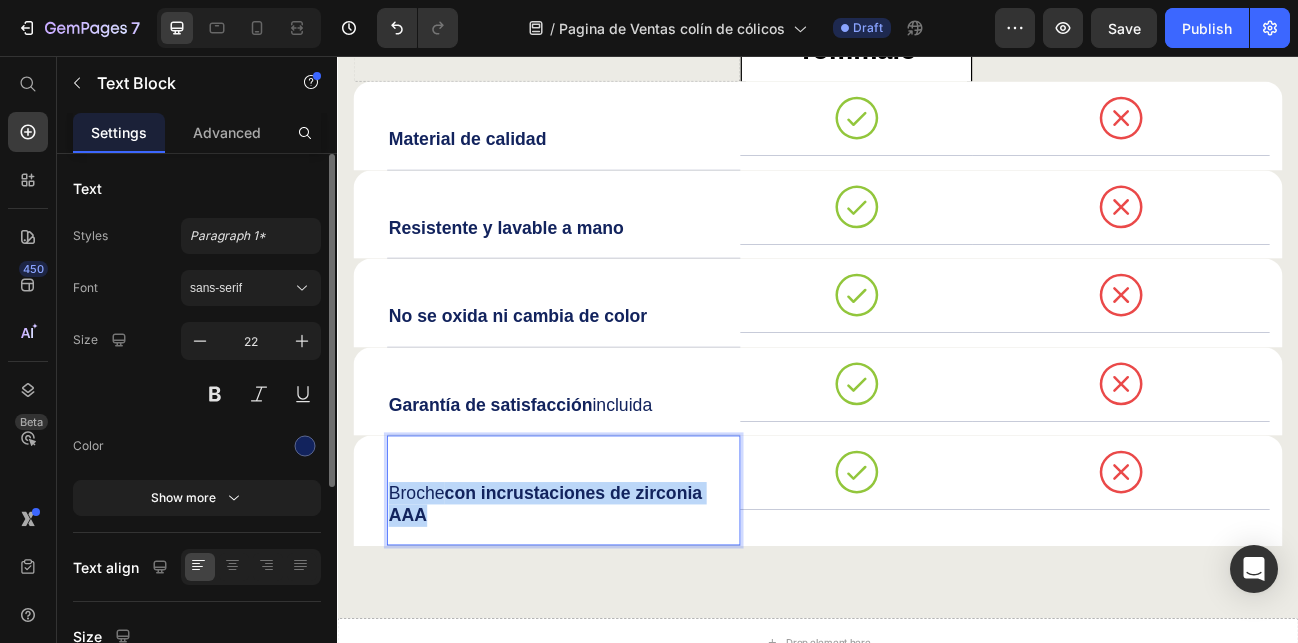 click on "con incrustaciones de zirconia AAA" at bounding box center [596, 615] 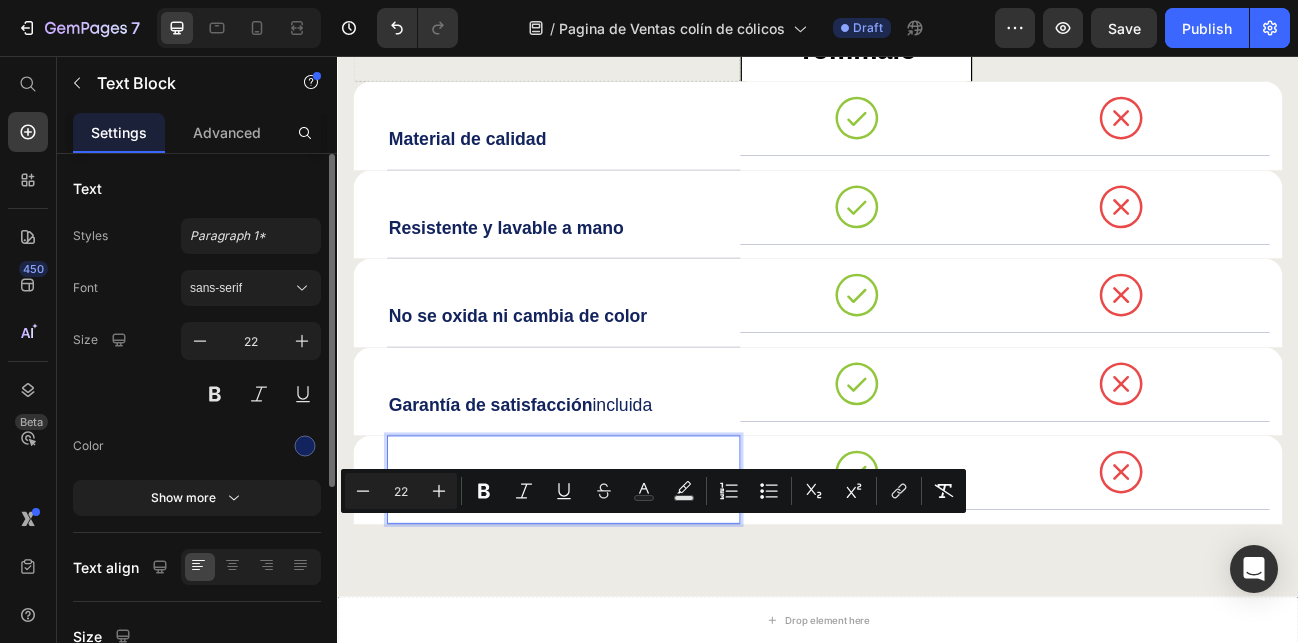 scroll, scrollTop: 34, scrollLeft: 0, axis: vertical 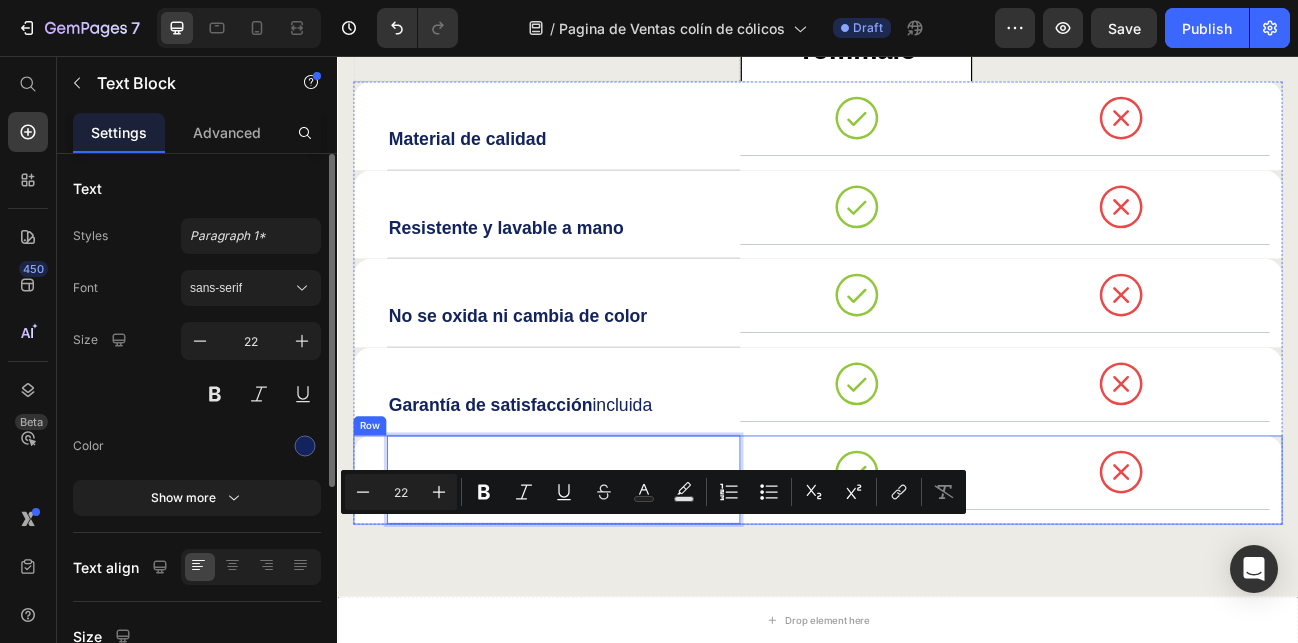 drag, startPoint x: 803, startPoint y: 651, endPoint x: 377, endPoint y: 640, distance: 426.142 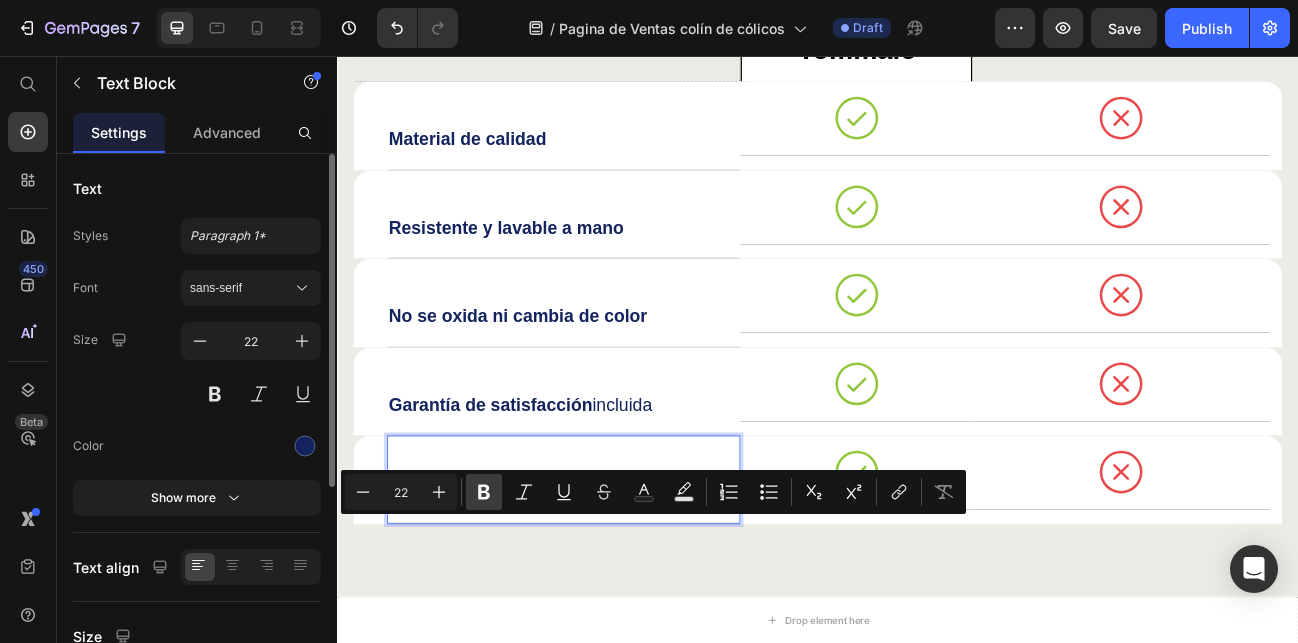 click 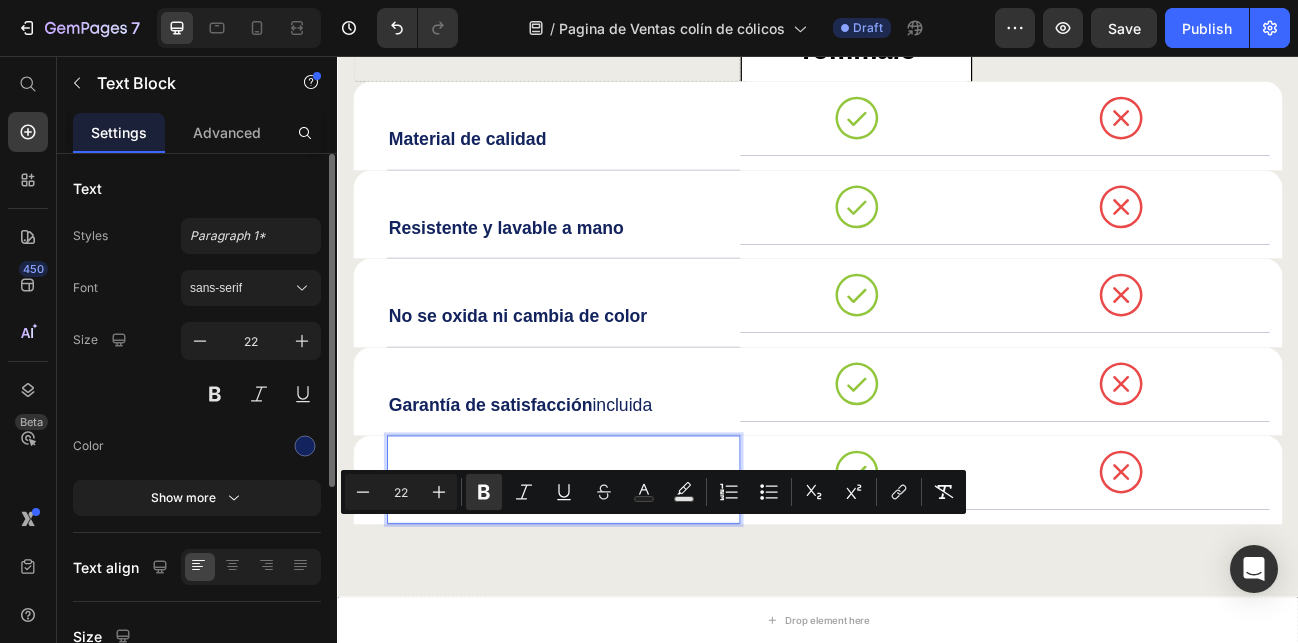 click on "3 niveles de calor + 4 modos de vibración" at bounding box center (619, 602) 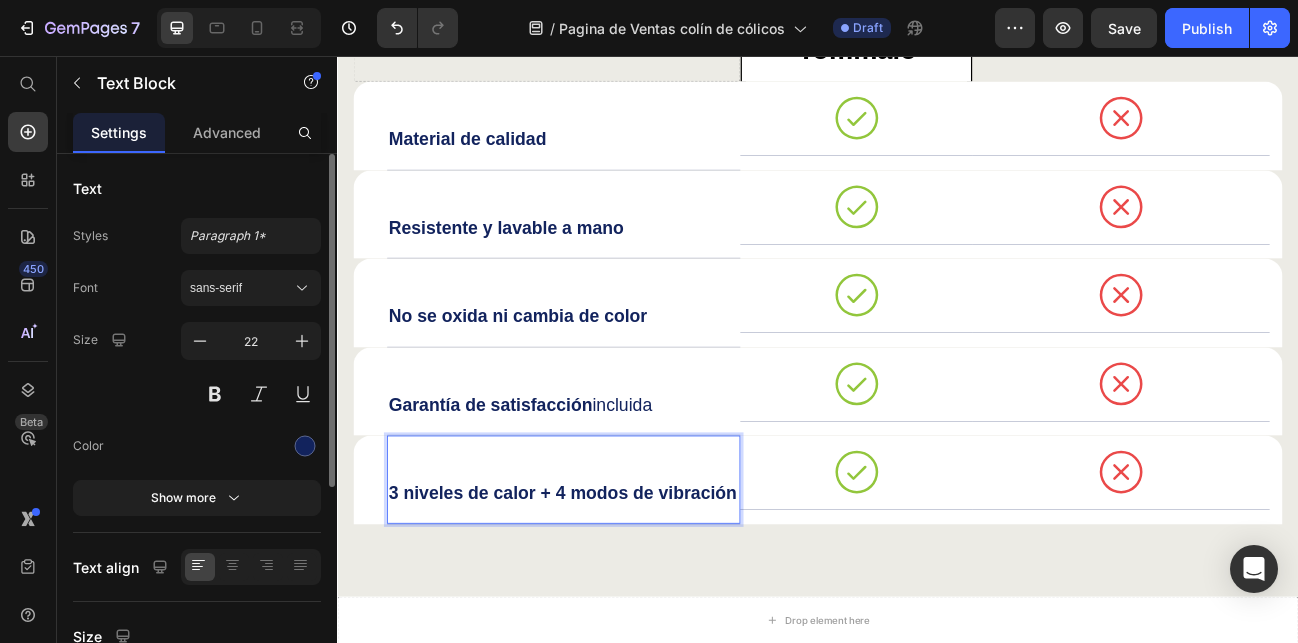 click on "3 niveles de calor + 4 modos de vibración" at bounding box center [619, 602] 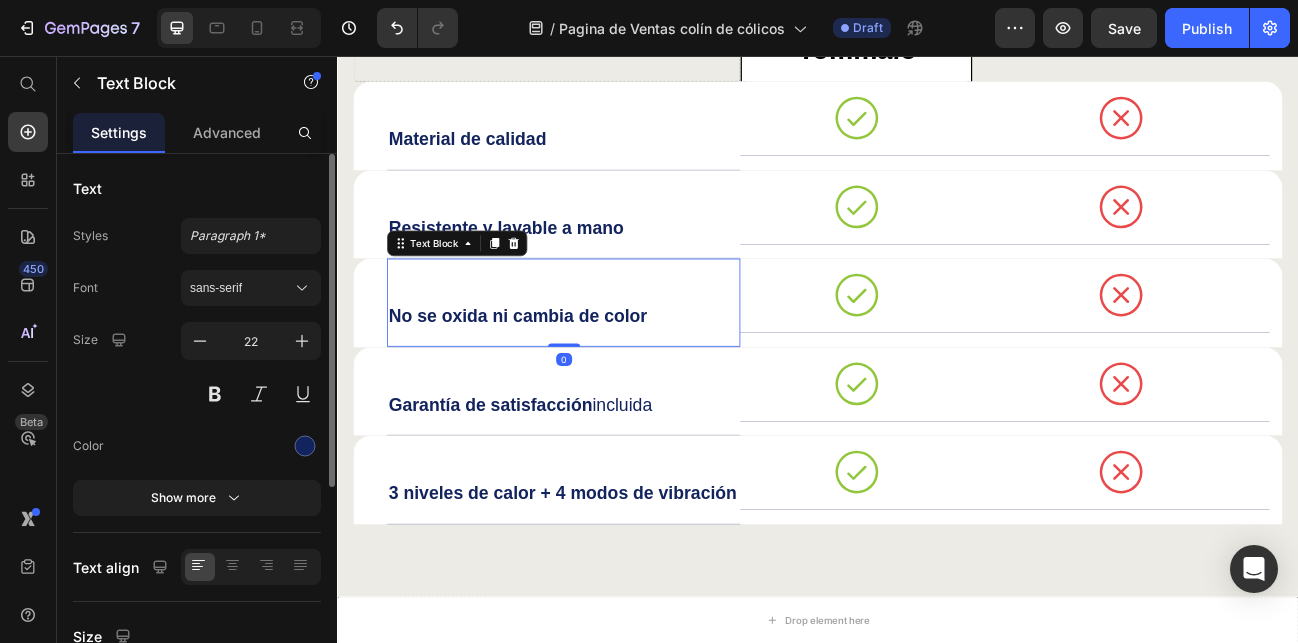 click on "No se oxida ni cambia de color" at bounding box center (562, 380) 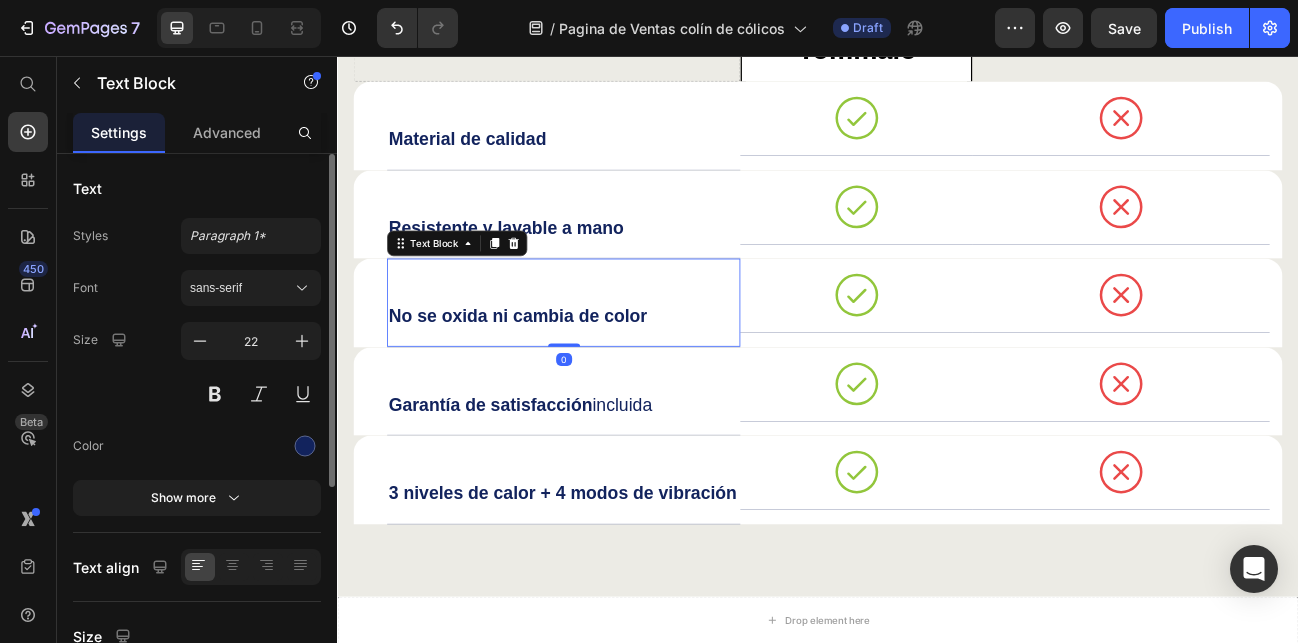 click on "No se oxida ni cambia de color" at bounding box center [562, 380] 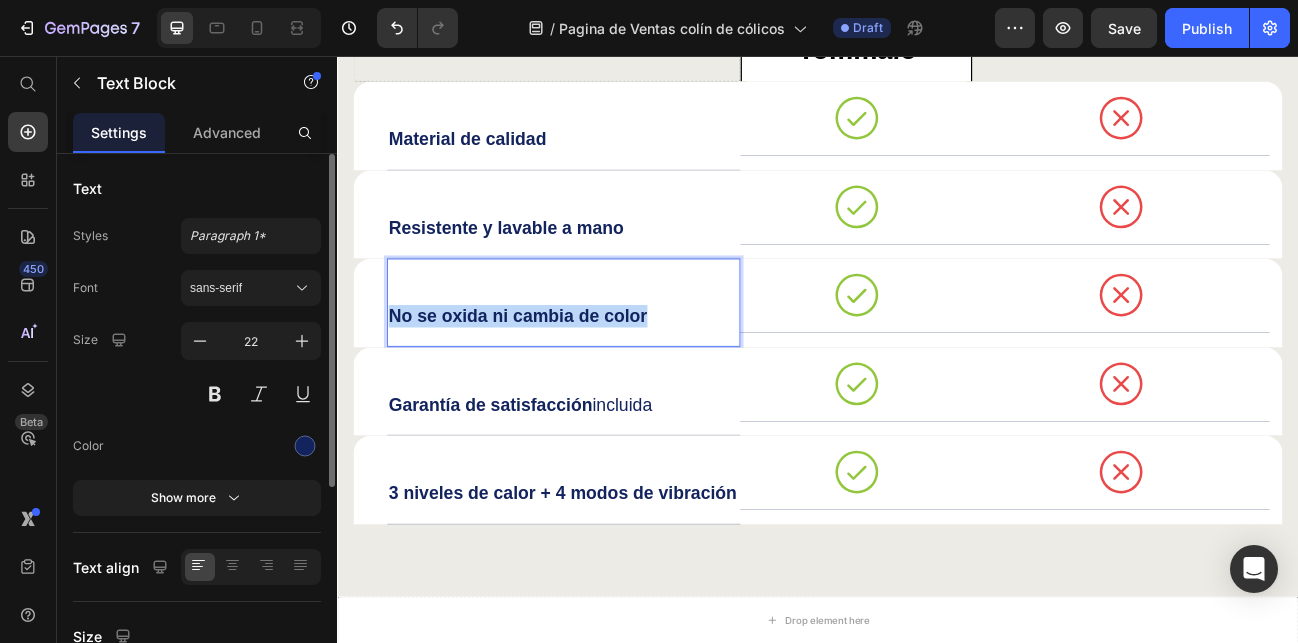 click on "No se oxida ni cambia de color" at bounding box center (562, 380) 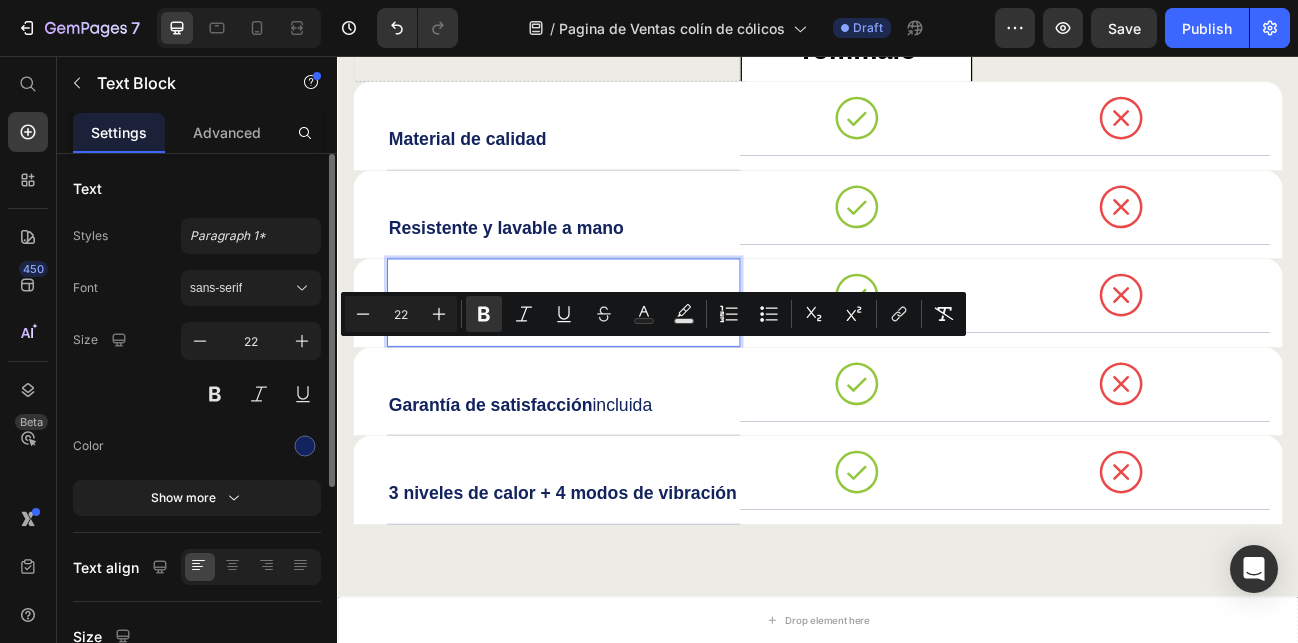 click on "No se oxida ni cambia de color" at bounding box center (562, 380) 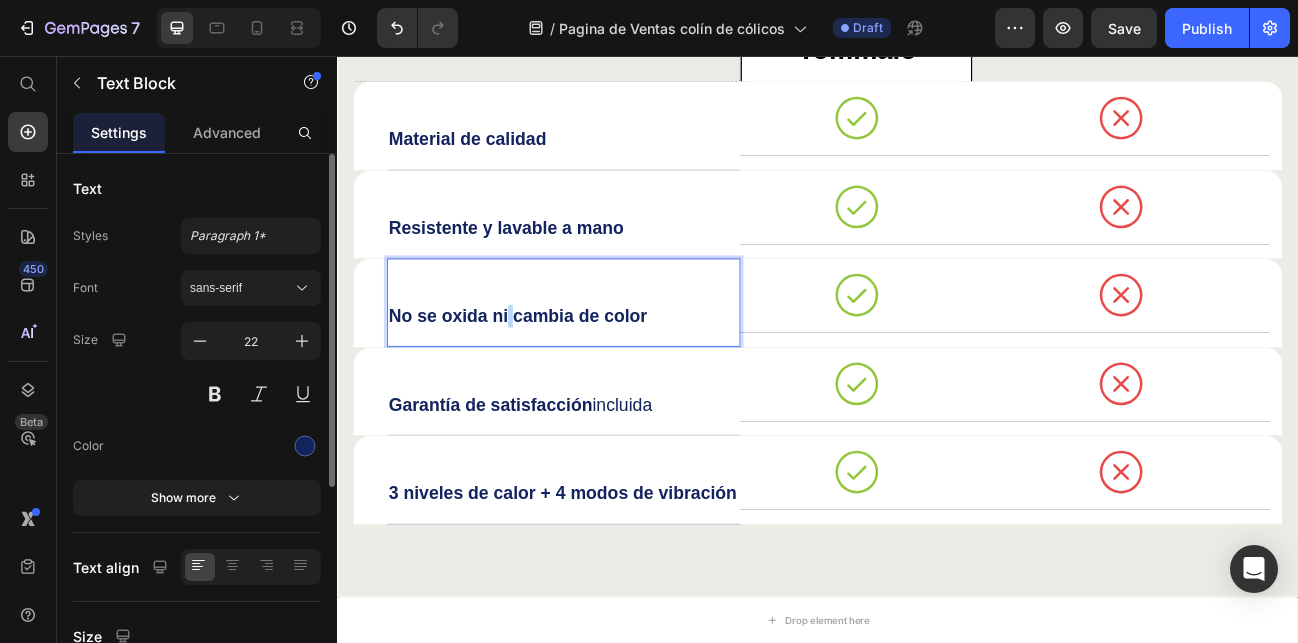 click on "No se oxida ni cambia de color" at bounding box center [562, 380] 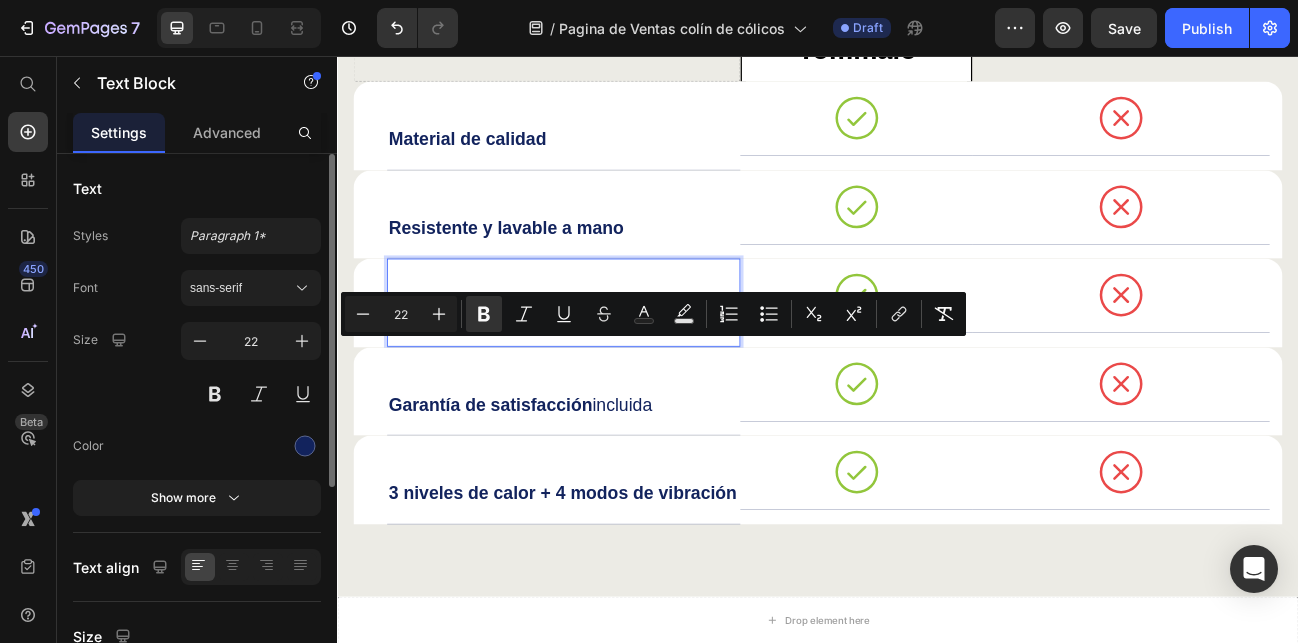drag, startPoint x: 480, startPoint y: 423, endPoint x: 653, endPoint y: 434, distance: 173.34937 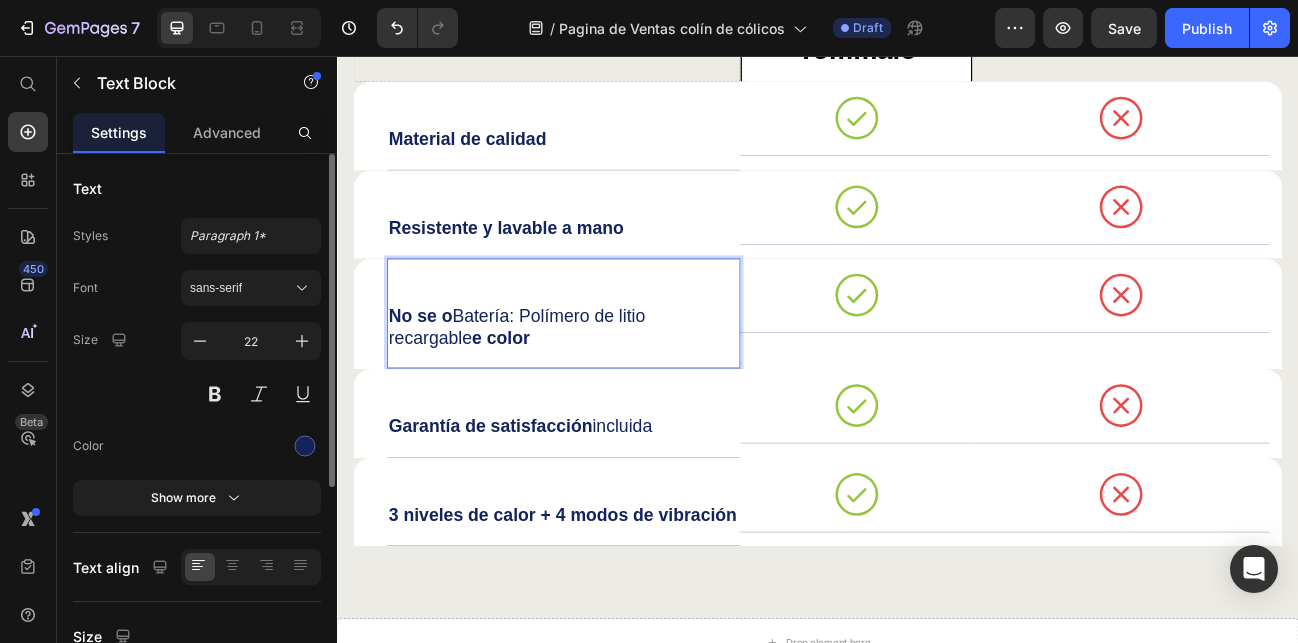click on "No se o" at bounding box center [440, 380] 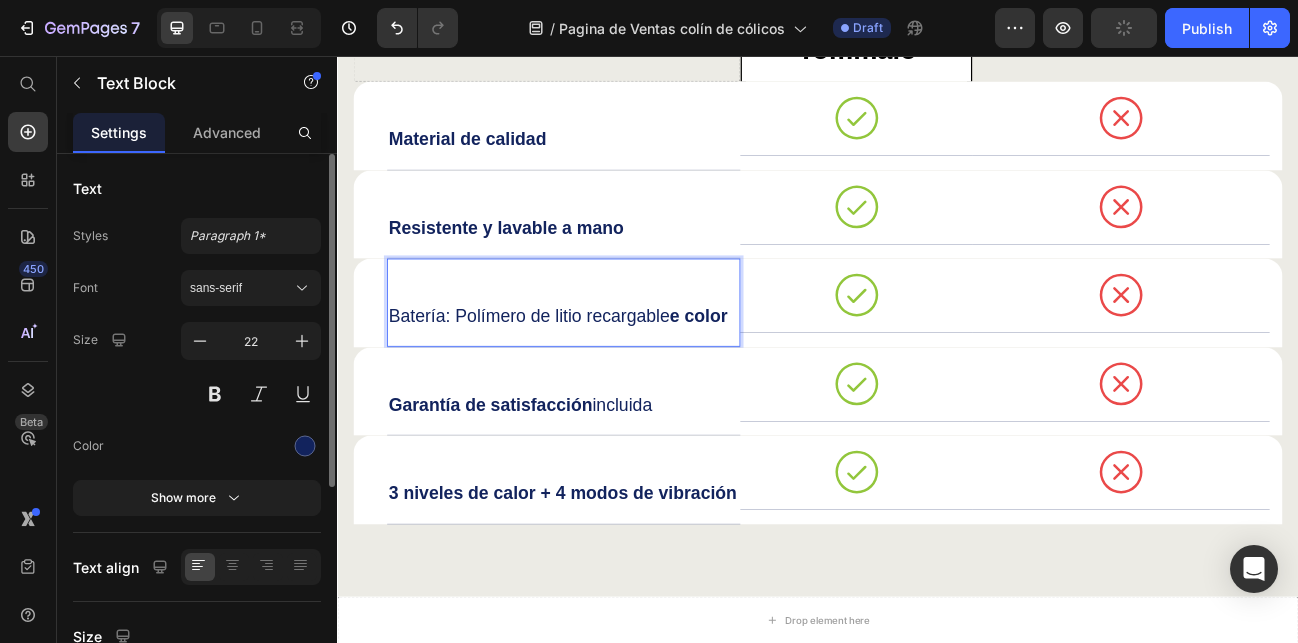 click on "Batería: Polímero de litio recargable e color" at bounding box center [619, 381] 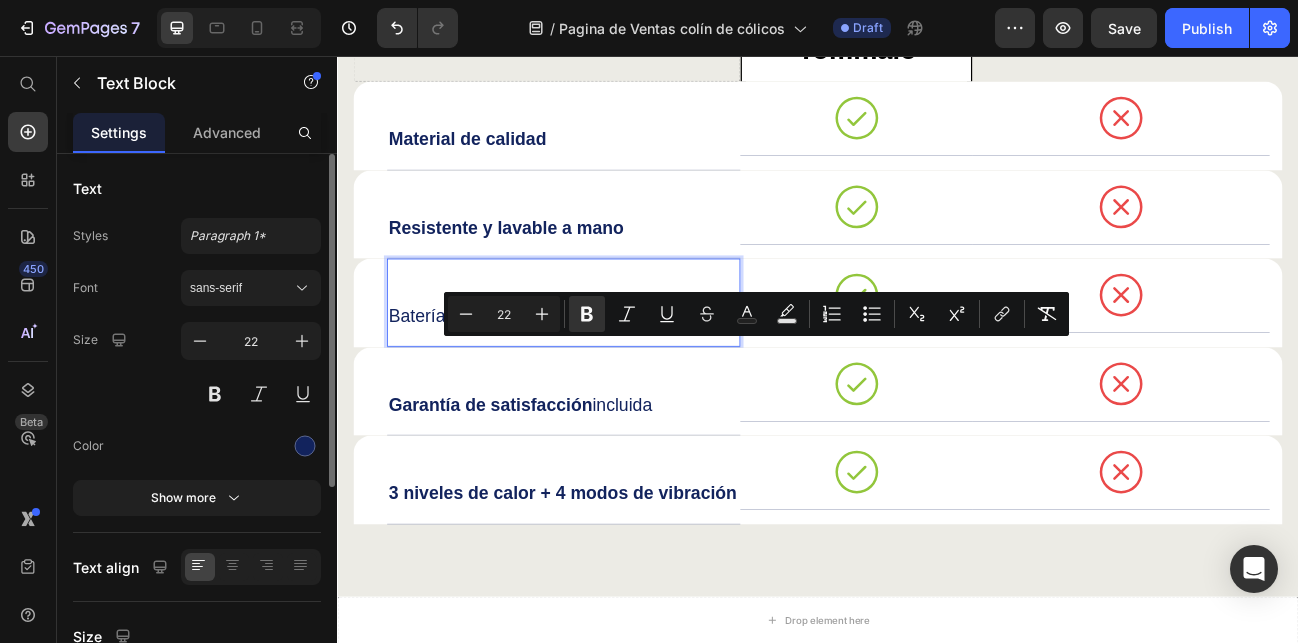 drag, startPoint x: 754, startPoint y: 425, endPoint x: 819, endPoint y: 435, distance: 65.76473 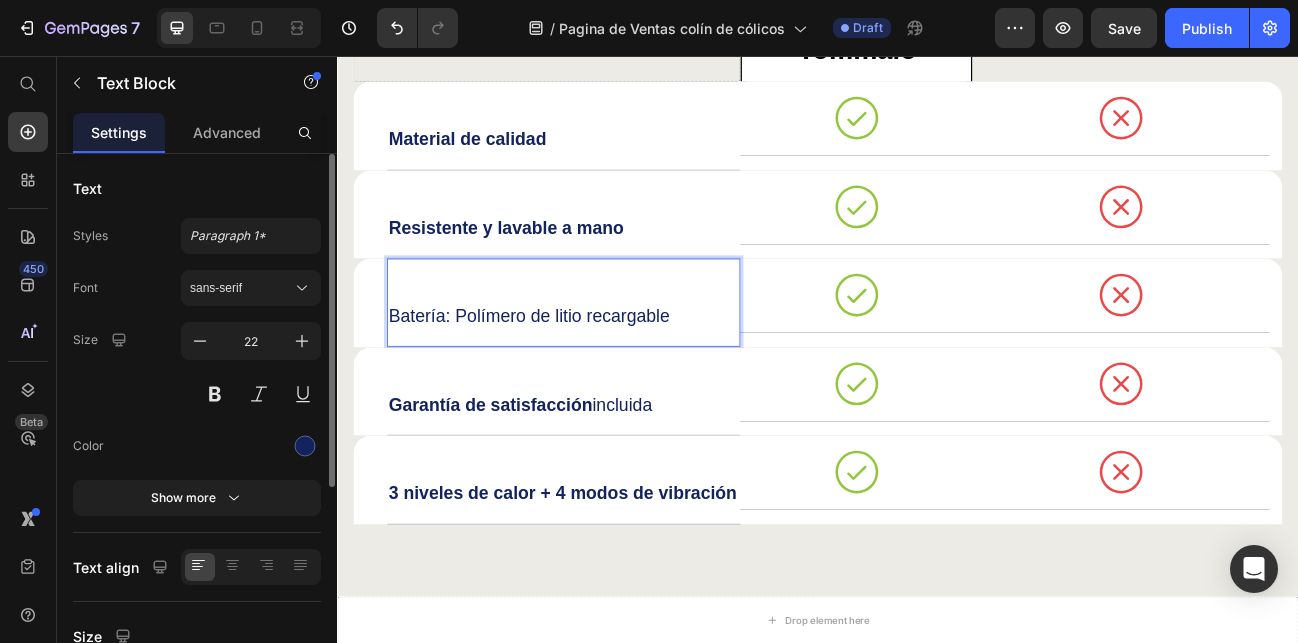 click on "Batería: Polímero de litio recargable" at bounding box center [619, 381] 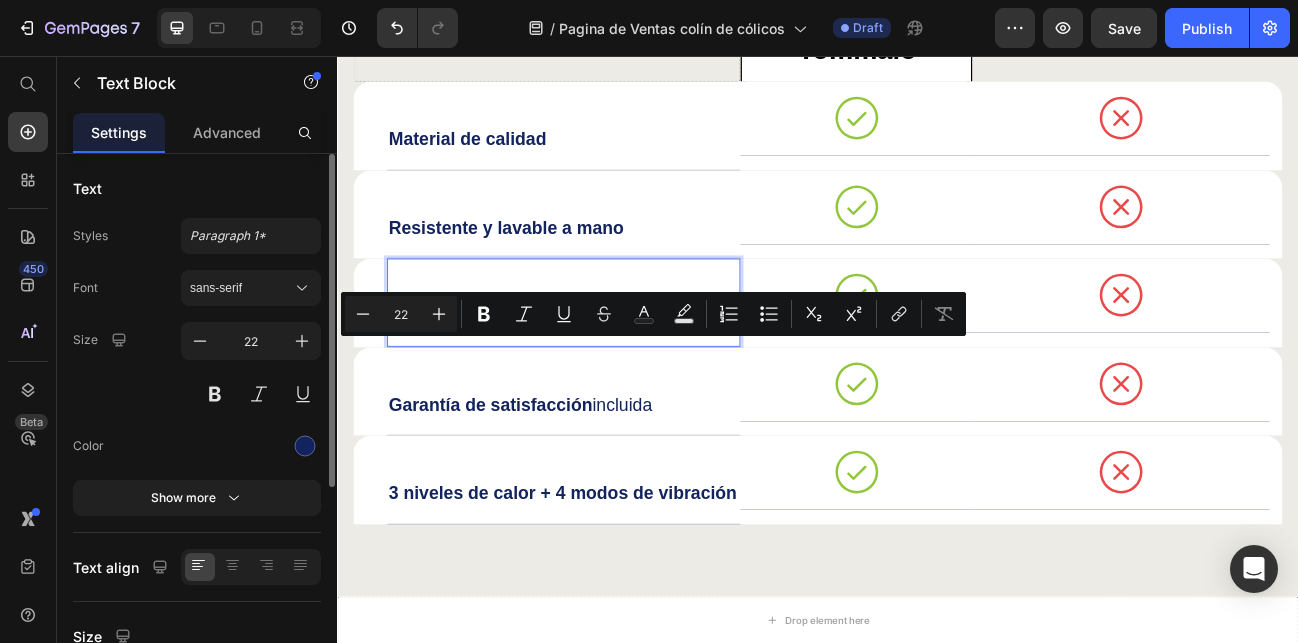 drag, startPoint x: 770, startPoint y: 414, endPoint x: 433, endPoint y: 406, distance: 337.09494 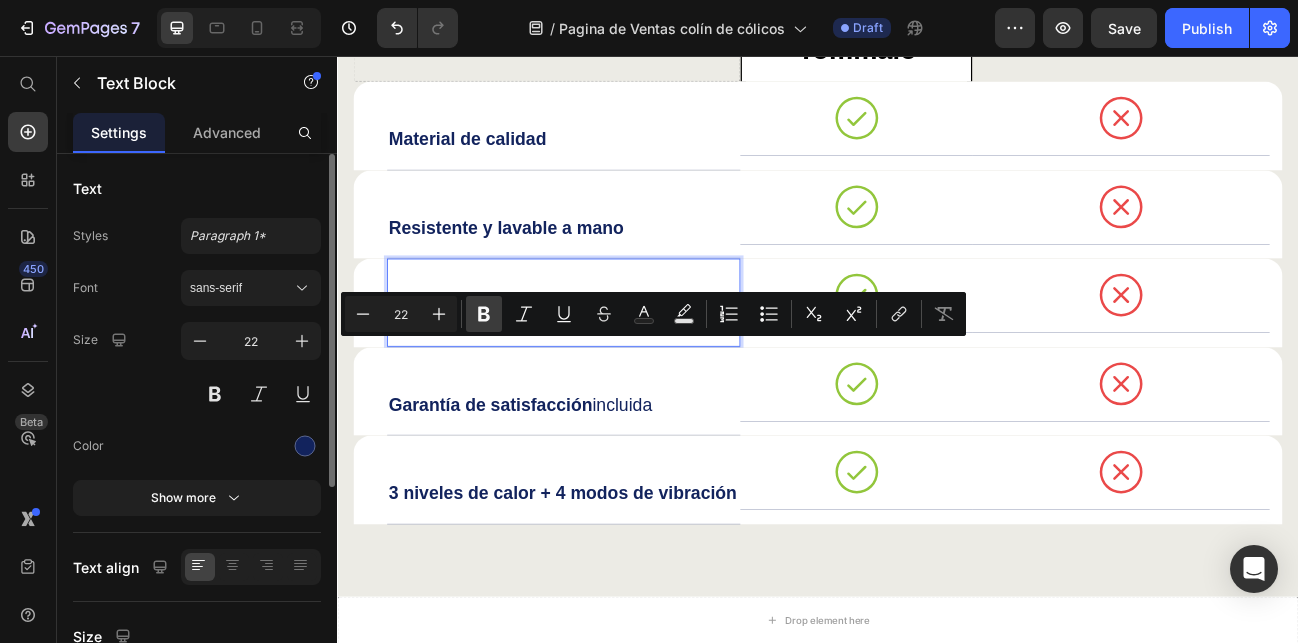 click 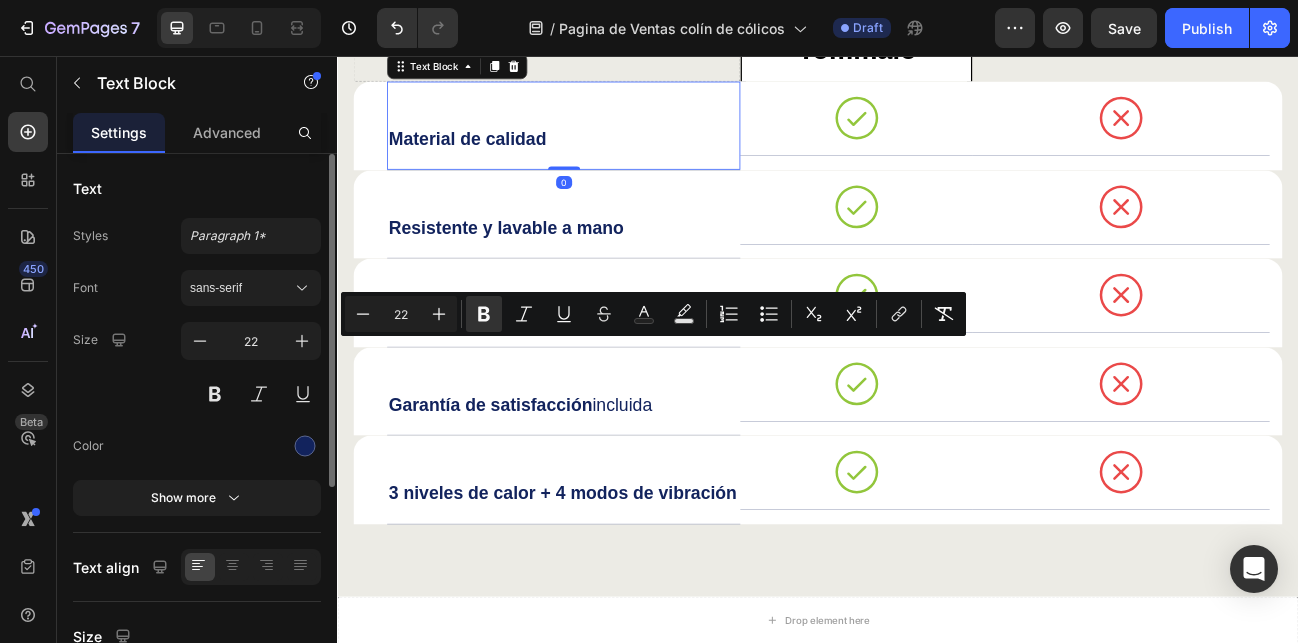 click on "Material de calidad" at bounding box center (619, 160) 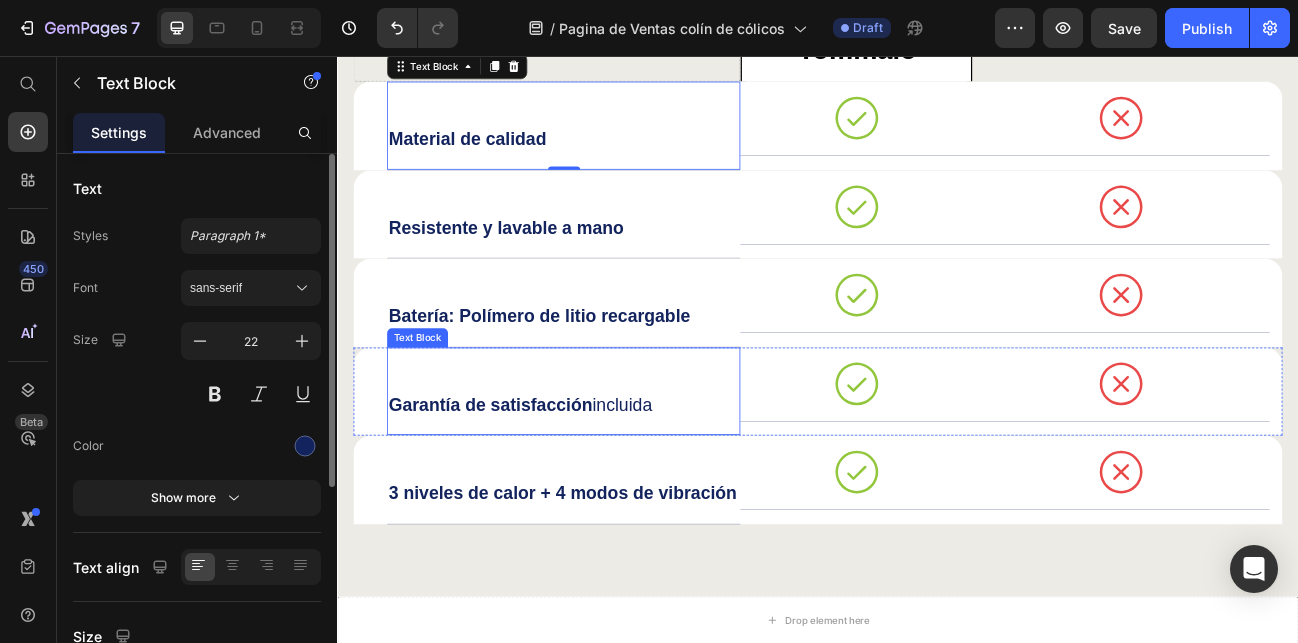 click on "Garantía de satisfacción  incluida" at bounding box center (619, 475) 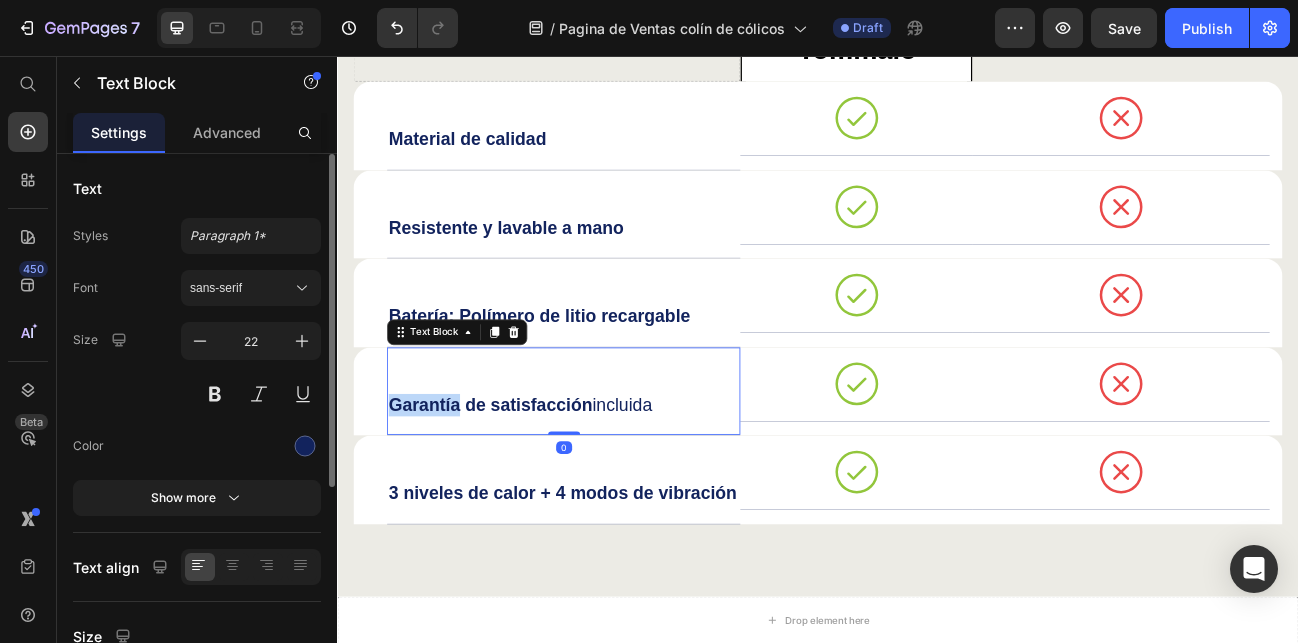 click on "Garantía de satisfacción  incluida" at bounding box center (619, 475) 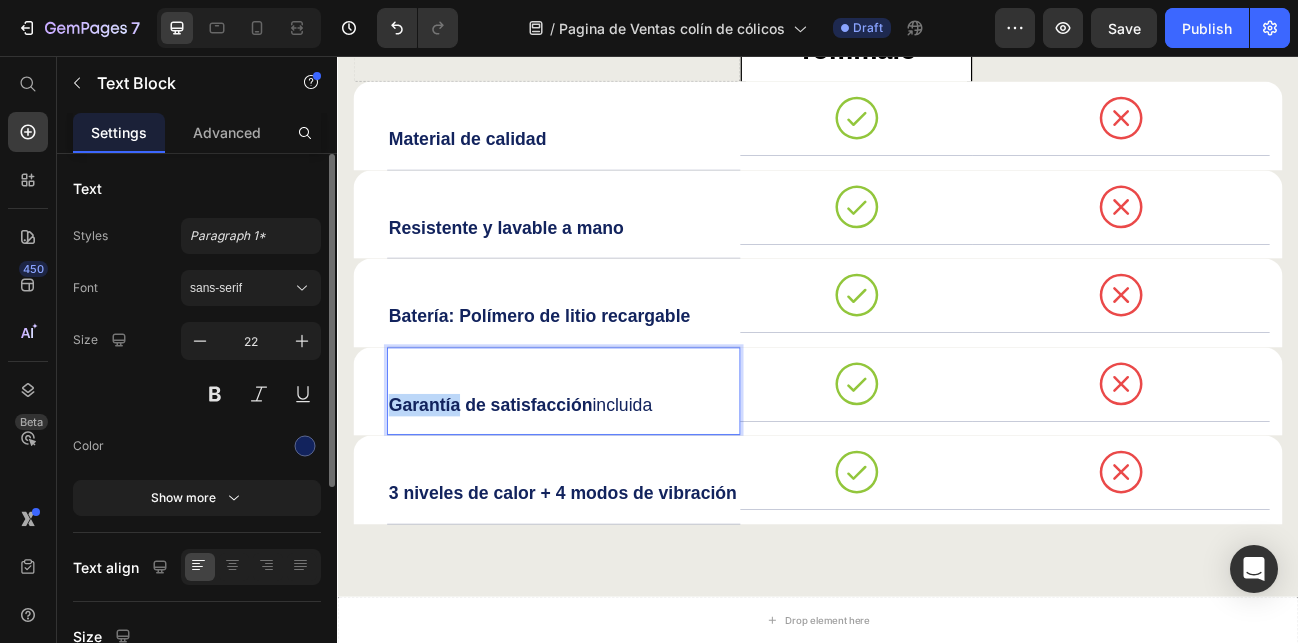 drag, startPoint x: 747, startPoint y: 535, endPoint x: 409, endPoint y: 526, distance: 338.1198 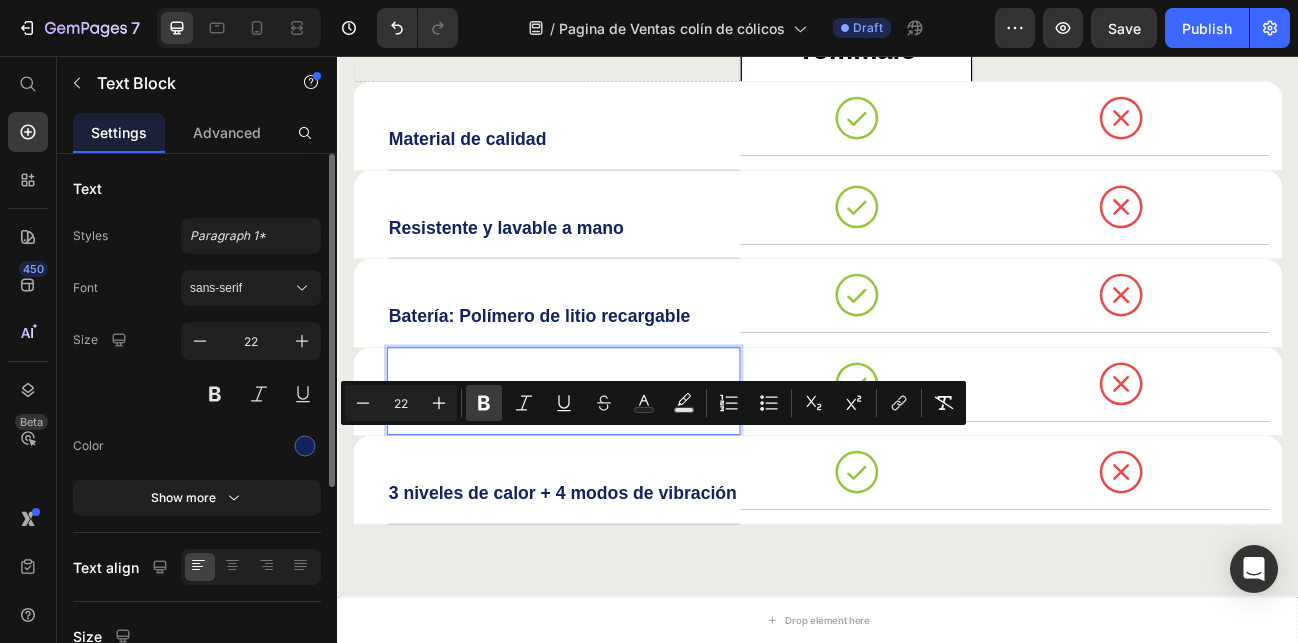click 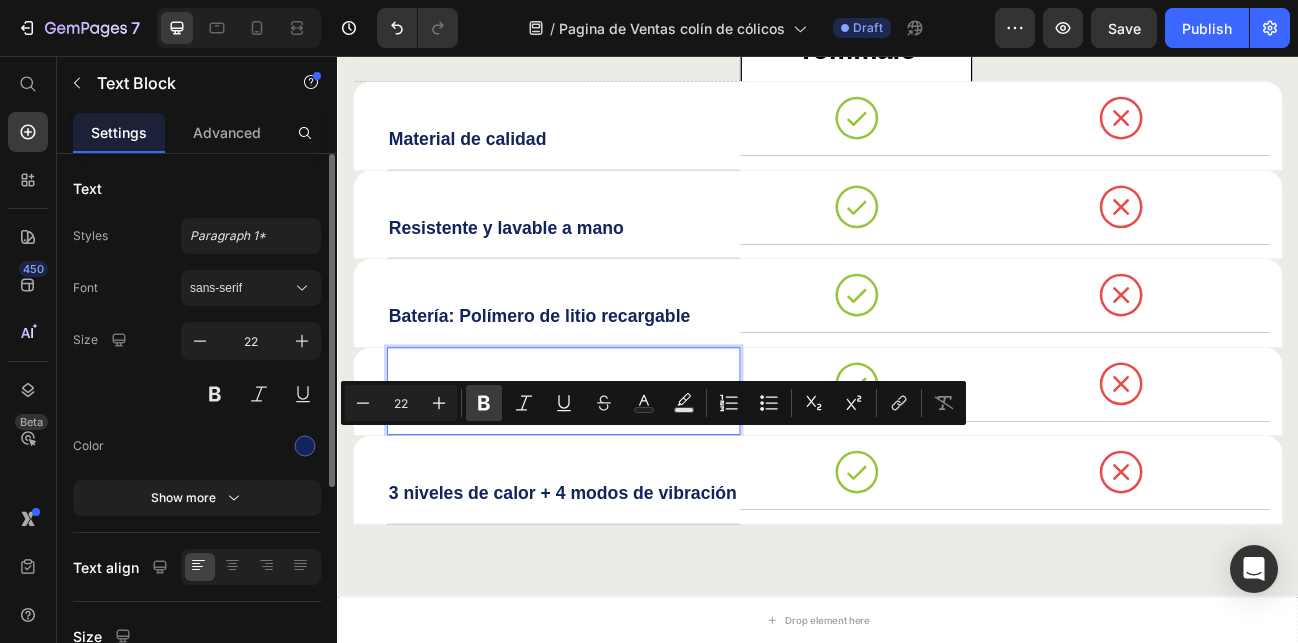 click 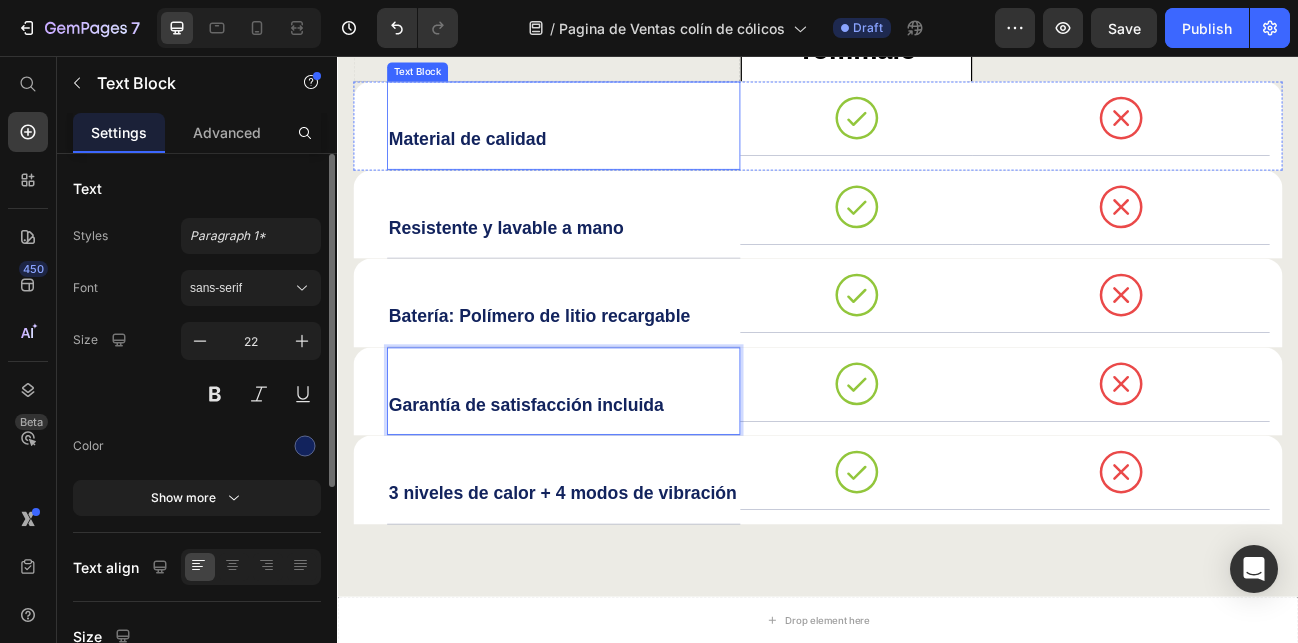 click on "Material de calidad" at bounding box center [619, 143] 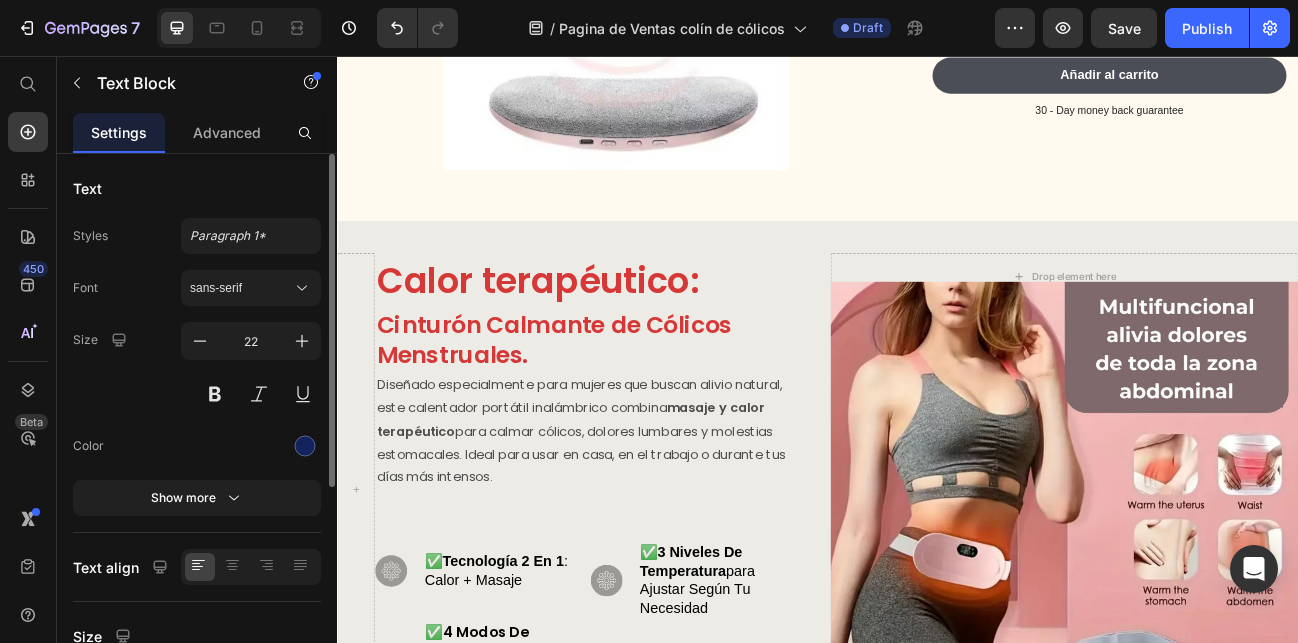 scroll, scrollTop: 926, scrollLeft: 0, axis: vertical 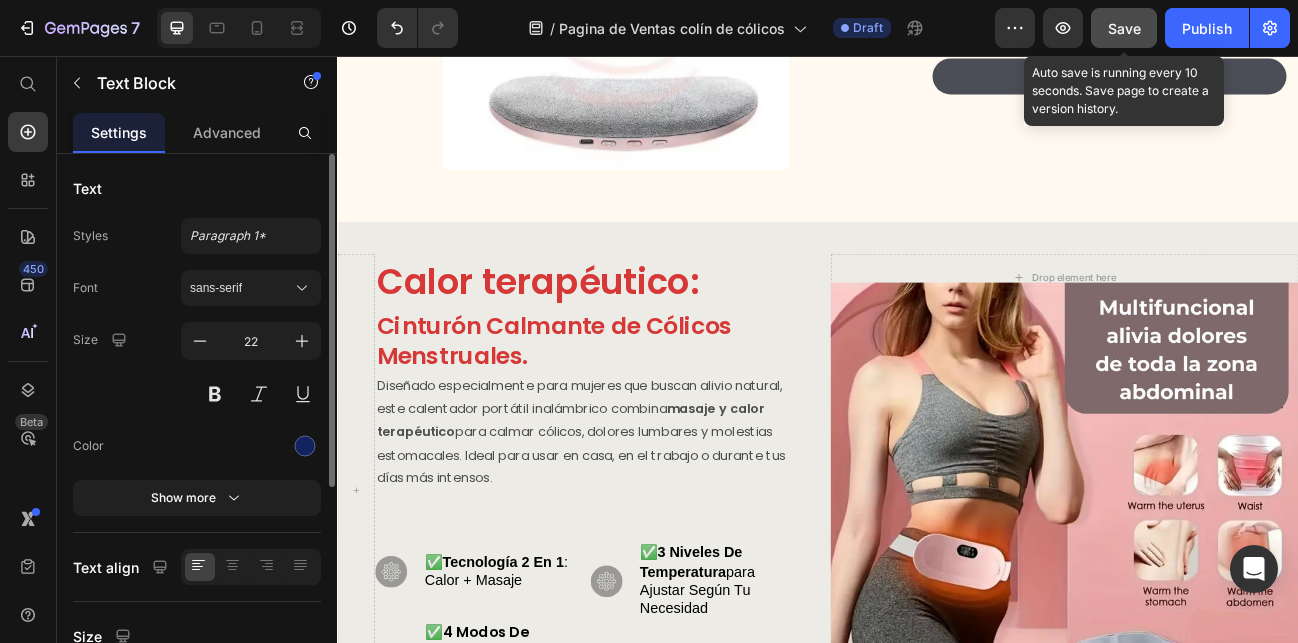 click on "Save" at bounding box center (1124, 28) 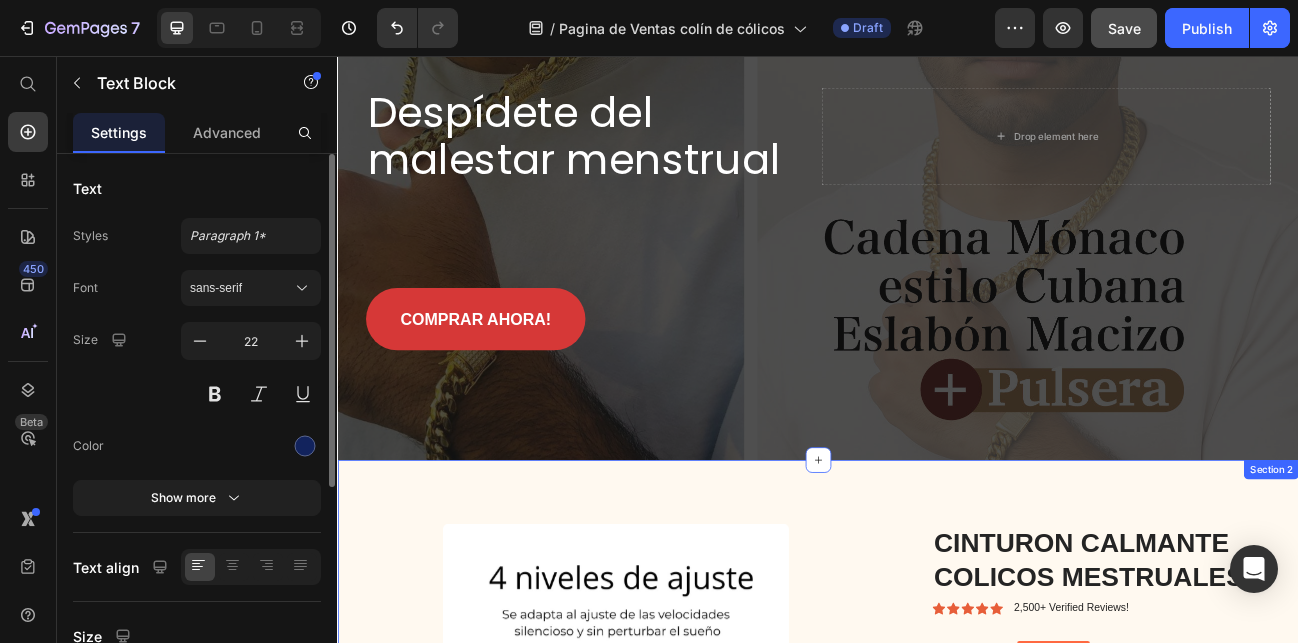 scroll, scrollTop: 0, scrollLeft: 0, axis: both 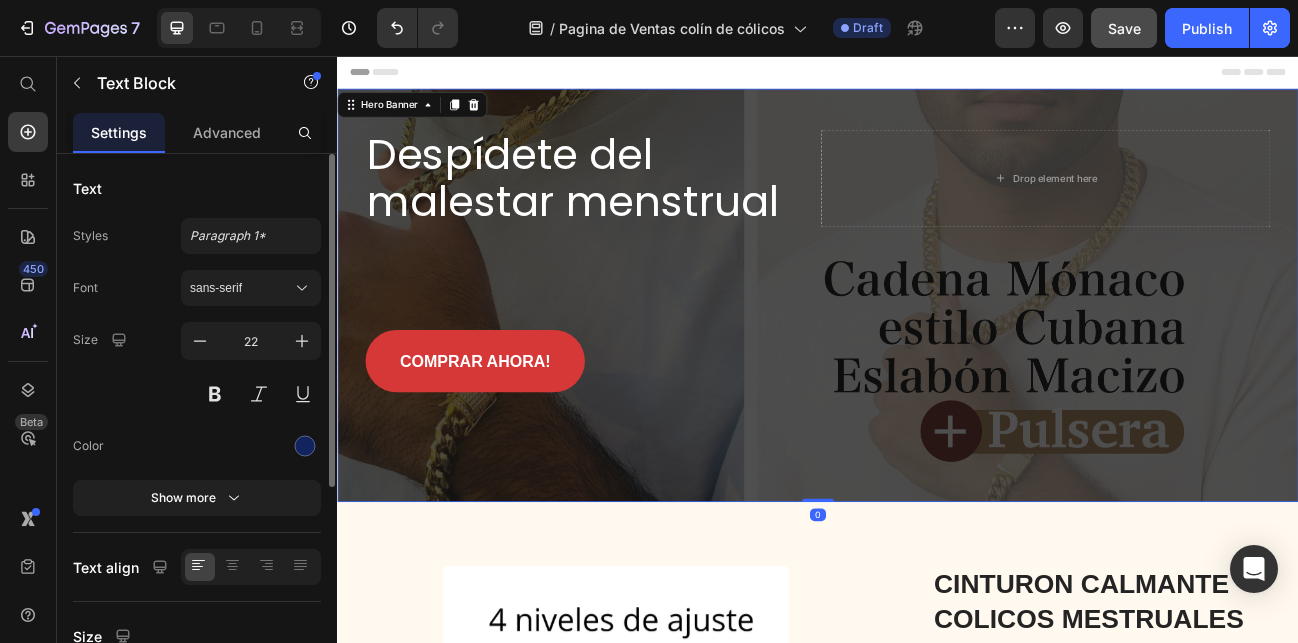 click on "Despídete del malestar menstrual Heading
Drop element here Row COMPRAR AHORA! Button" at bounding box center (937, 286) 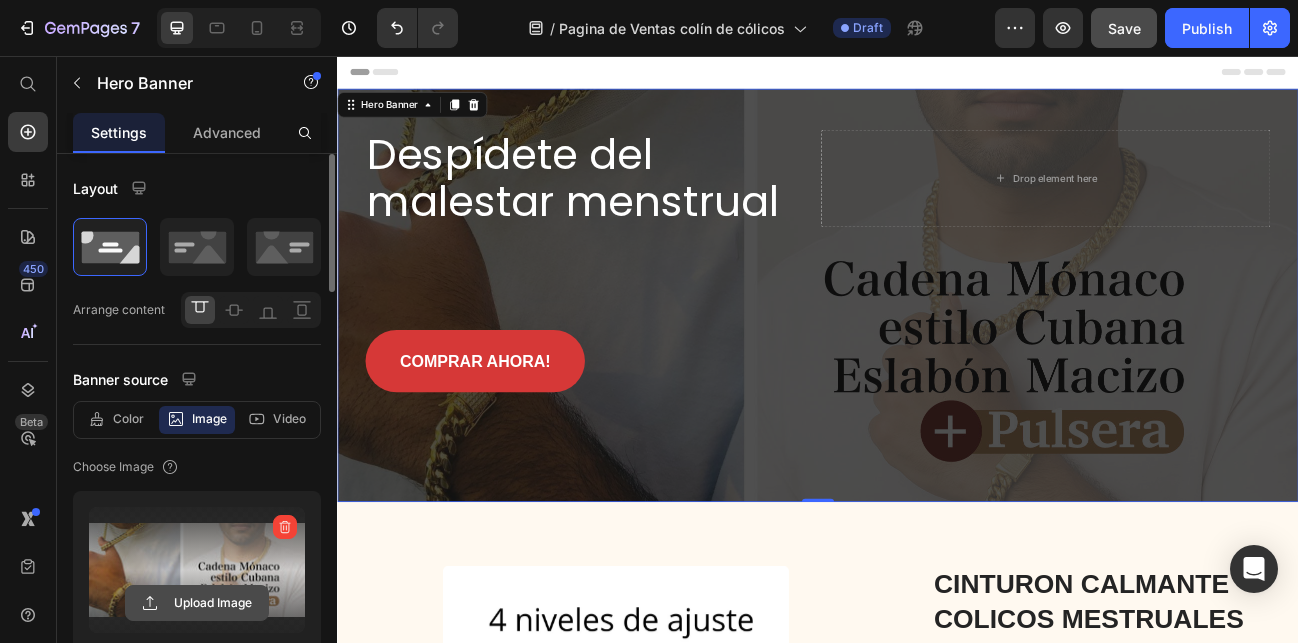 click 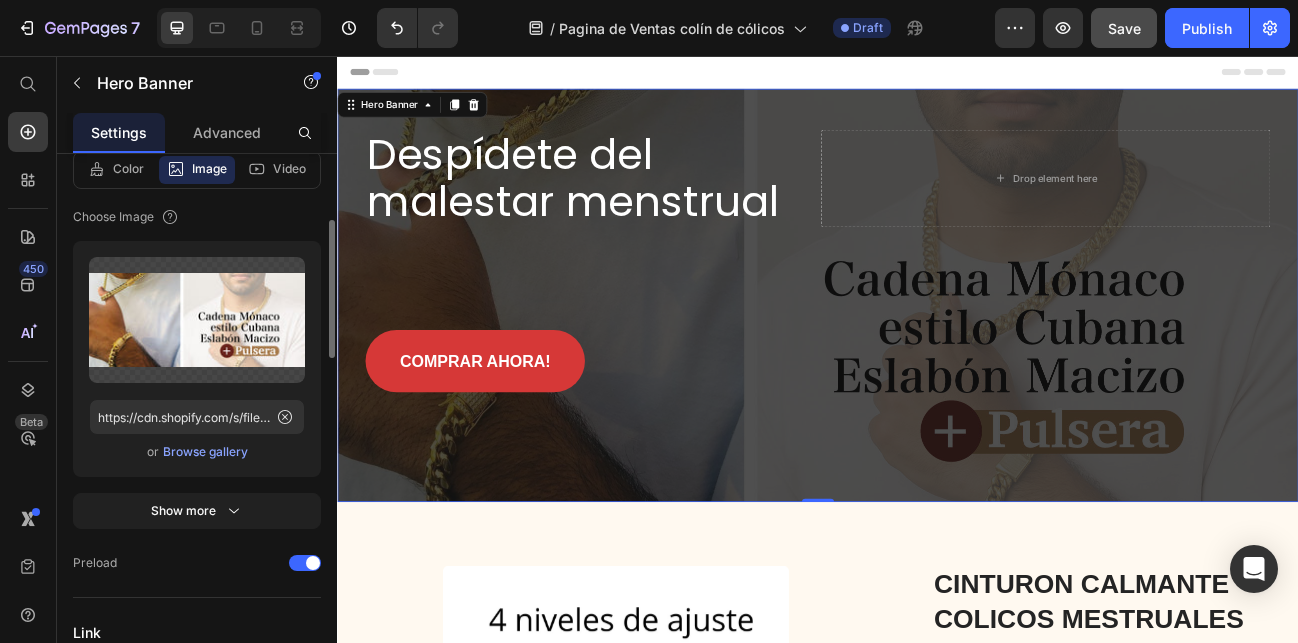scroll, scrollTop: 263, scrollLeft: 0, axis: vertical 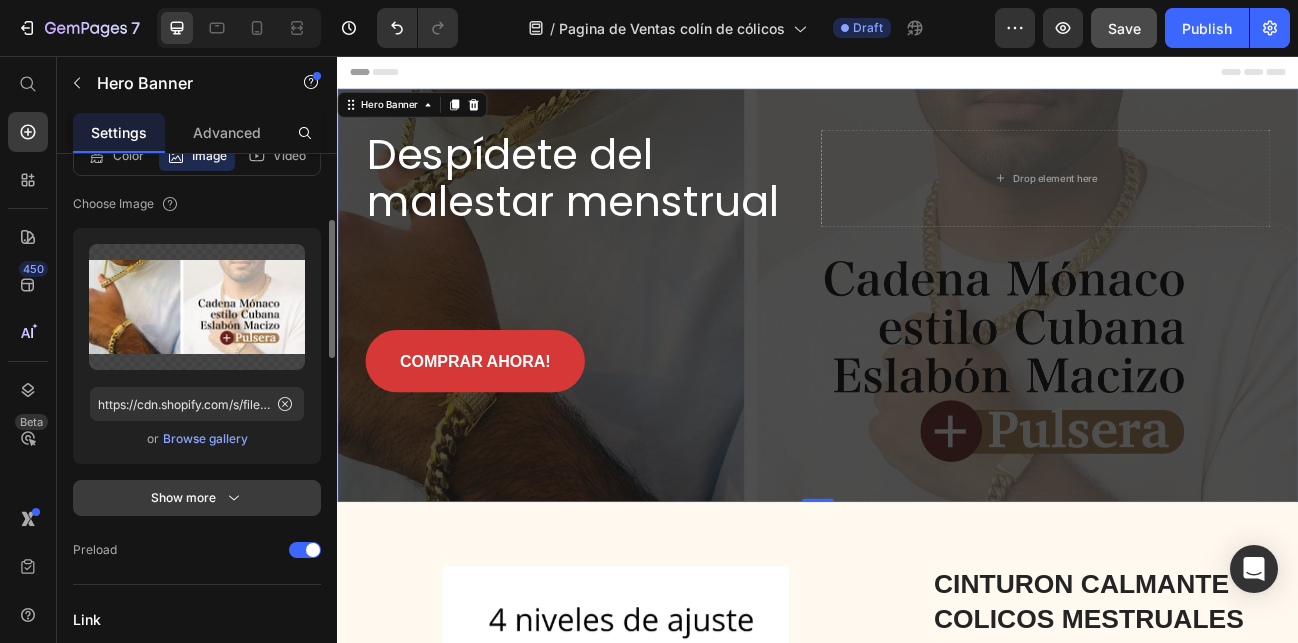 click on "Show more" at bounding box center [197, 498] 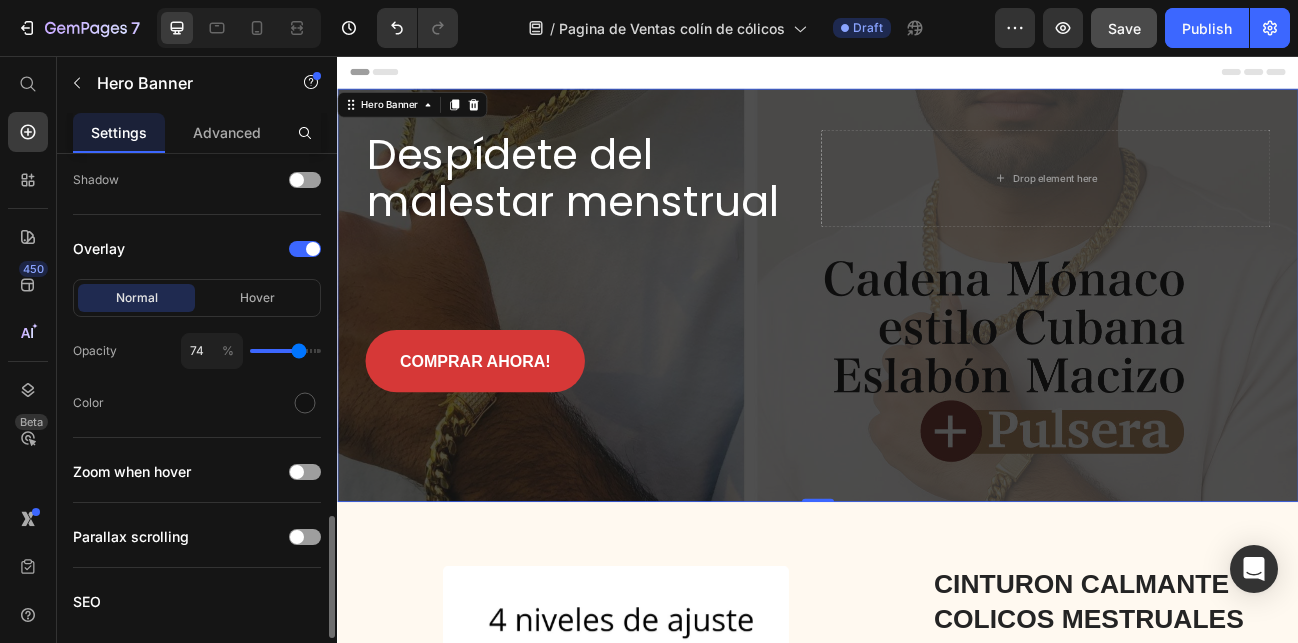 scroll, scrollTop: 1614, scrollLeft: 0, axis: vertical 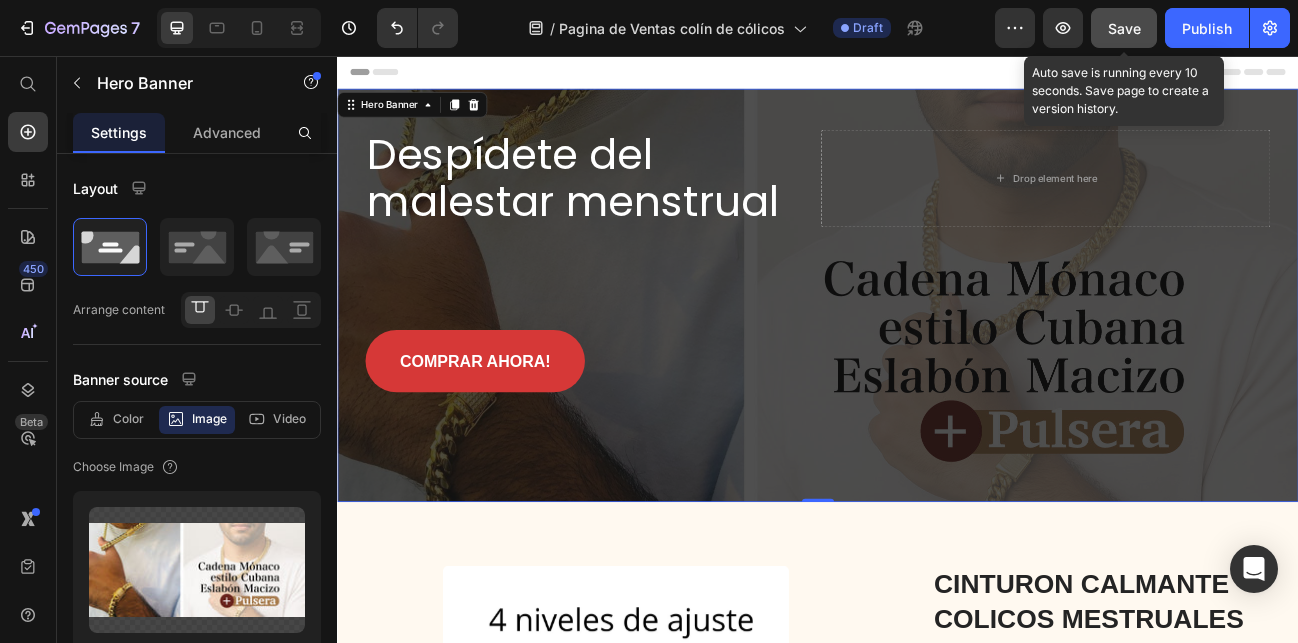 click on "Save" at bounding box center [1124, 28] 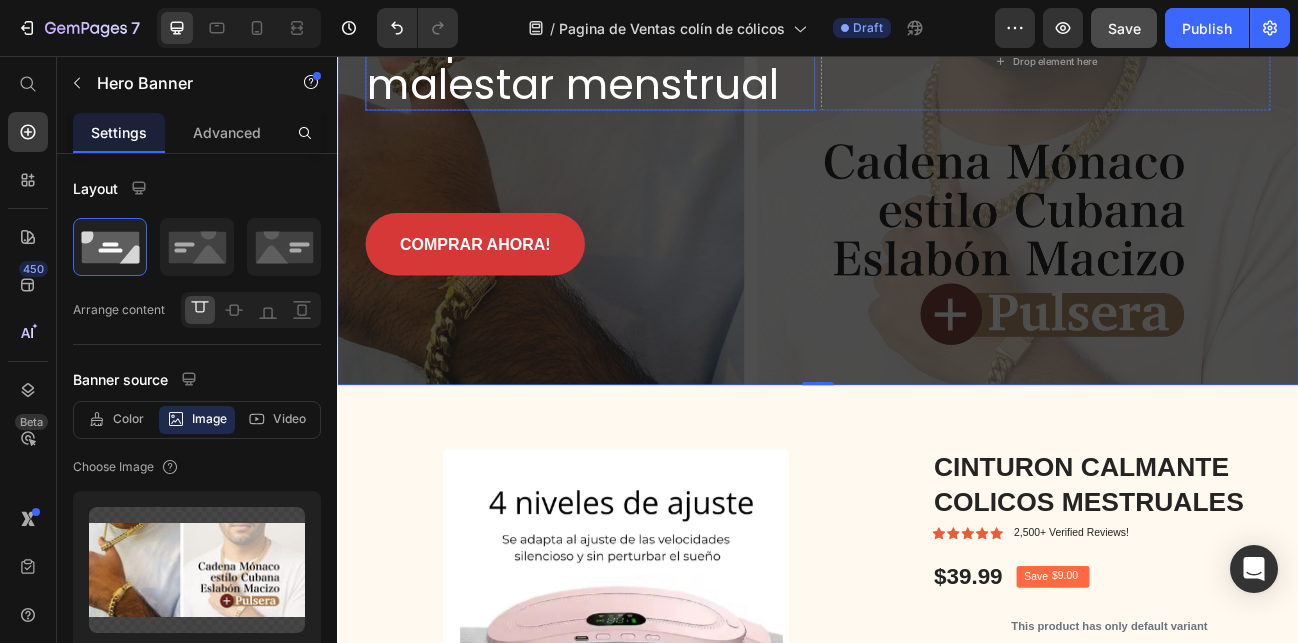 scroll, scrollTop: 147, scrollLeft: 0, axis: vertical 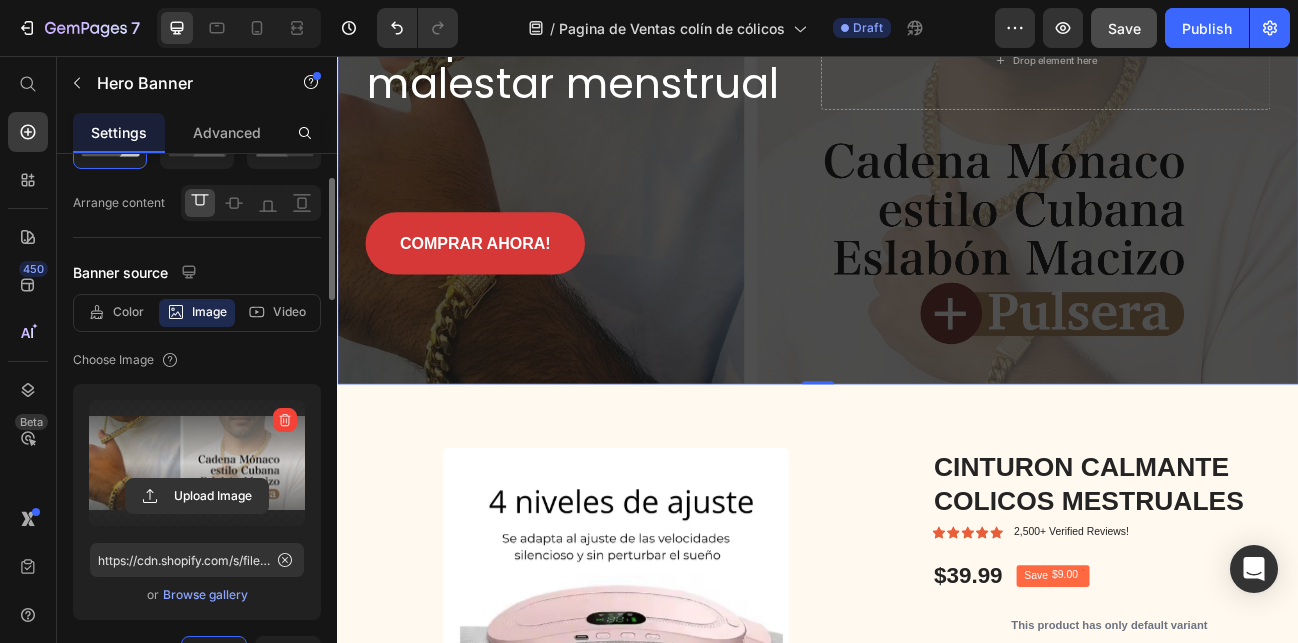 click at bounding box center (197, 463) 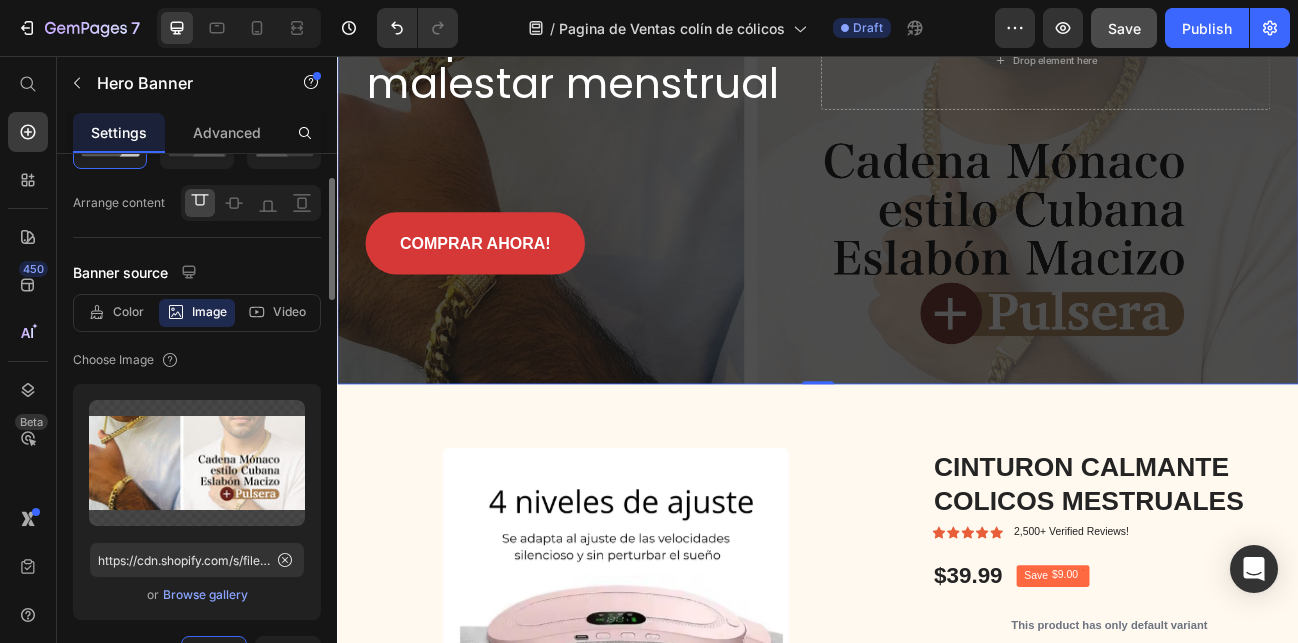 click on "Browse gallery" at bounding box center (205, 595) 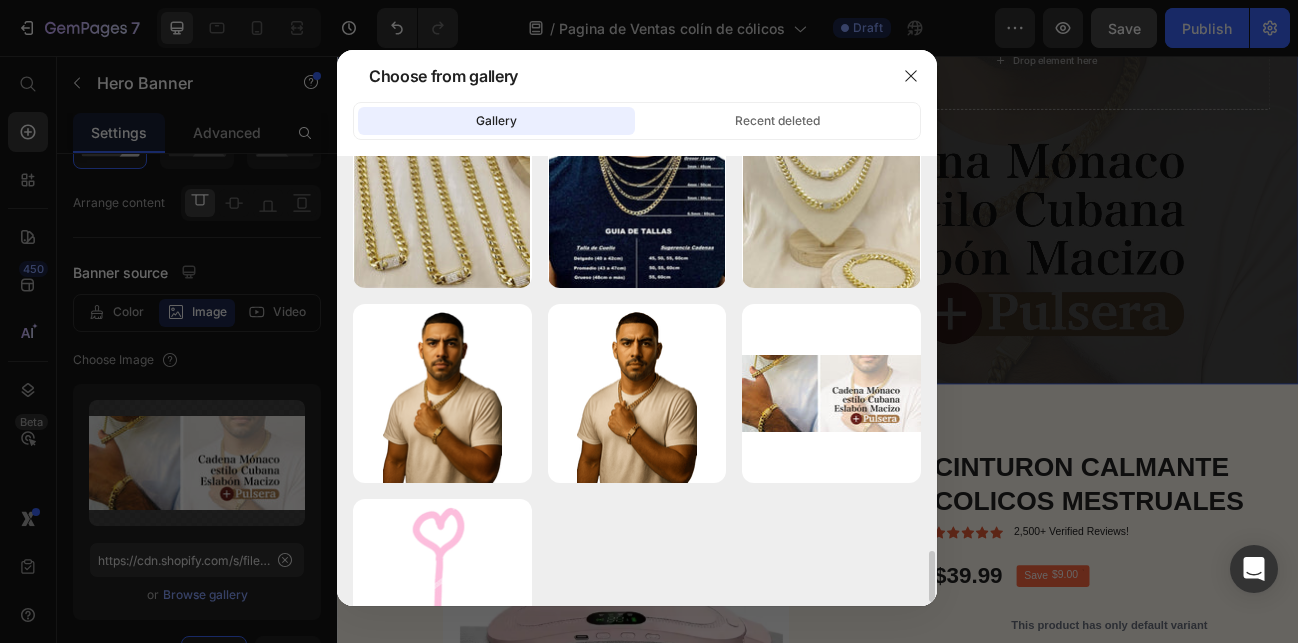 scroll, scrollTop: 3378, scrollLeft: 0, axis: vertical 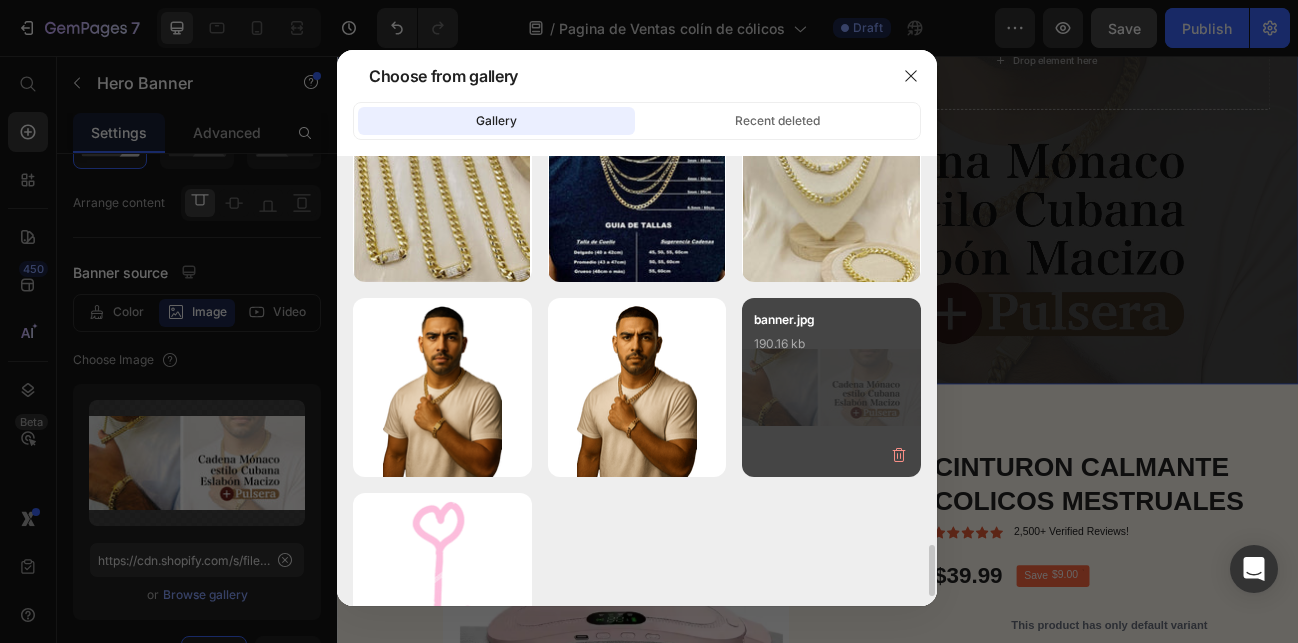 click on "banner.jpg 190.16 kb" at bounding box center [831, 387] 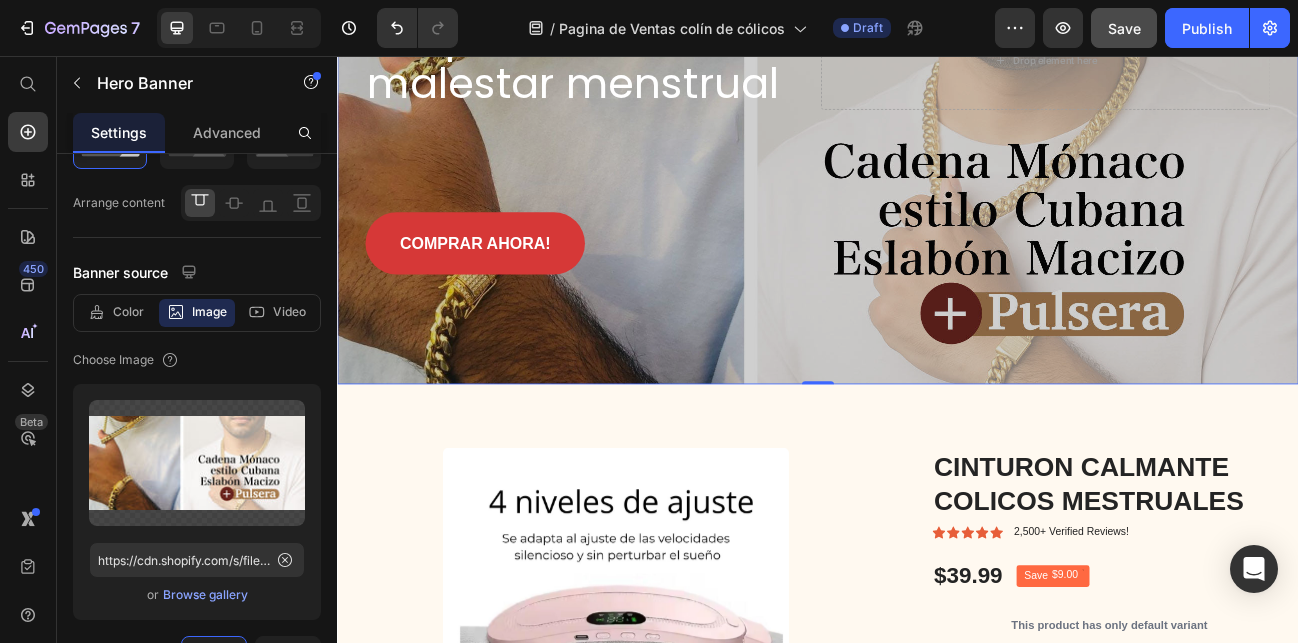 click at bounding box center (937, 208) 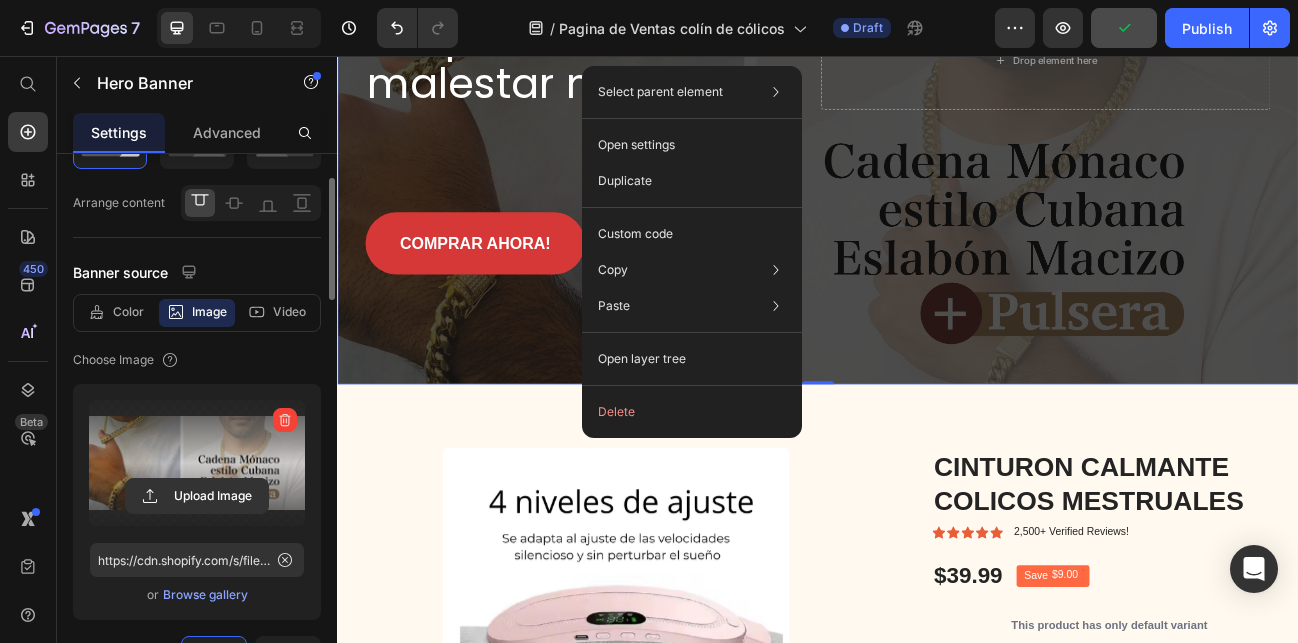 click at bounding box center (197, 463) 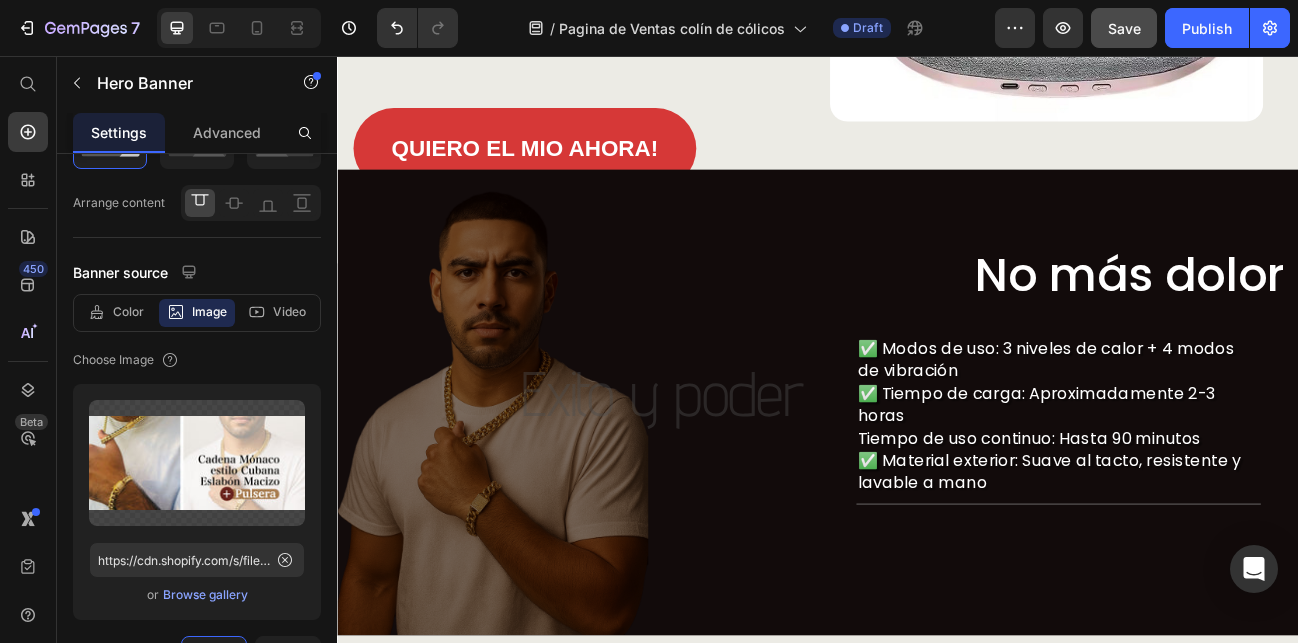 scroll, scrollTop: 2421, scrollLeft: 0, axis: vertical 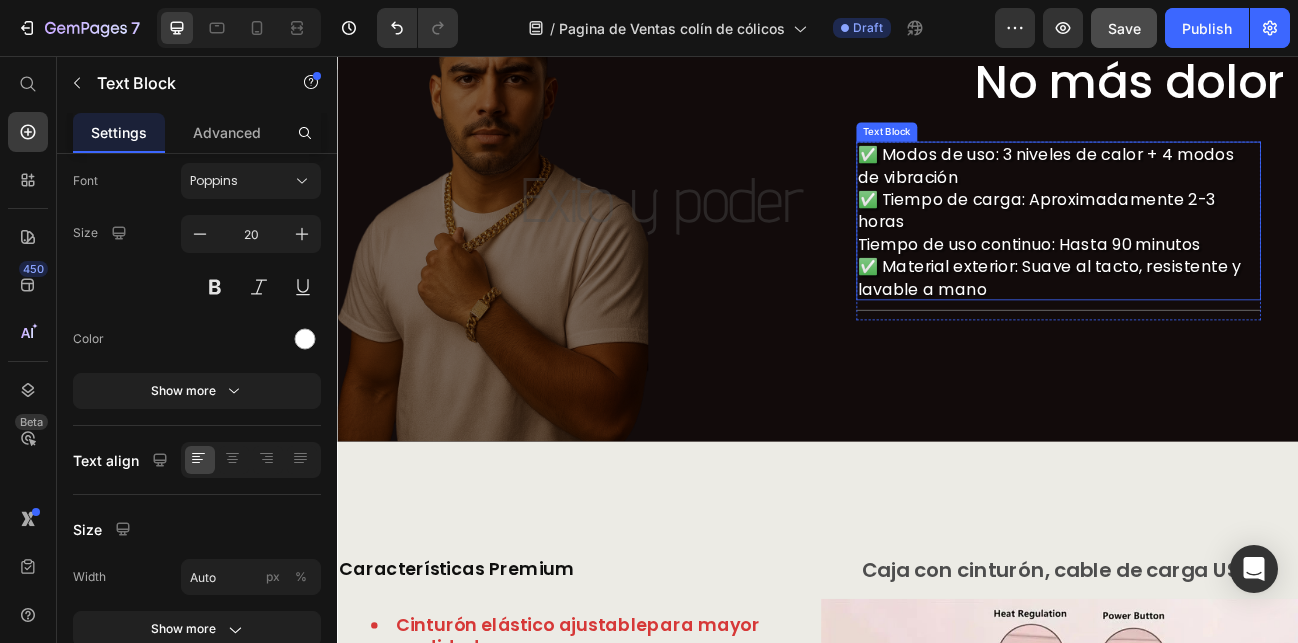 click on "✅ Material exterior: Suave al tacto, resistente y lavable a mano" at bounding box center [1237, 333] 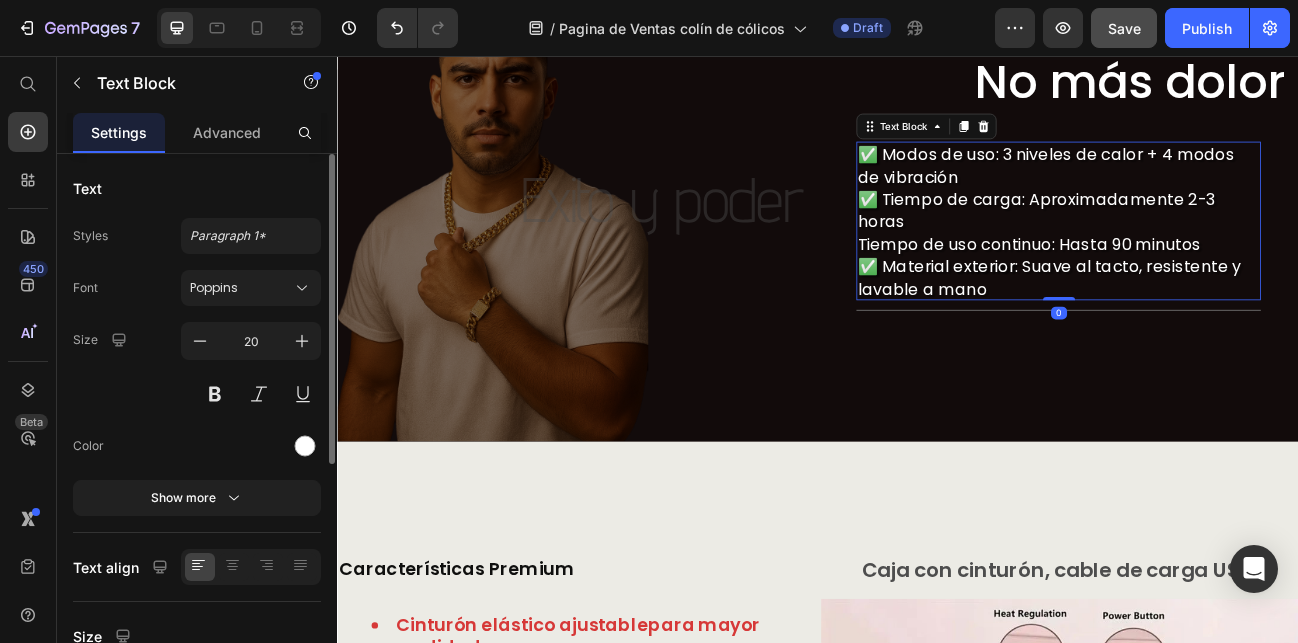 click on "✅ Material exterior: Suave al tacto, resistente y lavable a mano" at bounding box center (1237, 333) 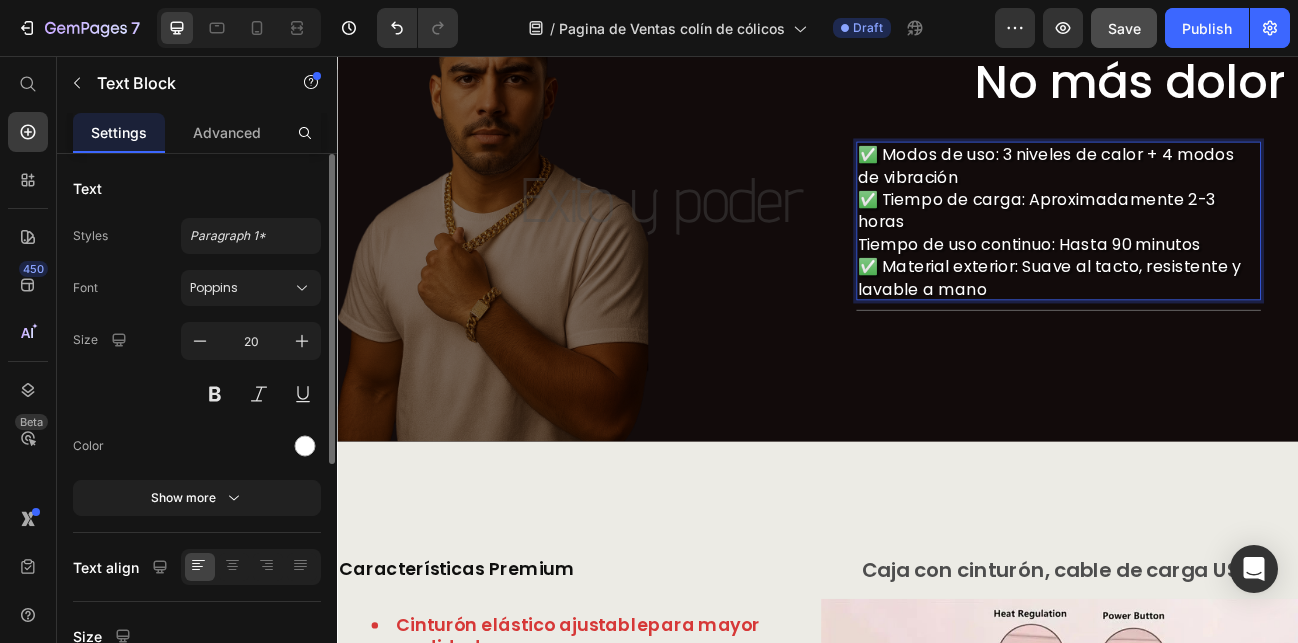 click on "✅ Material exterior: Suave al tacto, resistente y lavable a mano" at bounding box center (1237, 333) 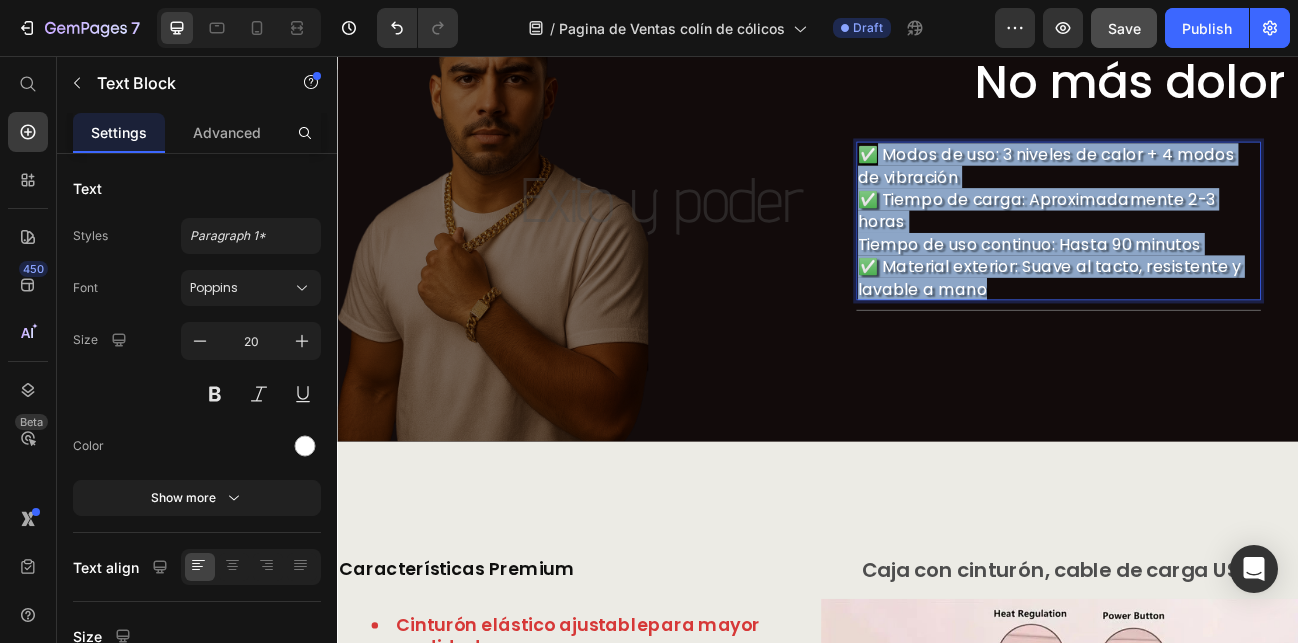 drag, startPoint x: 1142, startPoint y: 317, endPoint x: 992, endPoint y: 178, distance: 204.50183 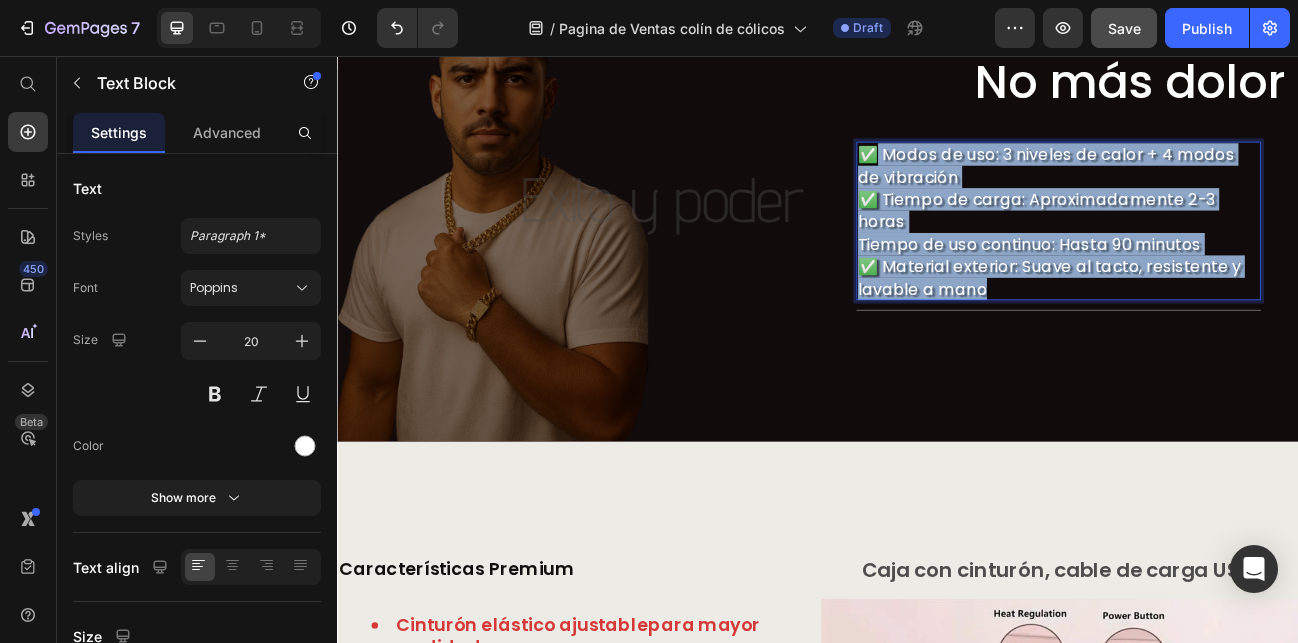 click on "✅ Modos de uso: 3 niveles de calor + 4 modos de vibración ✅ Tiempo de carga: Aproximadamente 2-3 horas Tiempo de uso continuo: Hasta 90 minutos ✅ Material exterior: Suave al tacto, resistente y lavable a mano" at bounding box center [1237, 262] 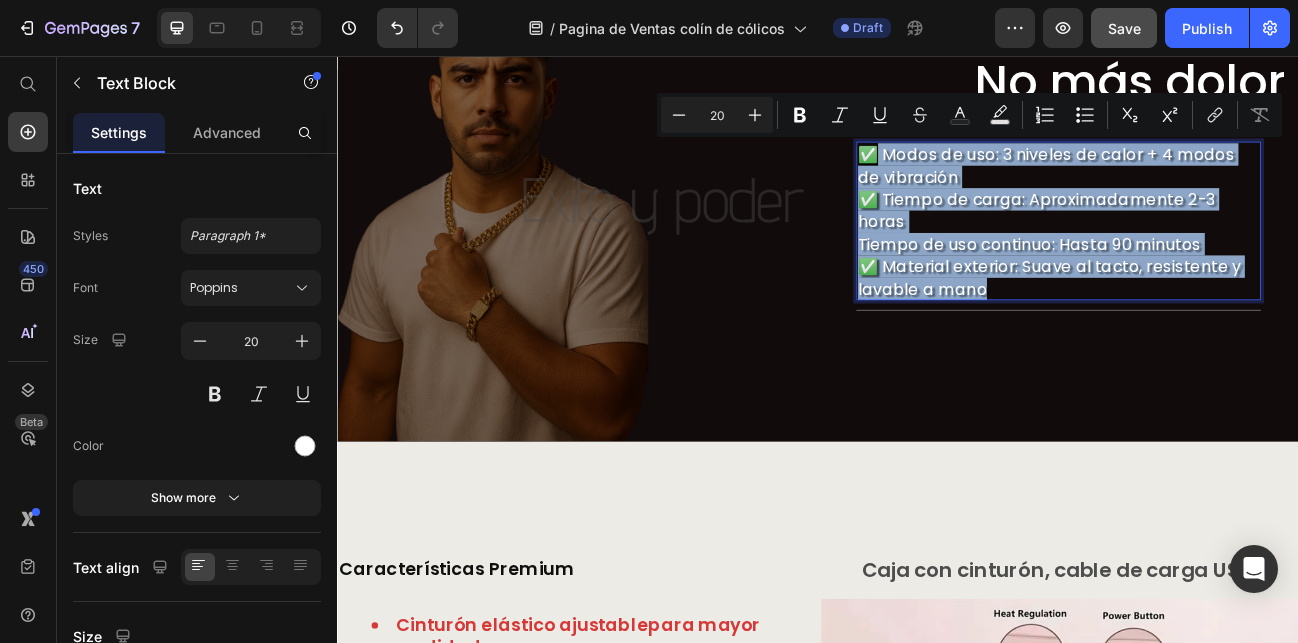 click on "✅ Tiempo de carga: Aproximadamente 2-3 horas" at bounding box center (1237, 249) 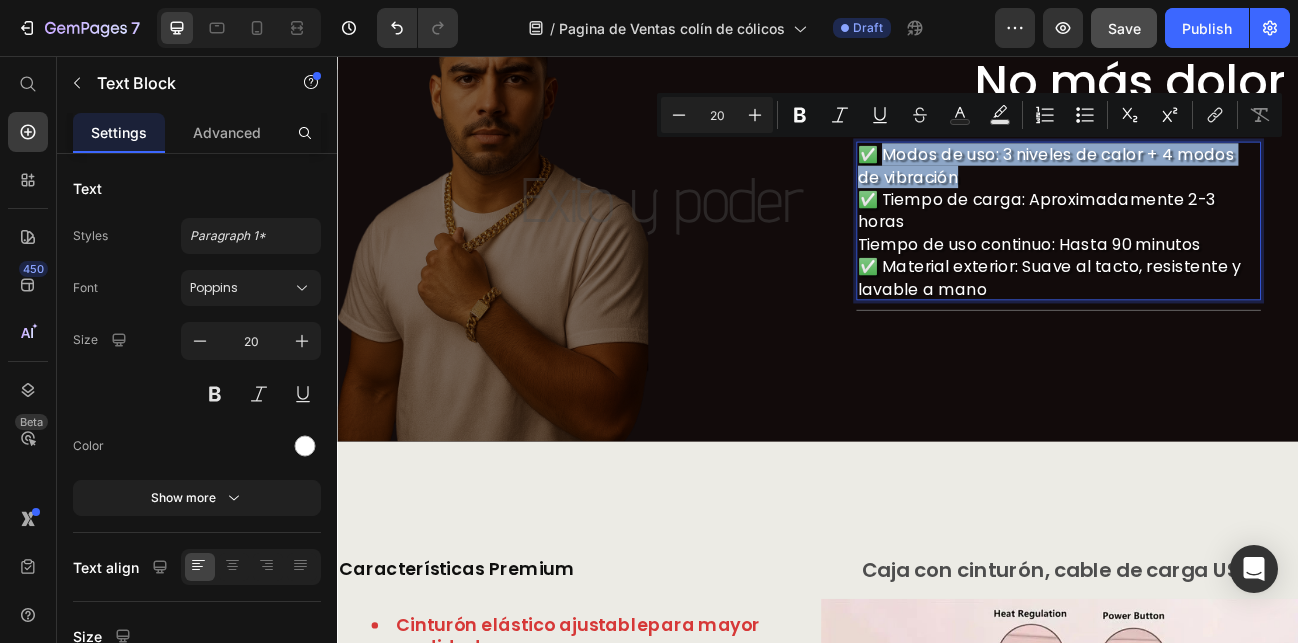 drag, startPoint x: 1083, startPoint y: 210, endPoint x: 1010, endPoint y: 170, distance: 83.240616 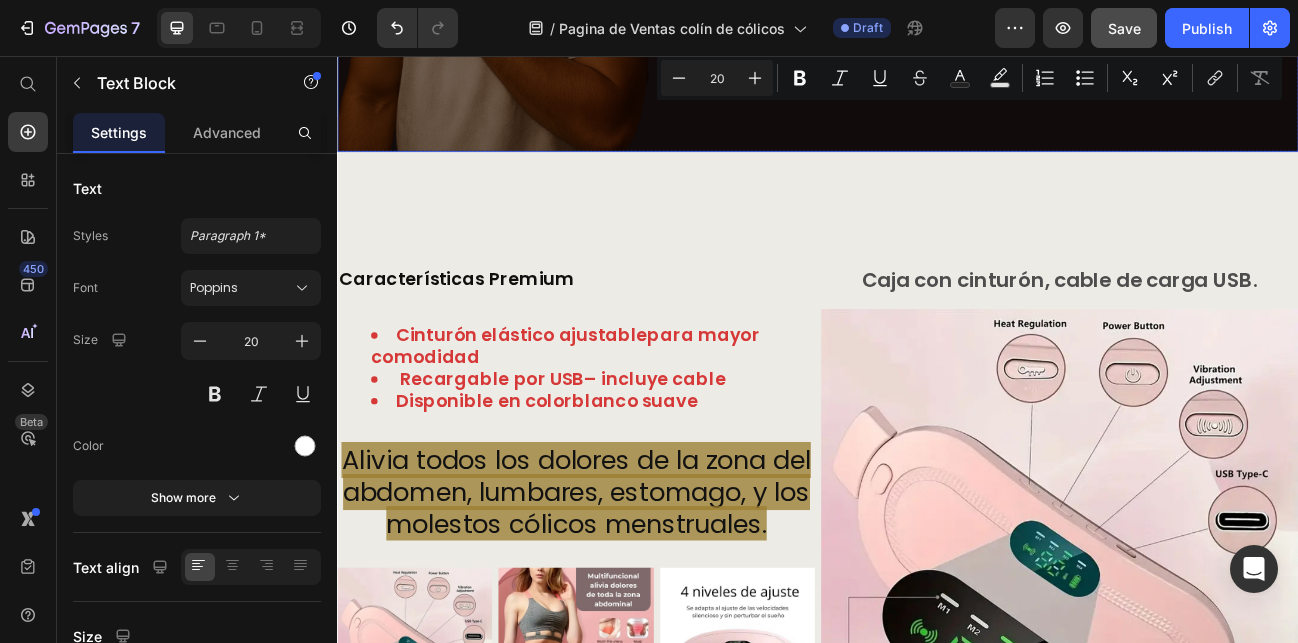 scroll, scrollTop: 3028, scrollLeft: 0, axis: vertical 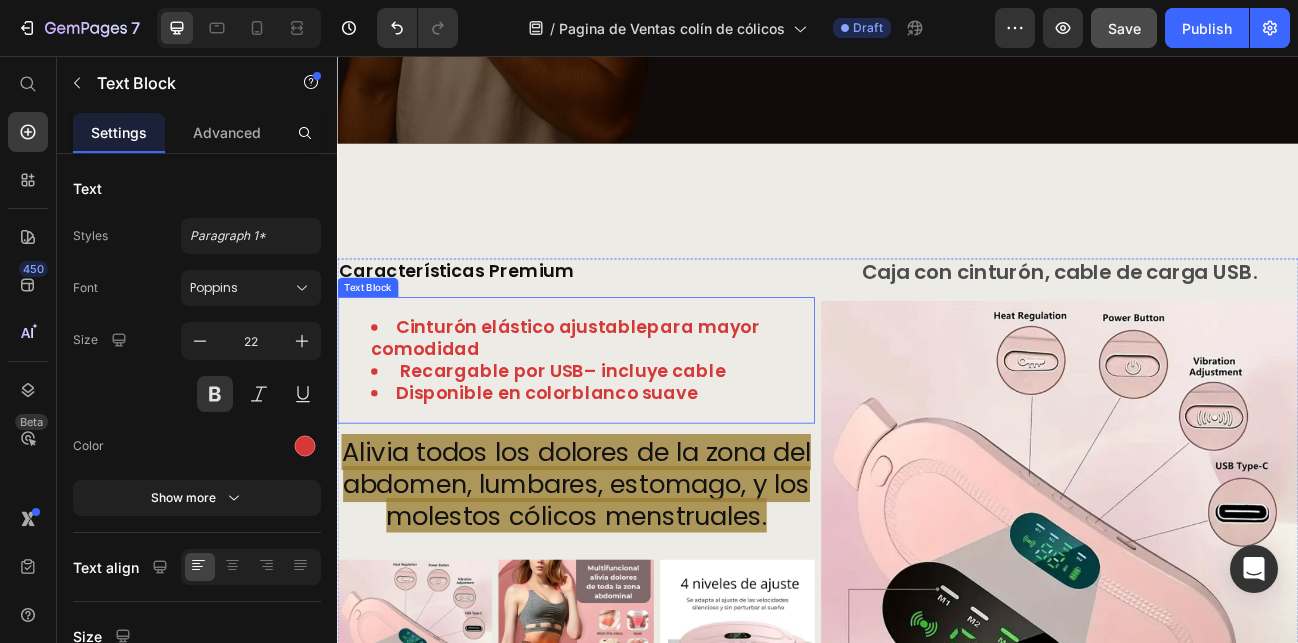 click on "Disponible en color  blanco suave" at bounding box center [655, 477] 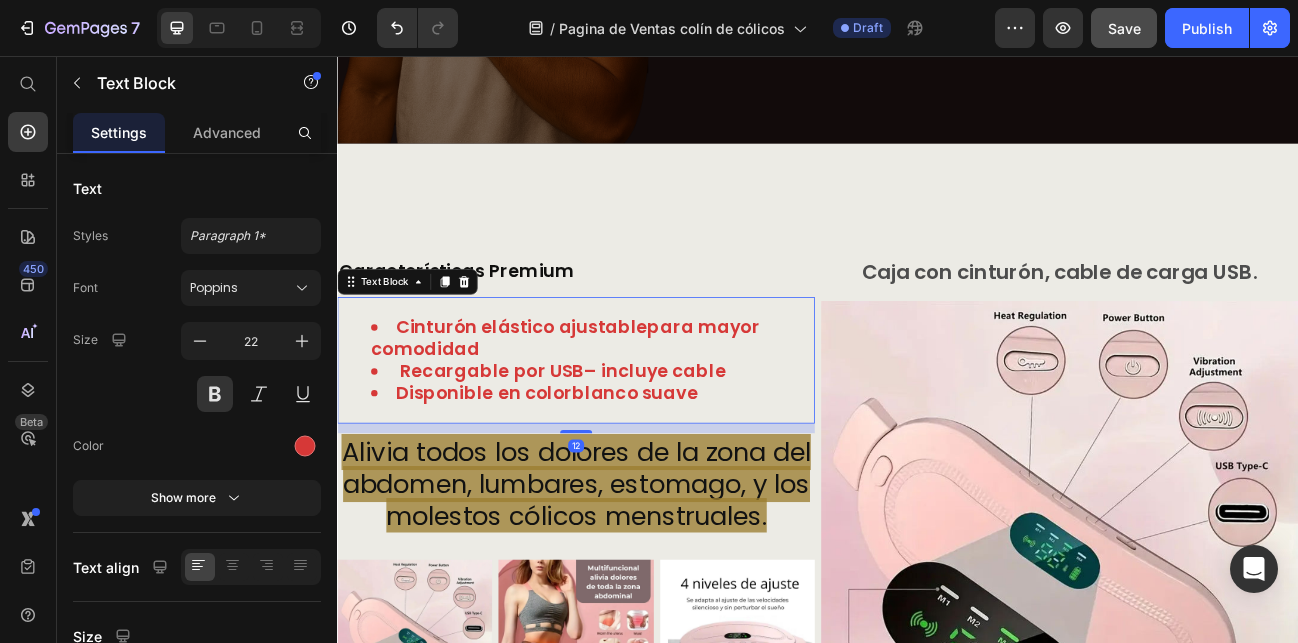 click on "Disponible en color  blanco suave" at bounding box center (655, 477) 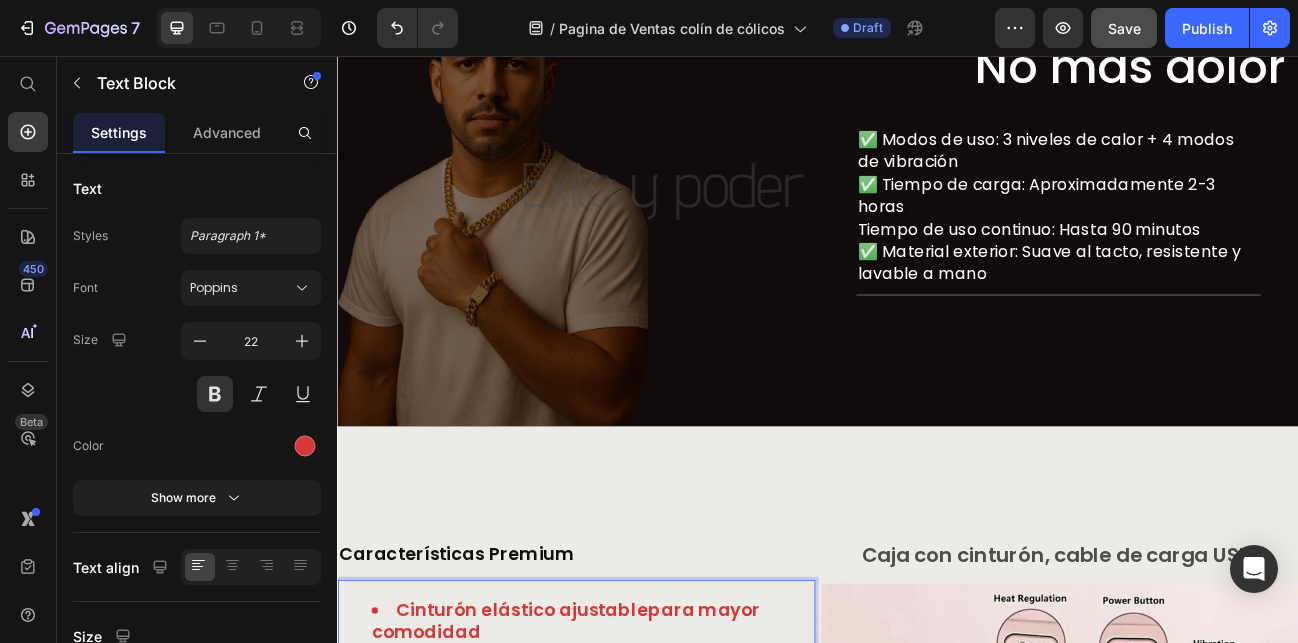 scroll, scrollTop: 2670, scrollLeft: 0, axis: vertical 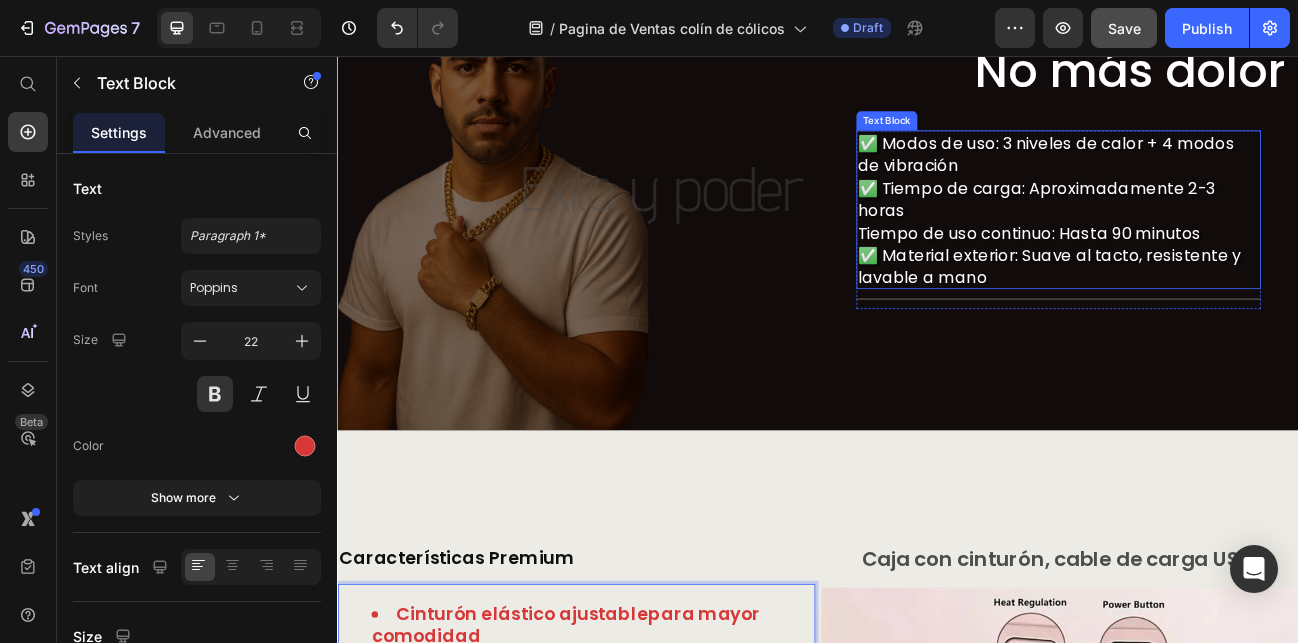 click on "Tiempo de uso continuo: Hasta 90 minutos" at bounding box center [1237, 277] 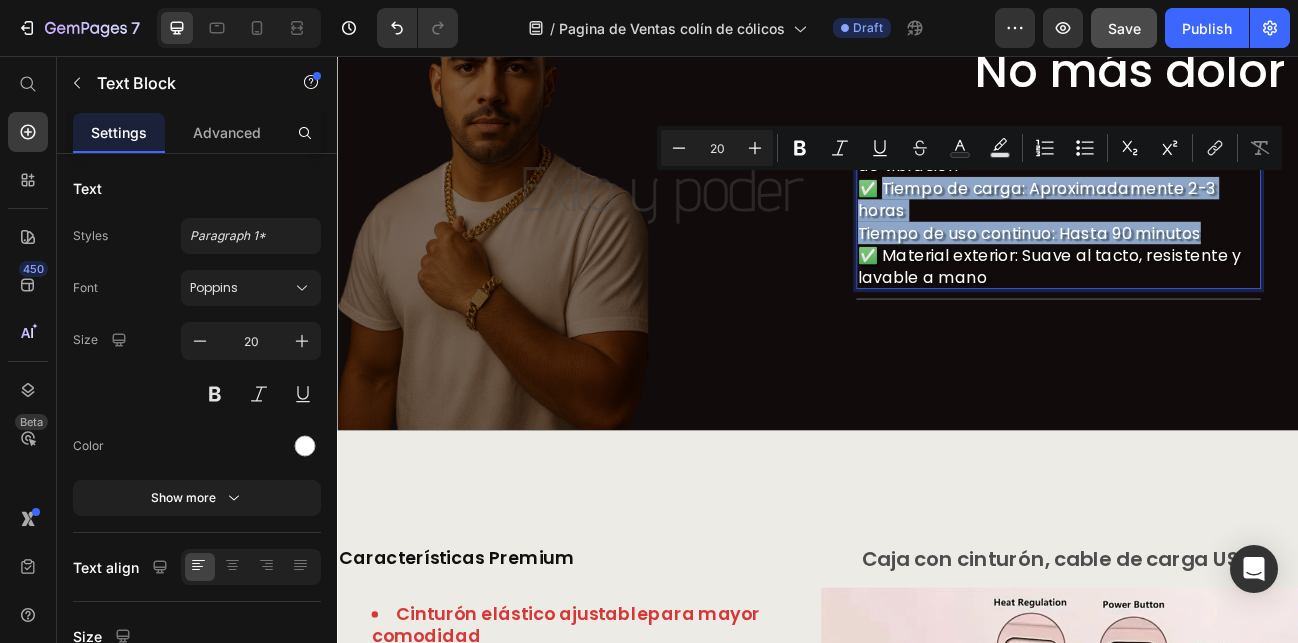 drag, startPoint x: 1413, startPoint y: 249, endPoint x: 1008, endPoint y: 214, distance: 406.50952 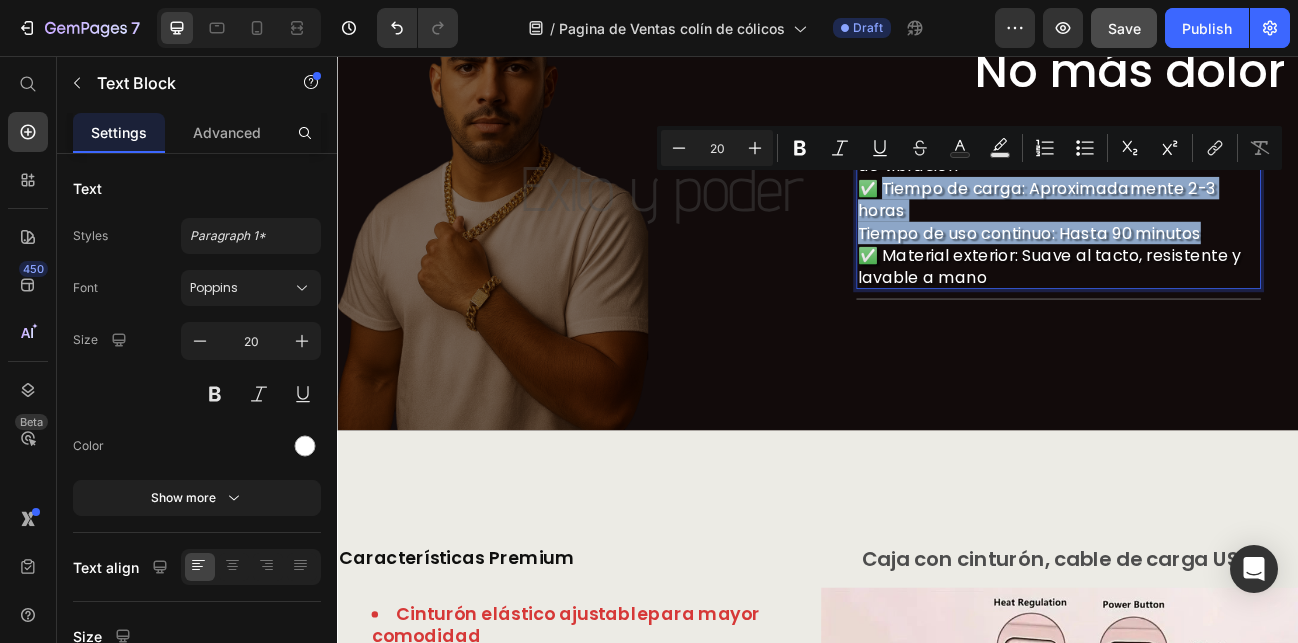 click on "✅ Modos de uso: 3 niveles de calor + 4 modos de vibración ✅ Tiempo de carga: Aproximadamente 2-3 horas Tiempo de uso continuo: Hasta 90 minutos ✅ Material exterior: Suave al tacto, resistente y lavable a mano" at bounding box center (1237, 248) 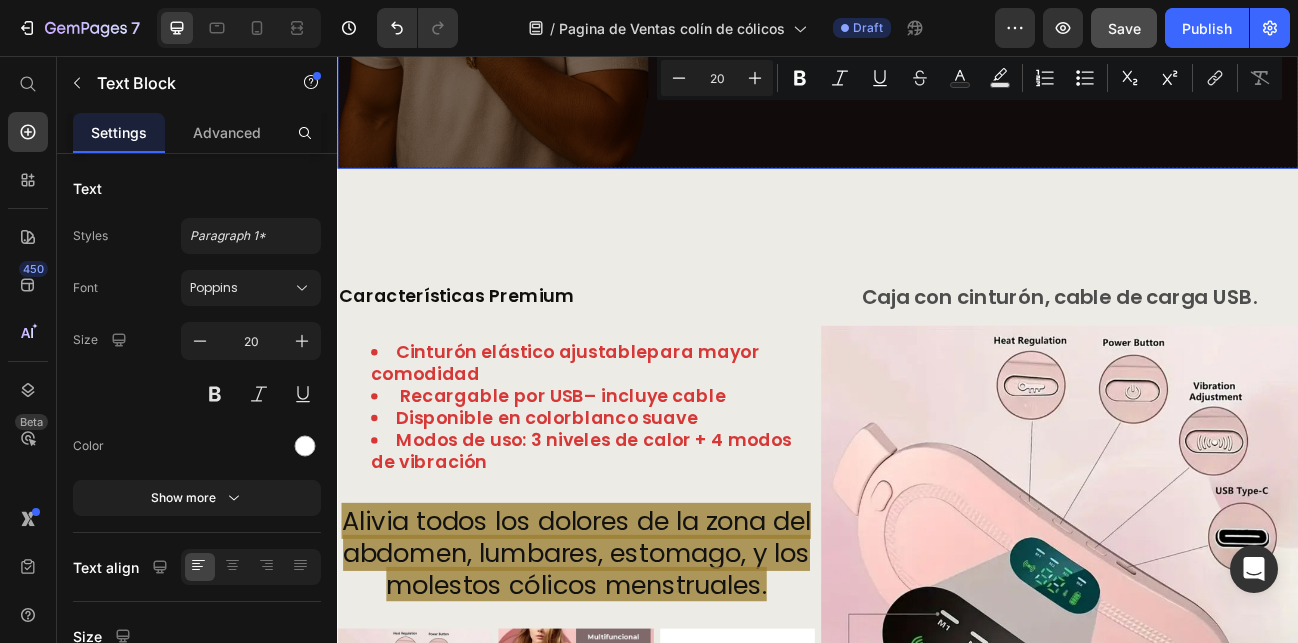 scroll, scrollTop: 3063, scrollLeft: 0, axis: vertical 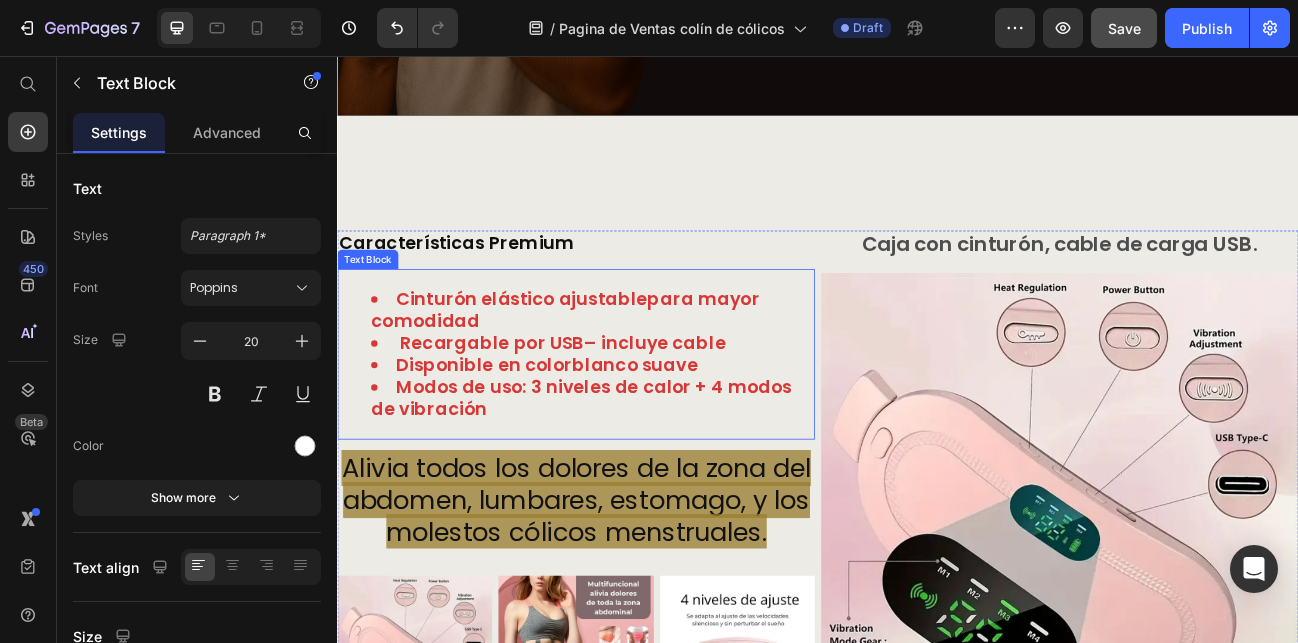 click on "Modos de uso: 3 niveles de calor + 4 modos de vibración" at bounding box center (655, 483) 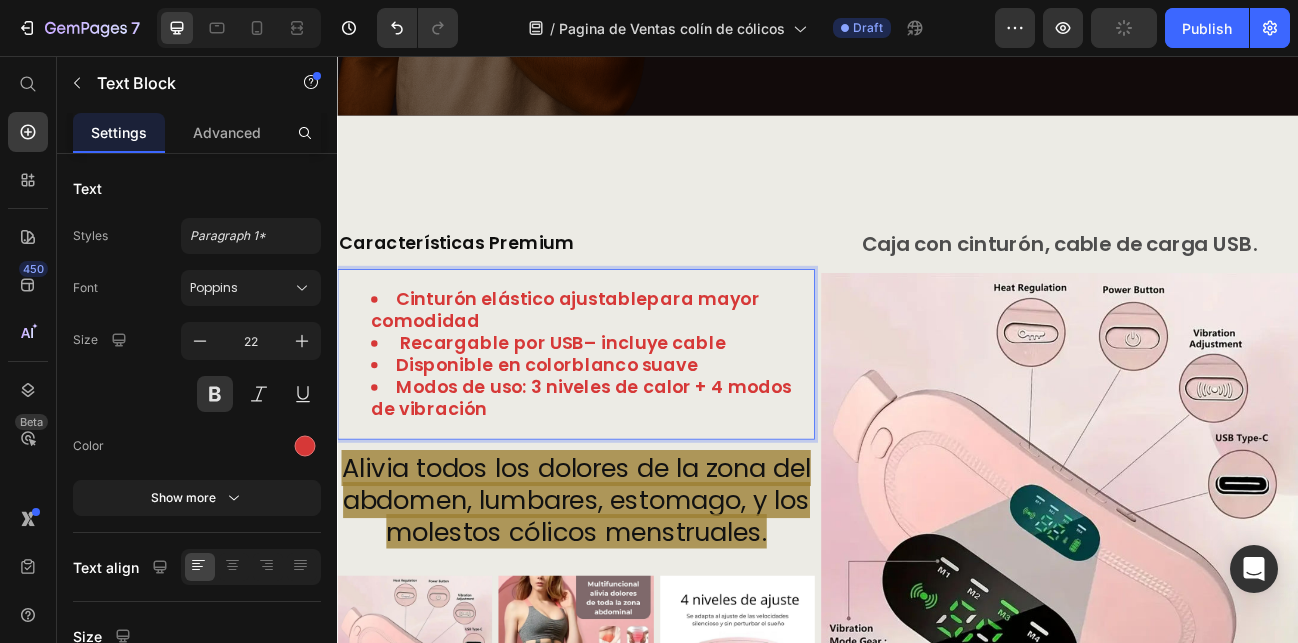 click on "Cinturón elástico ajustable  para mayor comodidad   Recargable por USB  – incluye cable Disponible en color  blanco suave Modos de uso: 3 niveles de calor + 4 modos de vibración" at bounding box center [635, 428] 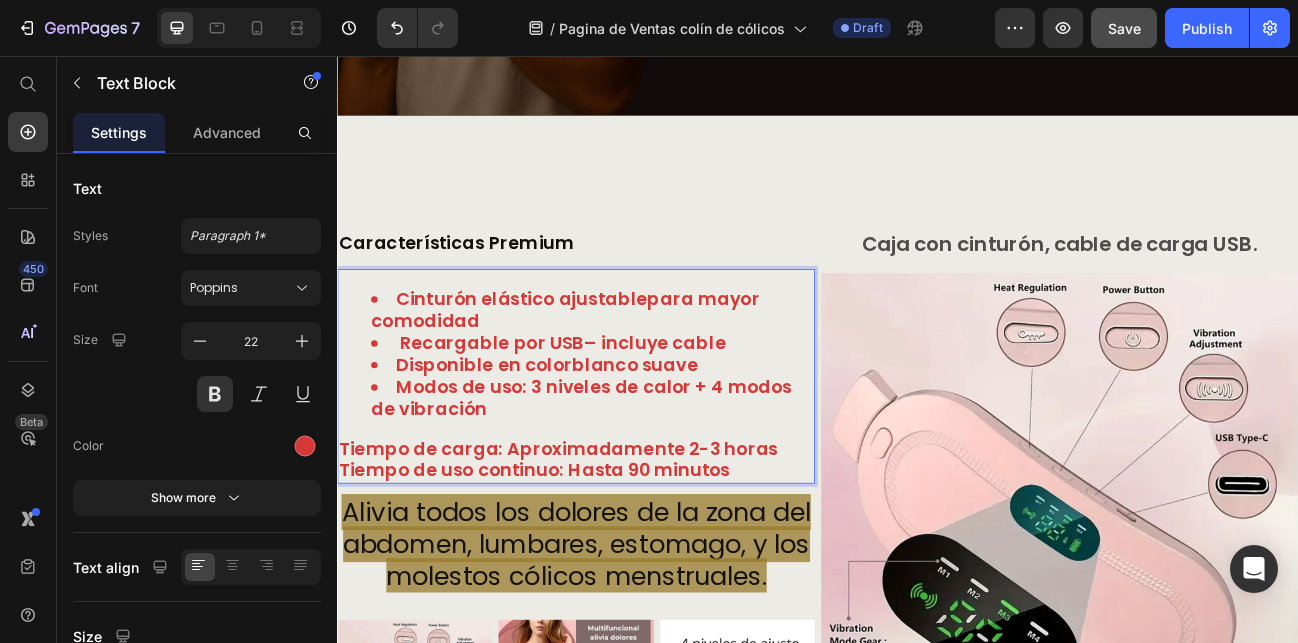click on "Tiempo de carga: Aproximadamente 2-3 horas" at bounding box center [635, 547] 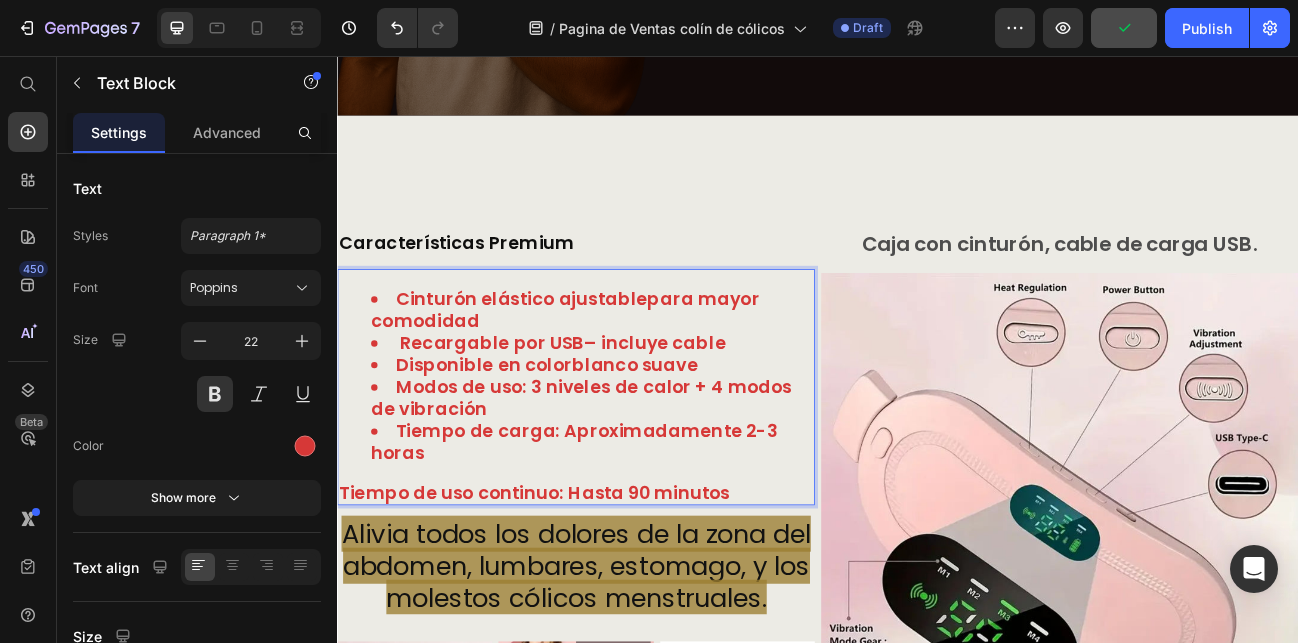 click on "Tiempo de uso continuo: Hasta 90 minutos" at bounding box center [635, 602] 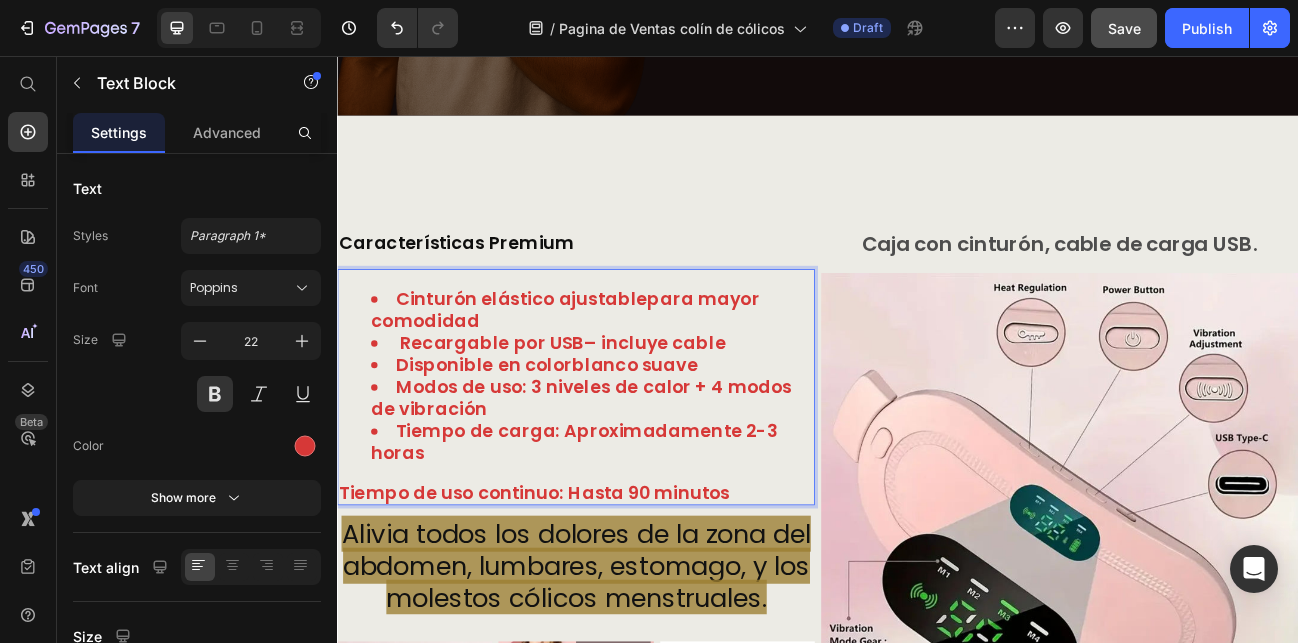 click on "Tiempo de uso continuo: Hasta 90 minutos" at bounding box center [635, 602] 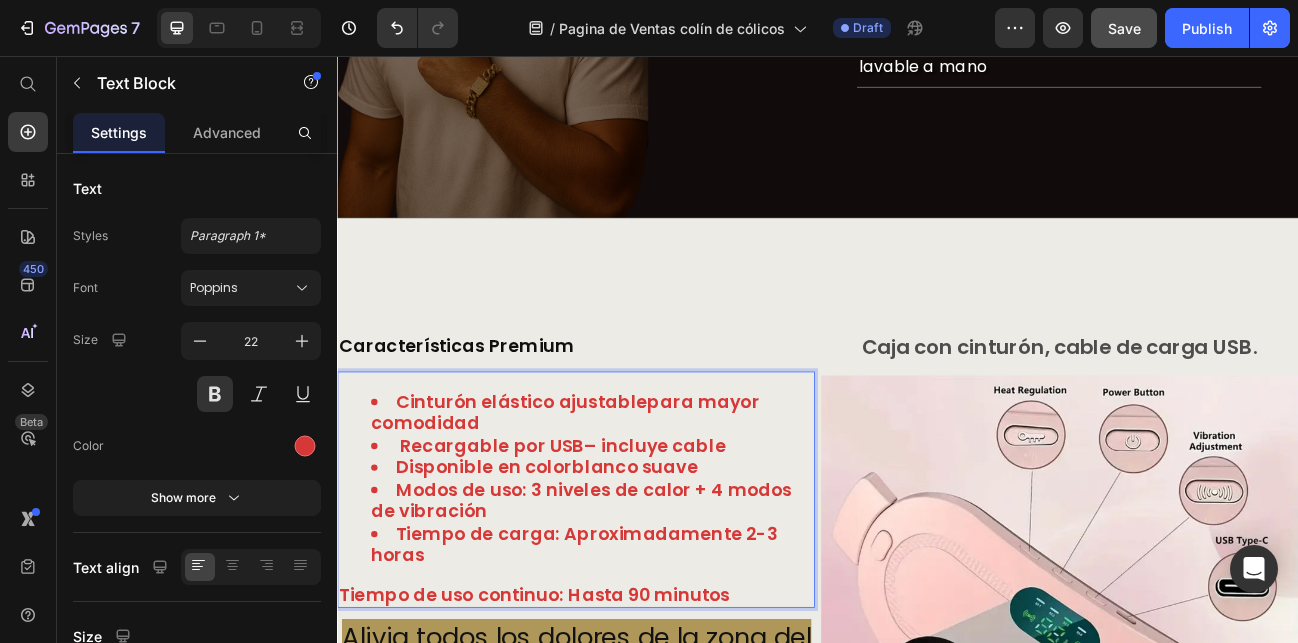 scroll, scrollTop: 2934, scrollLeft: 0, axis: vertical 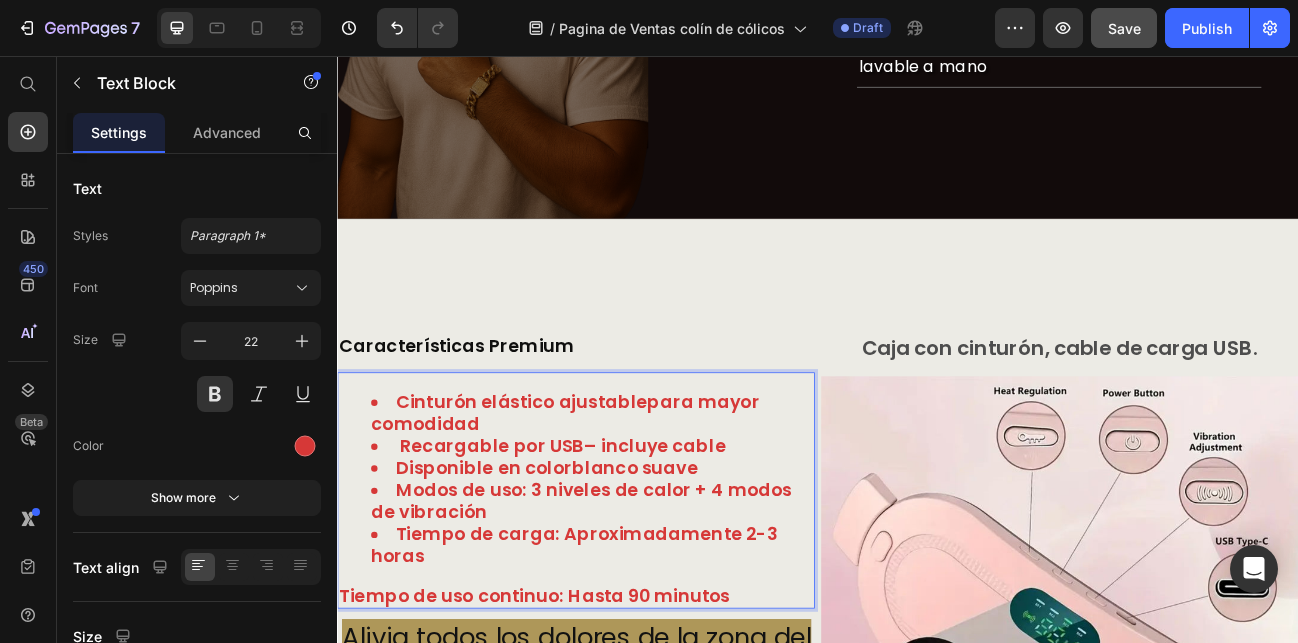 click on "Tiempo de uso continuo: Hasta 90 minutos" at bounding box center (635, 731) 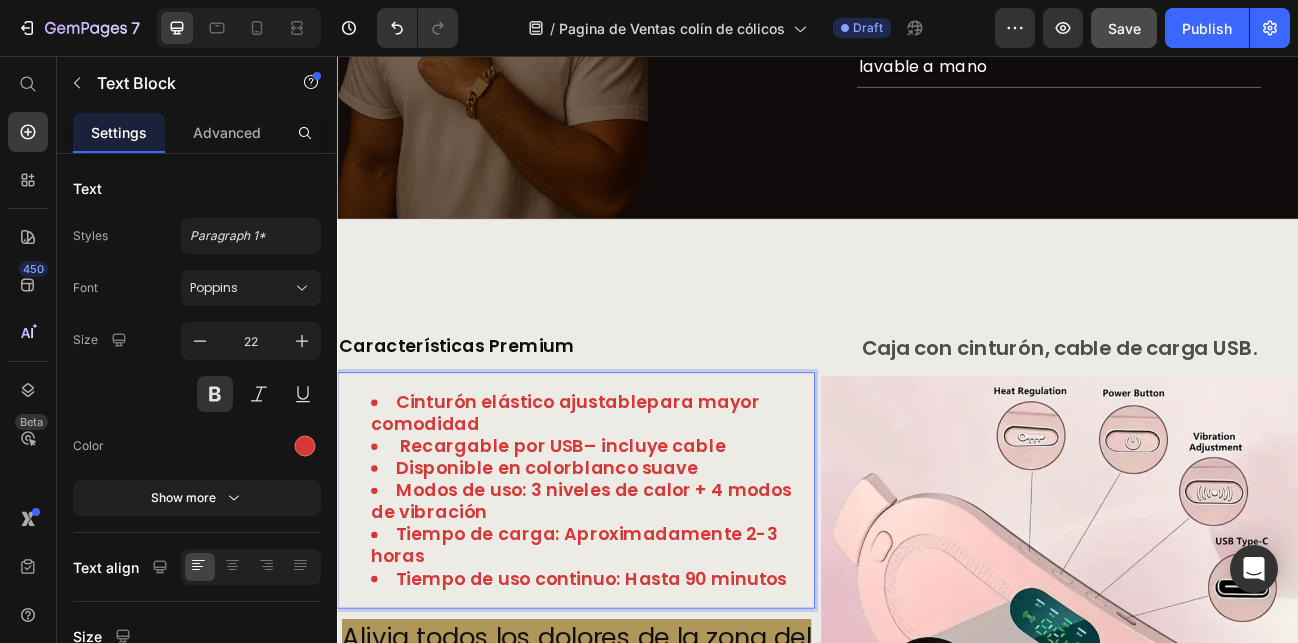 scroll, scrollTop: 111, scrollLeft: 0, axis: vertical 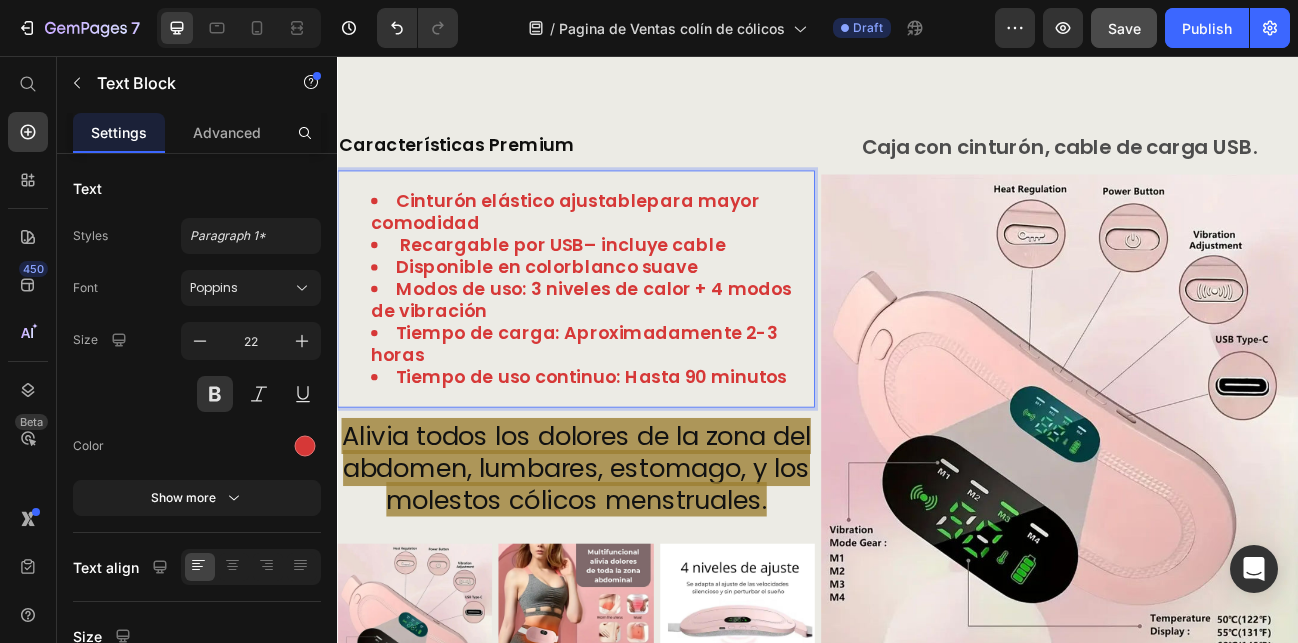 click on "Tiempo de uso continuo: Hasta 90 minutos" at bounding box center (655, 457) 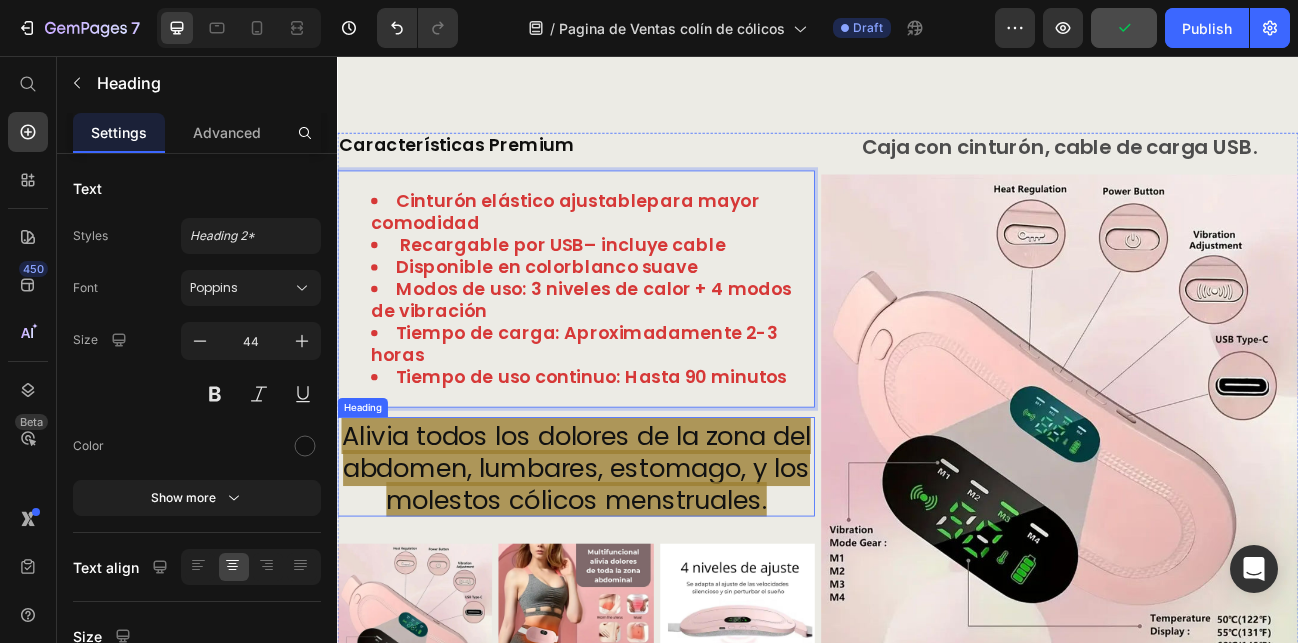 click on "Alivia todos los dolores de la zona del abdomen, lumbares, estomago, y los molestos cólicos menstruales." at bounding box center (635, 570) 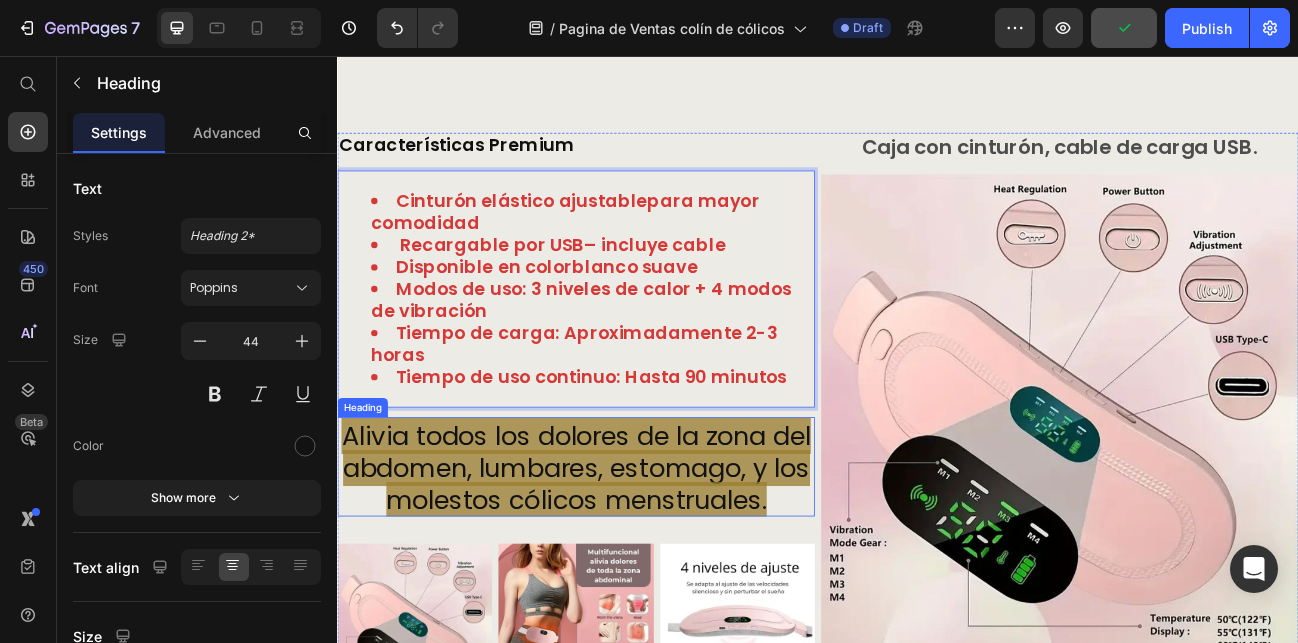 scroll, scrollTop: 0, scrollLeft: 0, axis: both 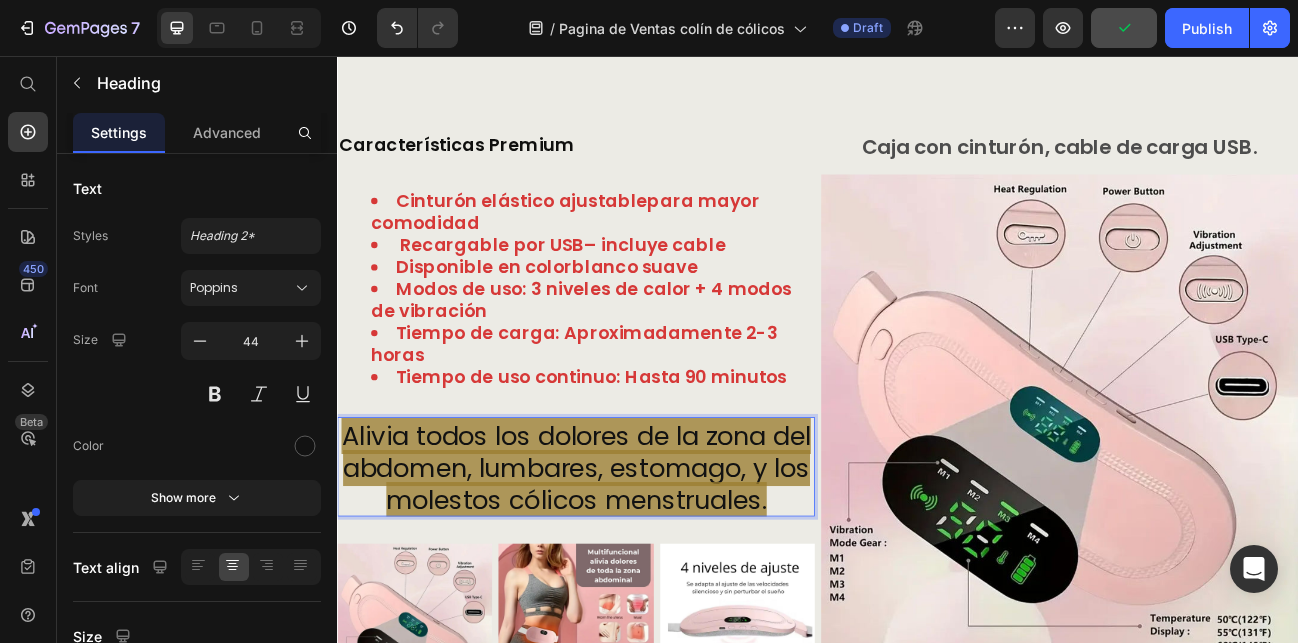 click on "Alivia todos los dolores de la zona del abdomen, lumbares, estomago, y los molestos cólicos menstruales." at bounding box center [635, 570] 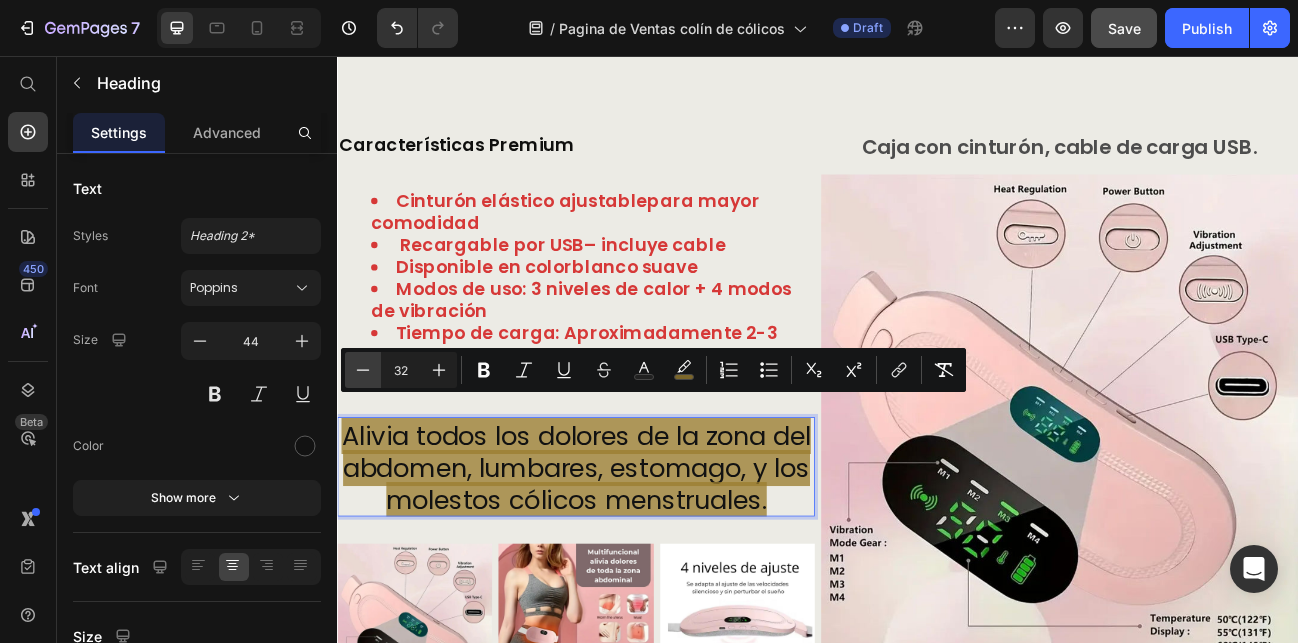 click 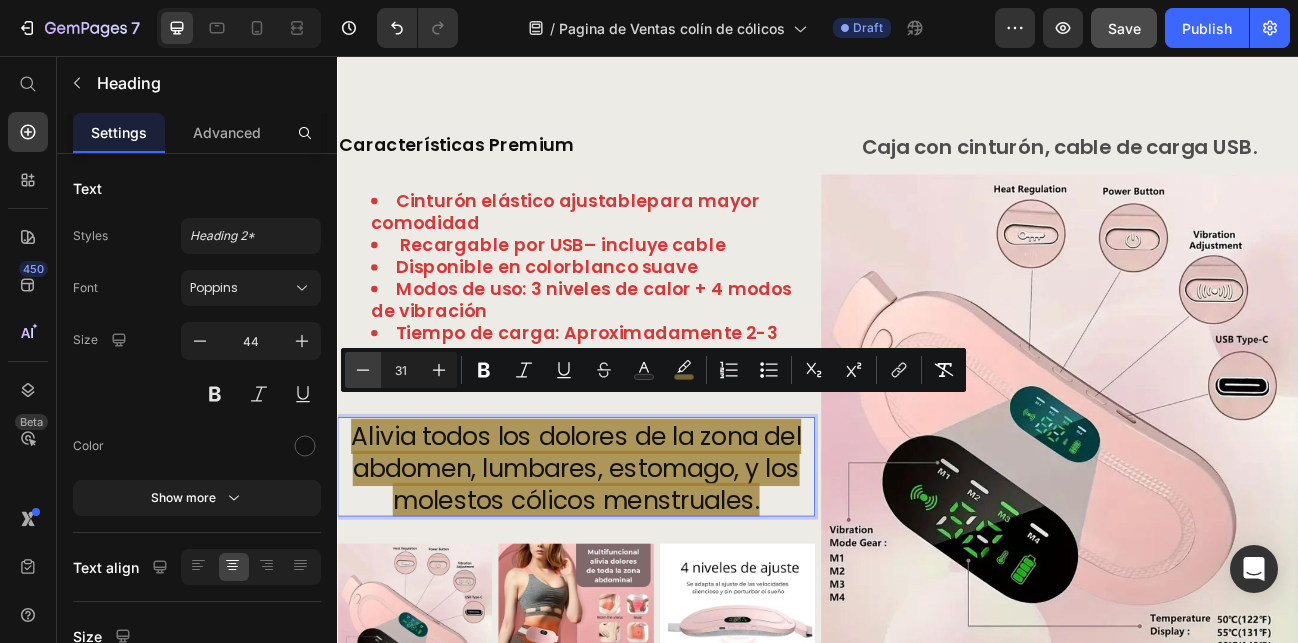 click 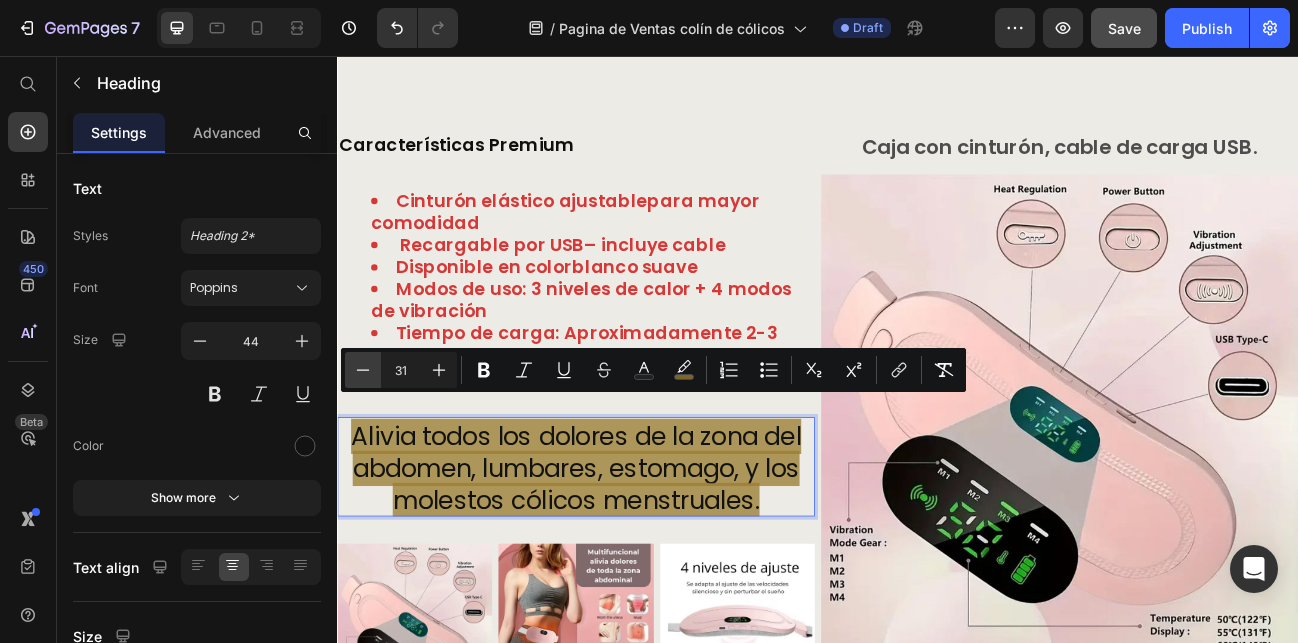 type on "30" 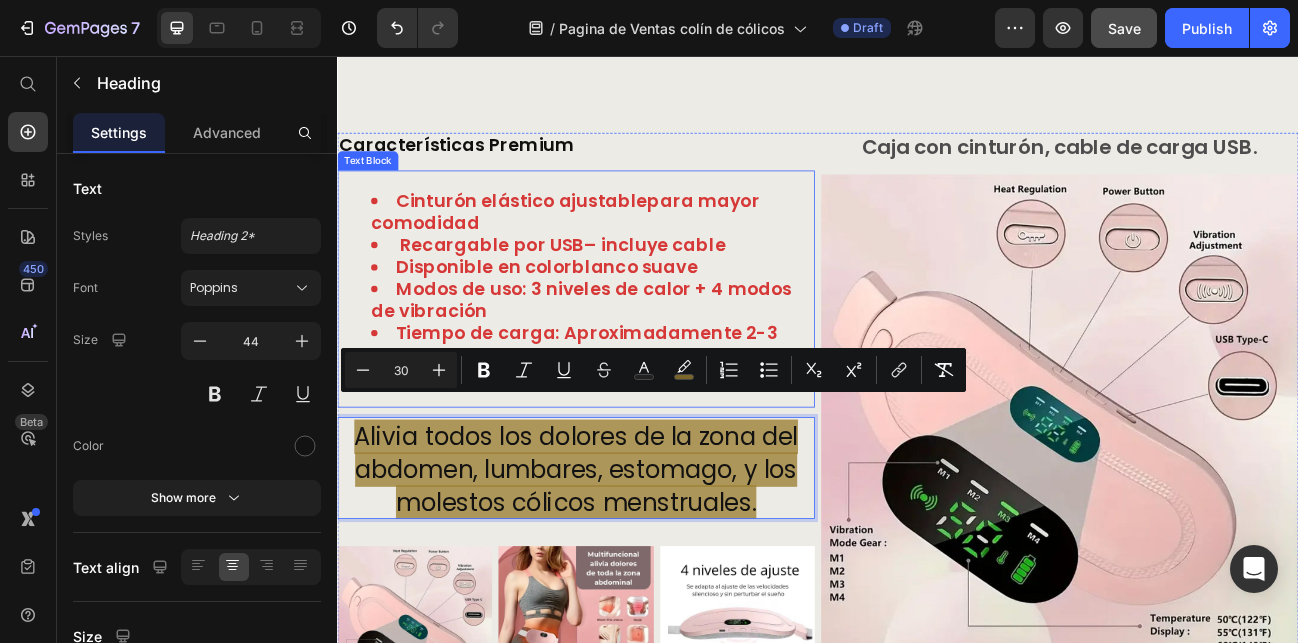 click on "Disponible en color  blanco suave" at bounding box center (655, 320) 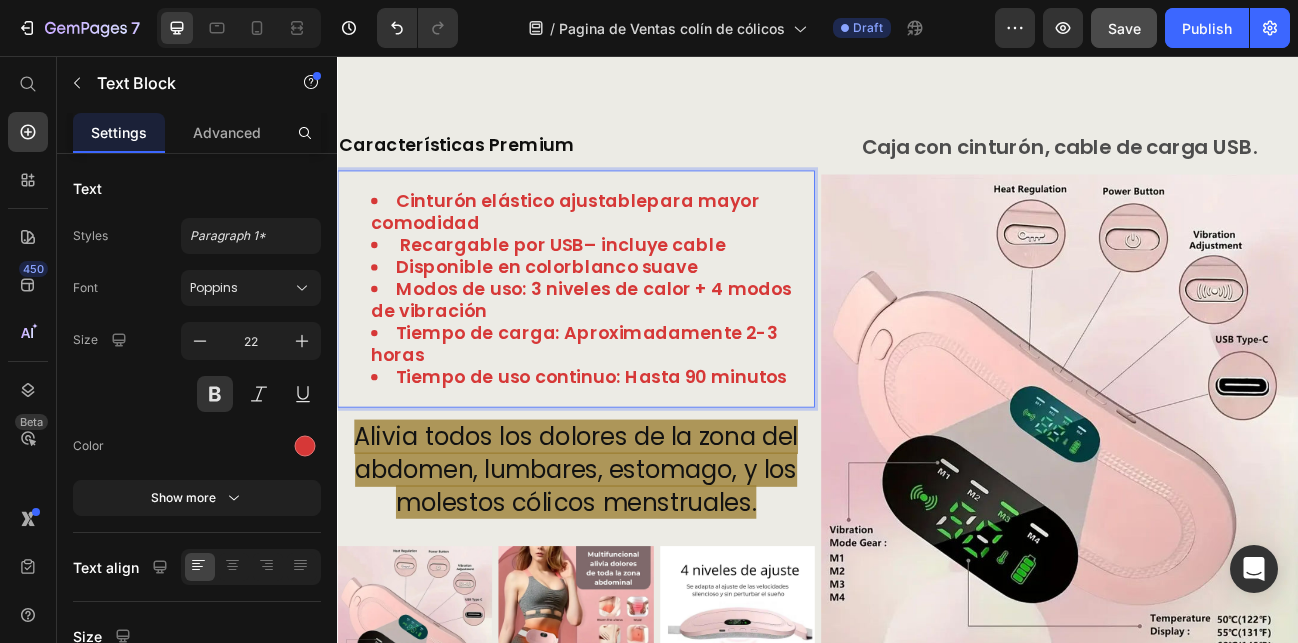 click on "Tiempo de carga: Aproximadamente 2-3 horas" at bounding box center (655, 415) 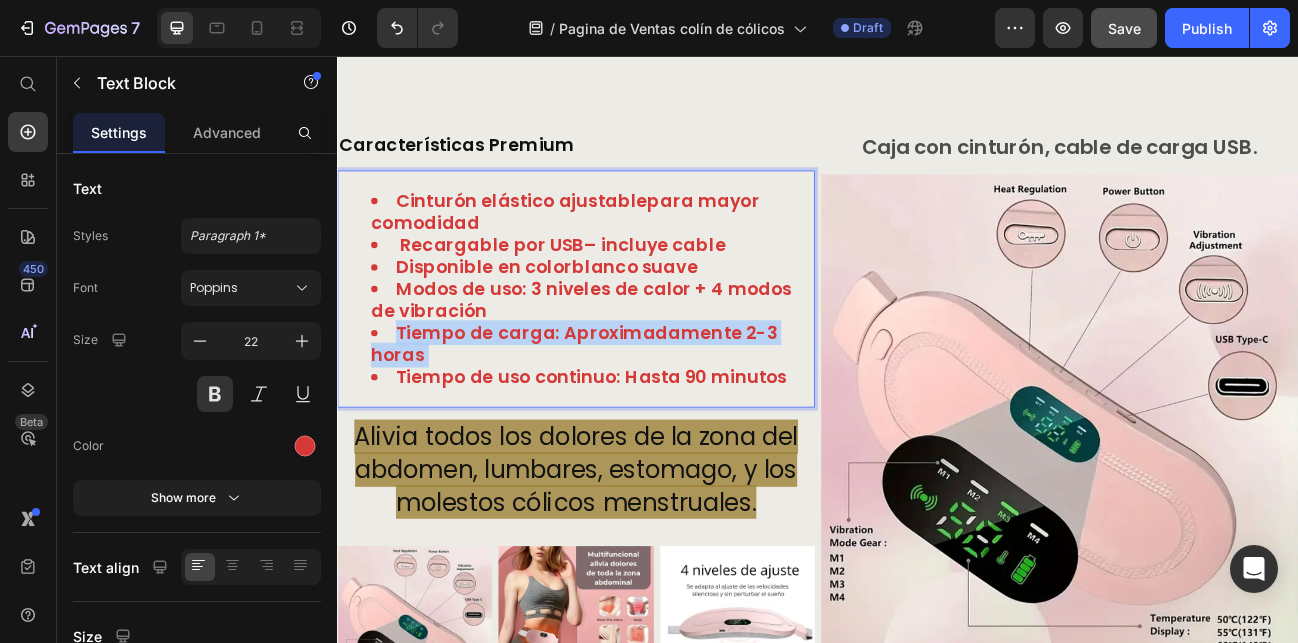 click on "Tiempo de carga: Aproximadamente 2-3 horas" at bounding box center (655, 415) 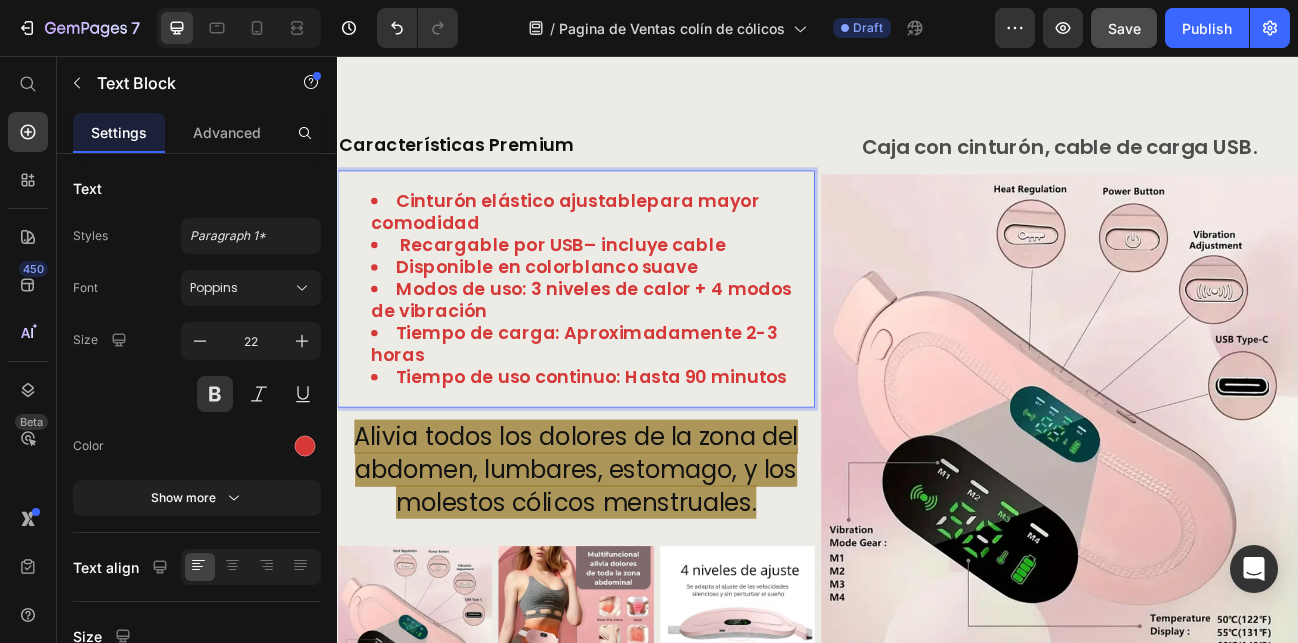 click on "Cinturón elástico ajustable  para mayor comodidad   Recargable por USB  – incluye cable Disponible en color  blanco suave Modos de uso: 3 niveles de calor + 4 modos de vibración Tiempo de carga: Aproximadamente 2-3 horas Tiempo de uso continuo: Hasta 90 minutos" at bounding box center (635, 347) 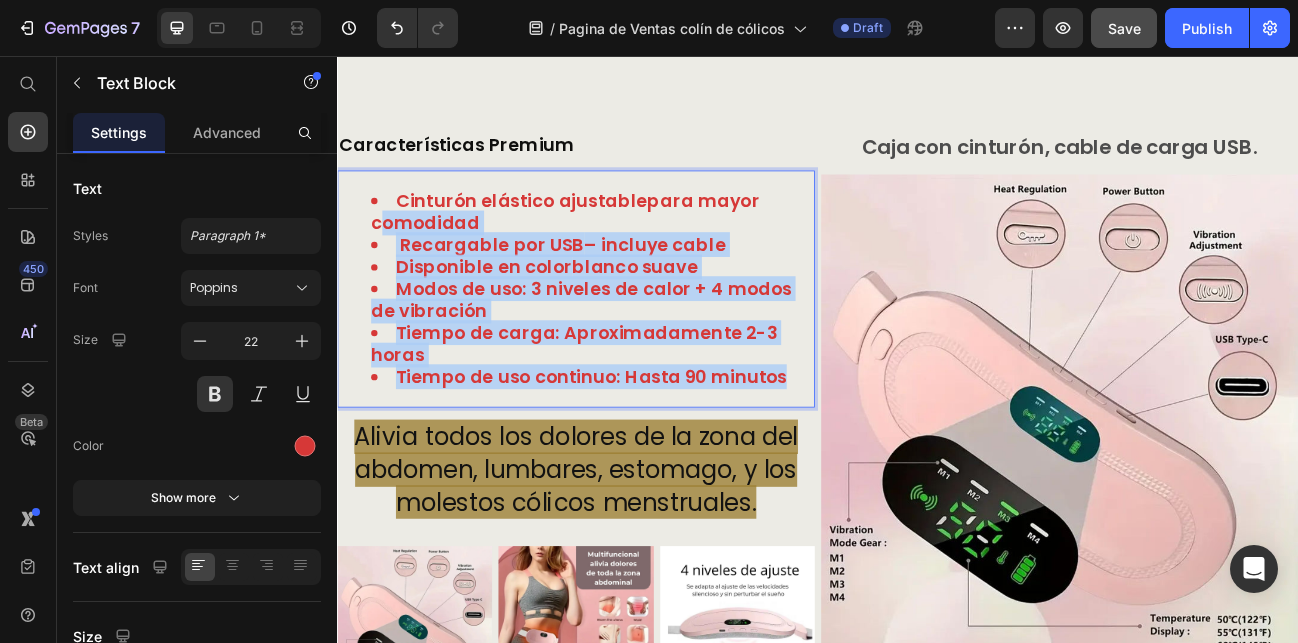 drag, startPoint x: 894, startPoint y: 433, endPoint x: 372, endPoint y: 242, distance: 555.8462 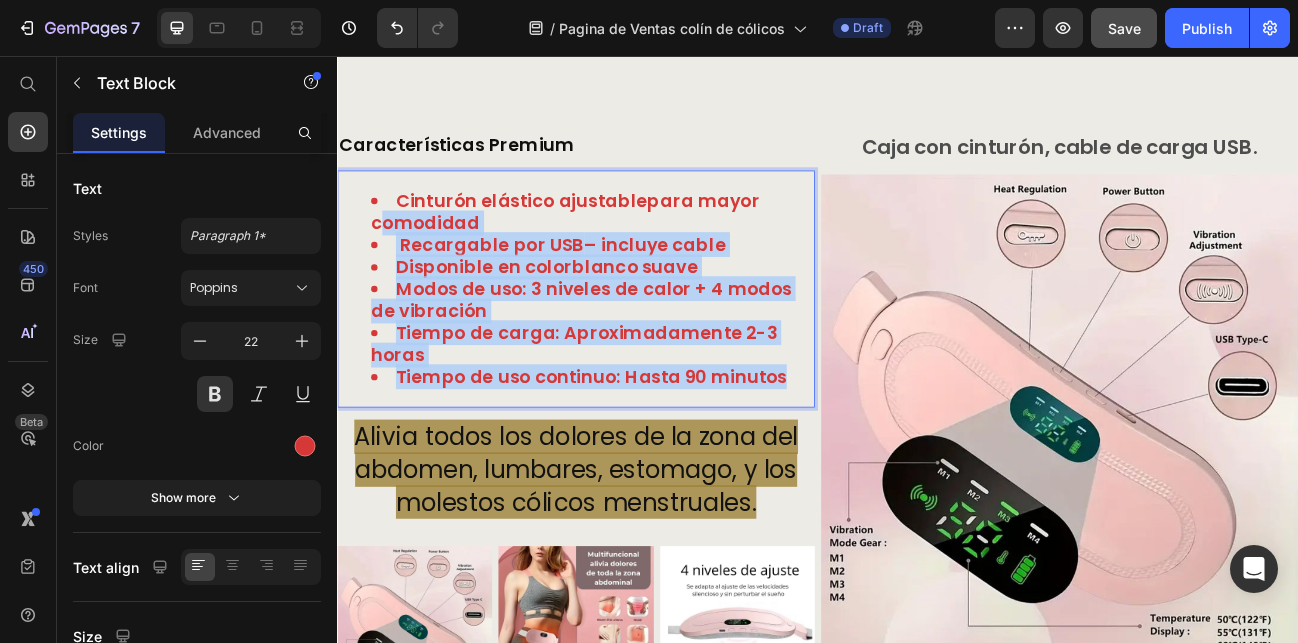 click on "Cinturón elástico ajustable  para mayor comodidad   Recargable por USB  – incluye cable Disponible en color  blanco suave Modos de uso: 3 niveles de calor + 4 modos de vibración Tiempo de carga: Aproximadamente 2-3 horas Tiempo de uso continuo: Hasta 90 minutos" at bounding box center [635, 347] 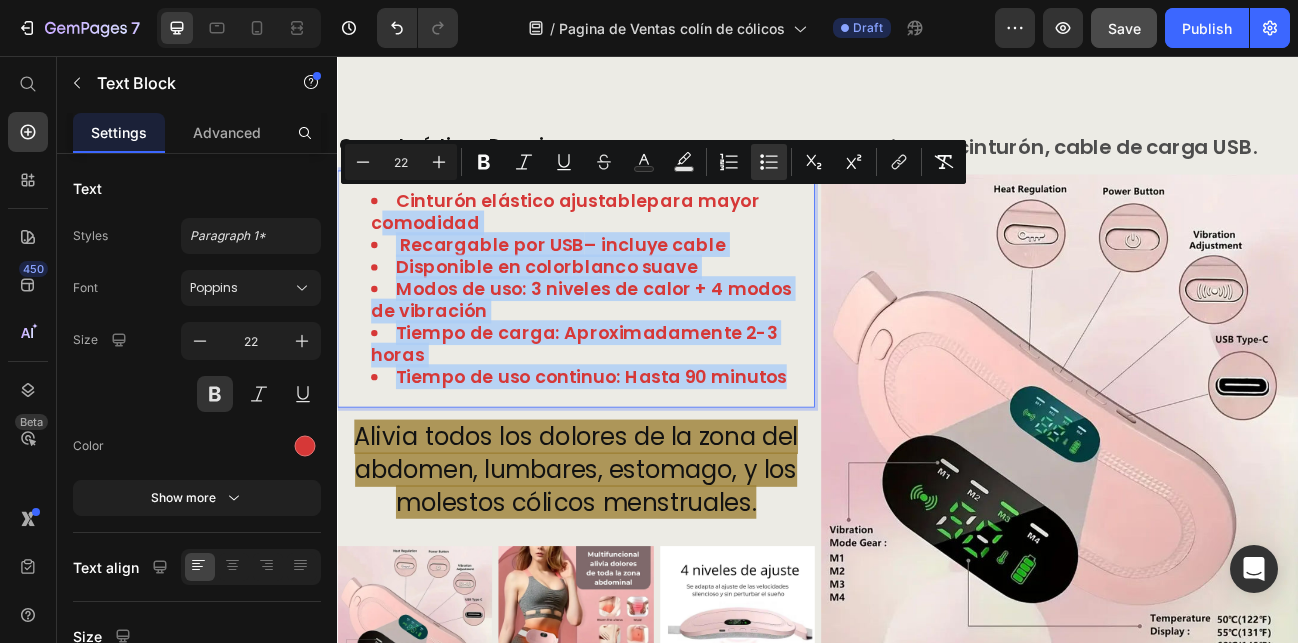 click on "Modos de uso: 3 niveles de calor + 4 modos de vibración" at bounding box center (641, 360) 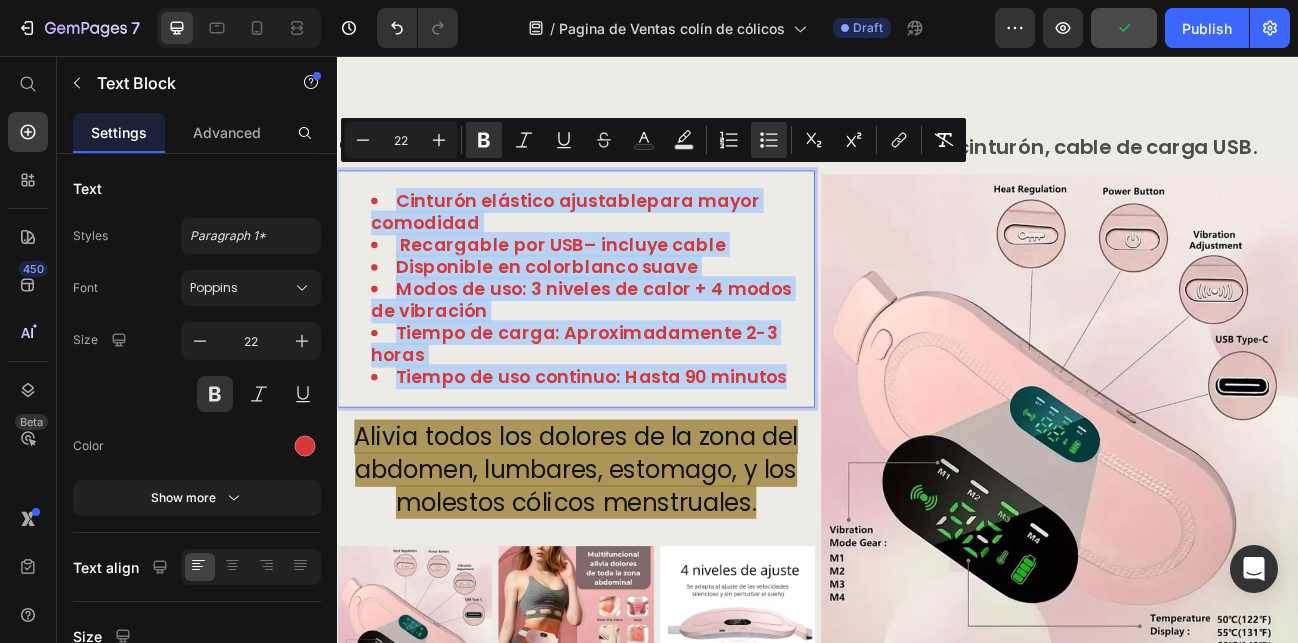 drag, startPoint x: 888, startPoint y: 437, endPoint x: 383, endPoint y: 213, distance: 552.45 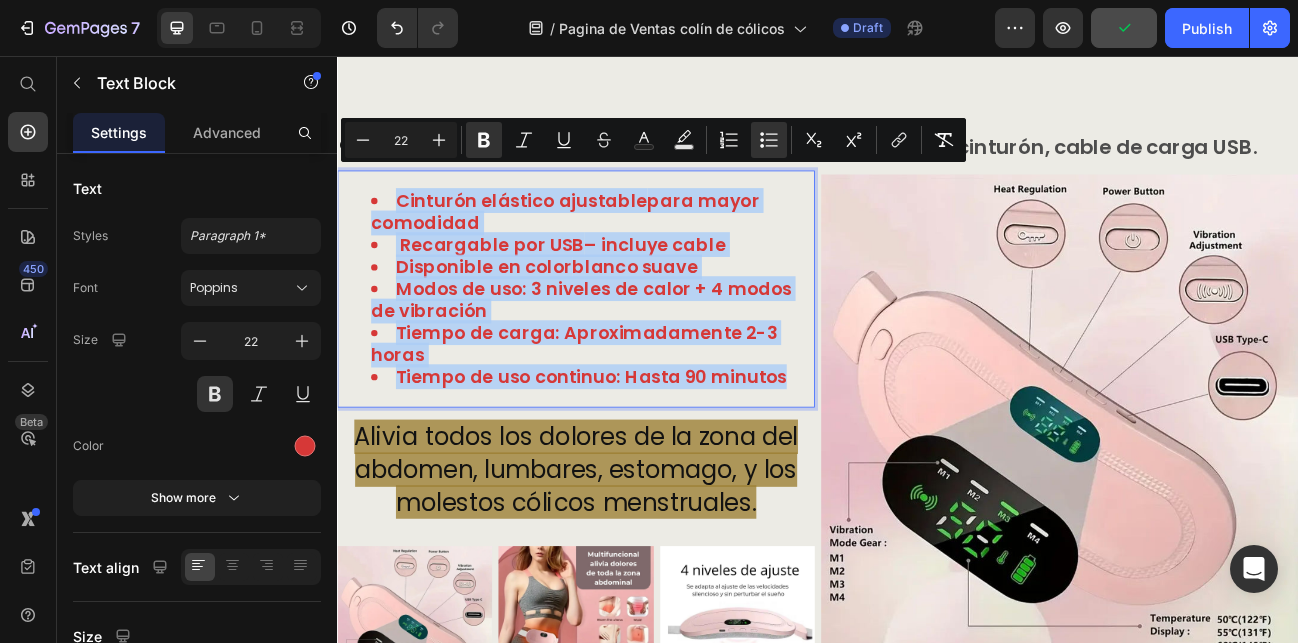 click on "Cinturón elástico ajustable  para mayor comodidad   Recargable por USB  – incluye cable Disponible en color  blanco suave Modos de uso: 3 niveles de calor + 4 modos de vibración Tiempo de carga: Aproximadamente 2-3 horas Tiempo de uso continuo: Hasta 90 minutos" at bounding box center (635, 347) 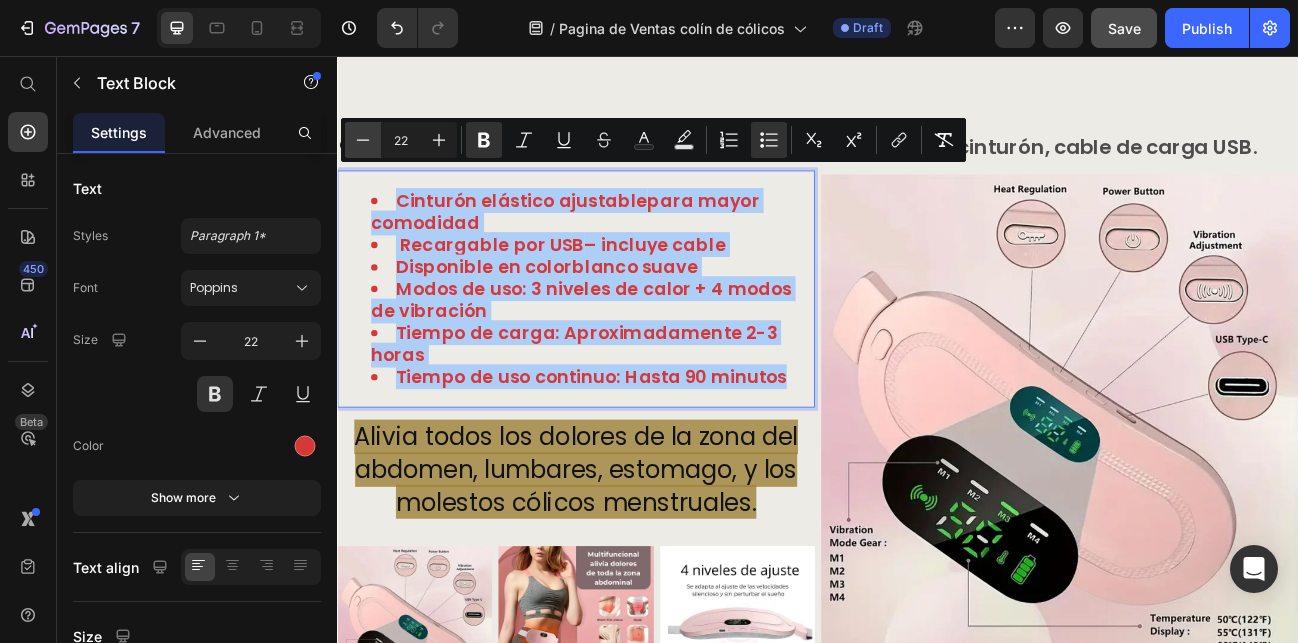 click 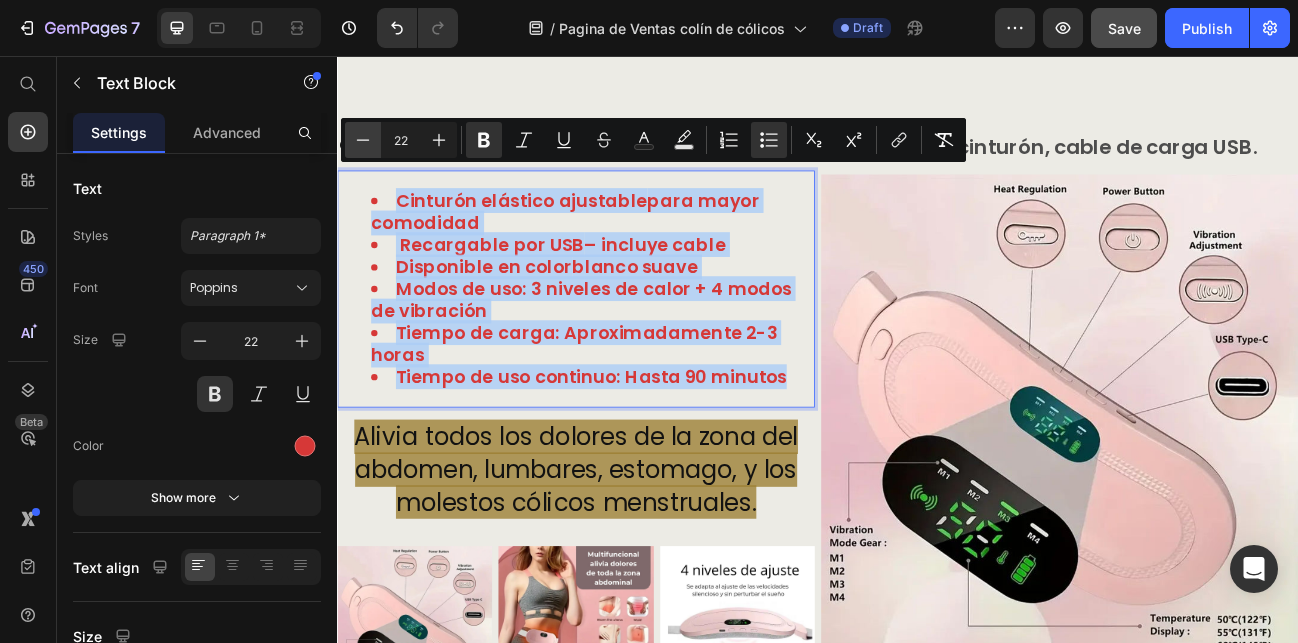 type on "21" 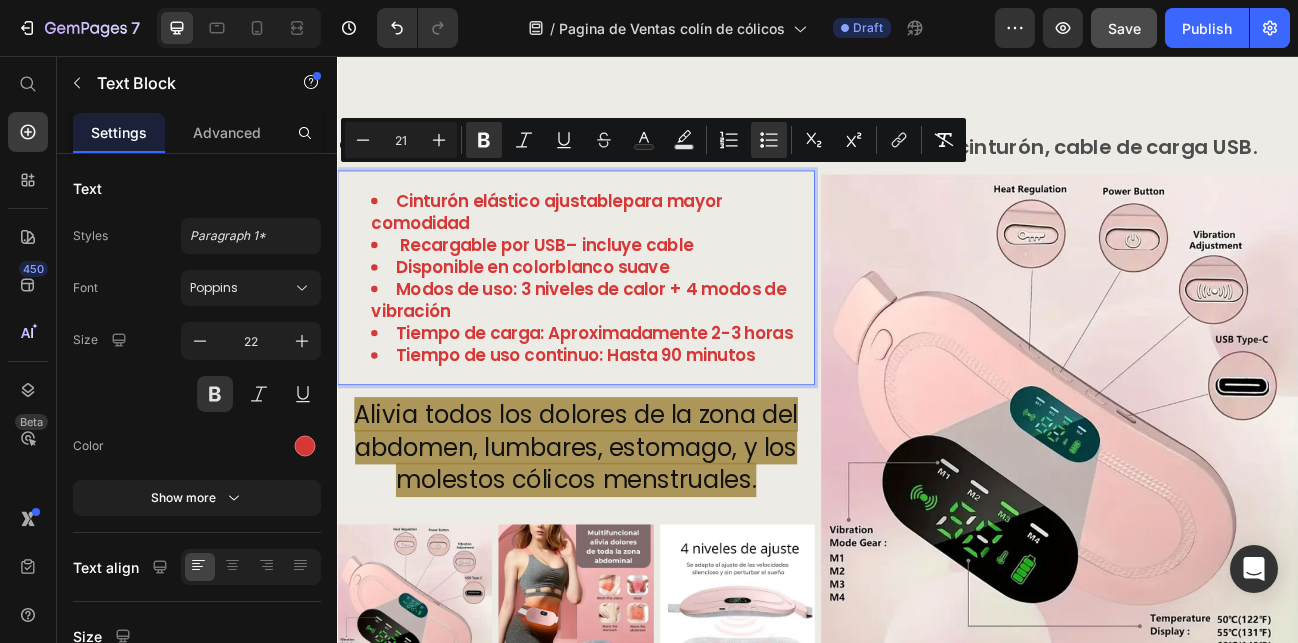 click on "Modos de uso: 3 niveles de calor + 4 modos de vibración" at bounding box center [638, 360] 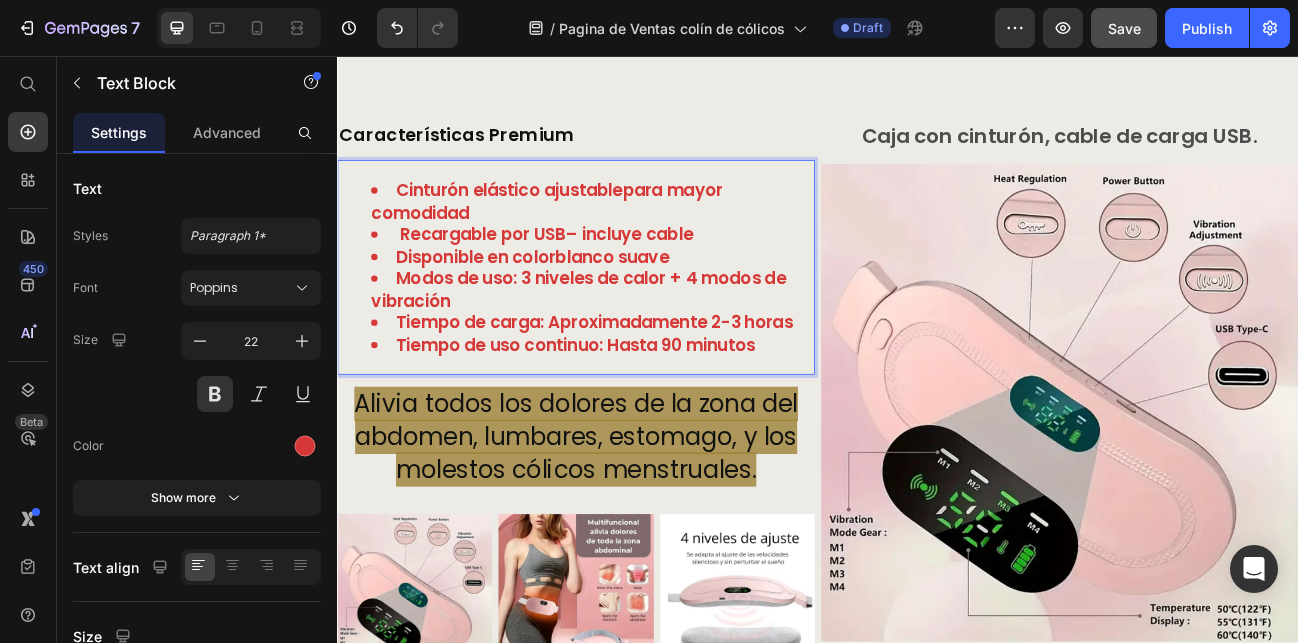 scroll, scrollTop: 3196, scrollLeft: 0, axis: vertical 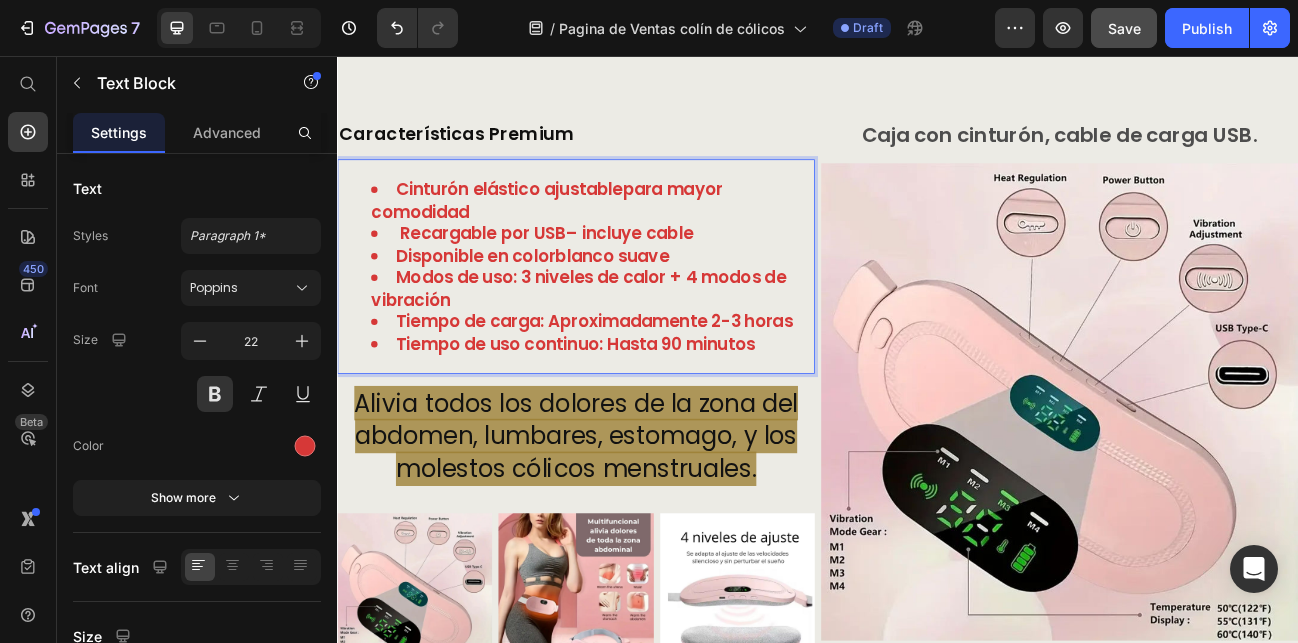 click on "Tiempo de uso continuo: Hasta 90 minutos" at bounding box center [634, 415] 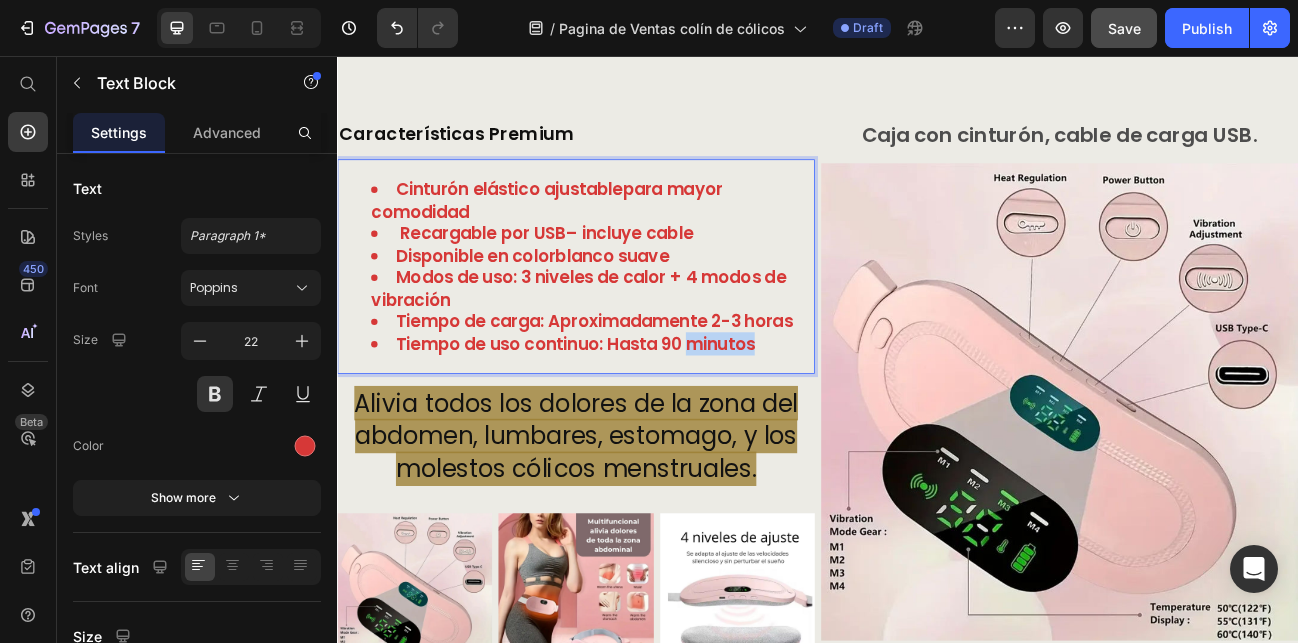 click on "Tiempo de uso continuo: Hasta 90 minutos" at bounding box center [634, 415] 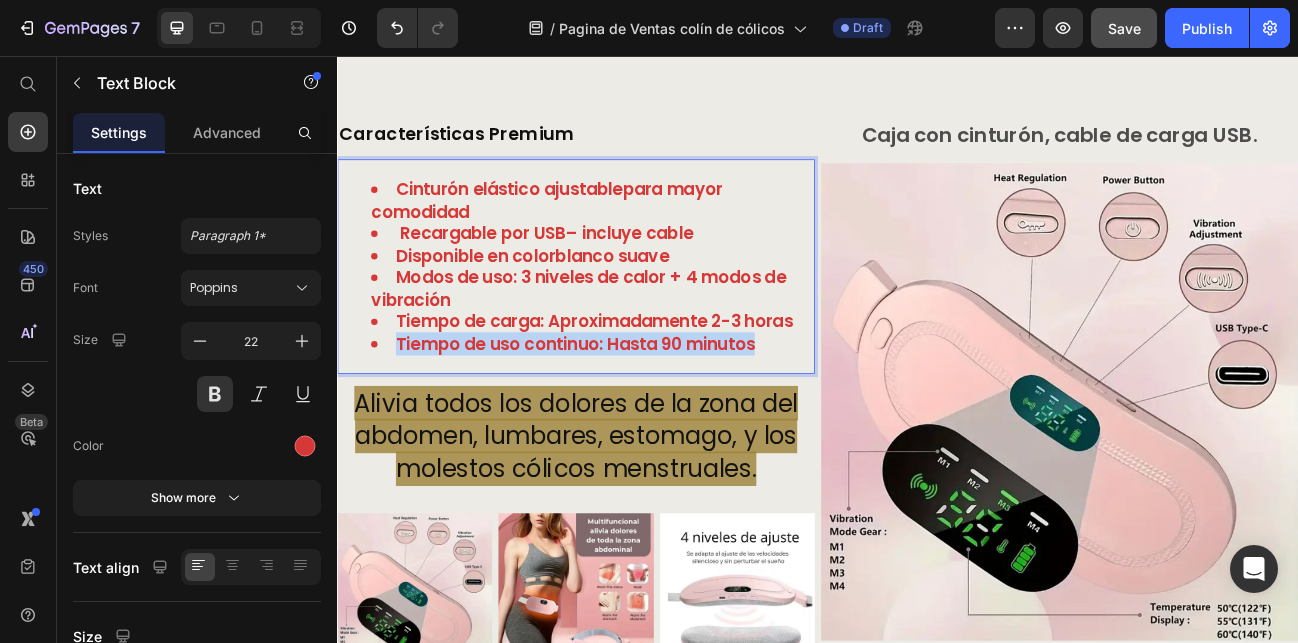 click on "Tiempo de uso continuo: Hasta 90 minutos" at bounding box center [634, 415] 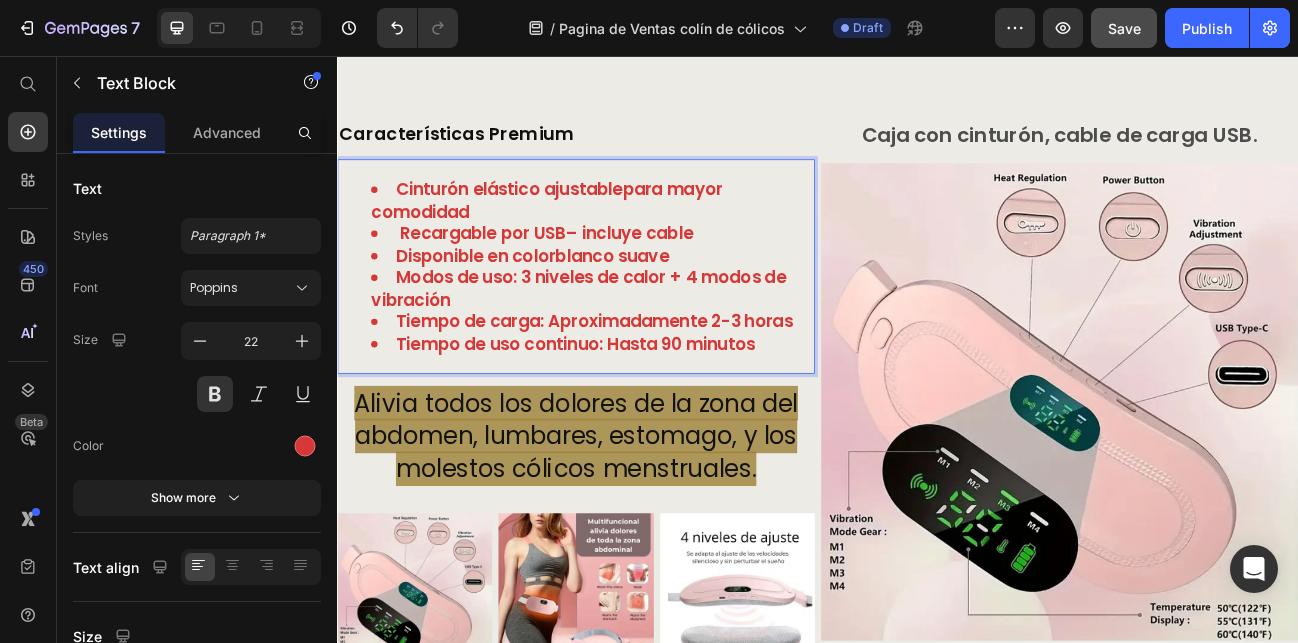 click on "Cinturón elástico ajustable  para mayor comodidad" at bounding box center (655, 236) 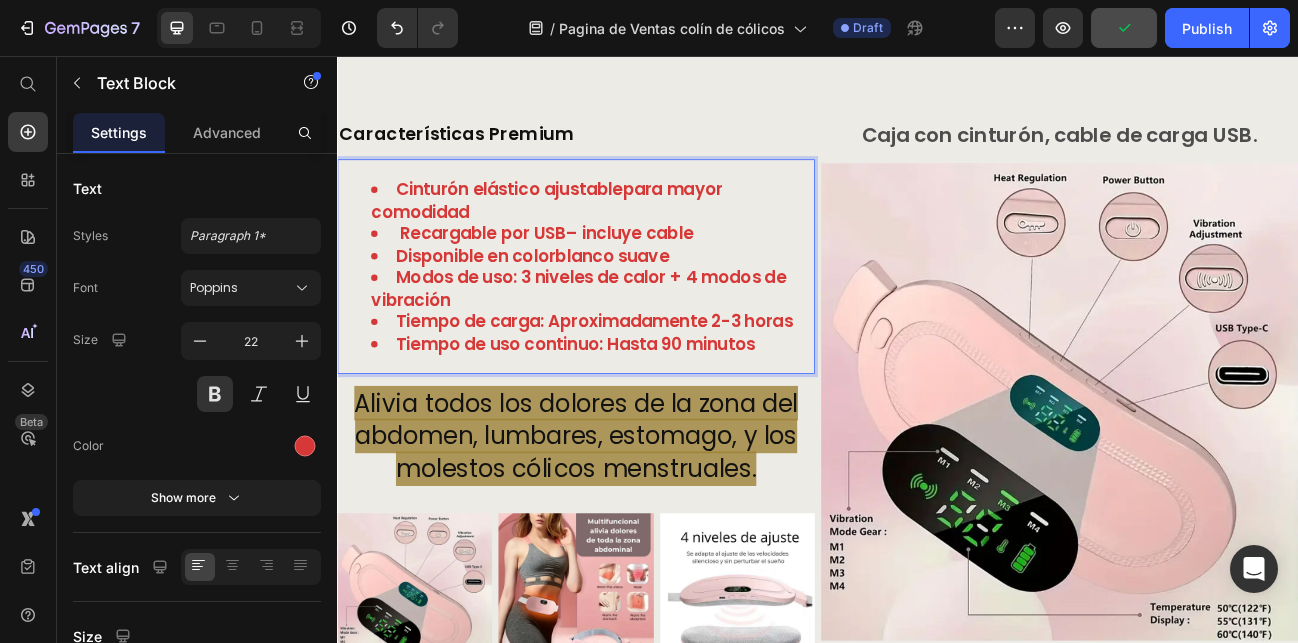 click on "blanco suave" at bounding box center [680, 305] 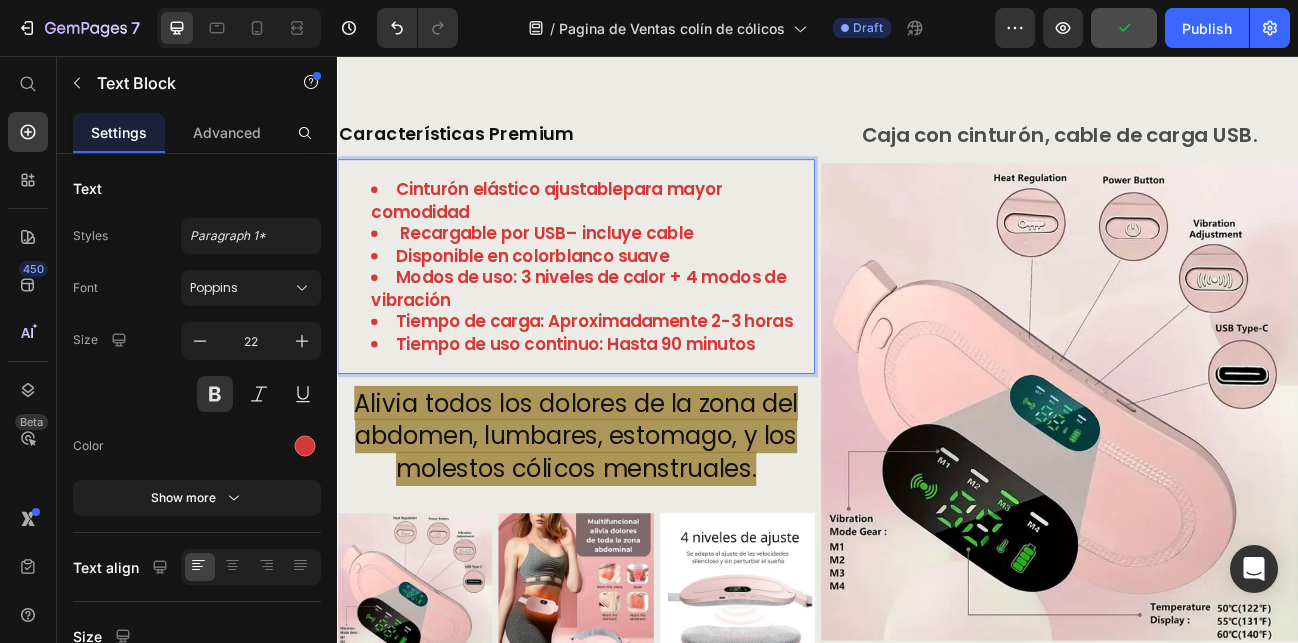 click on "blanco suave" at bounding box center (680, 305) 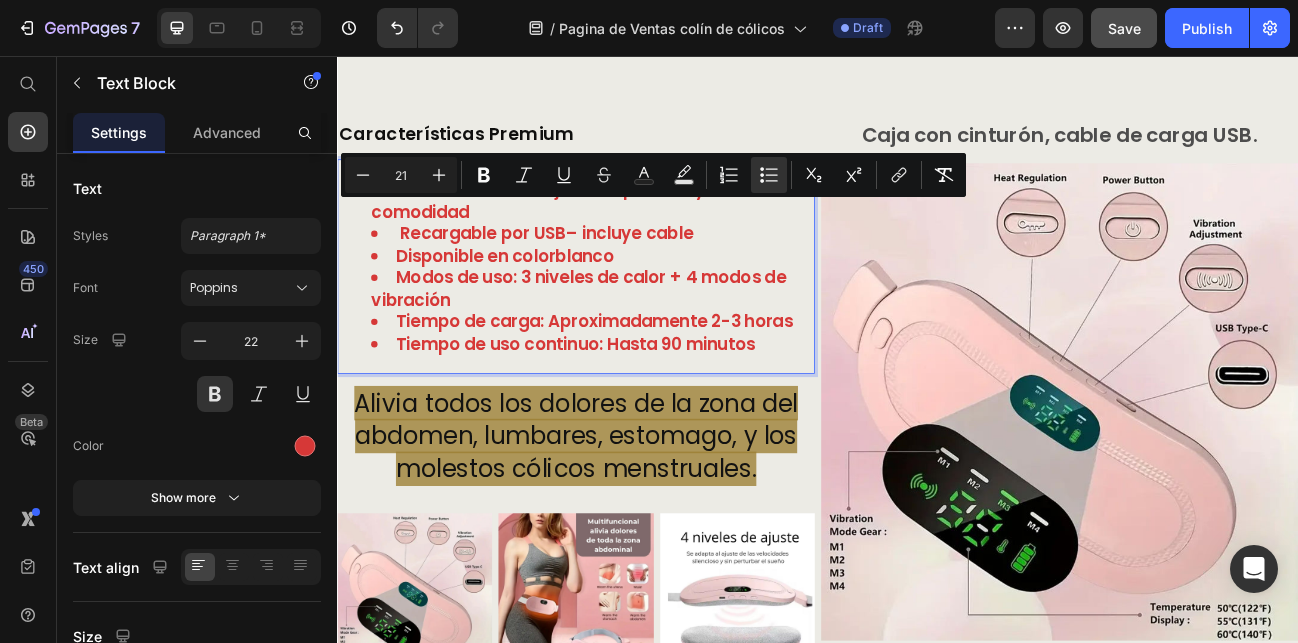 drag, startPoint x: 797, startPoint y: 246, endPoint x: 403, endPoint y: 248, distance: 394.00507 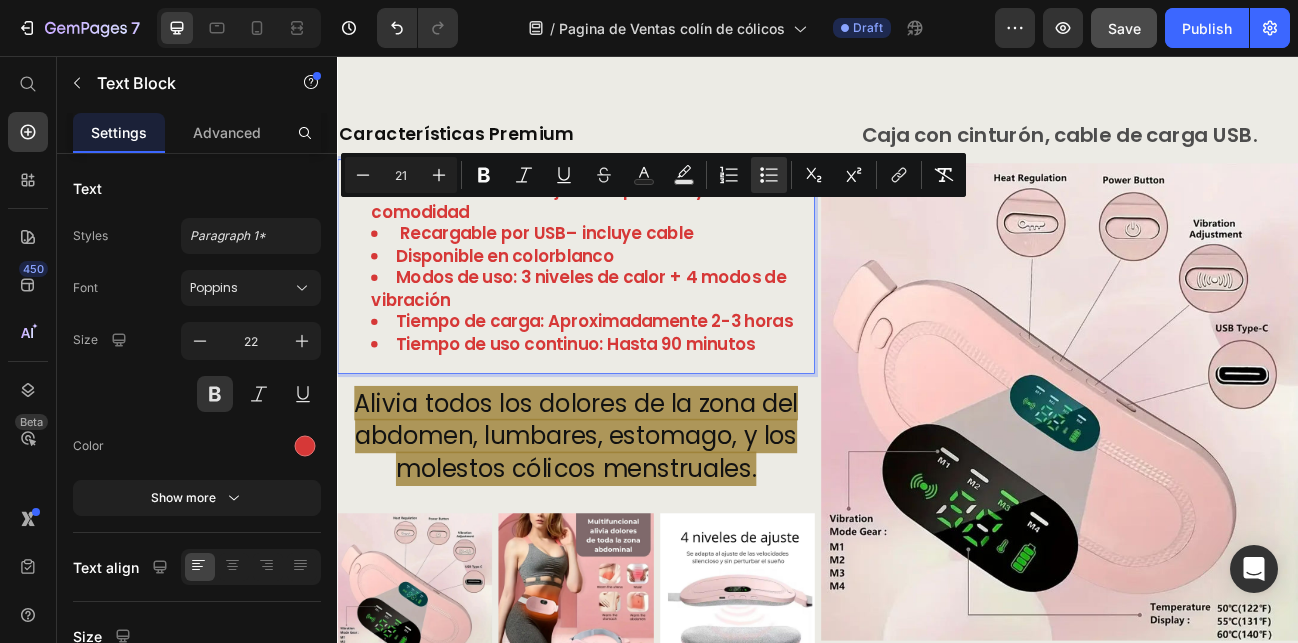 click on "Recargable por USB  – incluye cable" at bounding box center [655, 278] 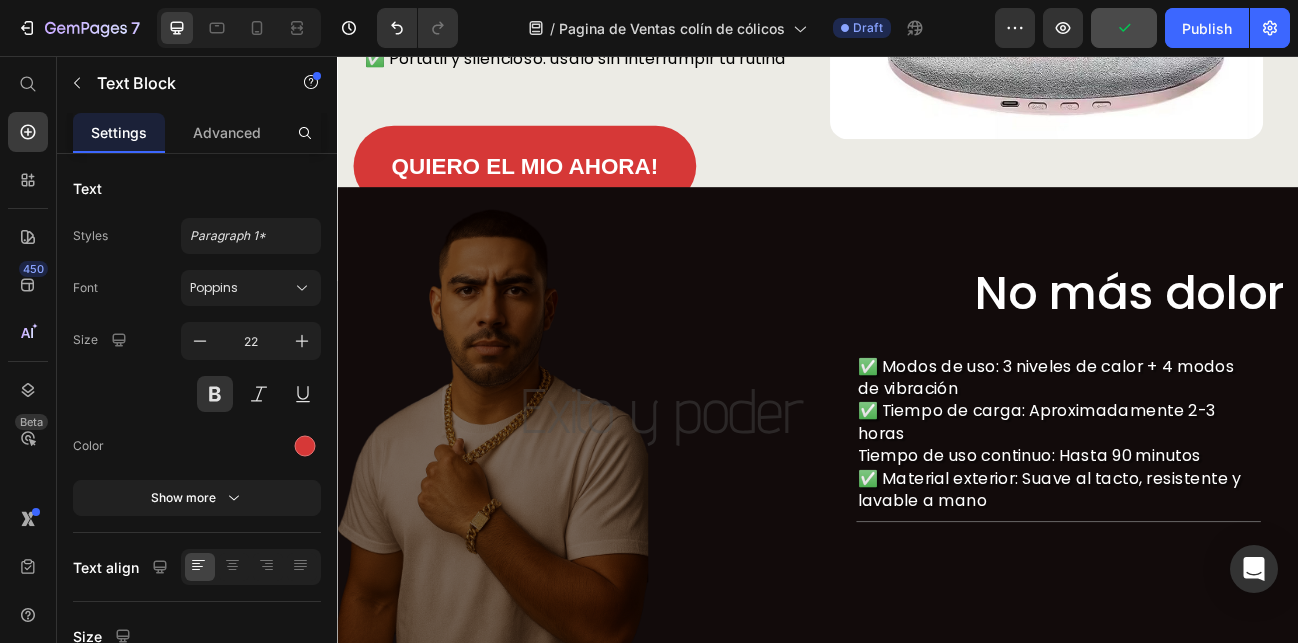 scroll, scrollTop: 2388, scrollLeft: 0, axis: vertical 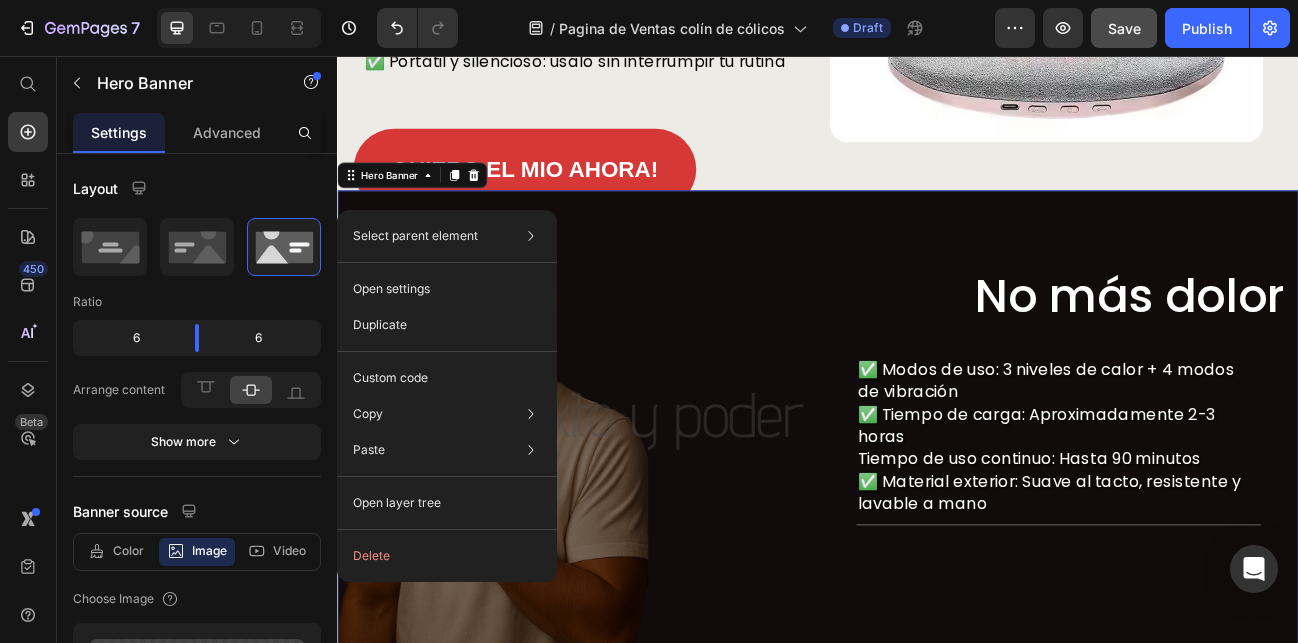 click on "No más dolor           Heading ✅ Modos de uso: 3 niveles de calor + 4 modos de vibración ✅ Tiempo de carga: Aproximadamente 2-3 horas Tiempo de uso continuo: Hasta 90 minutos ✅ Material exterior: Suave al tacto, resistente y lavable a mano Text Block                Title Line Row Text Block Exito y poder Text Block" at bounding box center (937, 515) 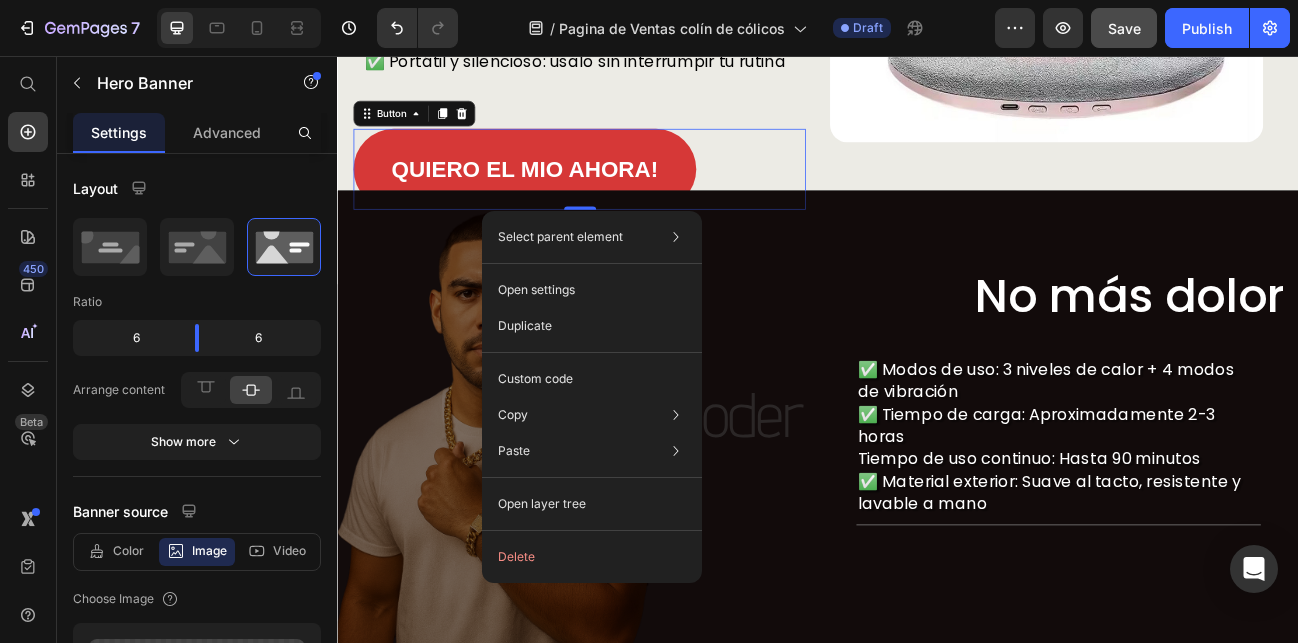 click on "QUIERO EL MIO AHORA! Button   0" at bounding box center (639, 197) 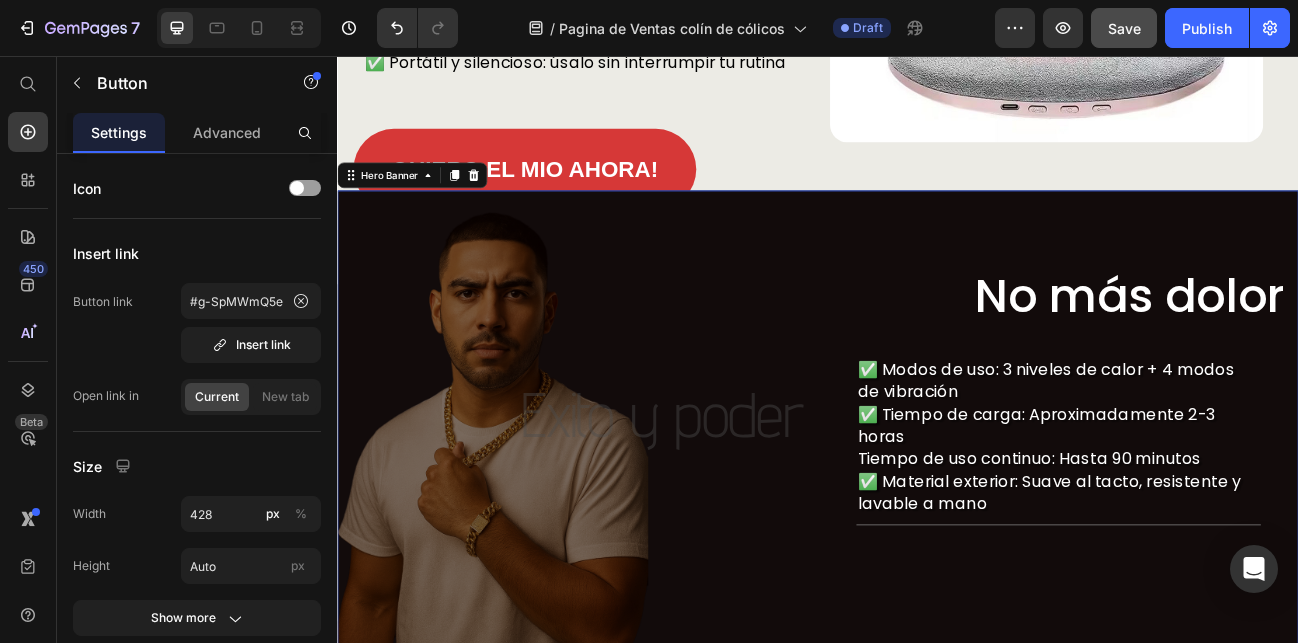 click on "No más dolor           Heading ✅ Modos de uso: 3 niveles de calor + 4 modos de vibración ✅ Tiempo de carga: Aproximadamente 2-3 horas Tiempo de uso continuo: Hasta 90 minutos ✅ Material exterior: Suave al tacto, resistente y lavable a mano Text Block                Title Line Row Text Block Exito y poder Text Block" at bounding box center [937, 515] 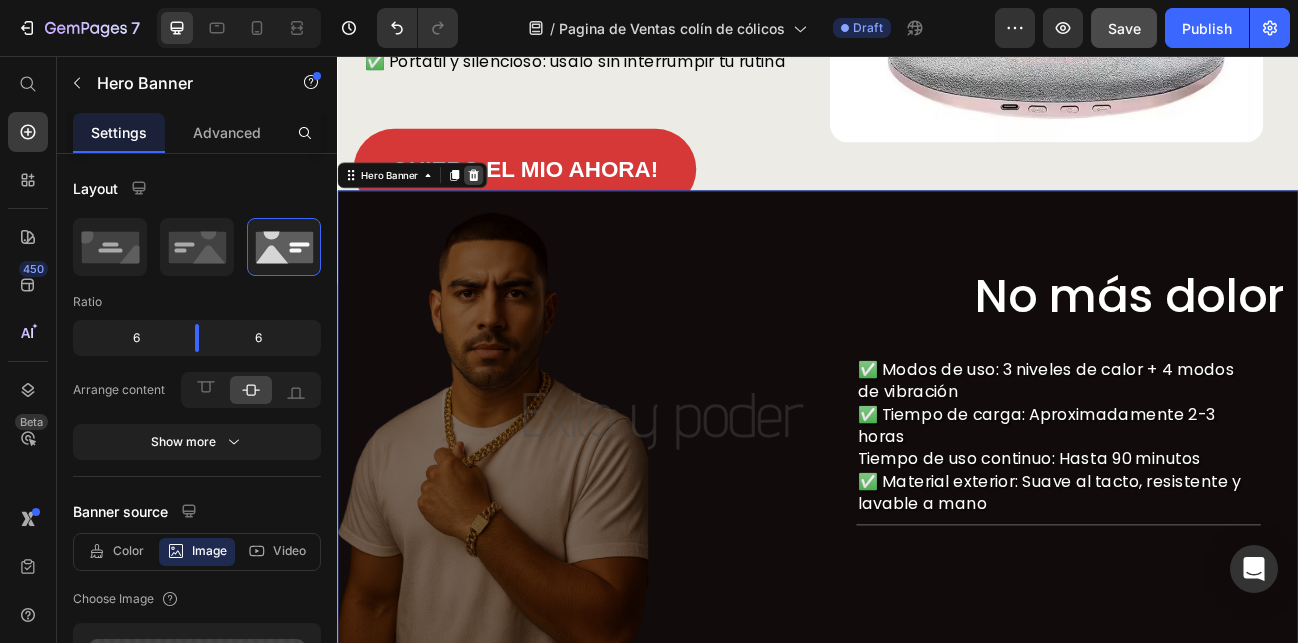 click 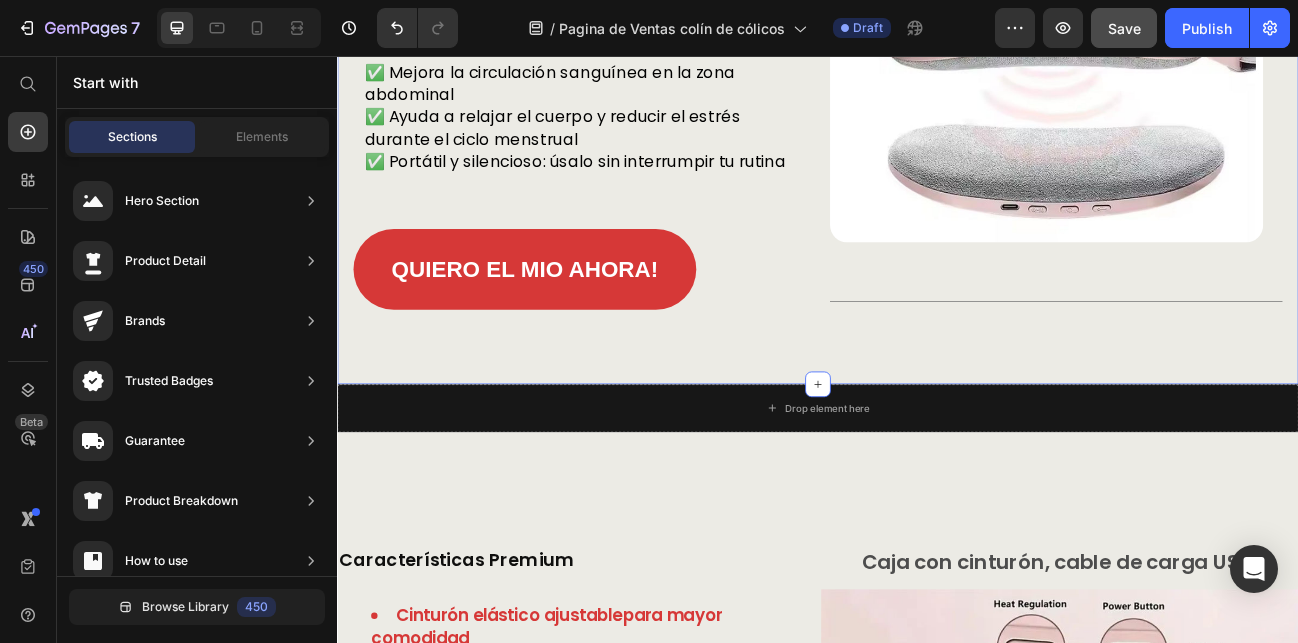 scroll, scrollTop: 2266, scrollLeft: 0, axis: vertical 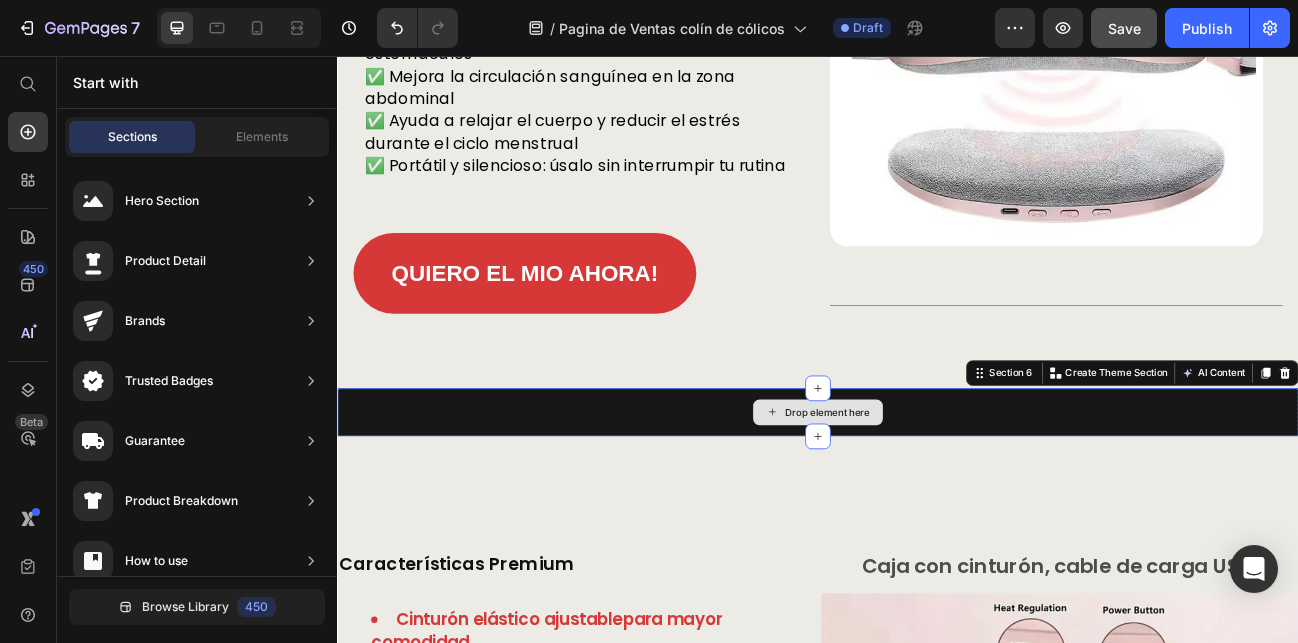 click on "Drop element here" at bounding box center (937, 501) 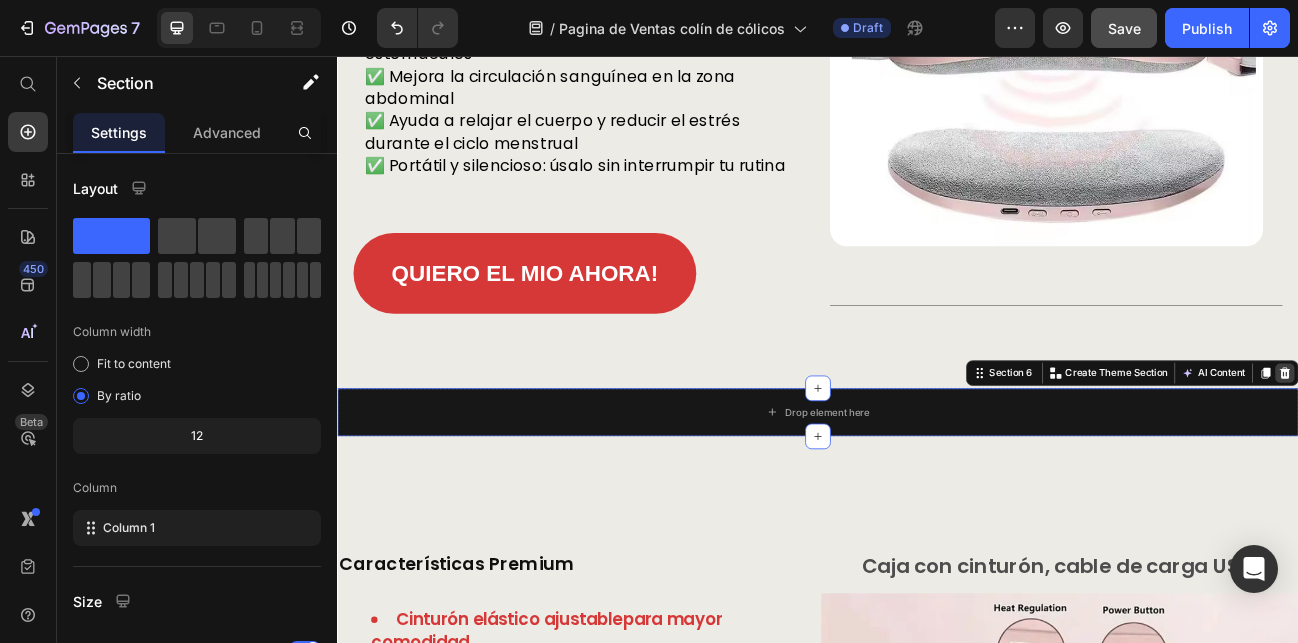 click 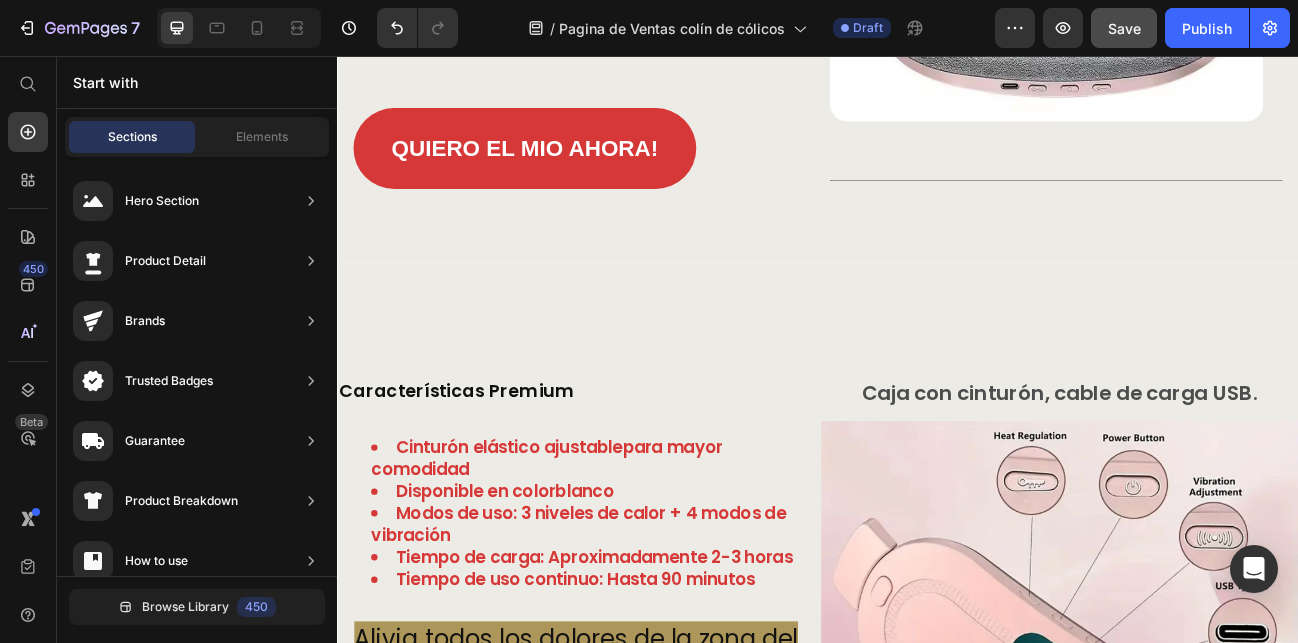 scroll, scrollTop: 2428, scrollLeft: 0, axis: vertical 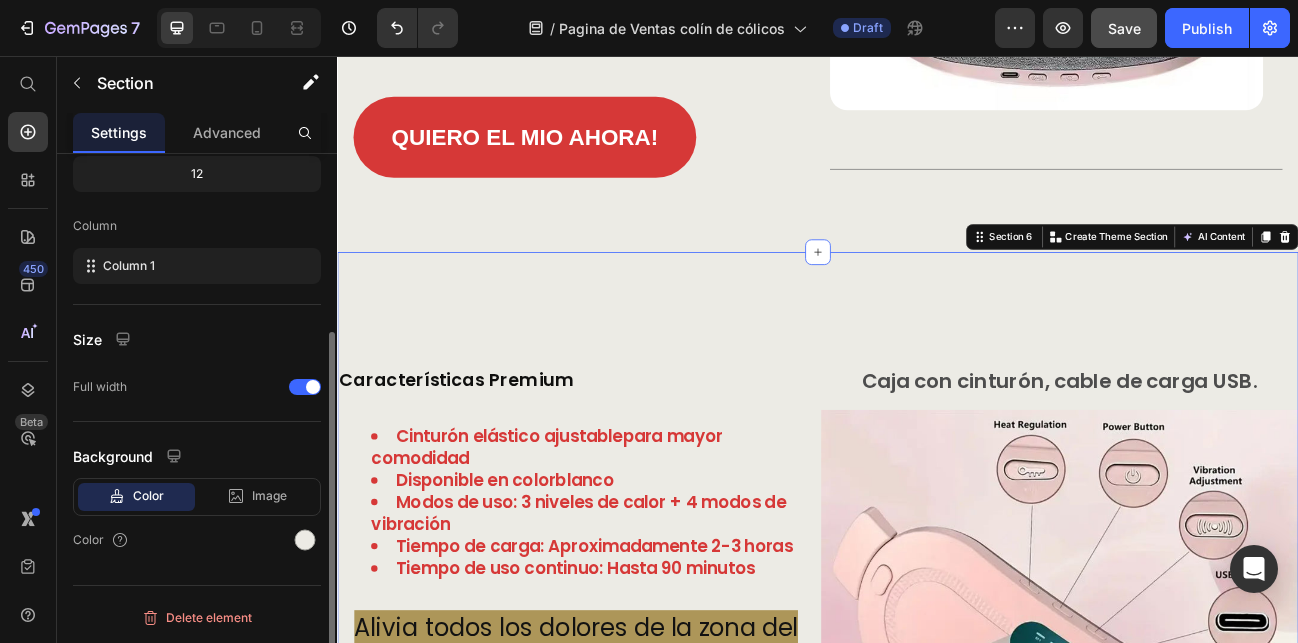 click on "Color" 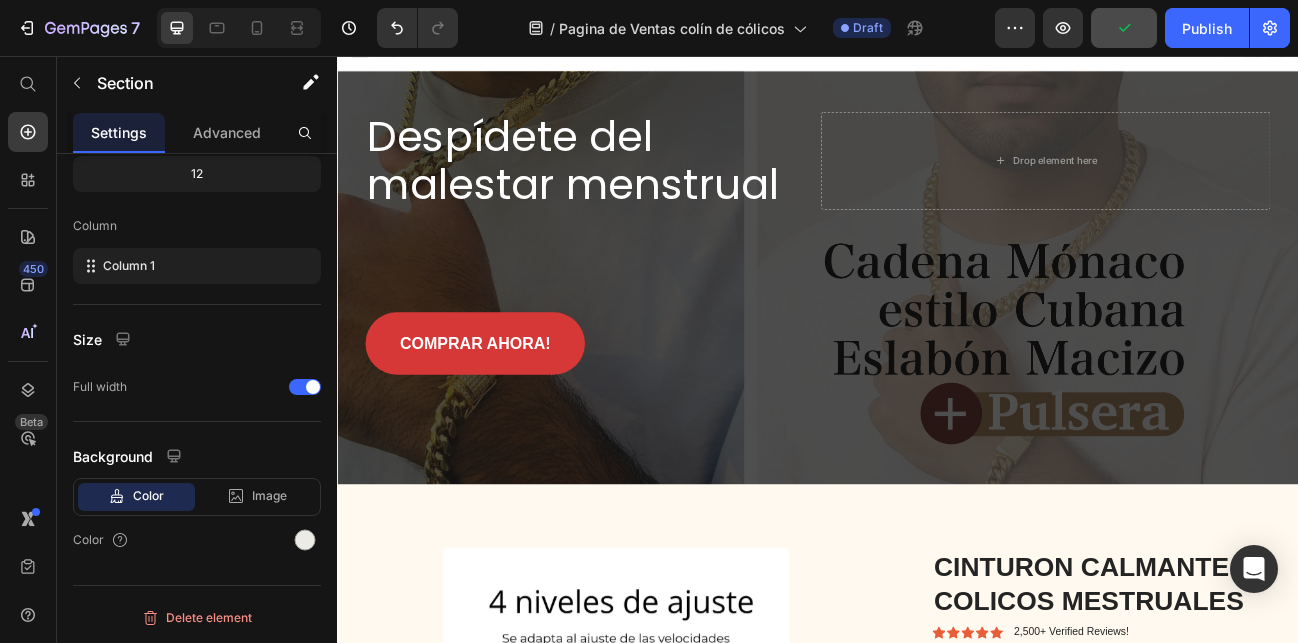 scroll, scrollTop: 0, scrollLeft: 0, axis: both 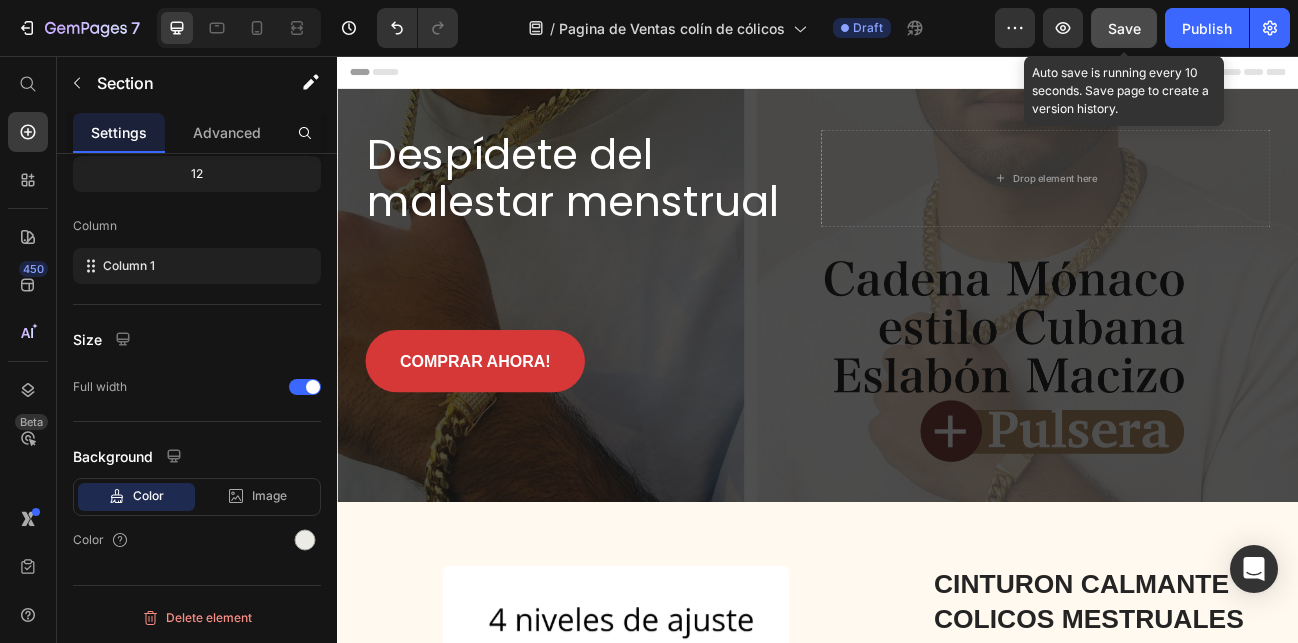 click on "Save" at bounding box center (1124, 28) 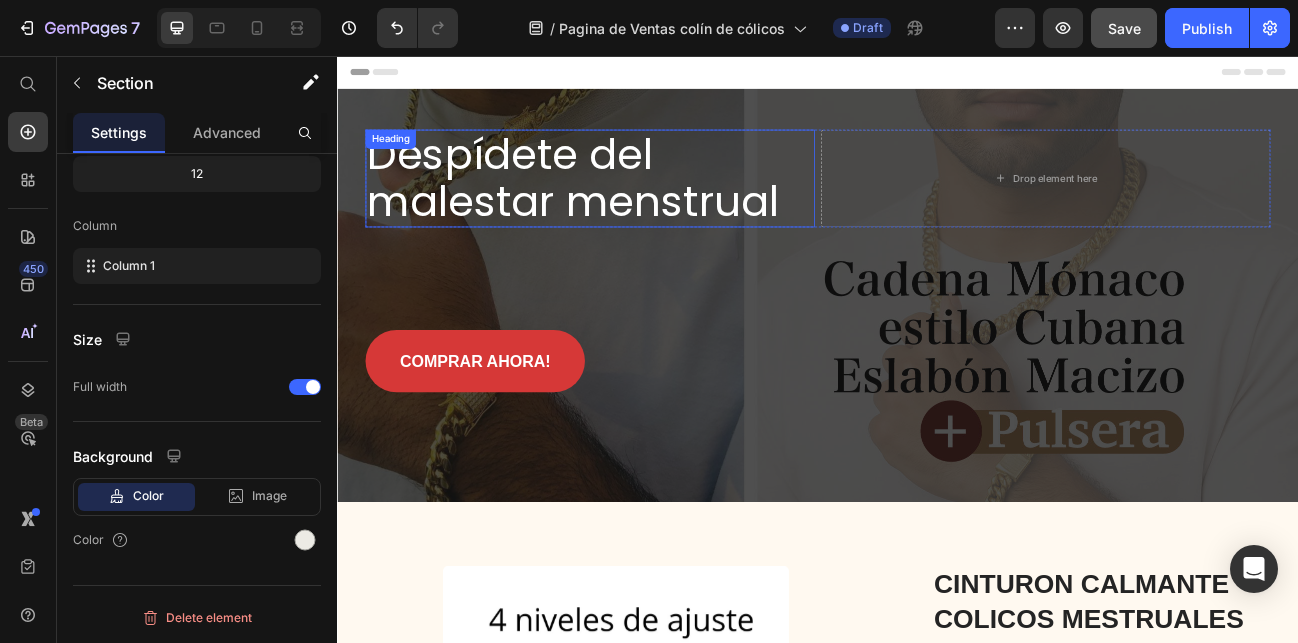 click on "Despídete del malestar menstrual" at bounding box center [652, 209] 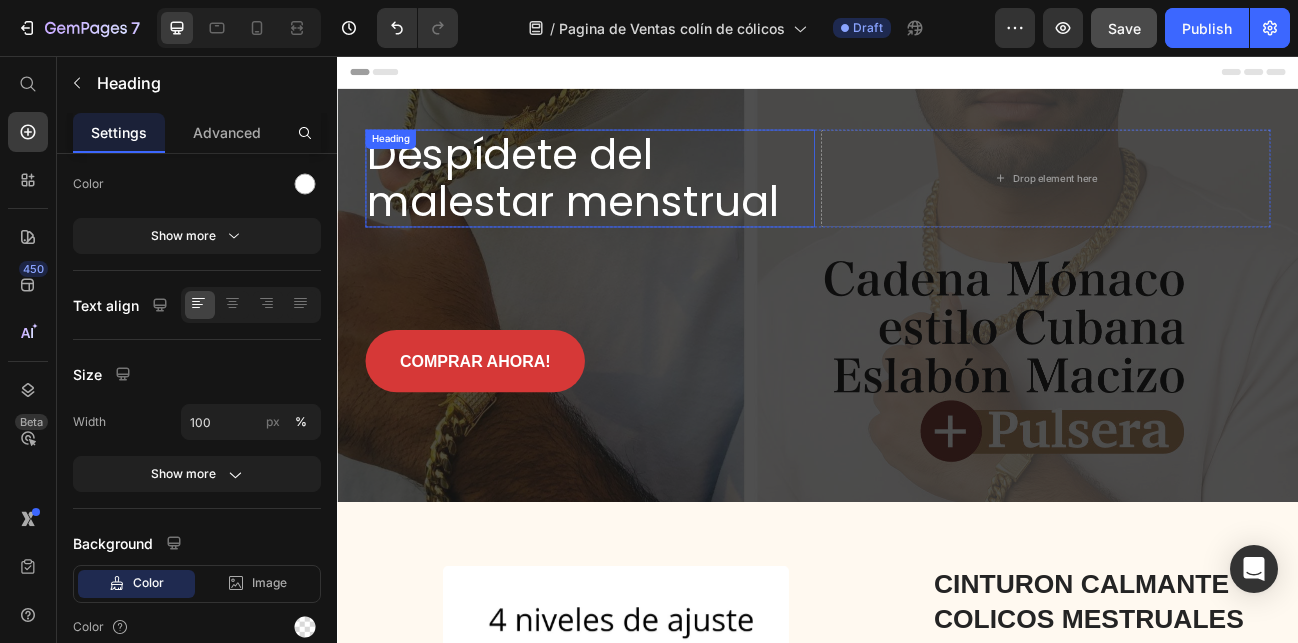 scroll, scrollTop: 0, scrollLeft: 0, axis: both 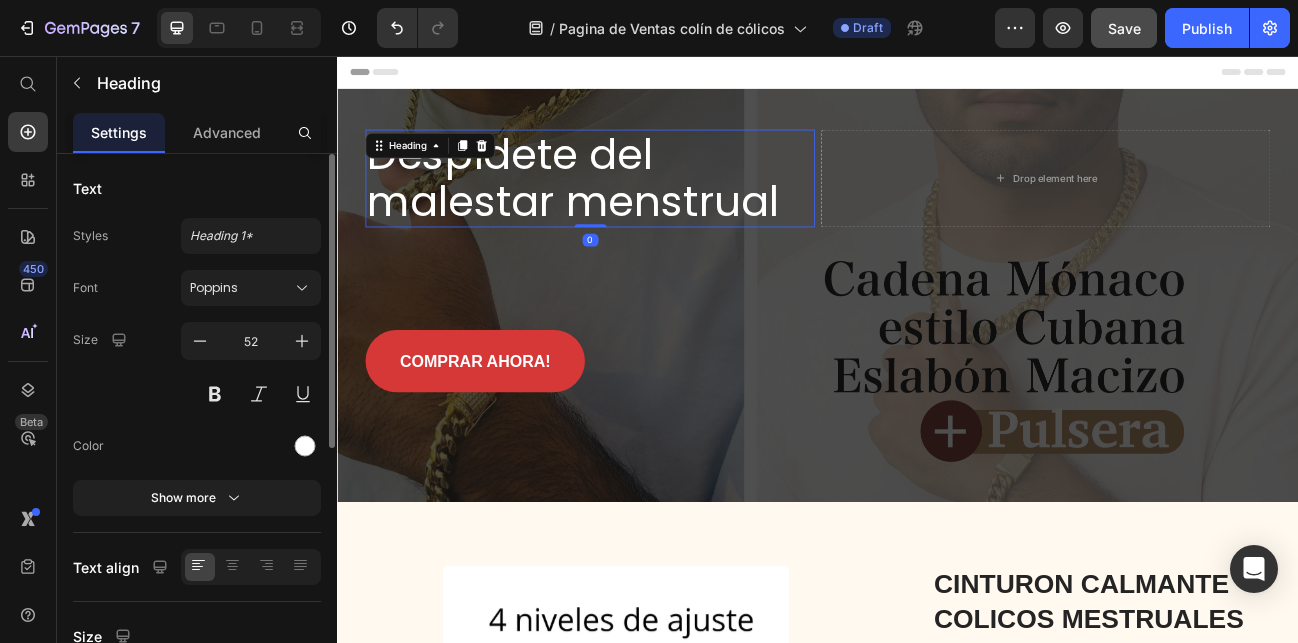 click on "Despídete del malestar menstrual" at bounding box center [652, 209] 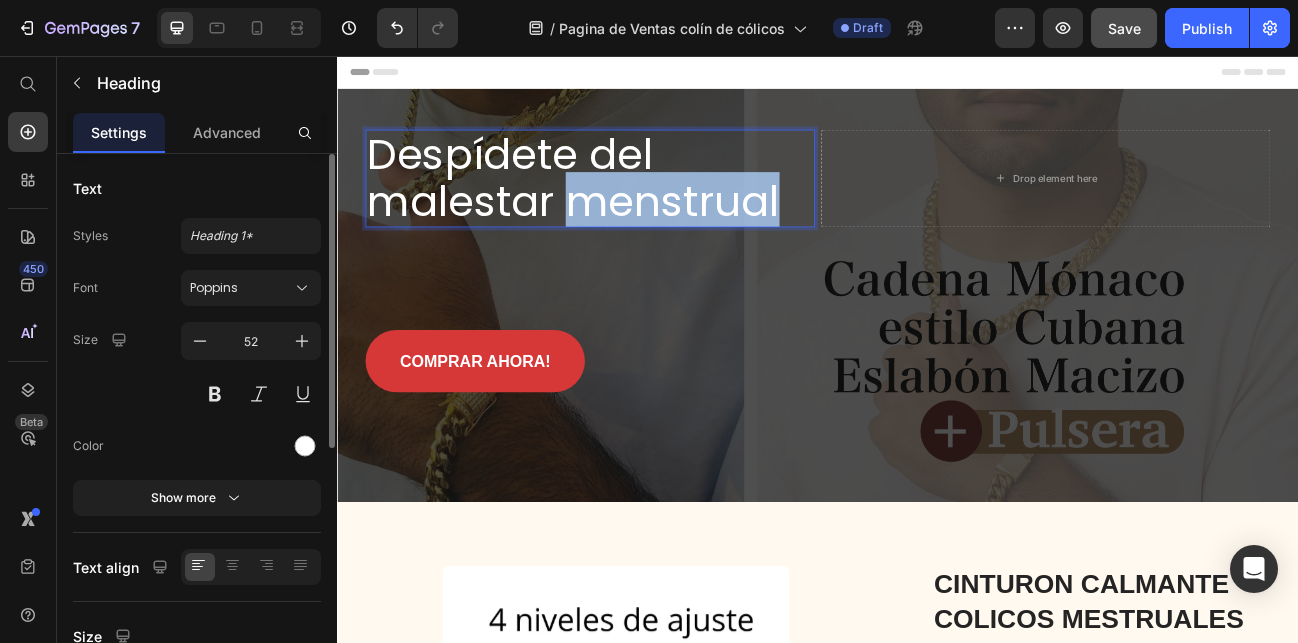 click on "Despídete del malestar menstrual" at bounding box center [652, 209] 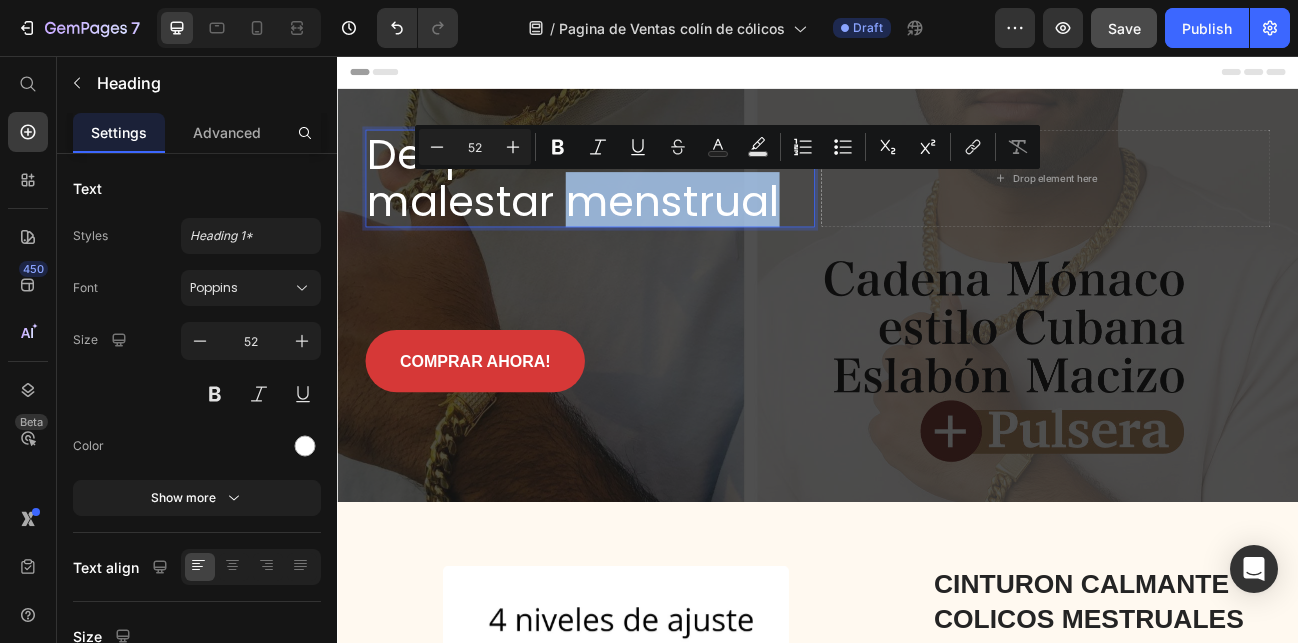 click on "Despídete del malestar menstrual" at bounding box center (652, 209) 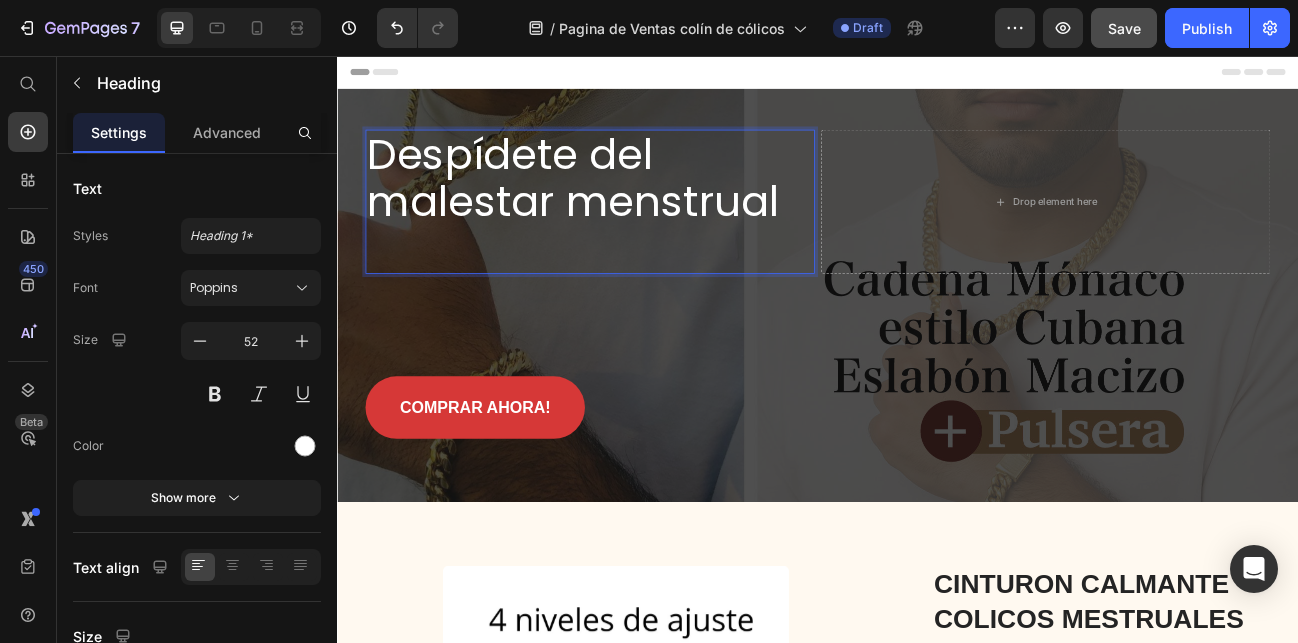 scroll, scrollTop: 5, scrollLeft: 0, axis: vertical 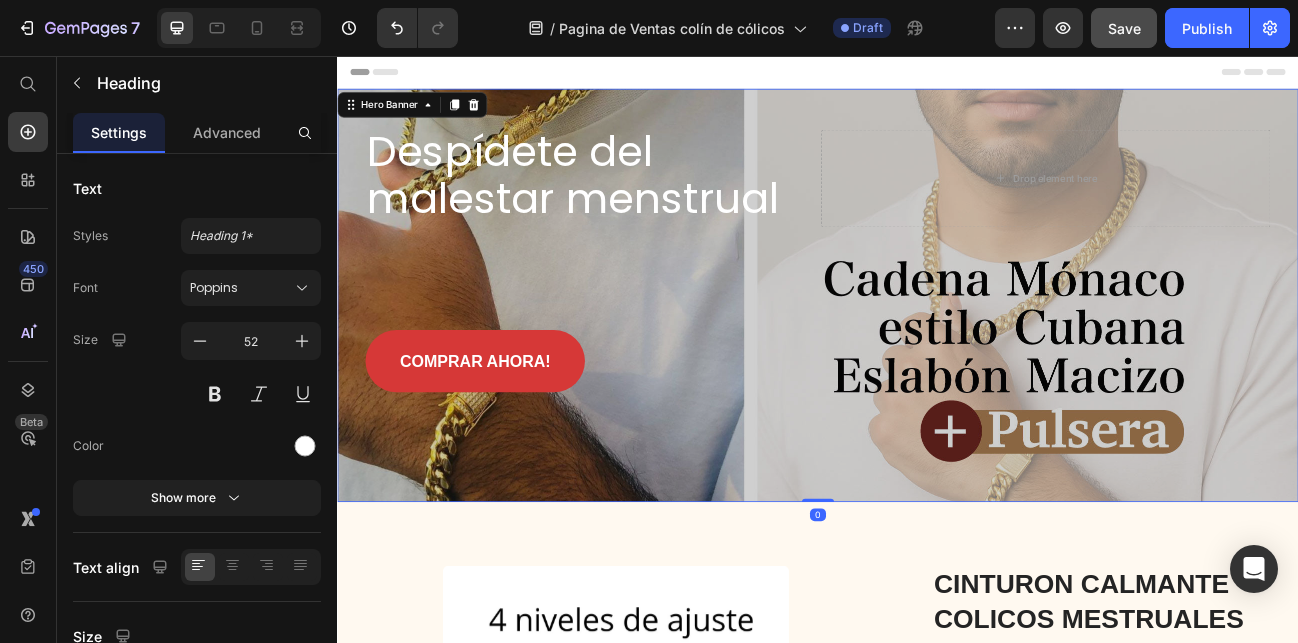 click at bounding box center [937, 355] 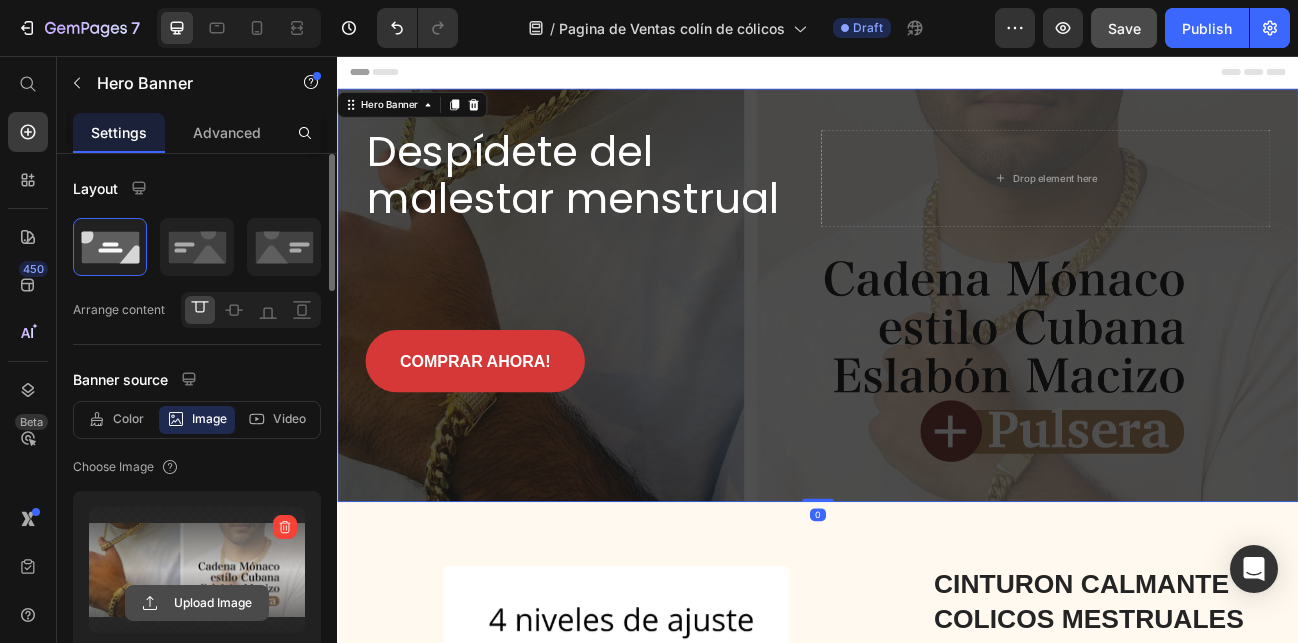 click 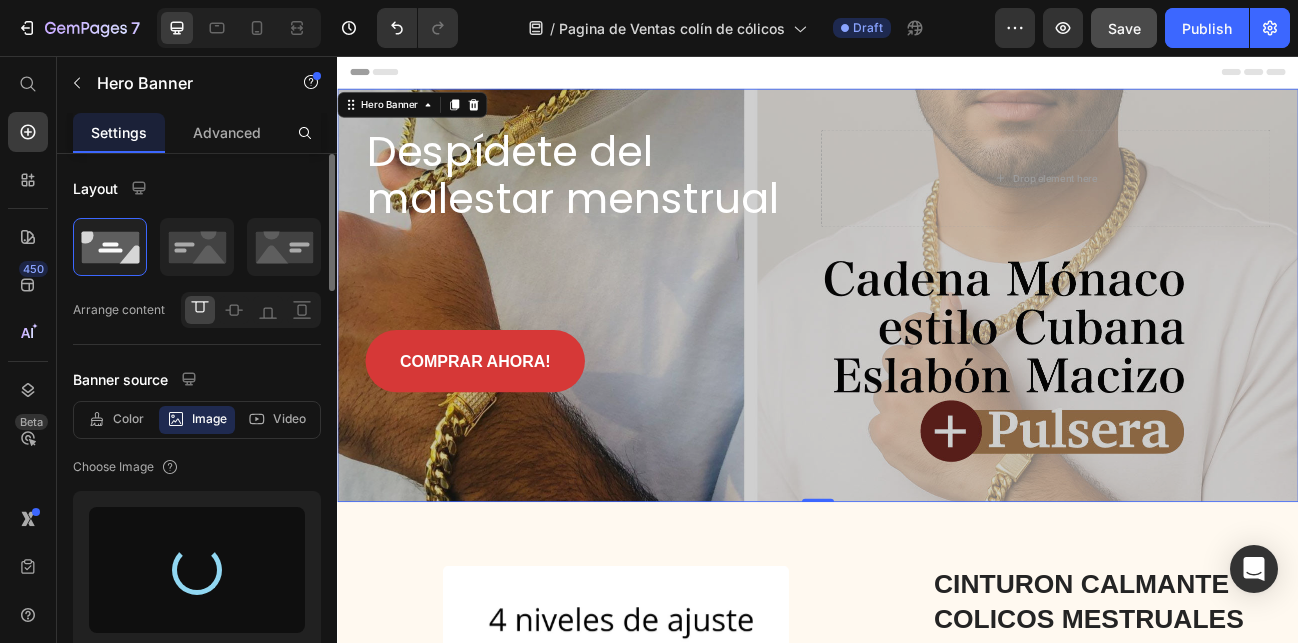 type on "https://cdn.shopify.com/s/files/1/0687/0365/0044/files/gempages_571899294735401799-77cd8eaa-10f5-4b59-be3d-114b5c1ede0e.png" 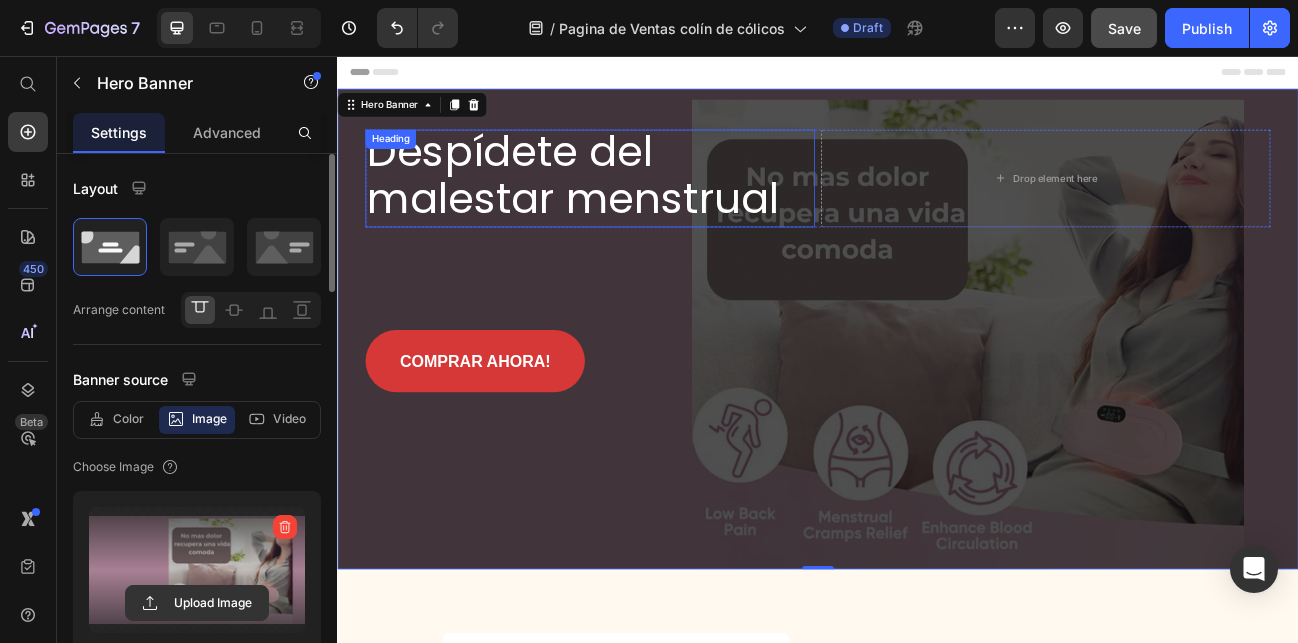 click on "Despídete del malestar menstrual" at bounding box center (652, 205) 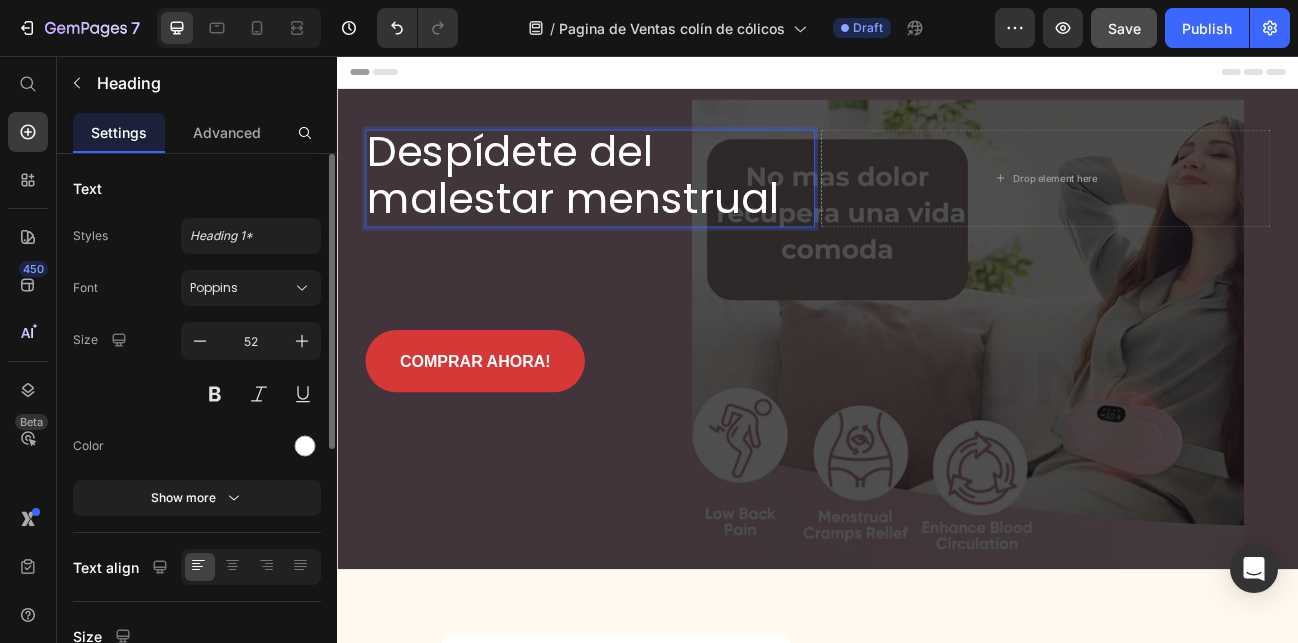 click on "Despídete del malestar menstrual" at bounding box center [652, 205] 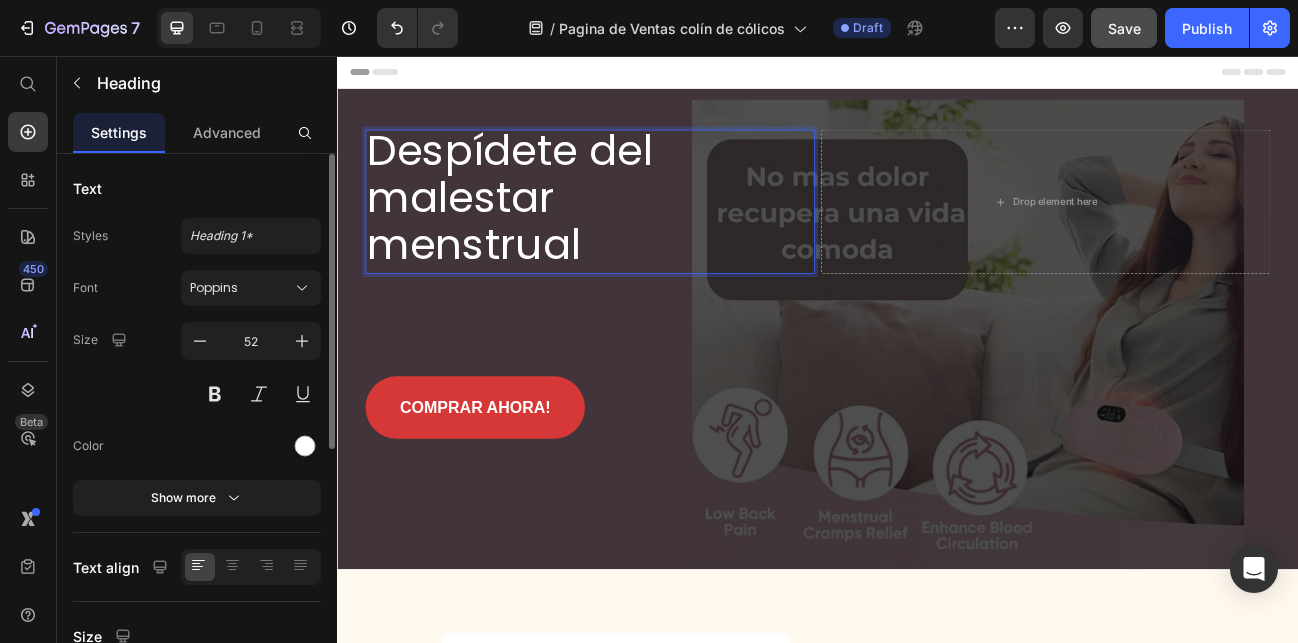 scroll, scrollTop: 4, scrollLeft: 0, axis: vertical 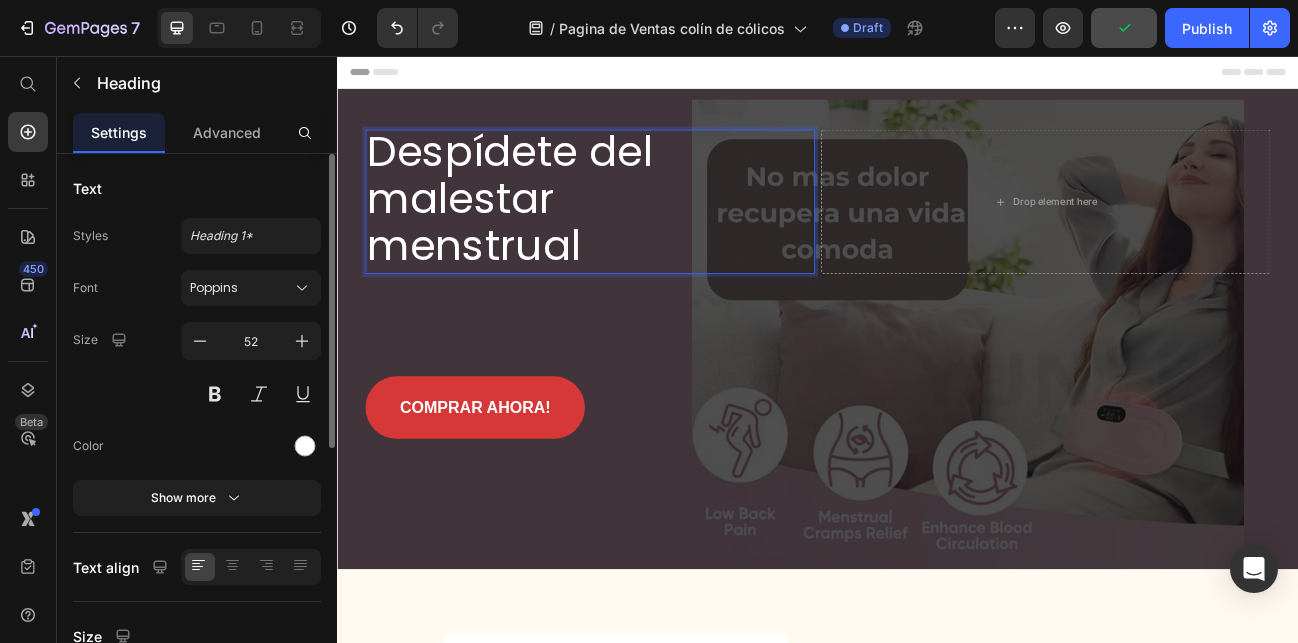 click on "Despídete del malestar  menstrual" at bounding box center [652, 234] 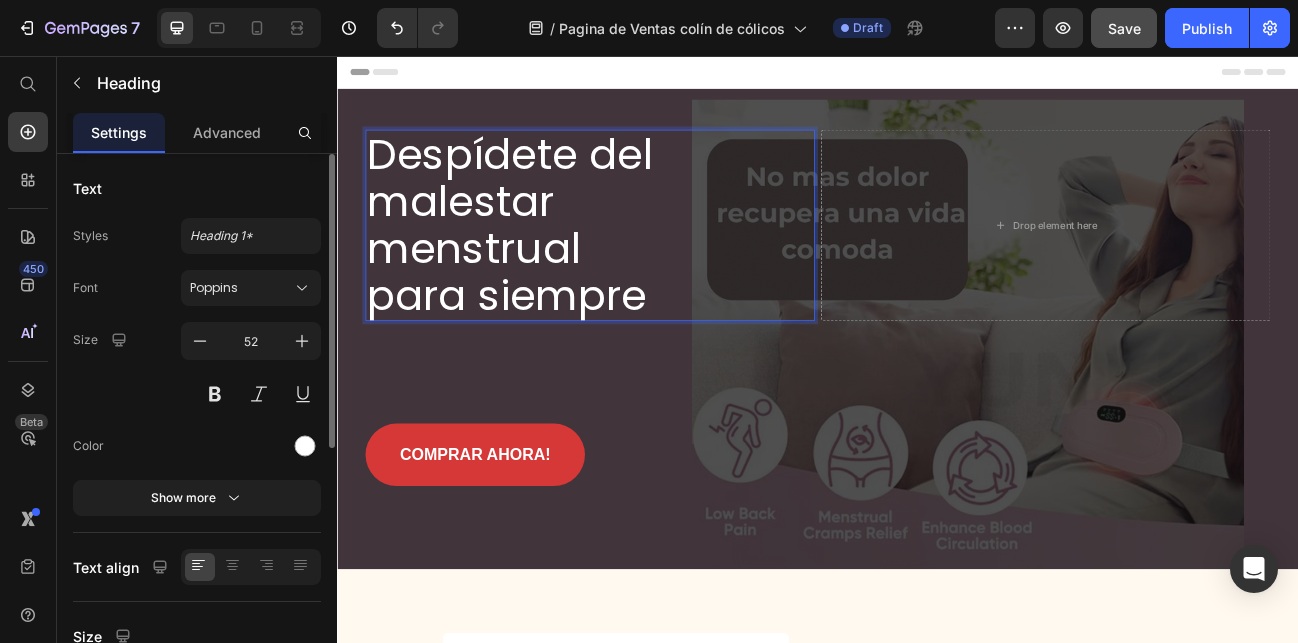 click on "Header" at bounding box center [937, 76] 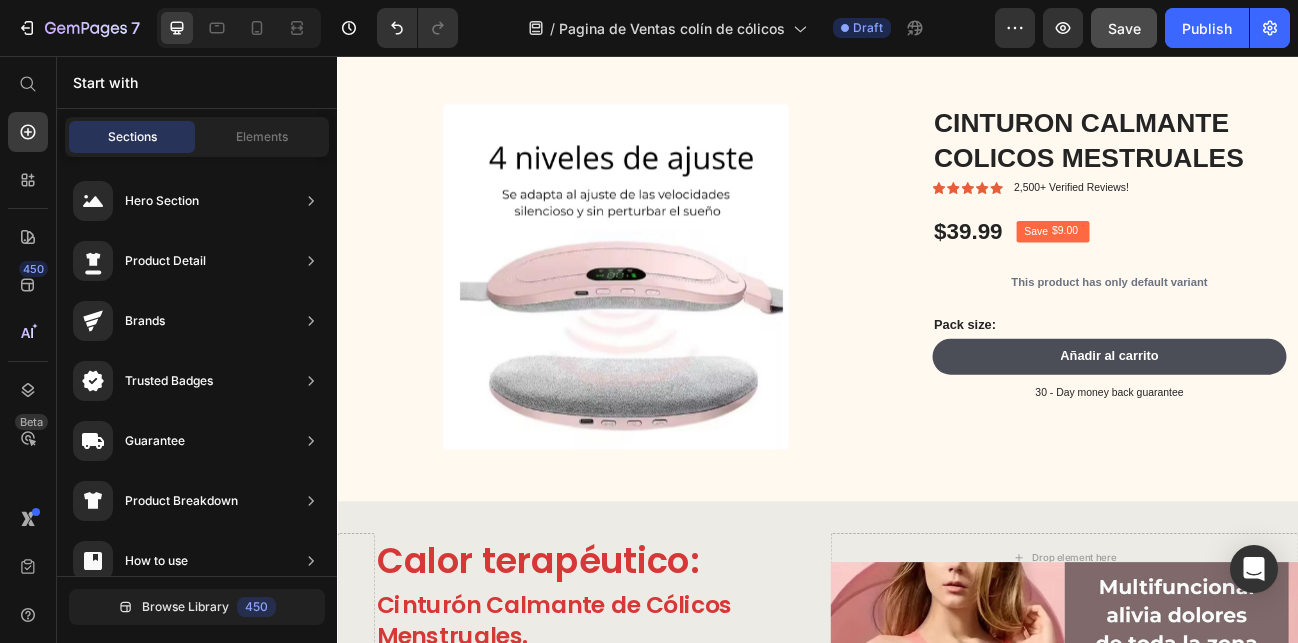 scroll, scrollTop: 667, scrollLeft: 0, axis: vertical 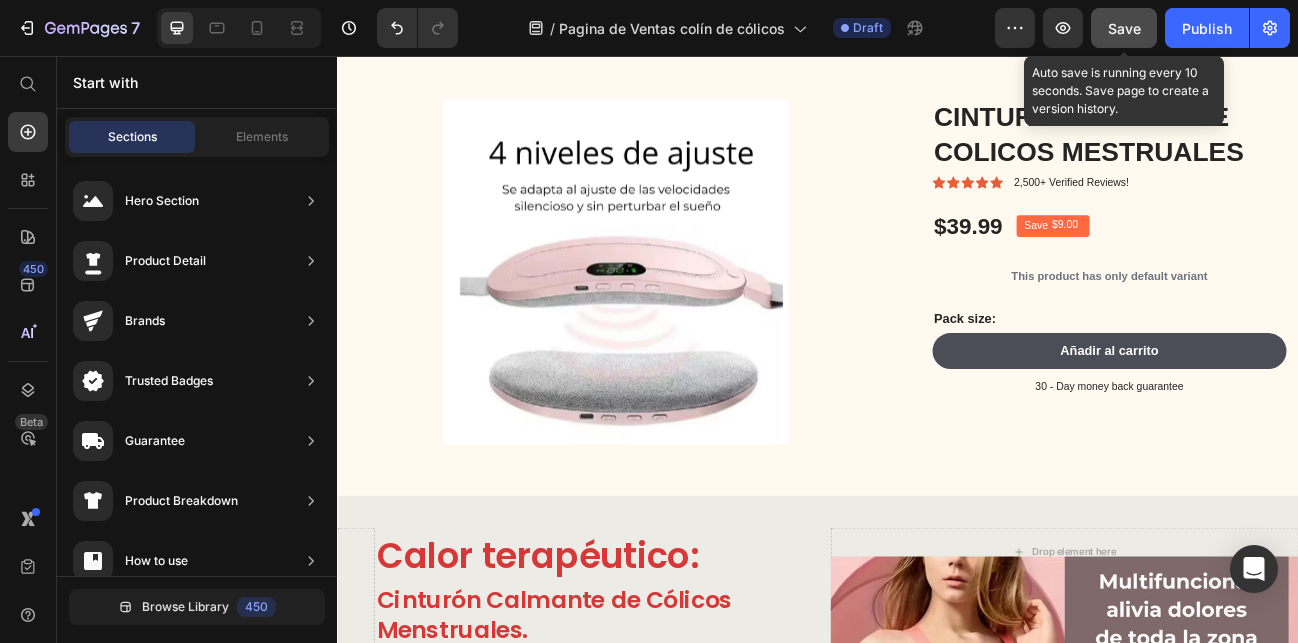 click on "Save" at bounding box center (1124, 28) 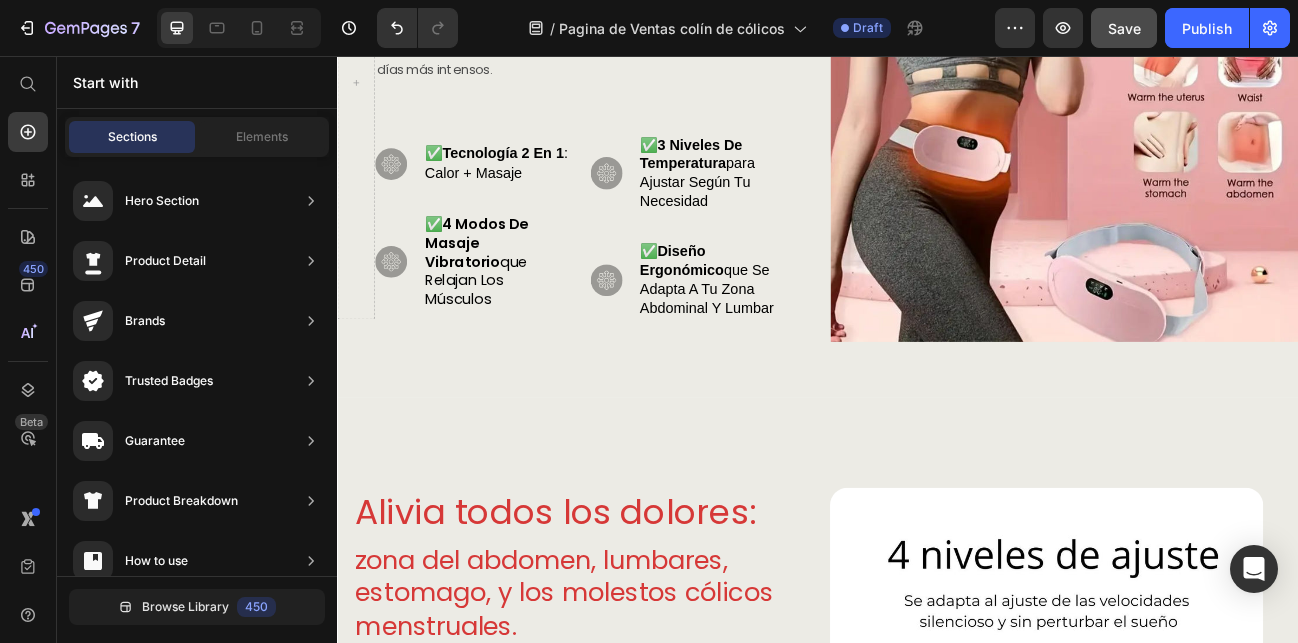 scroll, scrollTop: 1761, scrollLeft: 0, axis: vertical 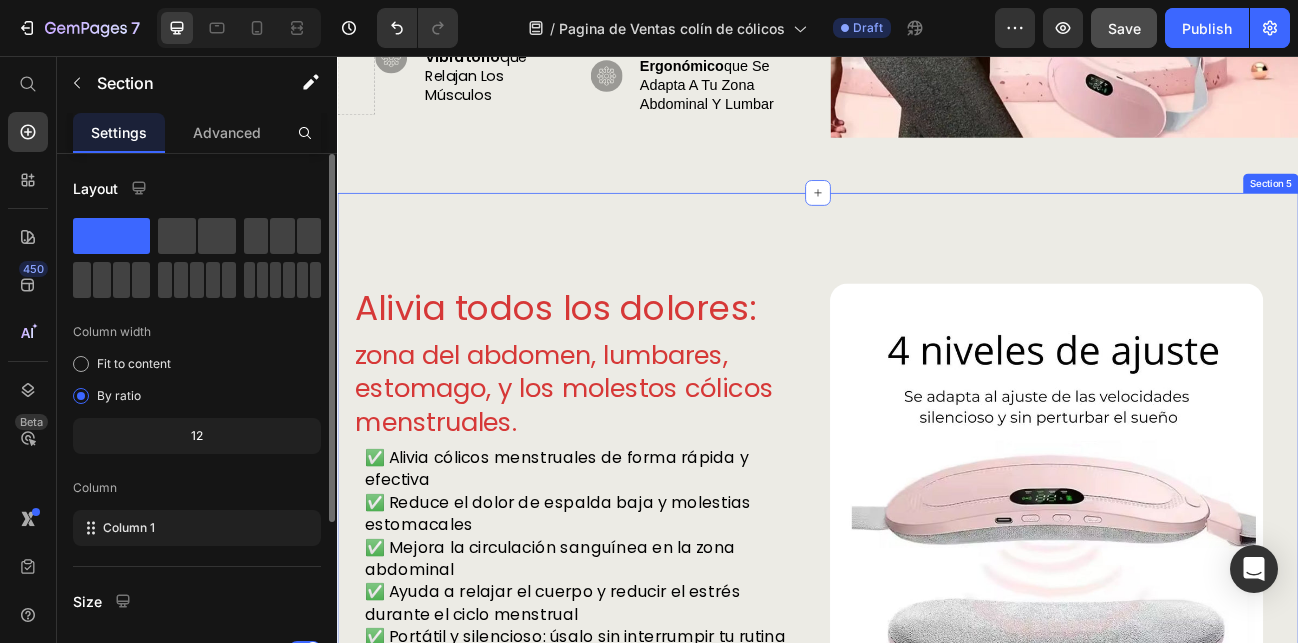 click on "Alivia todos los dolores:  Heading zona del abdomen, lumbares, estomago, y los molestos cólicos menstruales.   Heading ✅ Alivia cólicos menstruales de forma rápida y efectiva ✅ Reduce el dolor de espalda baja y molestias estomacales ✅ Mejora la circulación sanguínea en la zona abdominal ✅ Ayuda a relajar el cuerpo y reducir el estrés durante el ciclo menstrual ✅ Portátil y silencioso: úsalo sin interrumpir tu rutina Text Block QUIERO EL MIO AHORA! Button Image                Title Line Row Section 5" at bounding box center [937, 642] 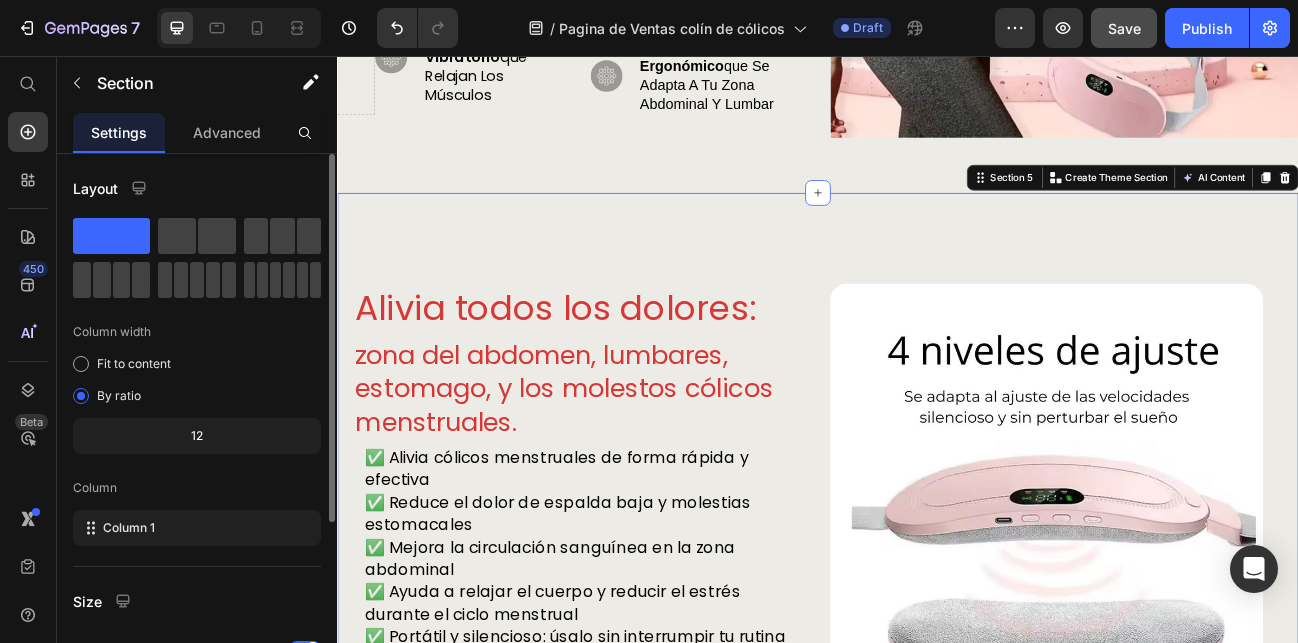 click on "Alivia todos los dolores:  Heading zona del abdomen, lumbares, estomago, y los molestos cólicos menstruales.   Heading ✅ Alivia cólicos menstruales de forma rápida y efectiva ✅ Reduce el dolor de espalda baja y molestias estomacales ✅ Mejora la circulación sanguínea en la zona abdominal ✅ Ayuda a relajar el cuerpo y reducir el estrés durante el ciclo menstrual ✅ Portátil y silencioso: úsalo sin interrumpir tu rutina Text Block QUIERO EL MIO AHORA! Button Image                Title Line Row Section 5   You can create reusable sections Create Theme Section AI Content Write with GemAI What would you like to describe here? Tone and Voice Persuasive Product DISPOSITIVO PORTATIL PARA DORMIR Show more Generate" at bounding box center [937, 642] 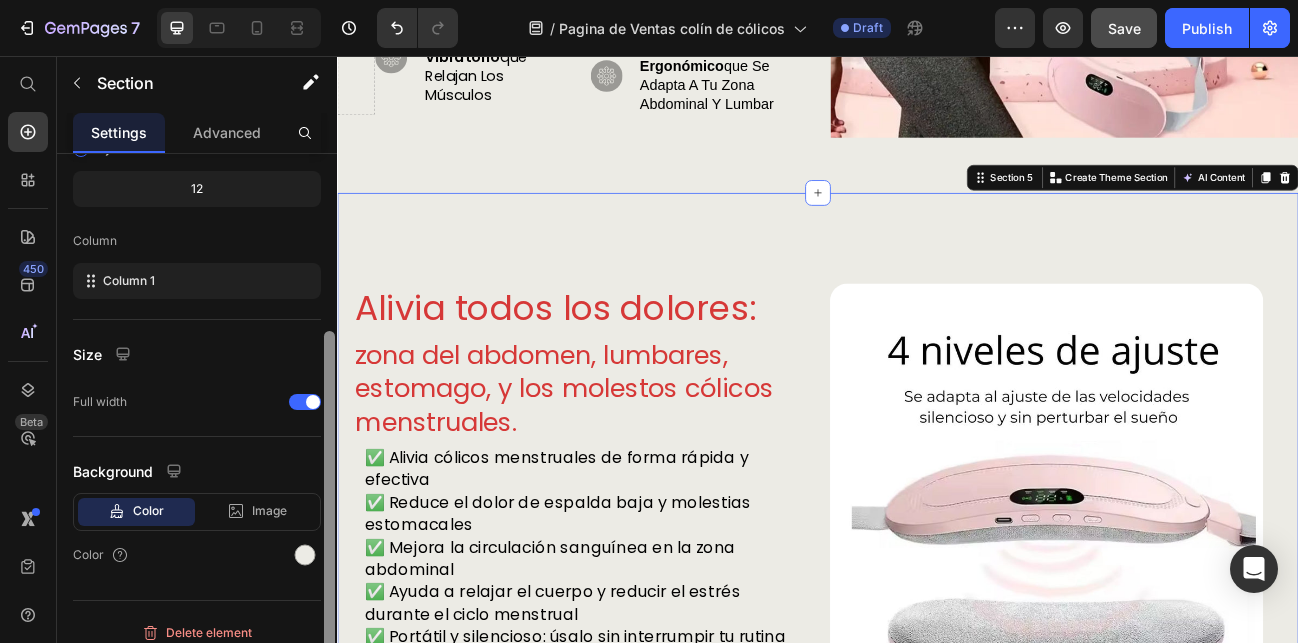 scroll, scrollTop: 262, scrollLeft: 0, axis: vertical 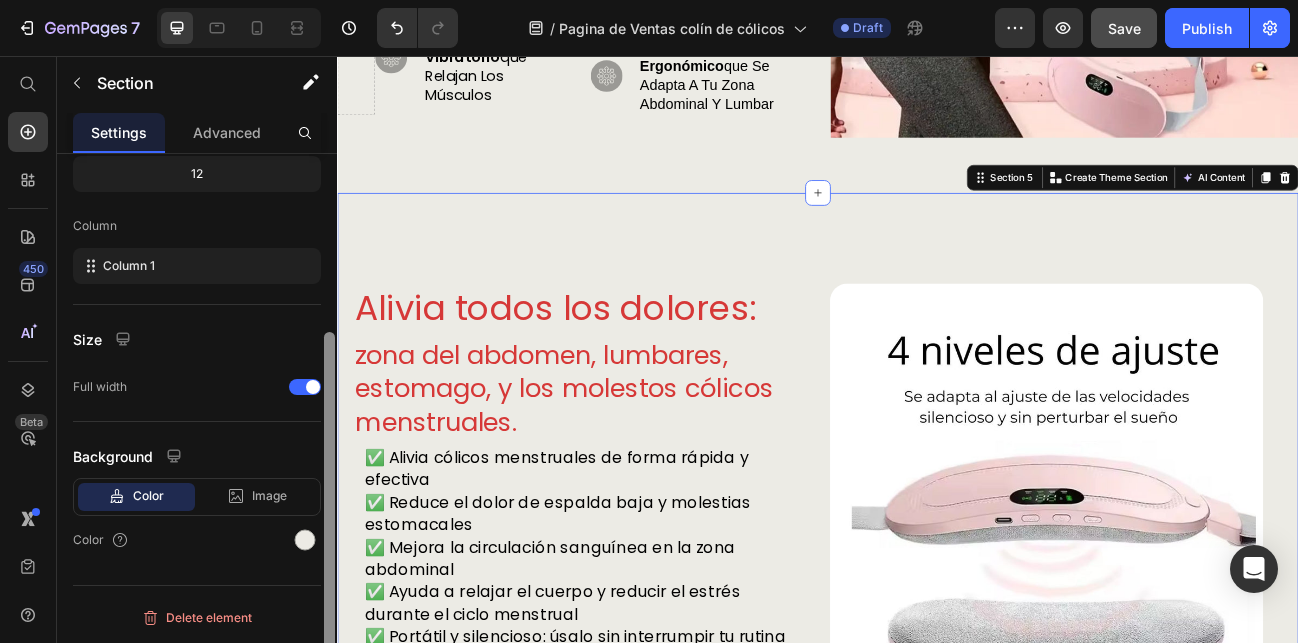 drag, startPoint x: 332, startPoint y: 235, endPoint x: 310, endPoint y: 462, distance: 228.06358 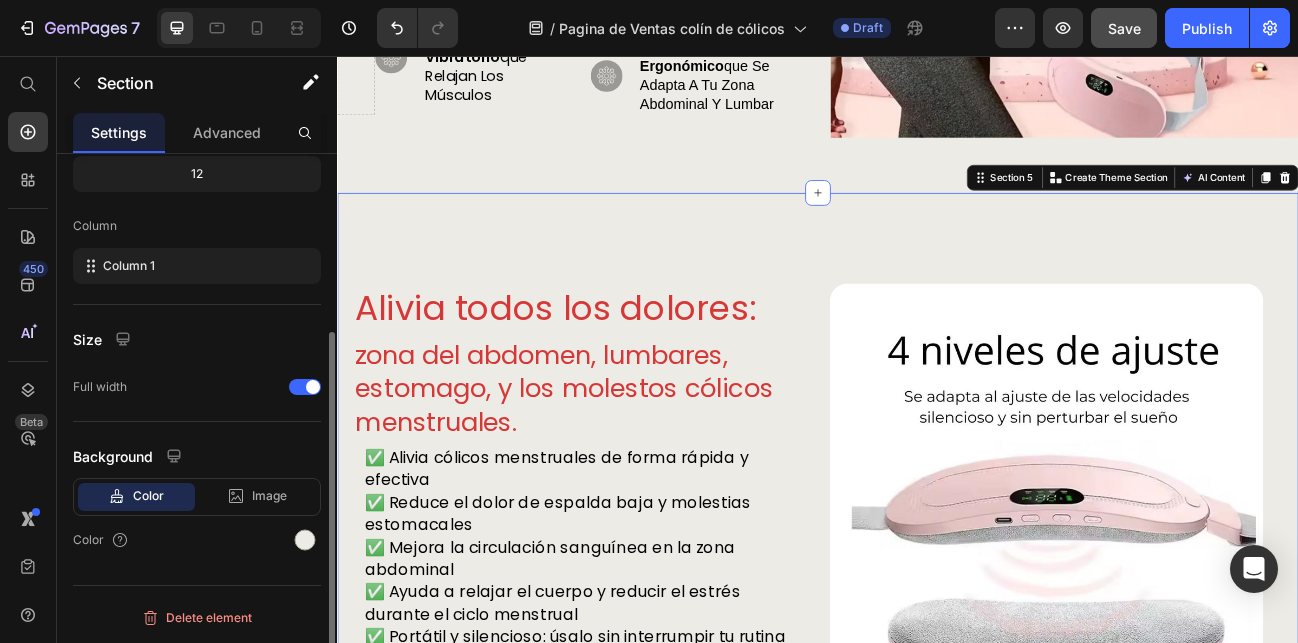 click on "Color" 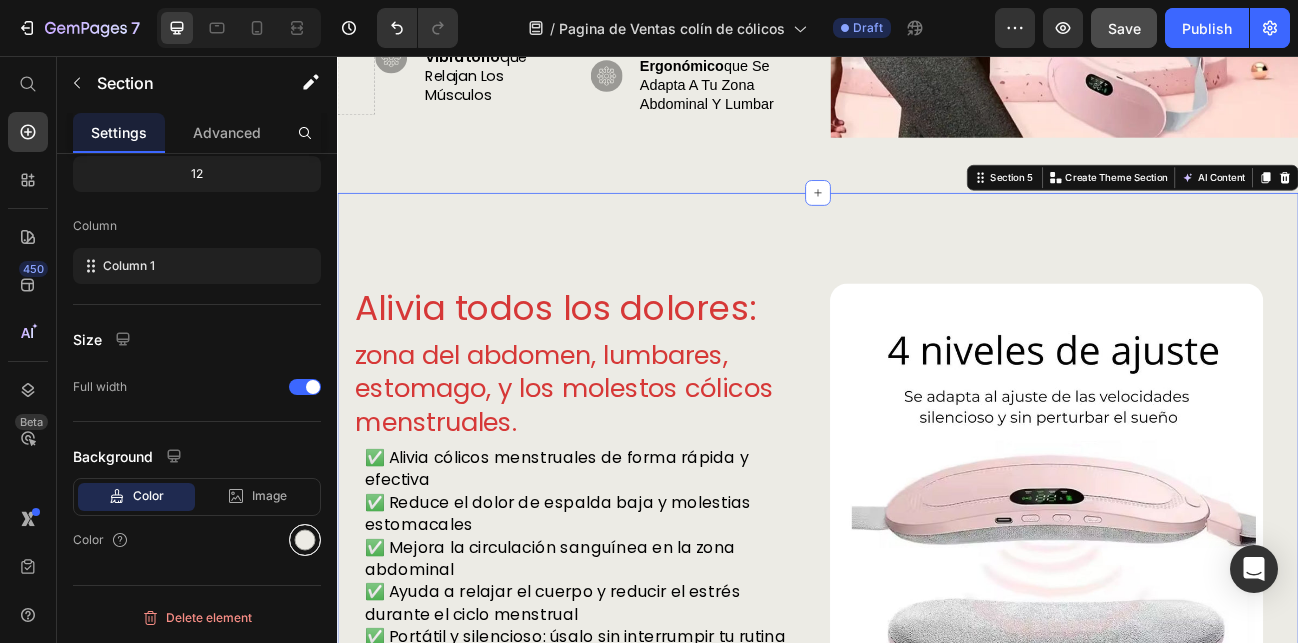 click at bounding box center (305, 540) 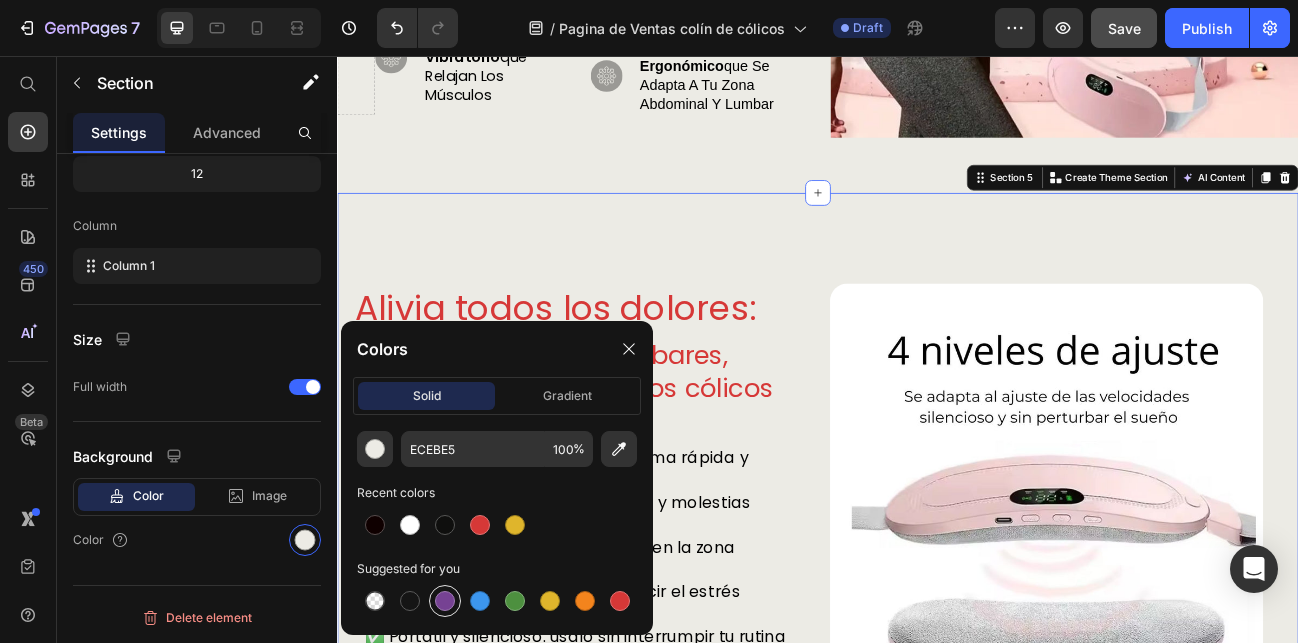 click at bounding box center [445, 601] 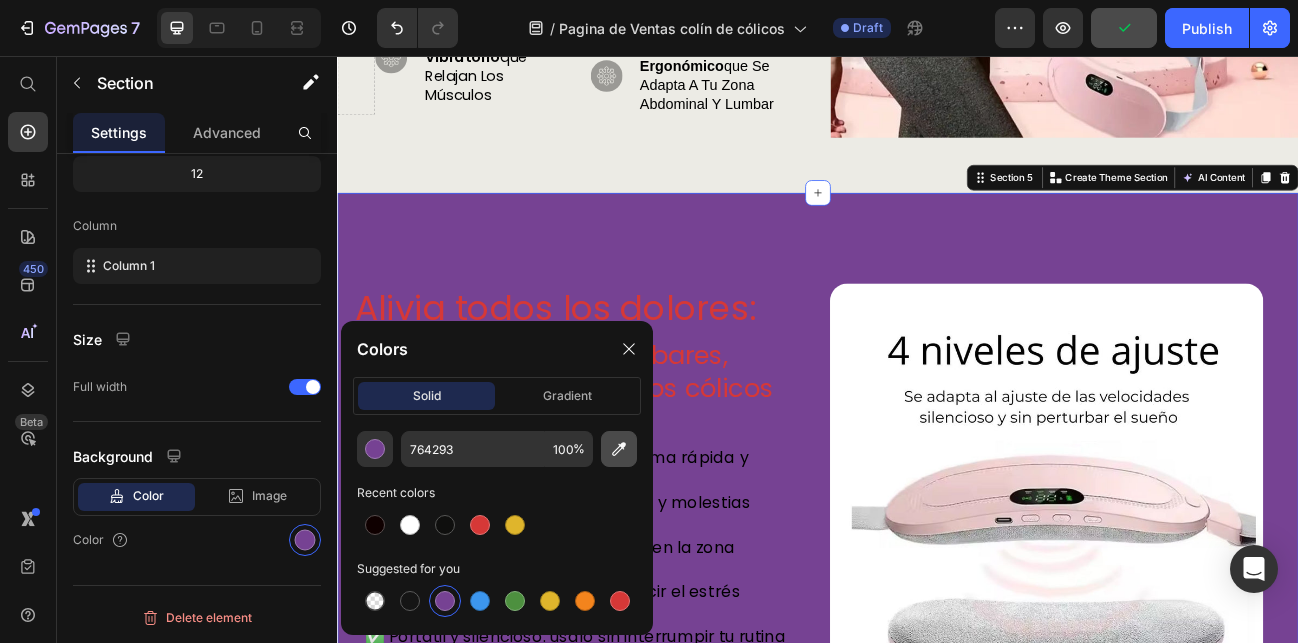 click at bounding box center (619, 449) 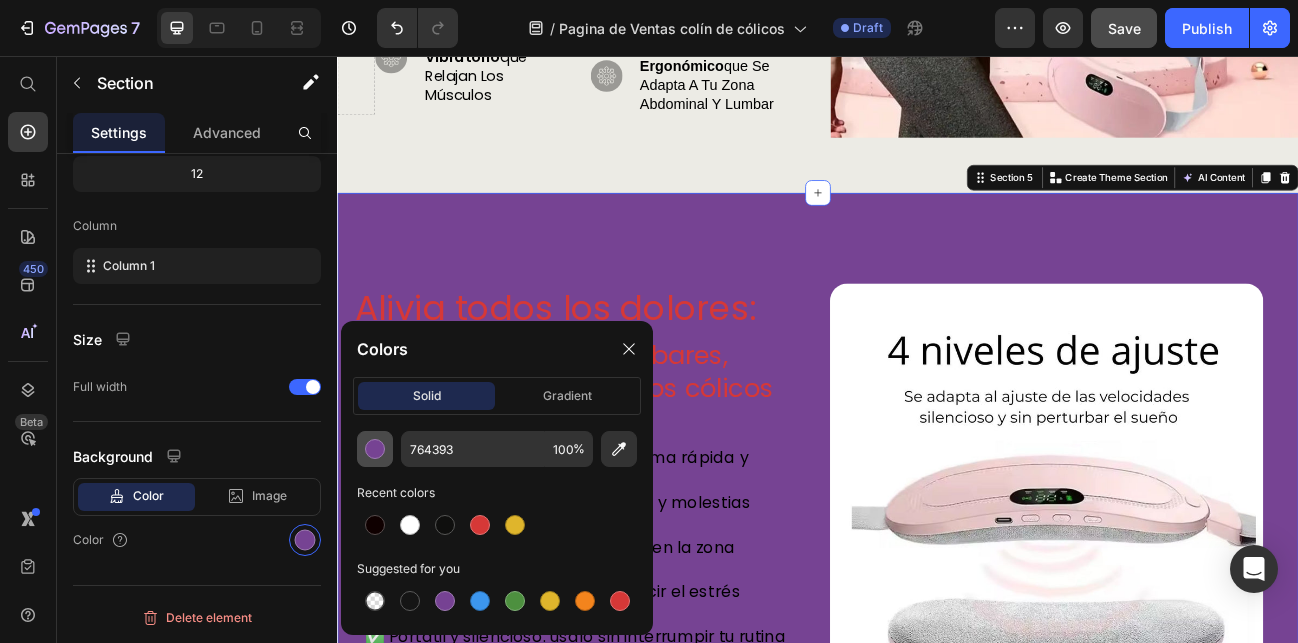 click at bounding box center [375, 449] 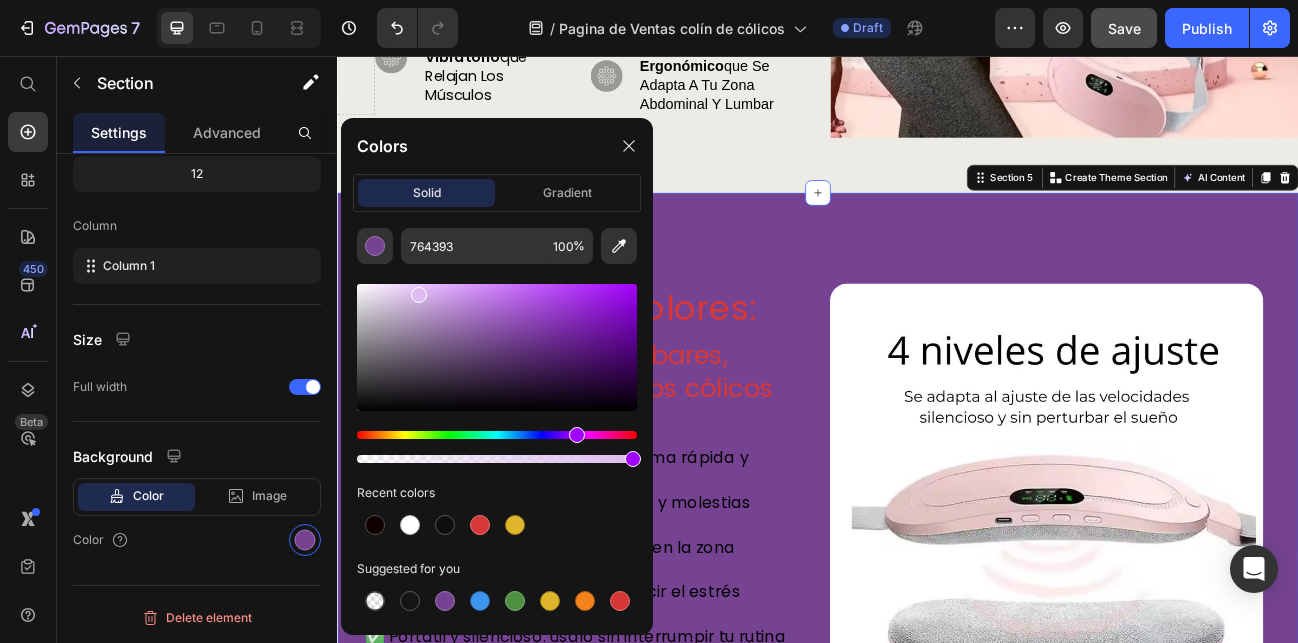 click at bounding box center [497, 347] 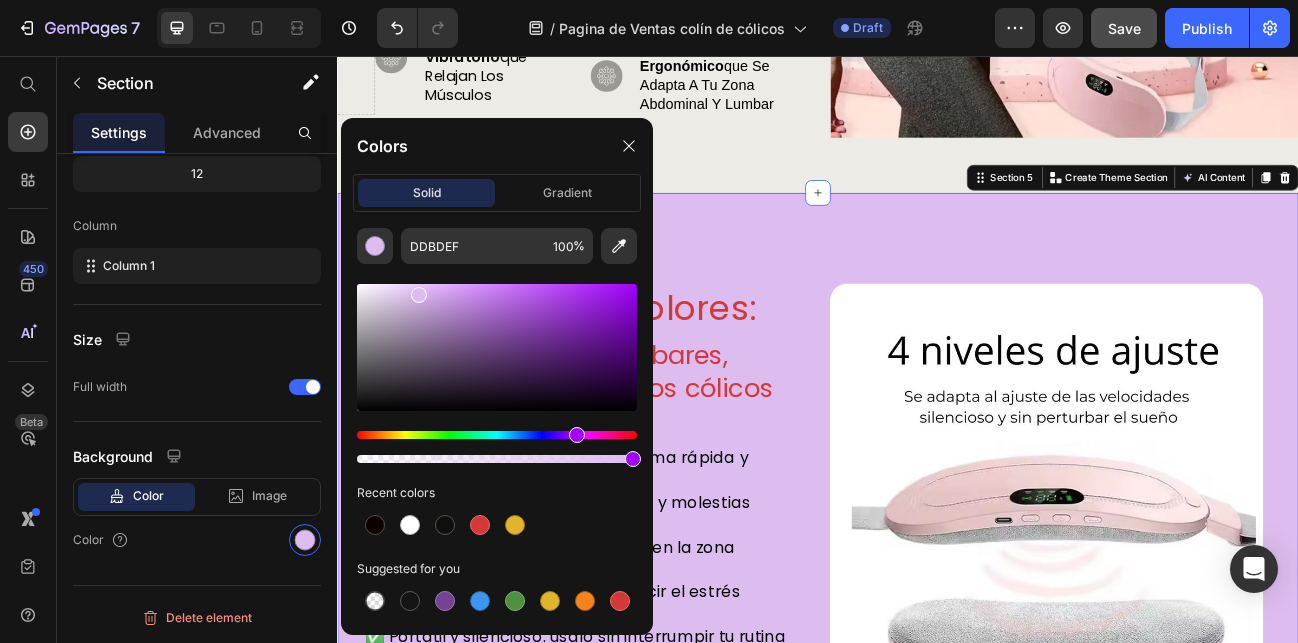 click at bounding box center [497, 347] 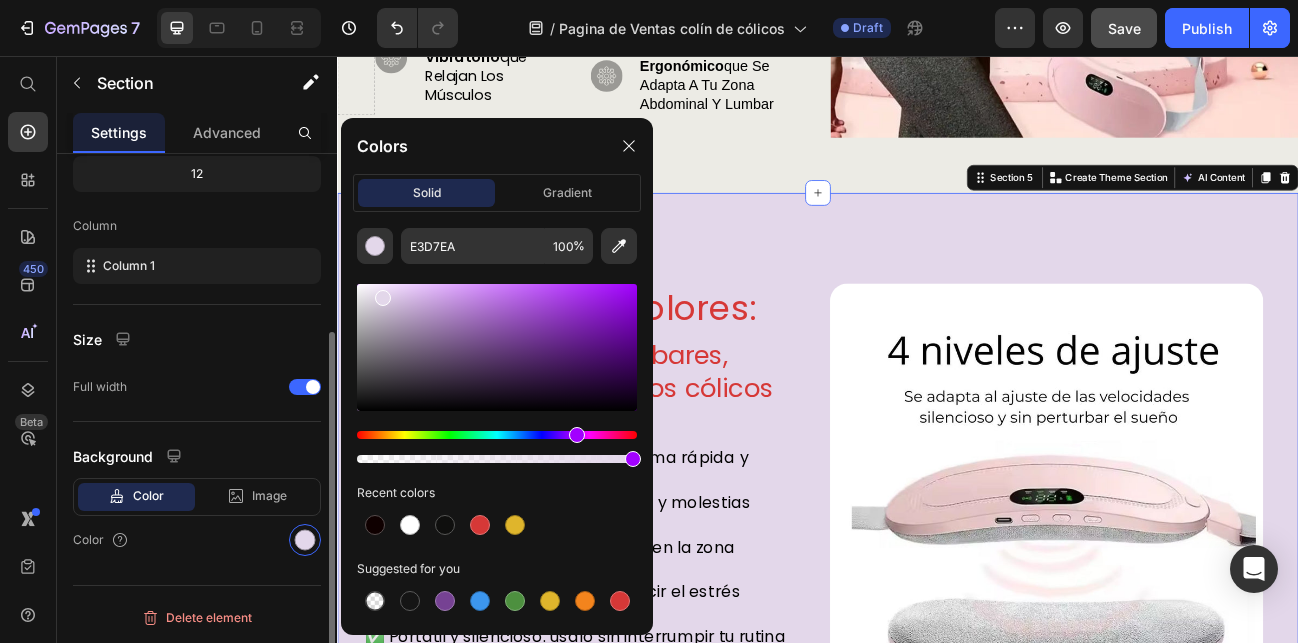 click on "Background" at bounding box center (197, 456) 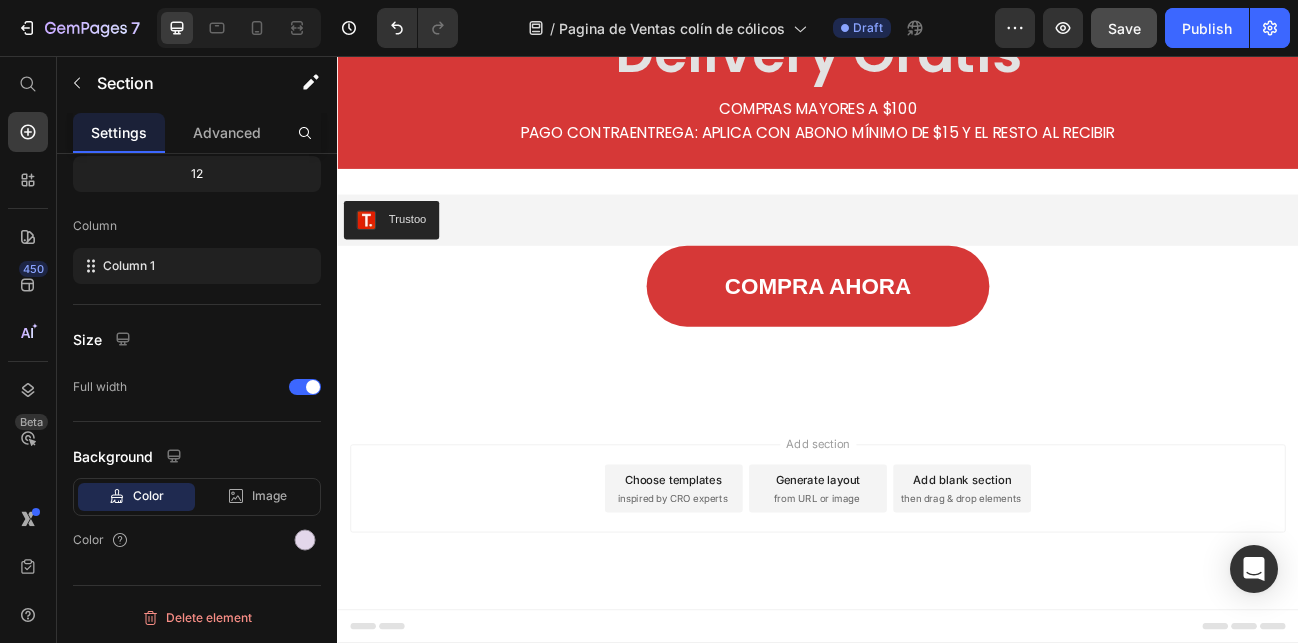 scroll, scrollTop: 5858, scrollLeft: 0, axis: vertical 